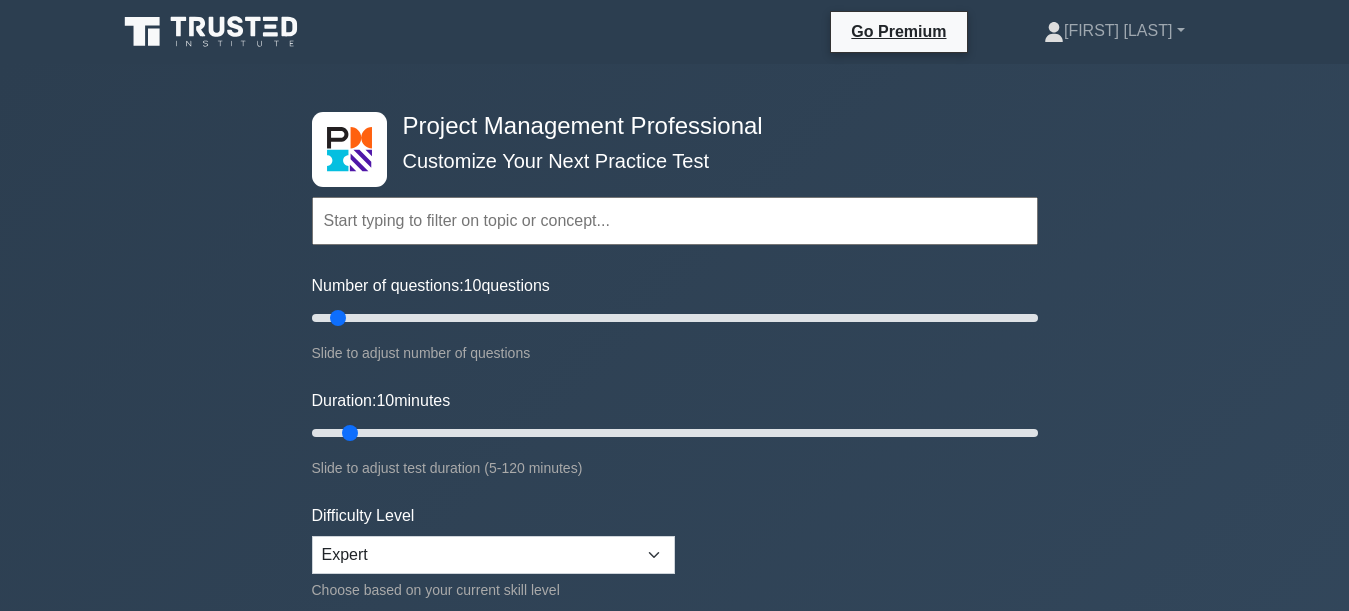scroll, scrollTop: 0, scrollLeft: 0, axis: both 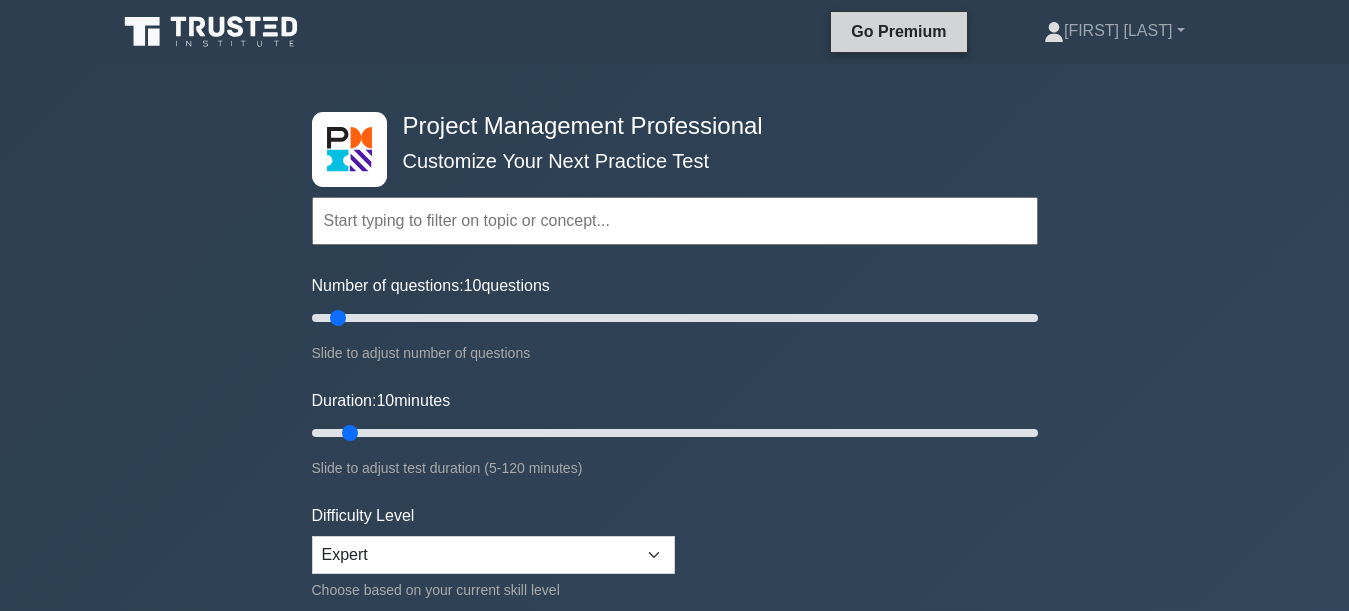 click on "Go Premium" at bounding box center (898, 31) 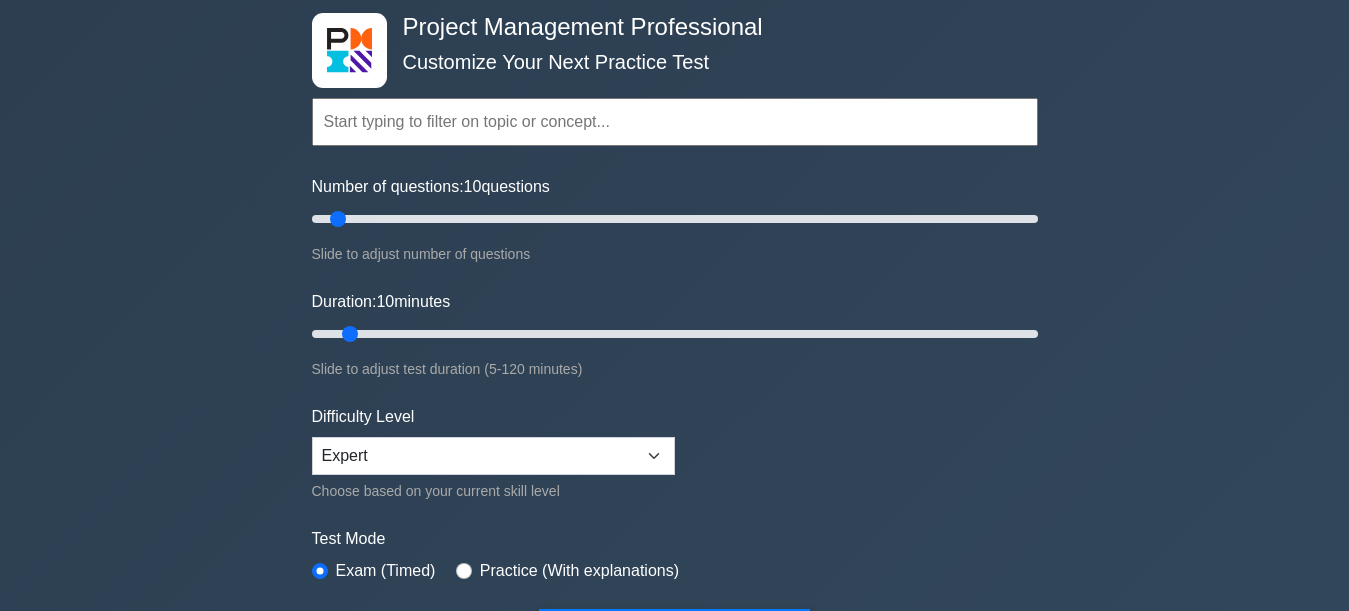 scroll, scrollTop: 100, scrollLeft: 0, axis: vertical 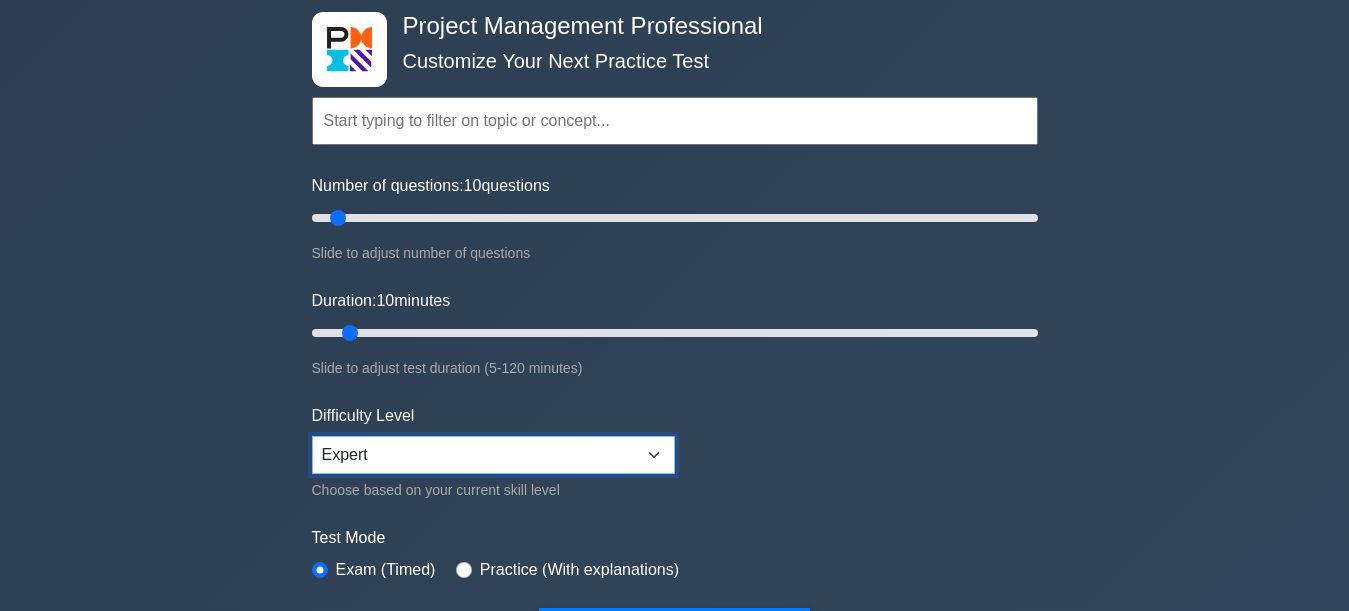 click on "Beginner
Intermediate
Expert" at bounding box center [493, 455] 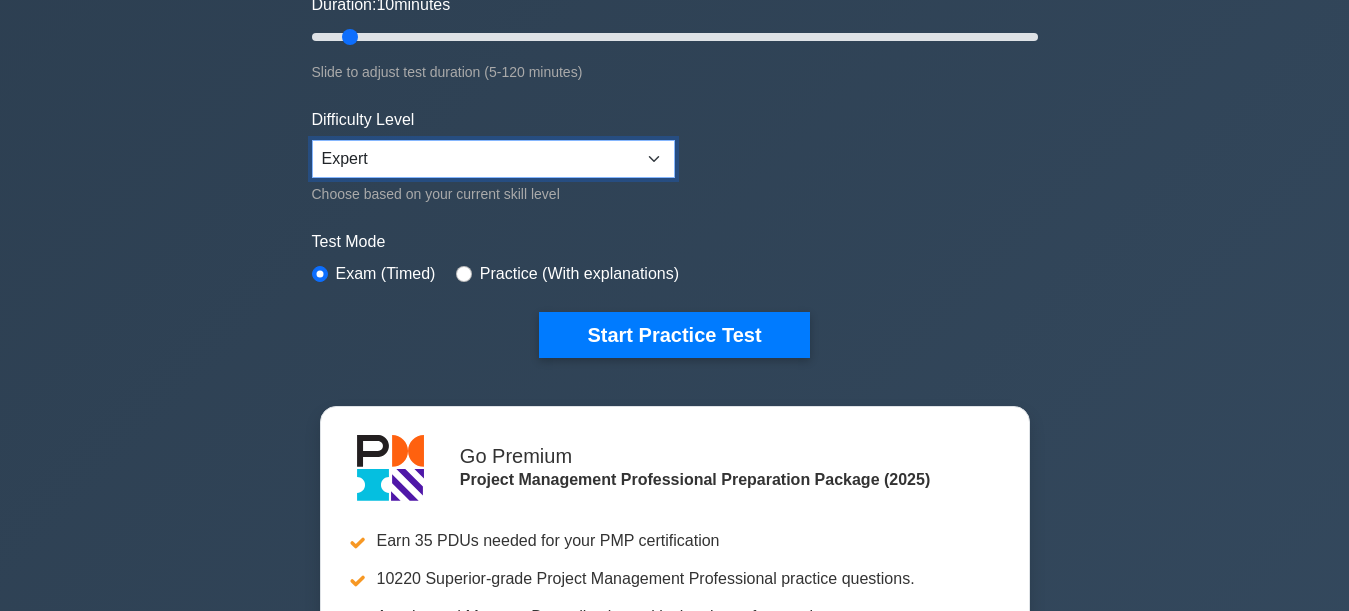 scroll, scrollTop: 400, scrollLeft: 0, axis: vertical 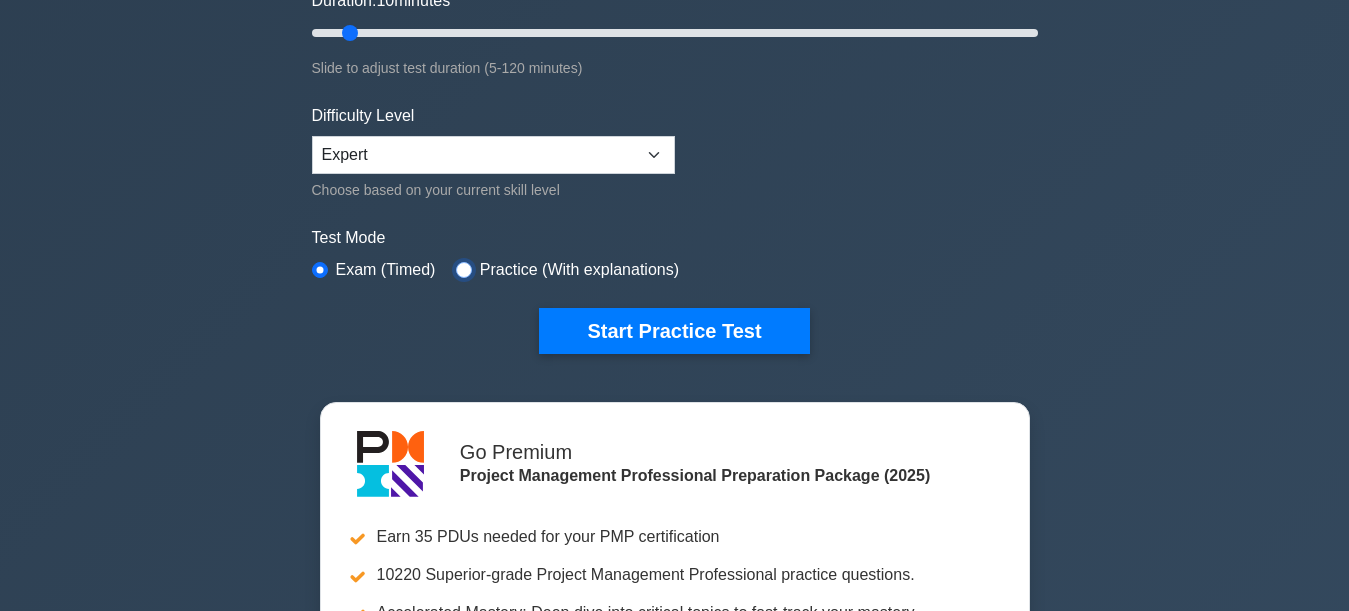 click at bounding box center [464, 270] 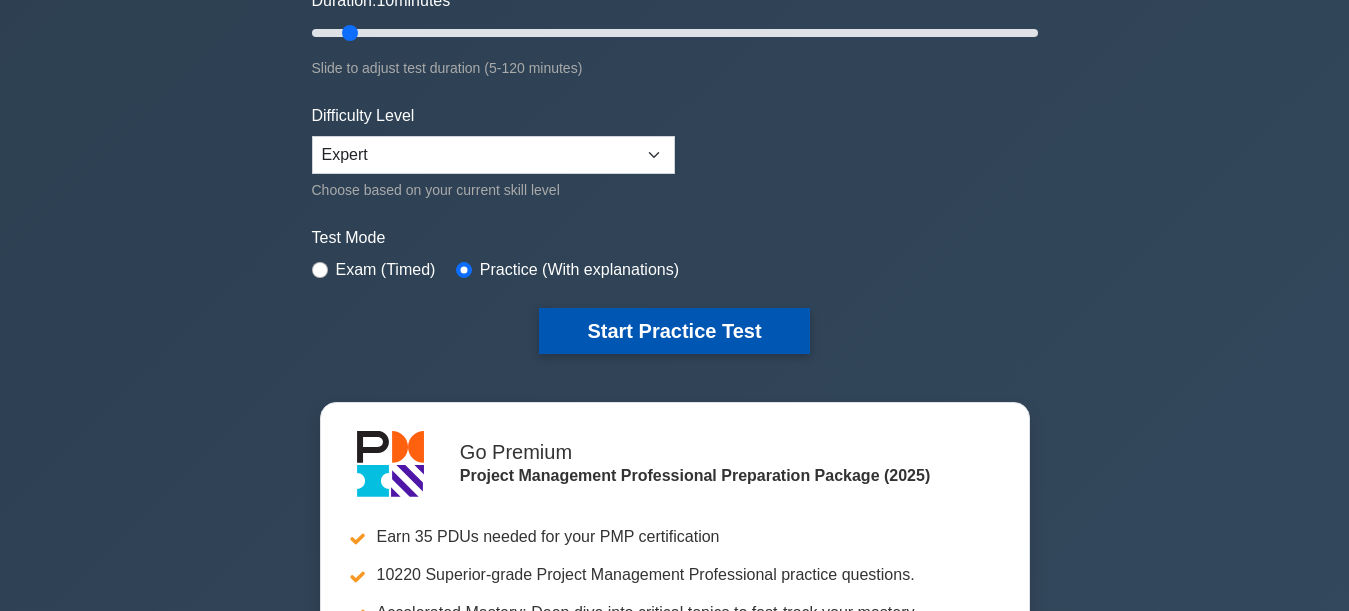 click on "Start Practice Test" at bounding box center [674, 331] 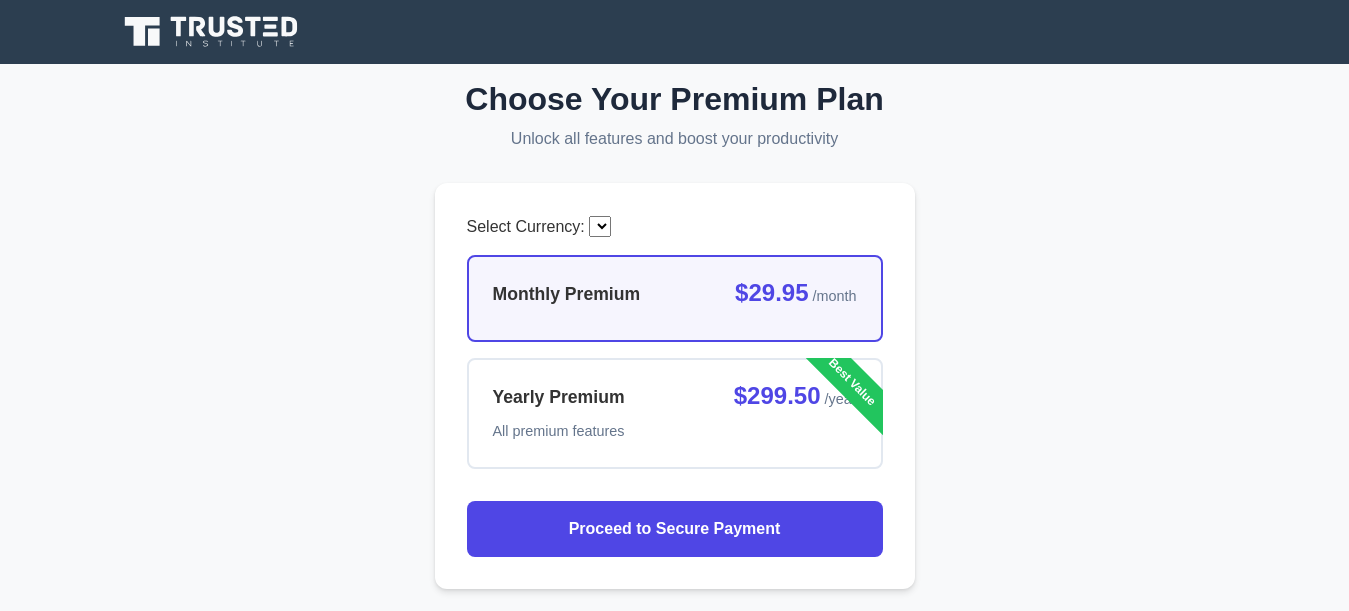 scroll, scrollTop: 0, scrollLeft: 0, axis: both 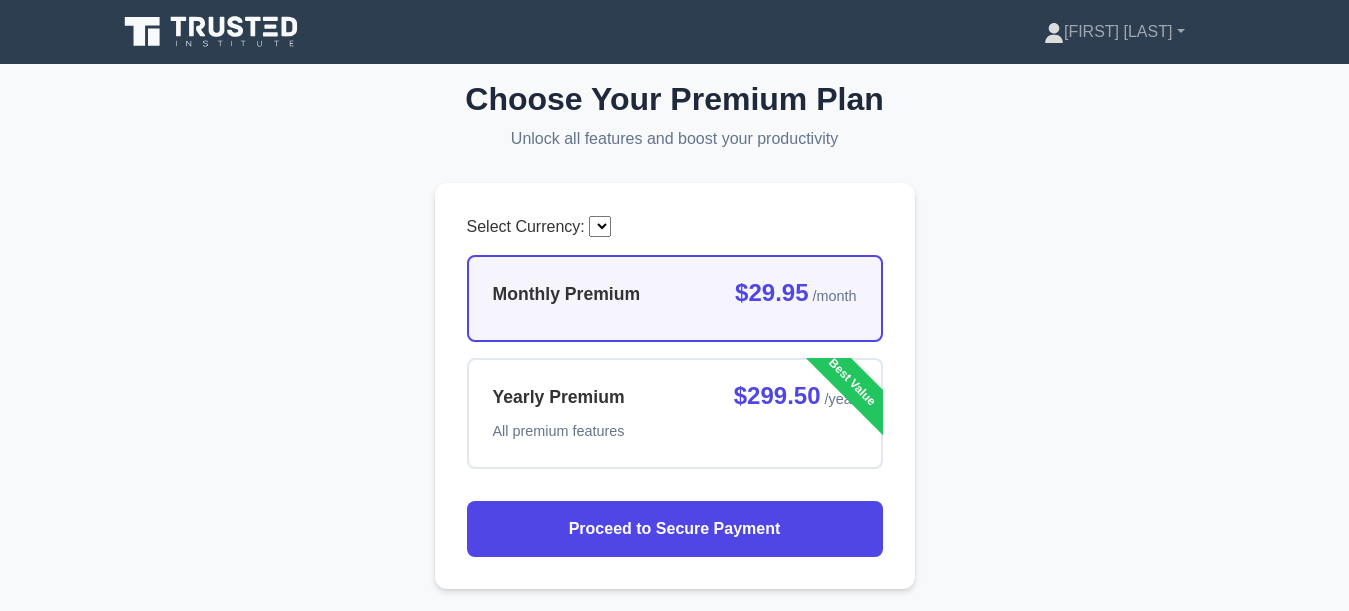 select on "INR" 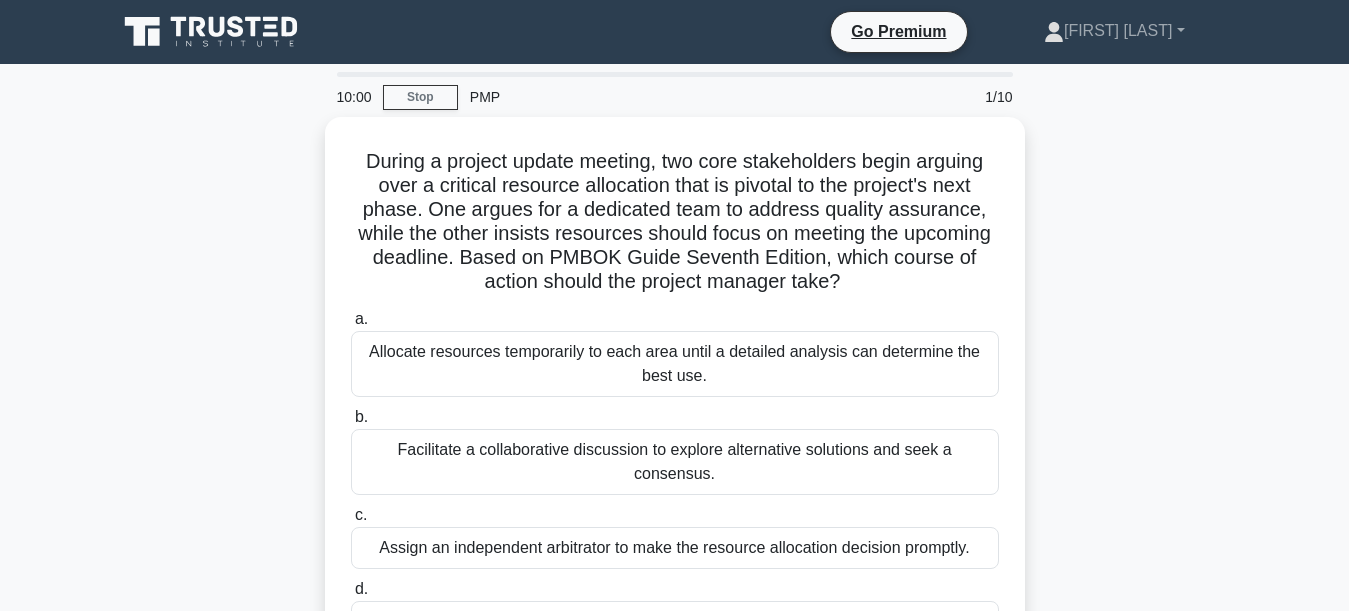 scroll, scrollTop: 0, scrollLeft: 0, axis: both 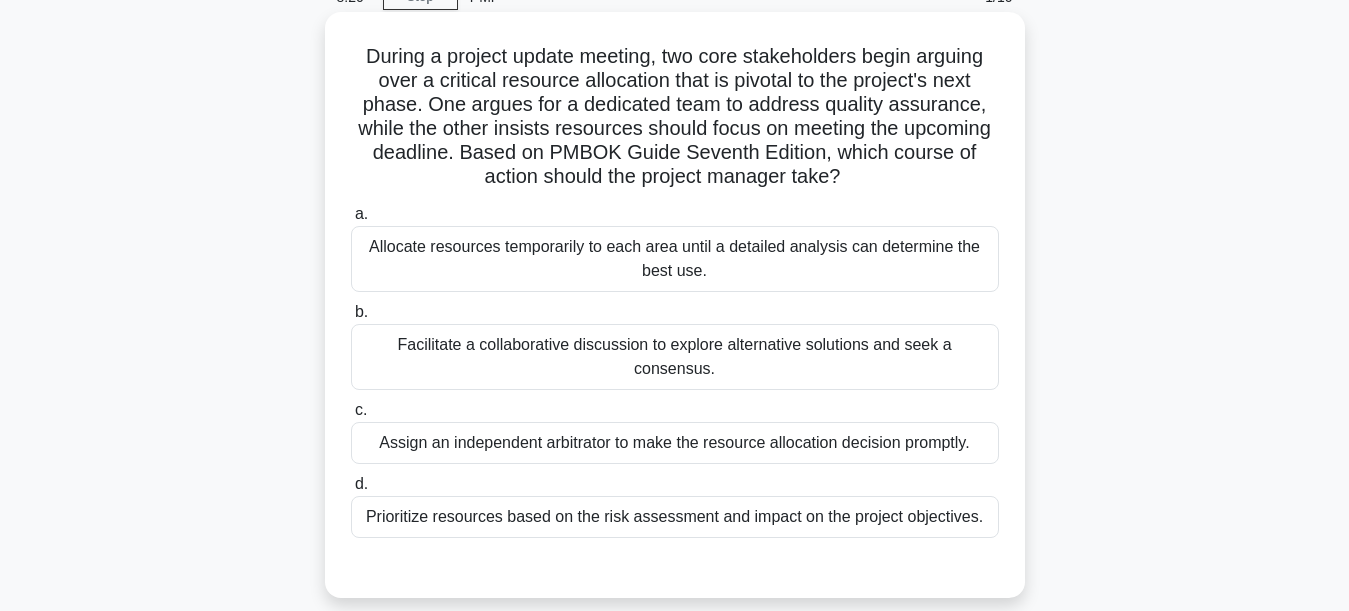 click on "Facilitate a collaborative discussion to explore alternative solutions and seek a consensus." at bounding box center [675, 357] 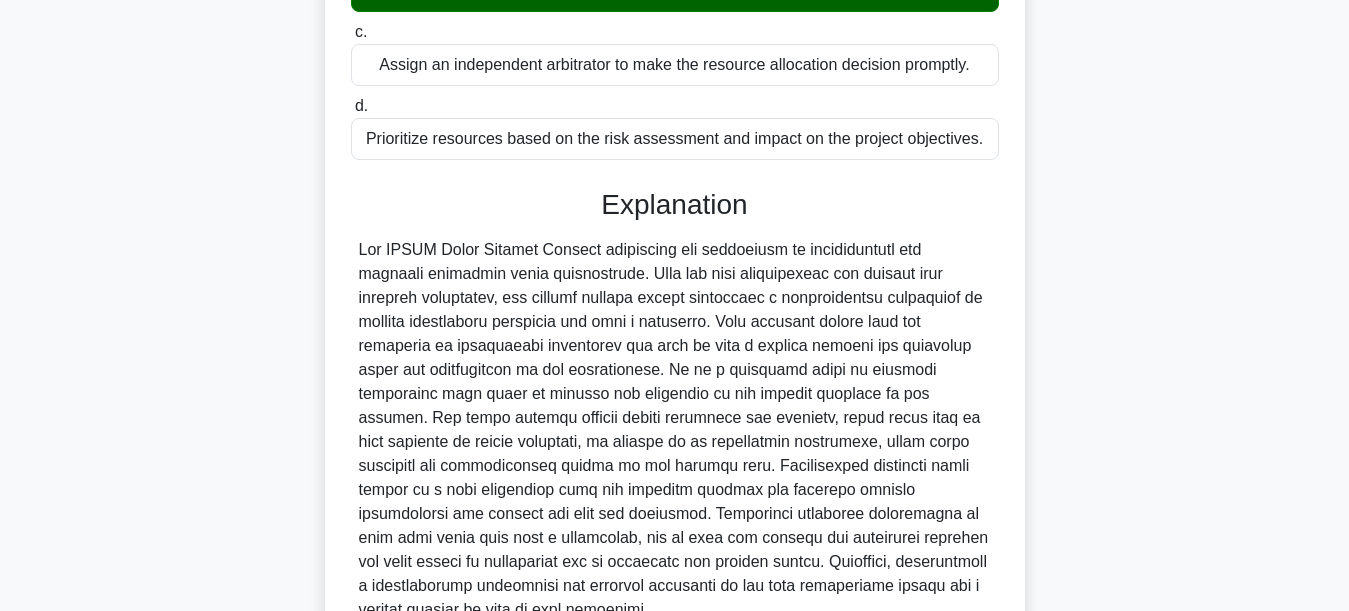 scroll, scrollTop: 600, scrollLeft: 0, axis: vertical 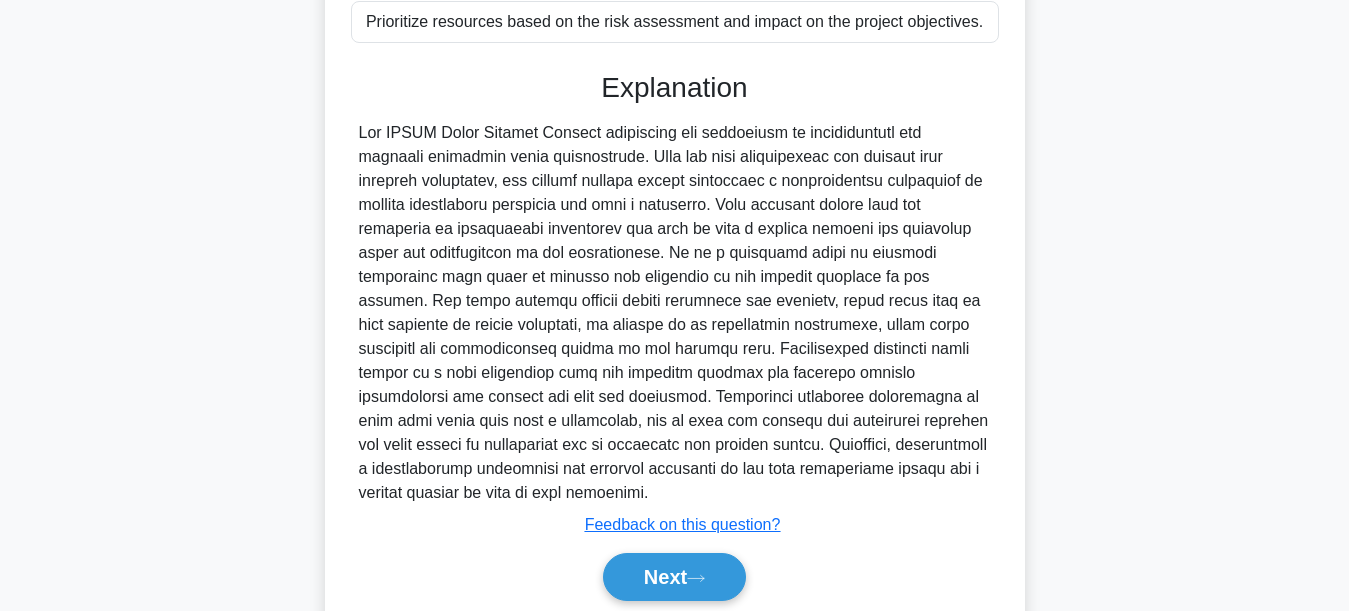 drag, startPoint x: 737, startPoint y: 122, endPoint x: 1075, endPoint y: 497, distance: 504.84552 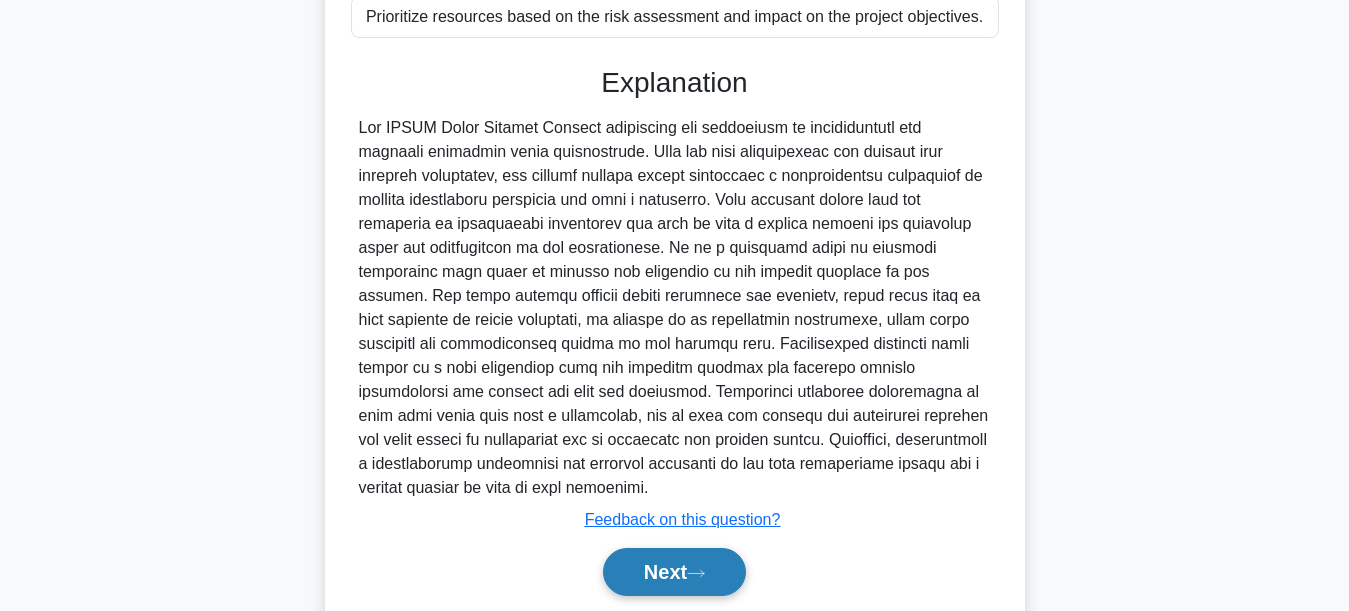 click on "Next" at bounding box center (674, 572) 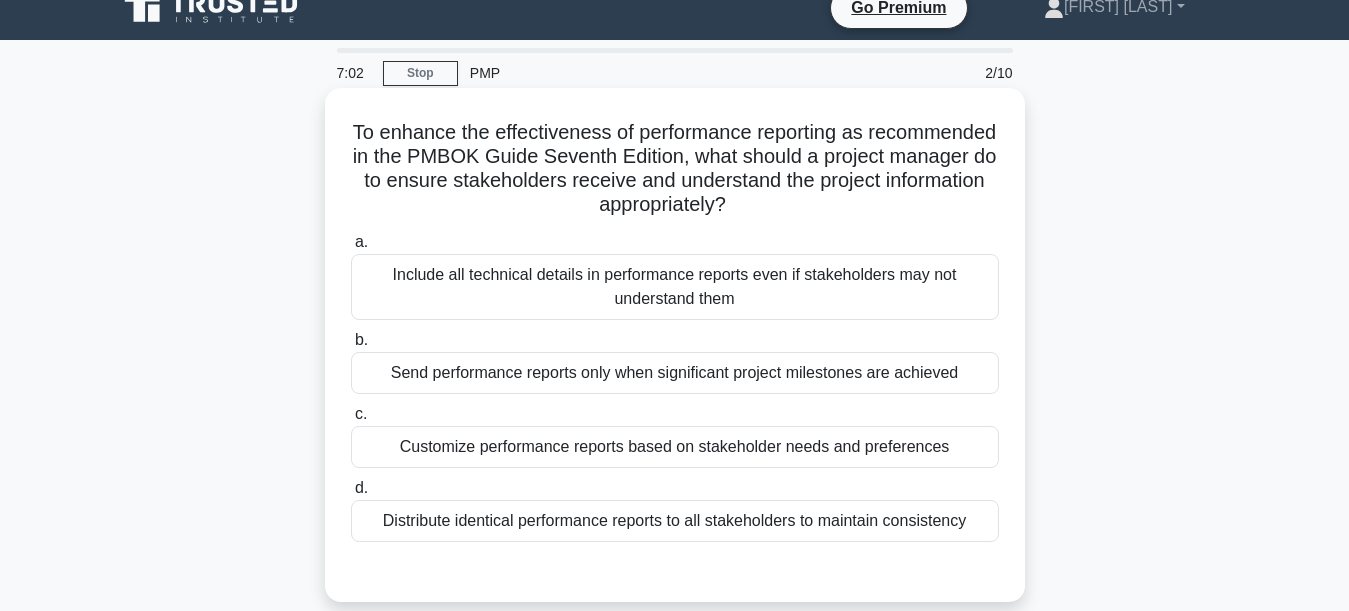 scroll, scrollTop: 0, scrollLeft: 0, axis: both 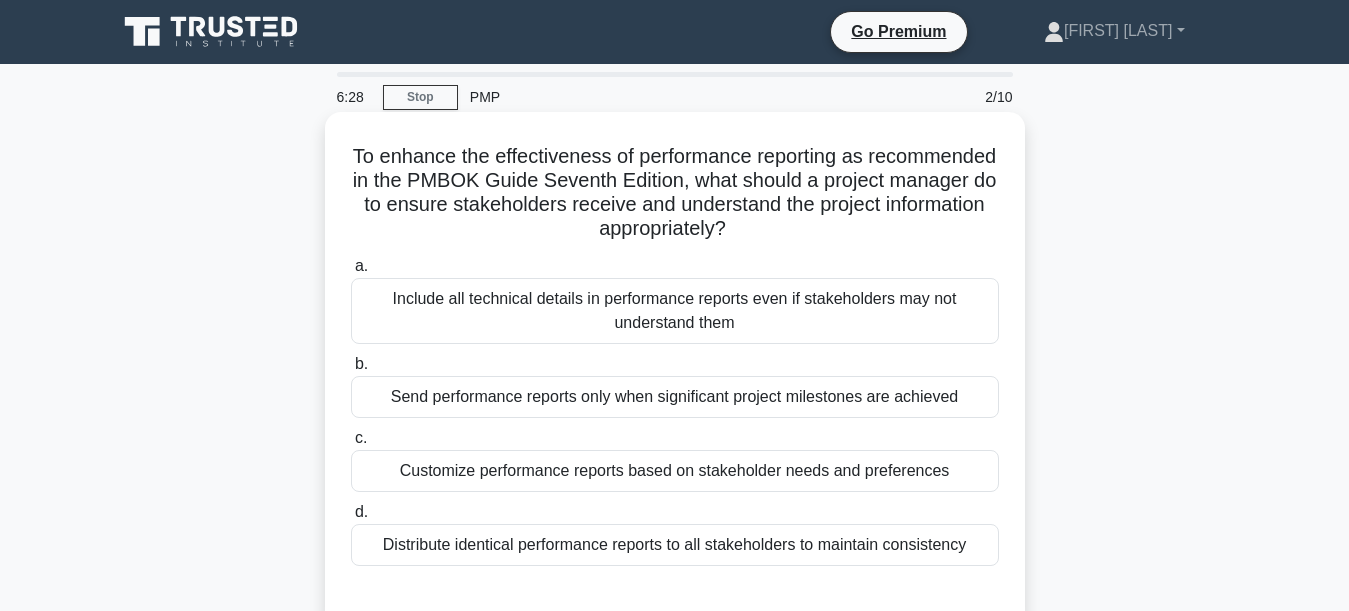 click on "Customize performance reports based on stakeholder needs and preferences" at bounding box center (675, 471) 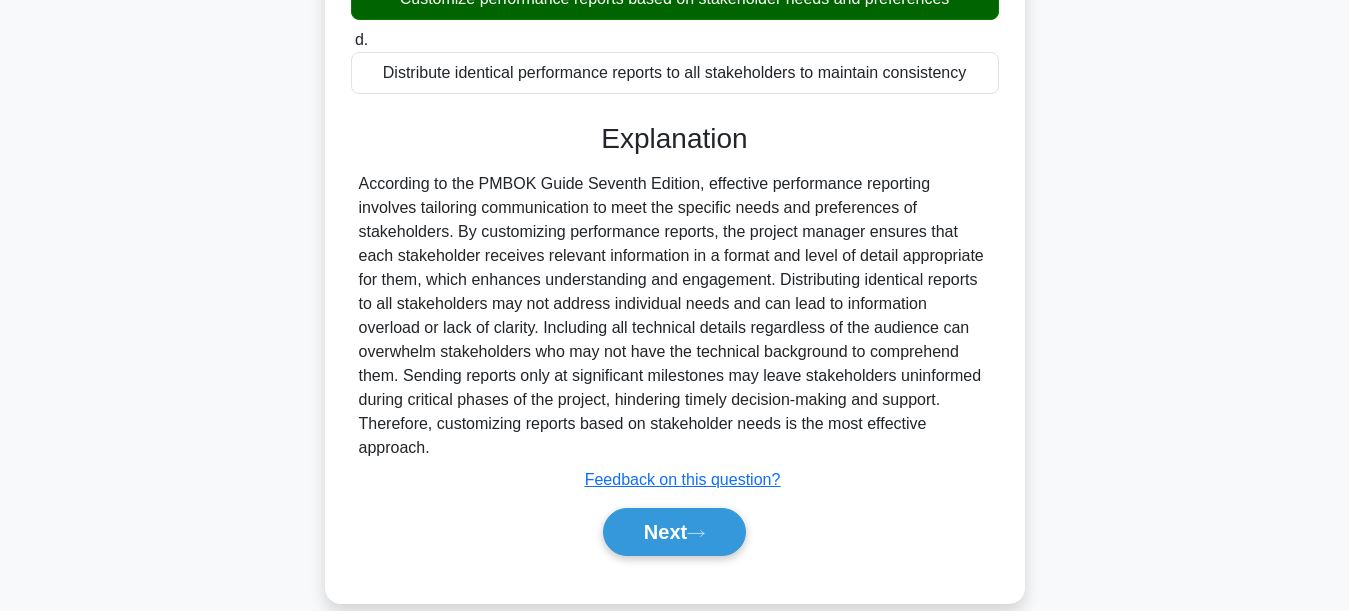 scroll, scrollTop: 479, scrollLeft: 0, axis: vertical 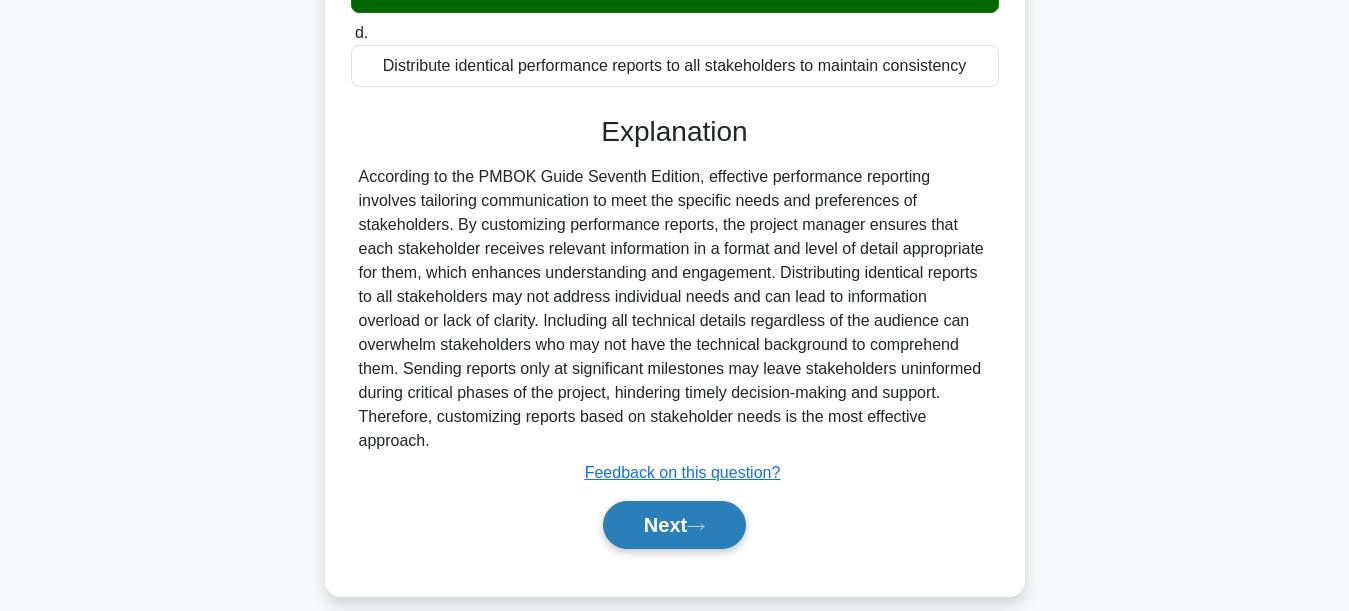 click on "Next" at bounding box center [674, 525] 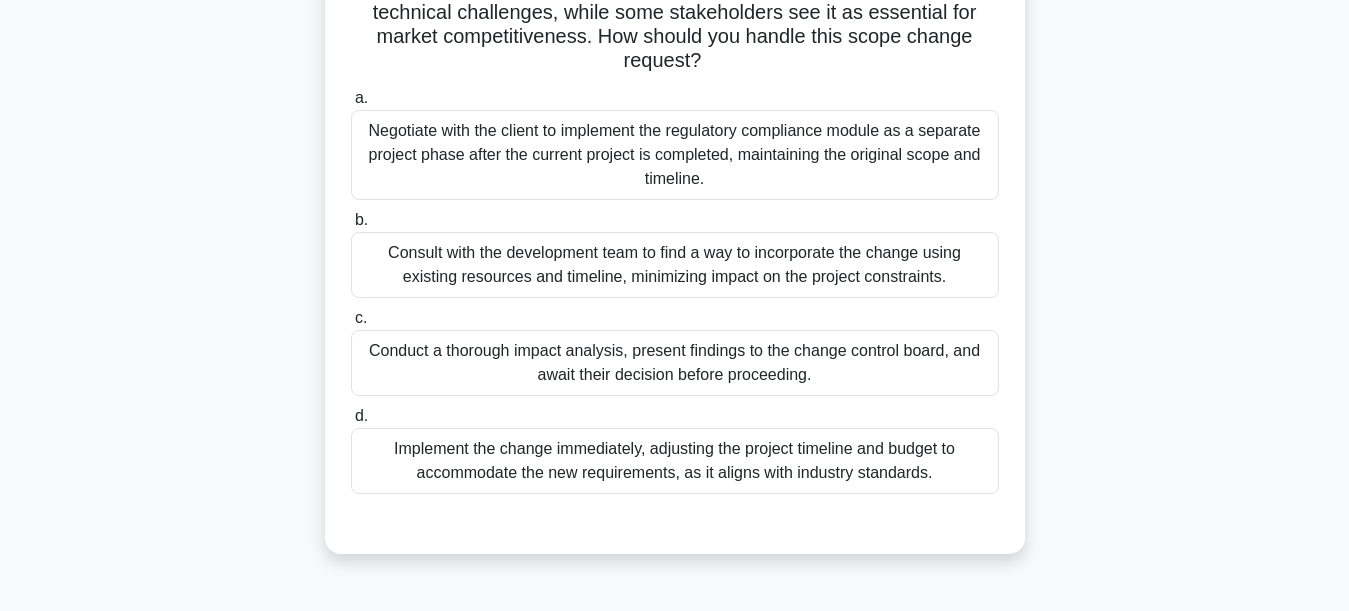 scroll, scrollTop: 169, scrollLeft: 0, axis: vertical 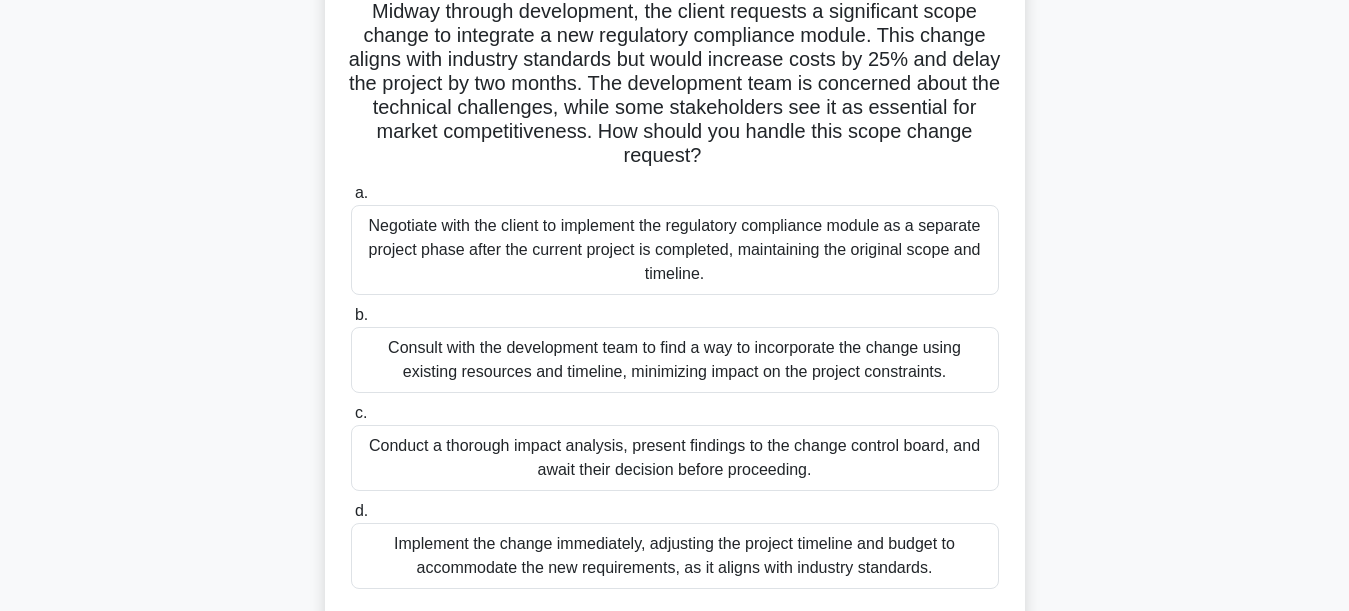 click on "Conduct a thorough impact analysis, present findings to the change control board, and await their decision before proceeding." at bounding box center [675, 458] 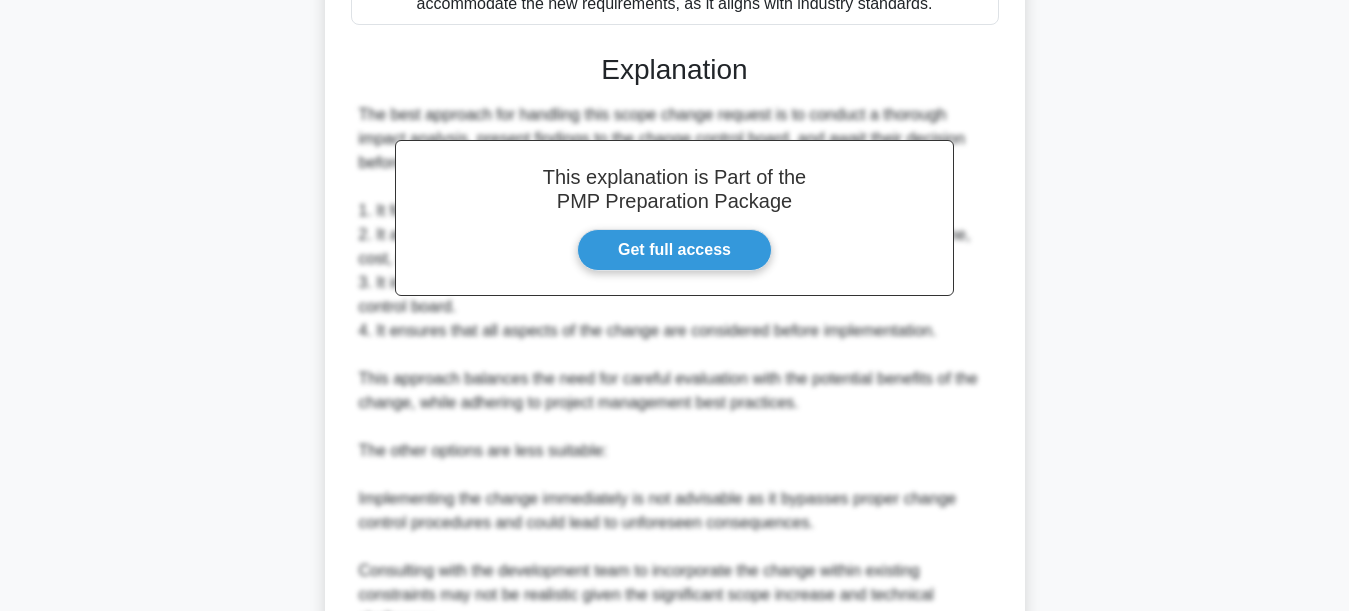 scroll, scrollTop: 769, scrollLeft: 0, axis: vertical 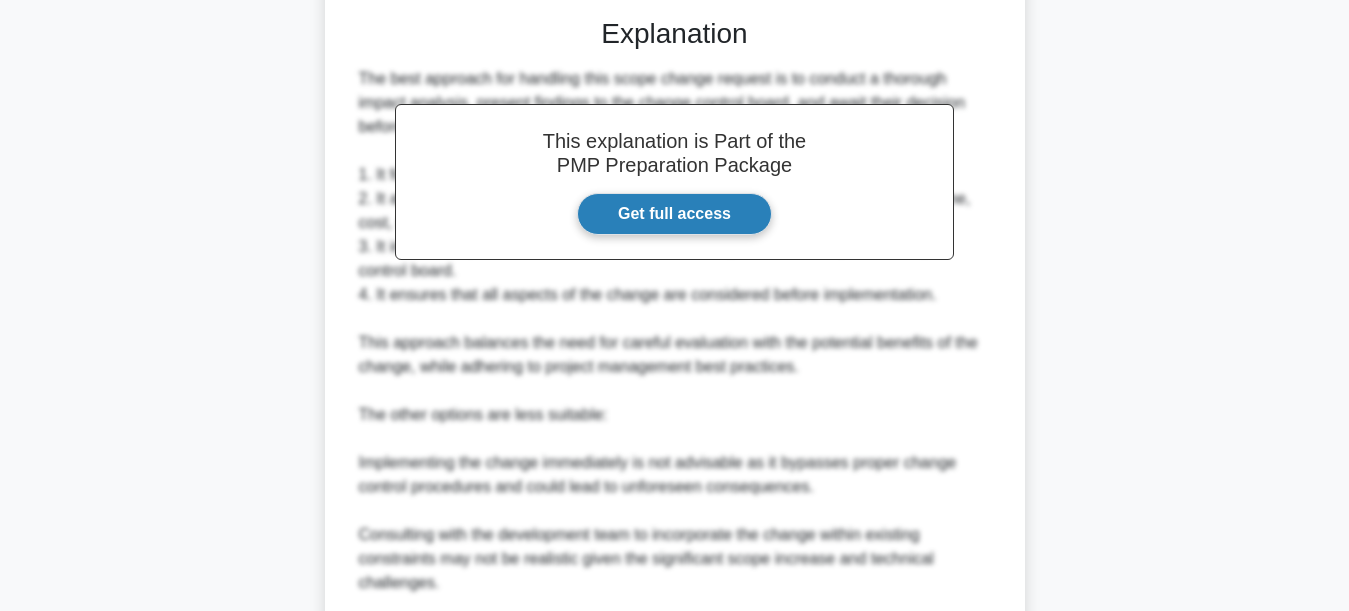 click on "Get full access" at bounding box center (674, 214) 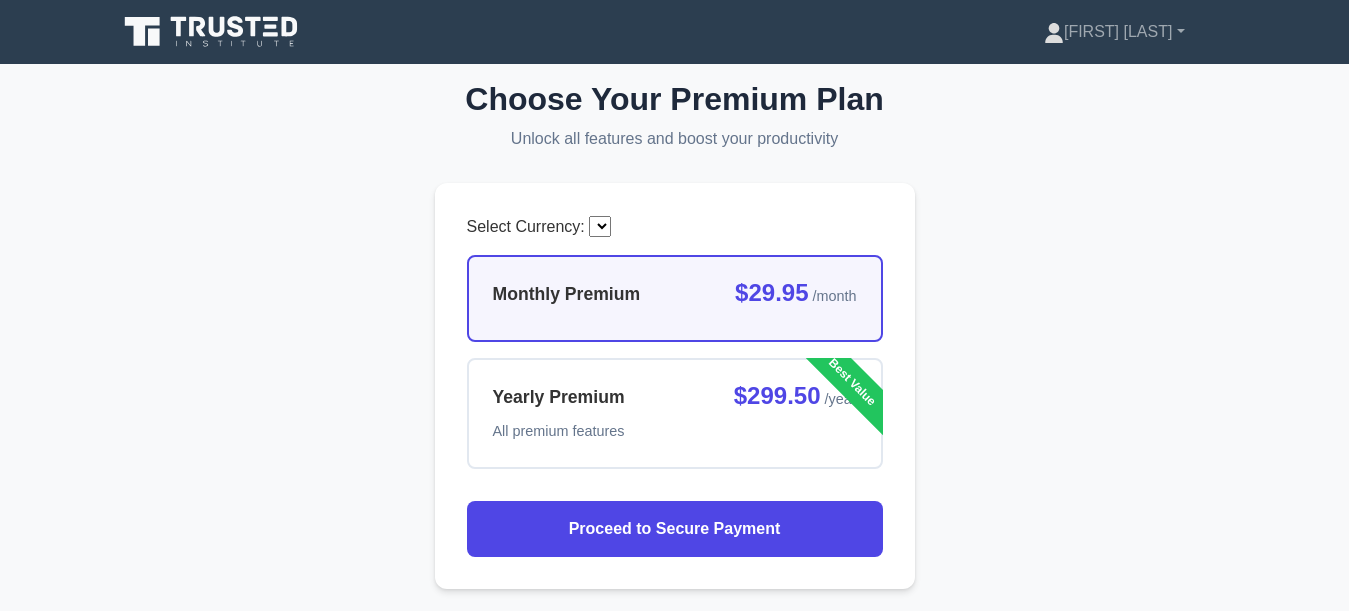 scroll, scrollTop: 0, scrollLeft: 0, axis: both 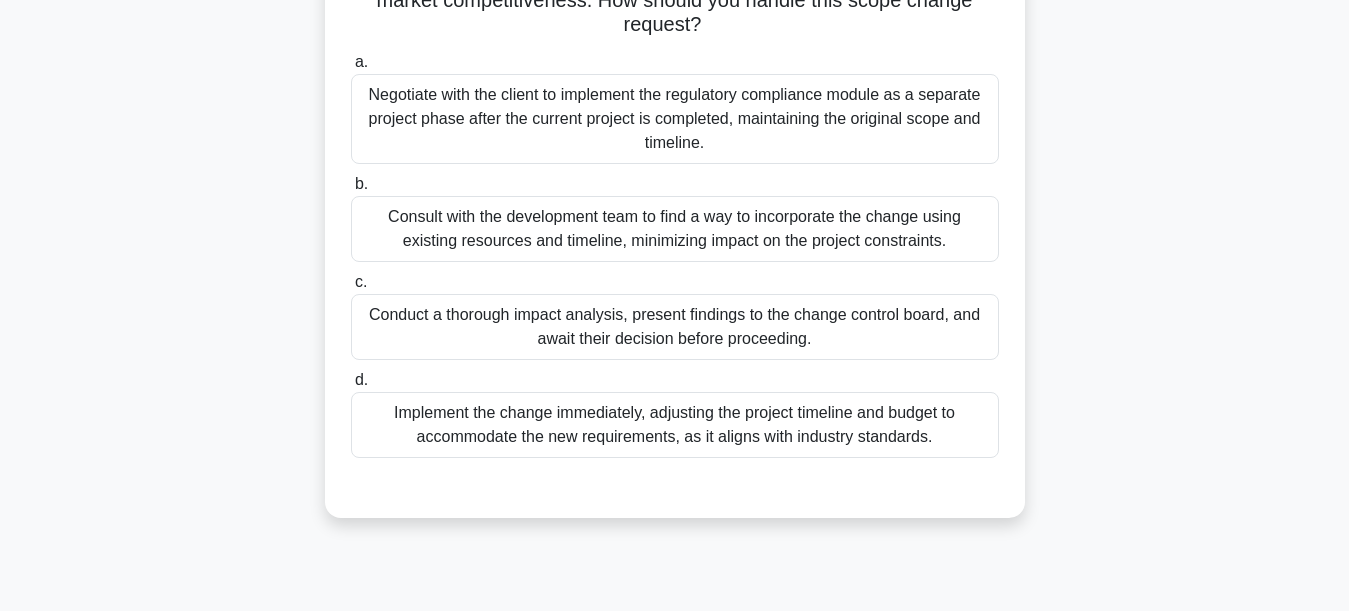 click on "Conduct a thorough impact analysis, present findings to the change control board, and await their decision before proceeding." at bounding box center (675, 327) 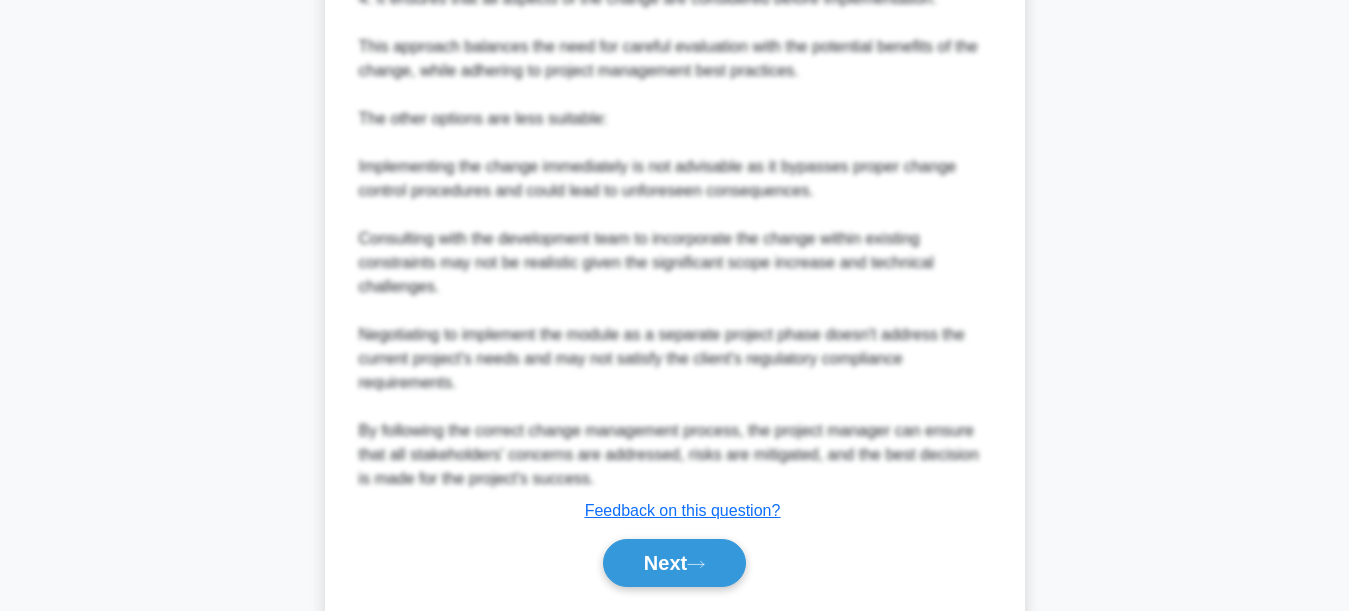 scroll, scrollTop: 1127, scrollLeft: 0, axis: vertical 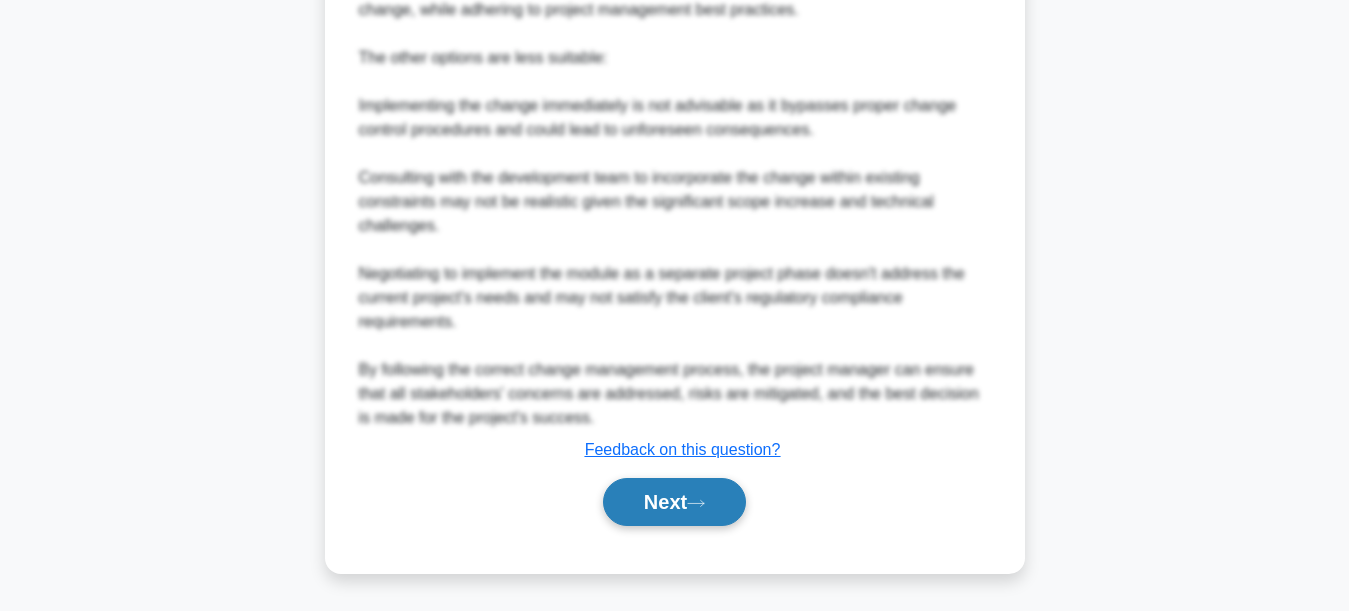 click 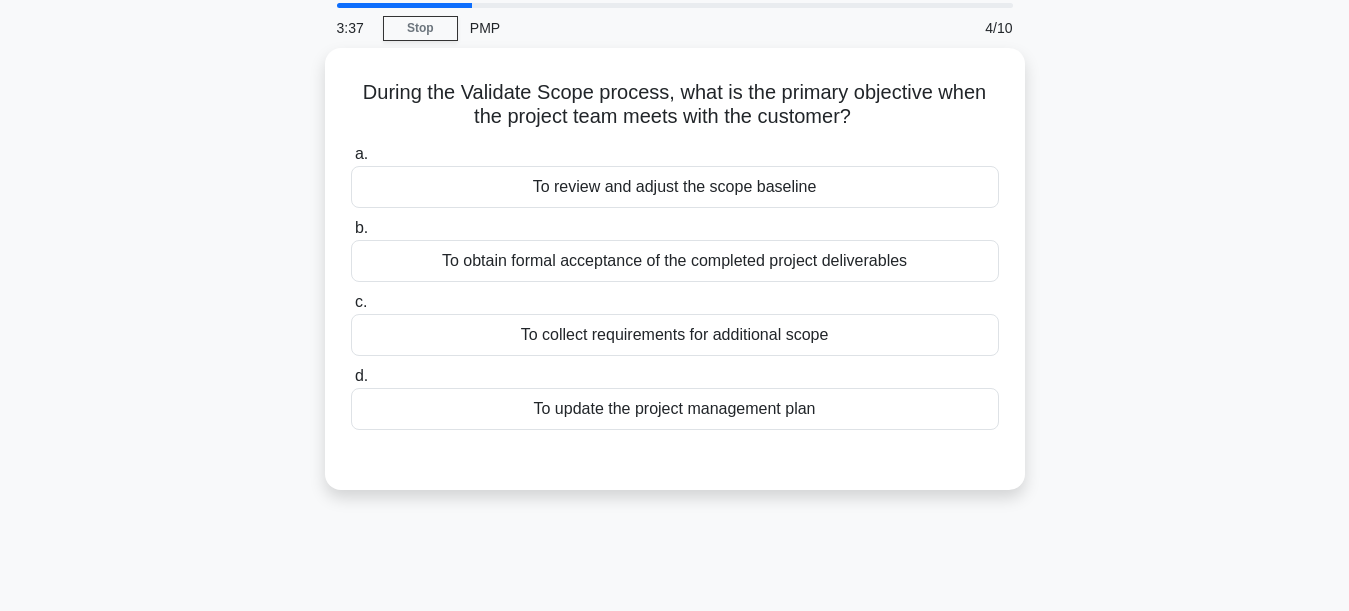scroll, scrollTop: 0, scrollLeft: 0, axis: both 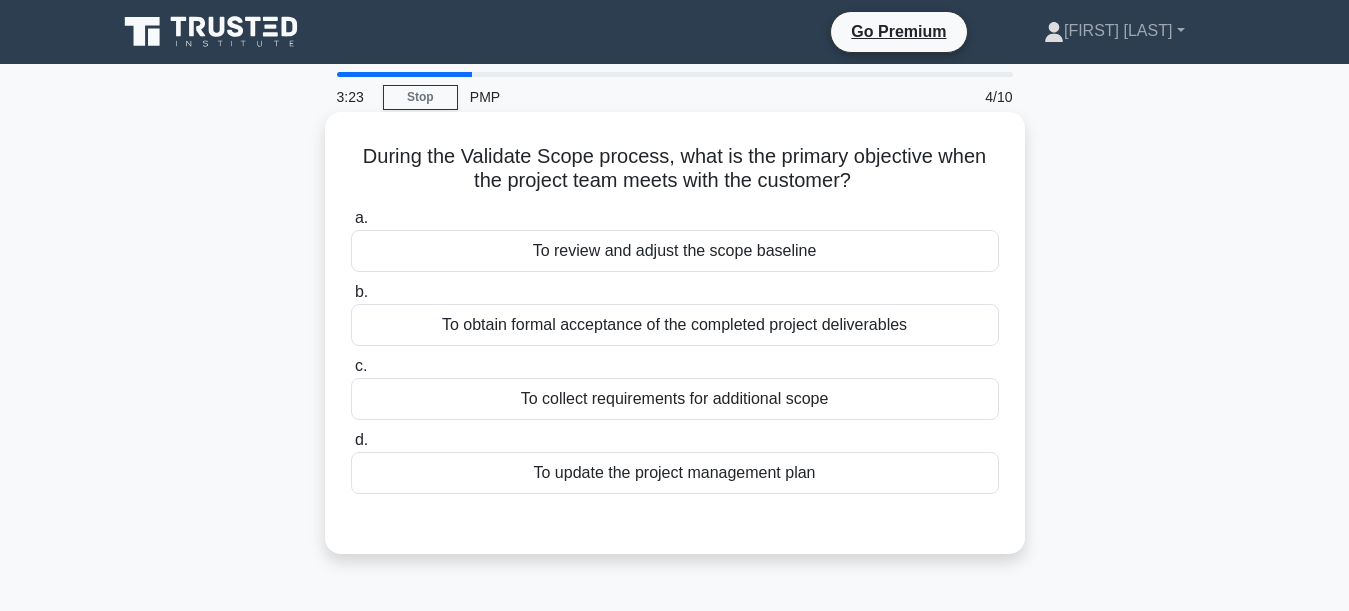 click on "To obtain formal acceptance of the completed project deliverables" at bounding box center [675, 325] 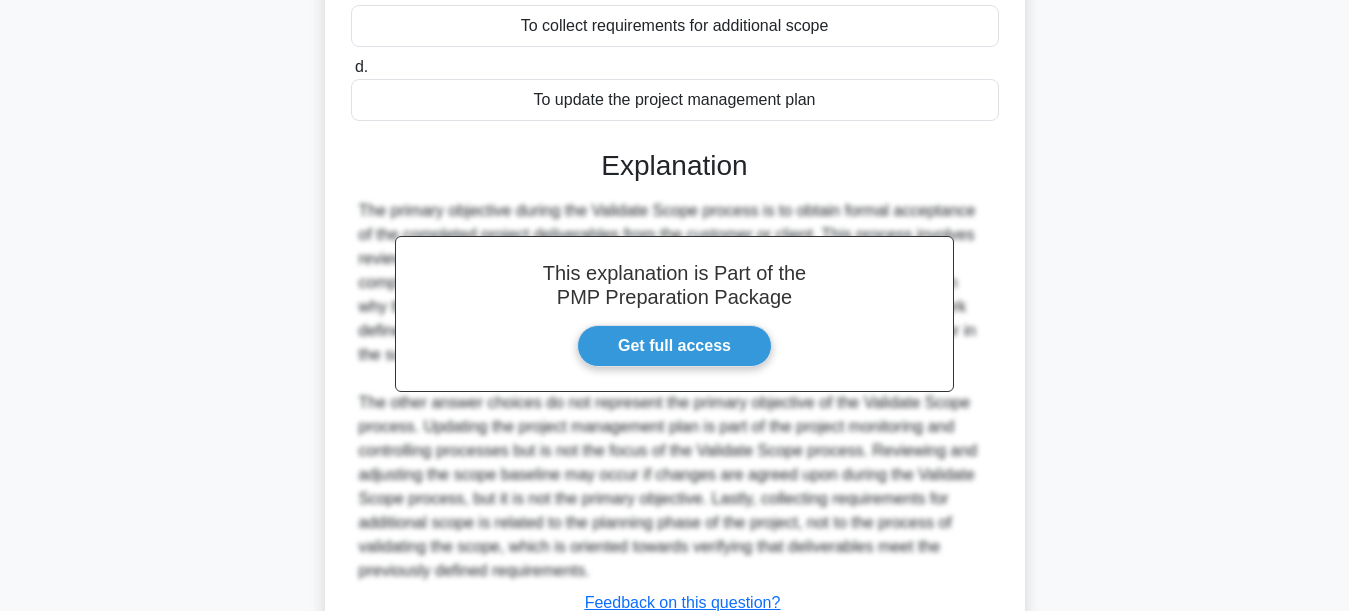 scroll, scrollTop: 527, scrollLeft: 0, axis: vertical 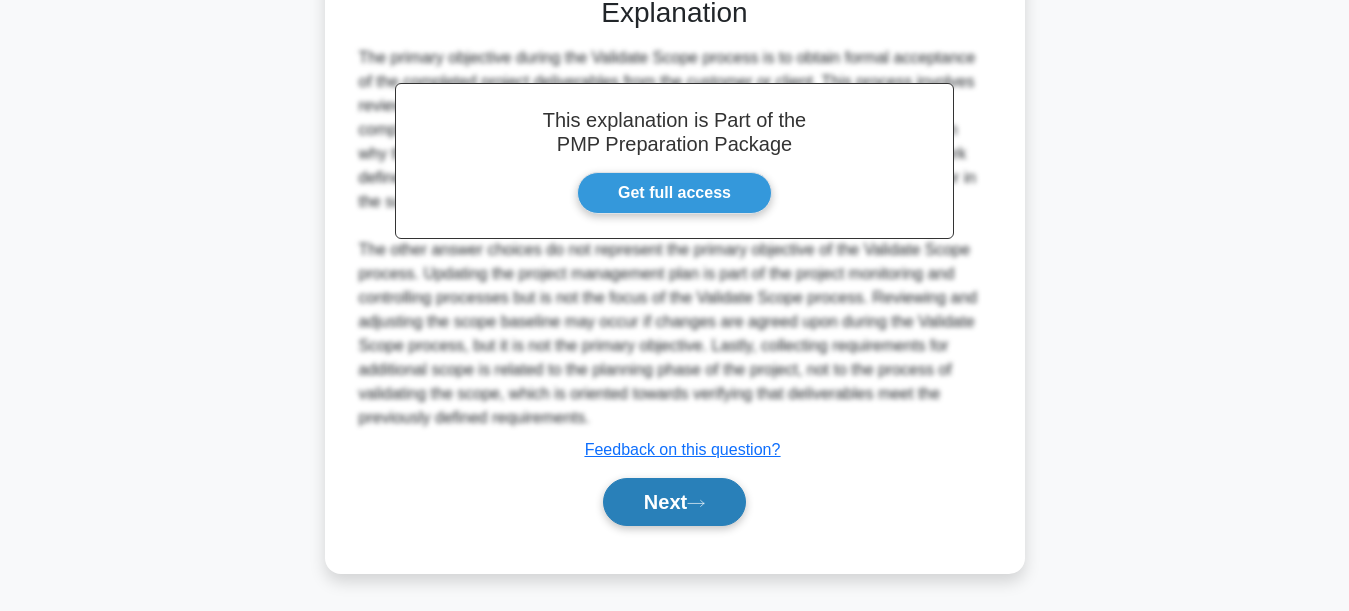 click on "Next" at bounding box center (674, 502) 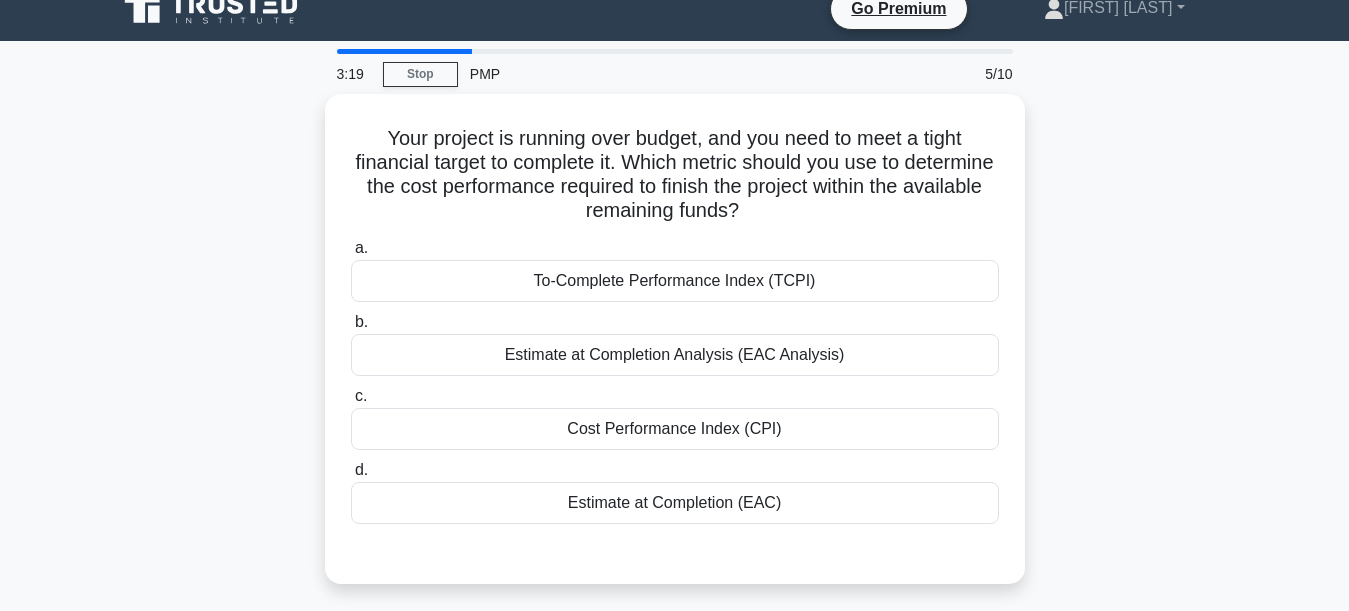 scroll, scrollTop: 0, scrollLeft: 0, axis: both 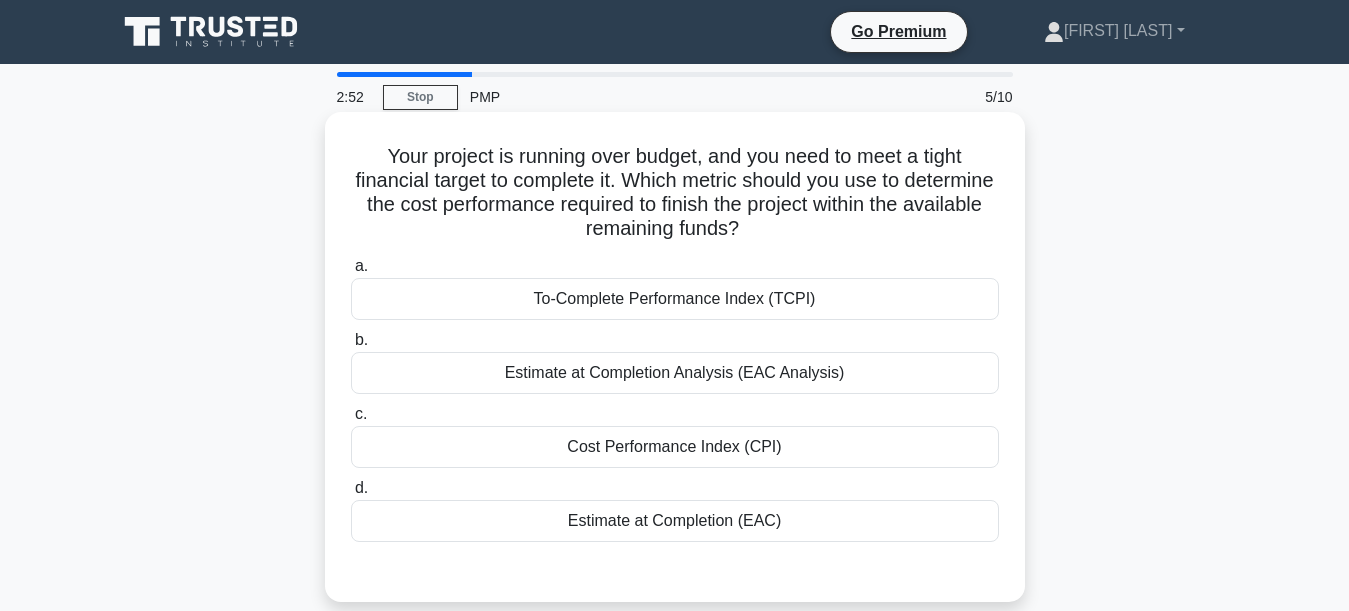 click on "To-Complete Performance Index (TCPI)" at bounding box center [675, 299] 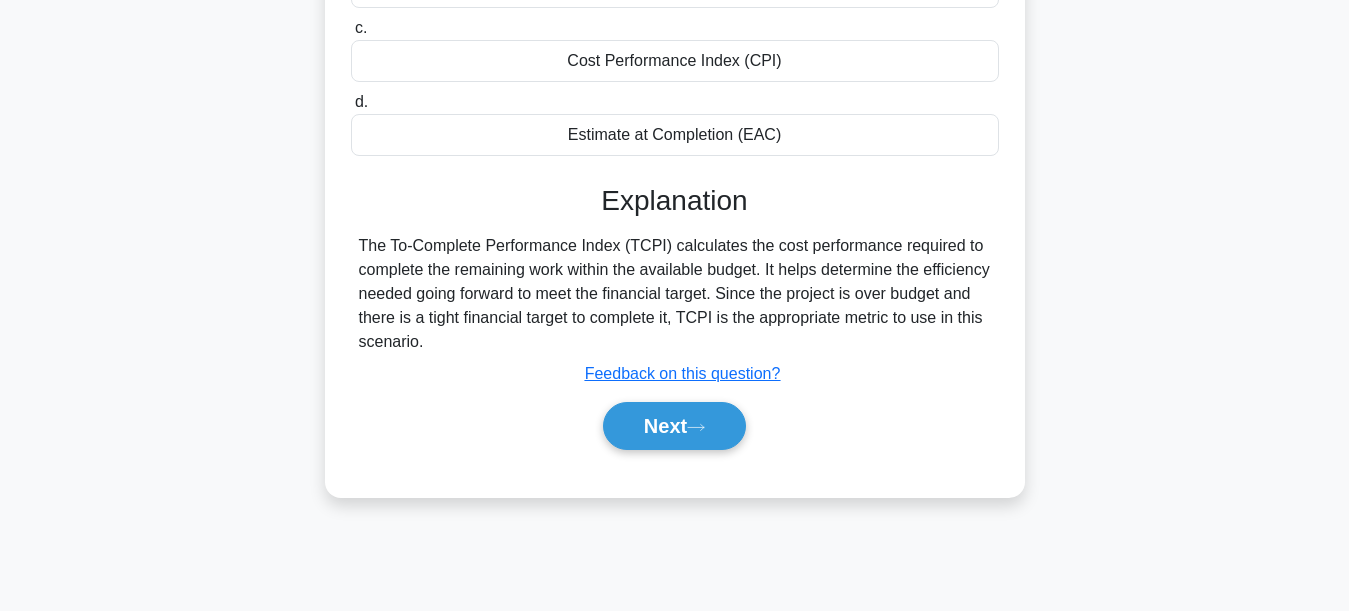 scroll, scrollTop: 400, scrollLeft: 0, axis: vertical 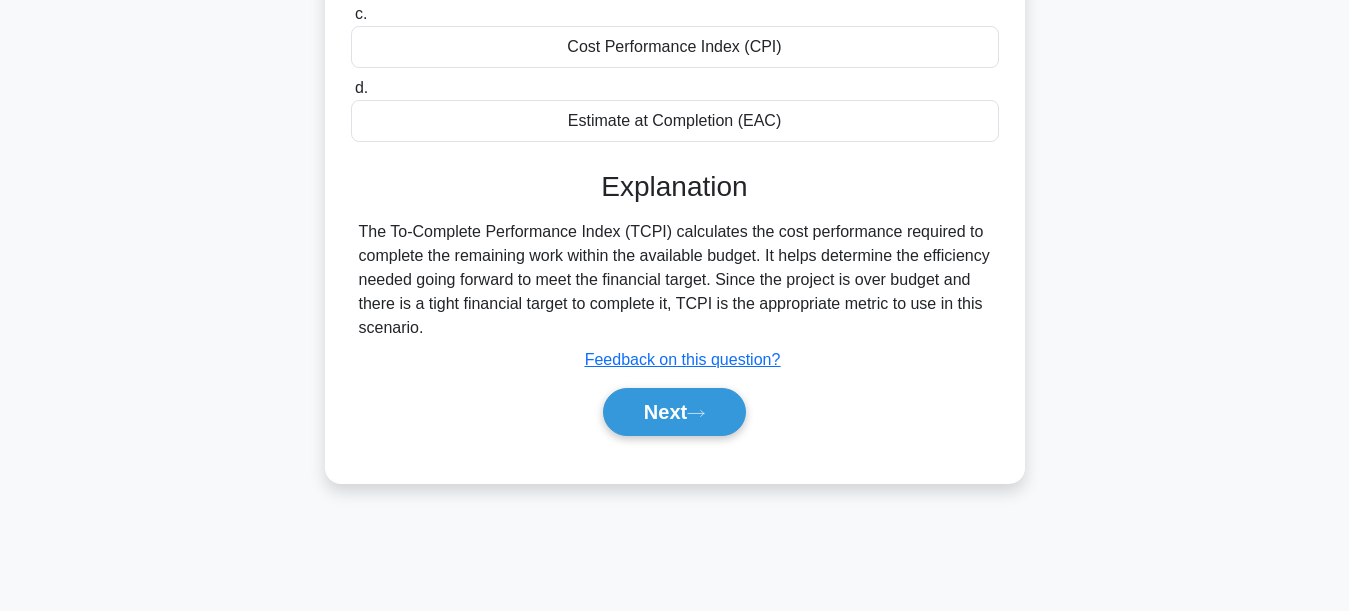 drag, startPoint x: 551, startPoint y: 310, endPoint x: 995, endPoint y: 330, distance: 444.45023 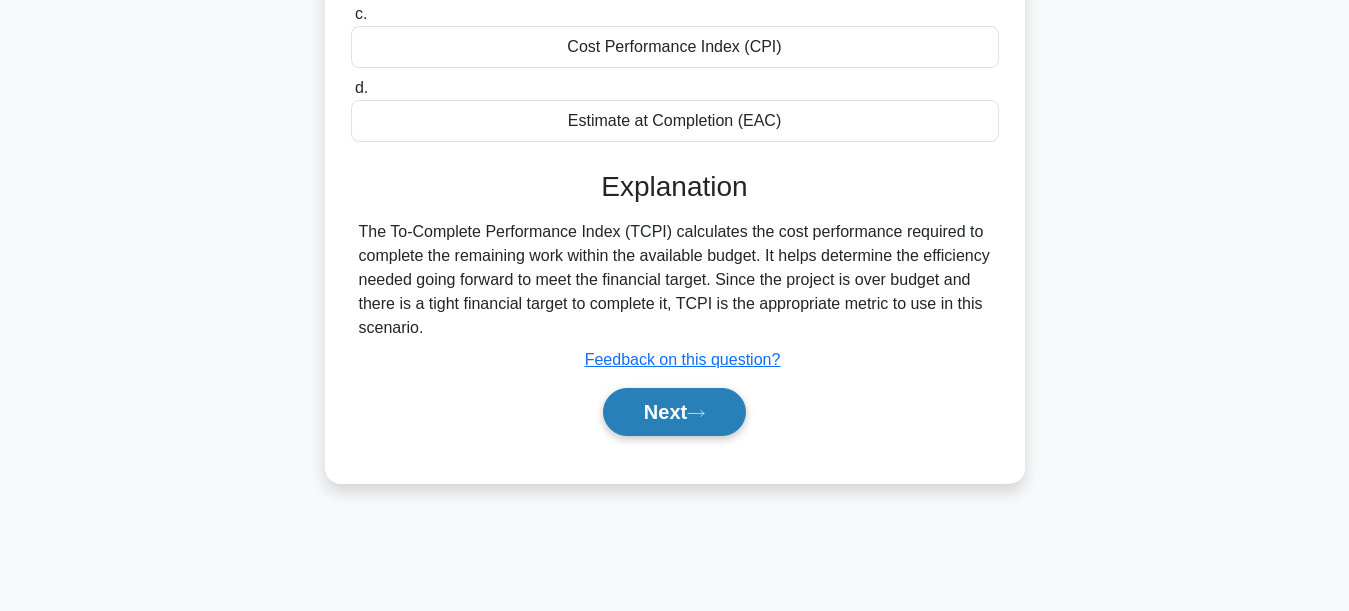 click on "Next" at bounding box center (674, 412) 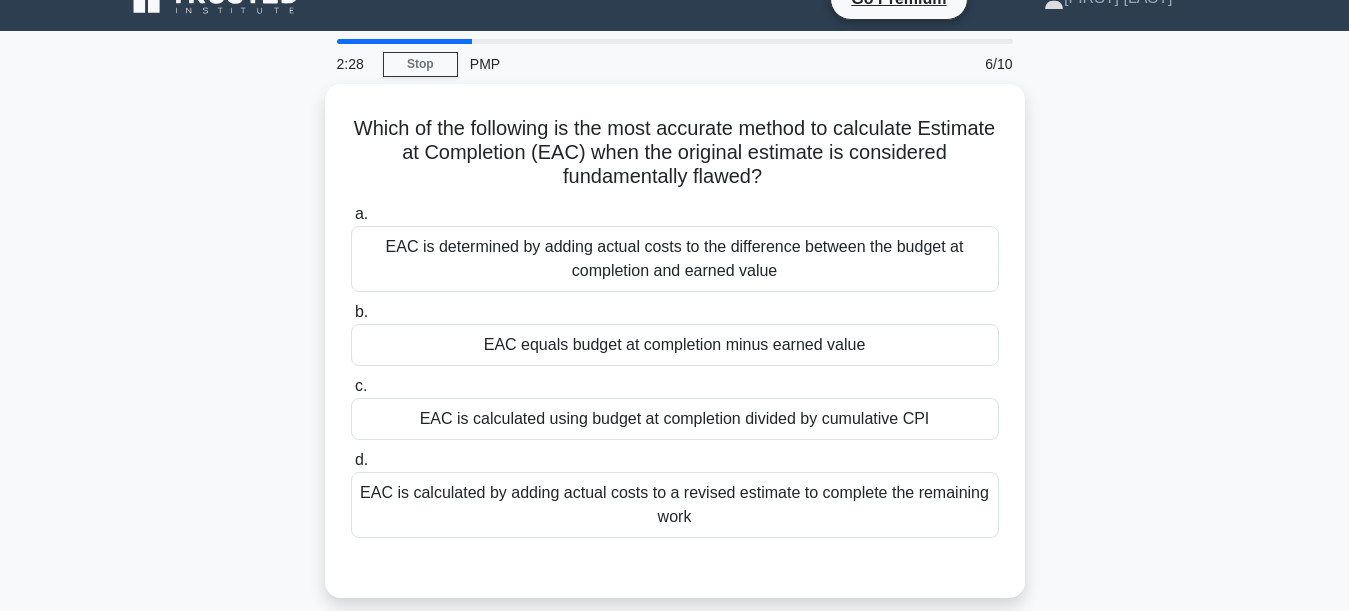 scroll, scrollTop: 0, scrollLeft: 0, axis: both 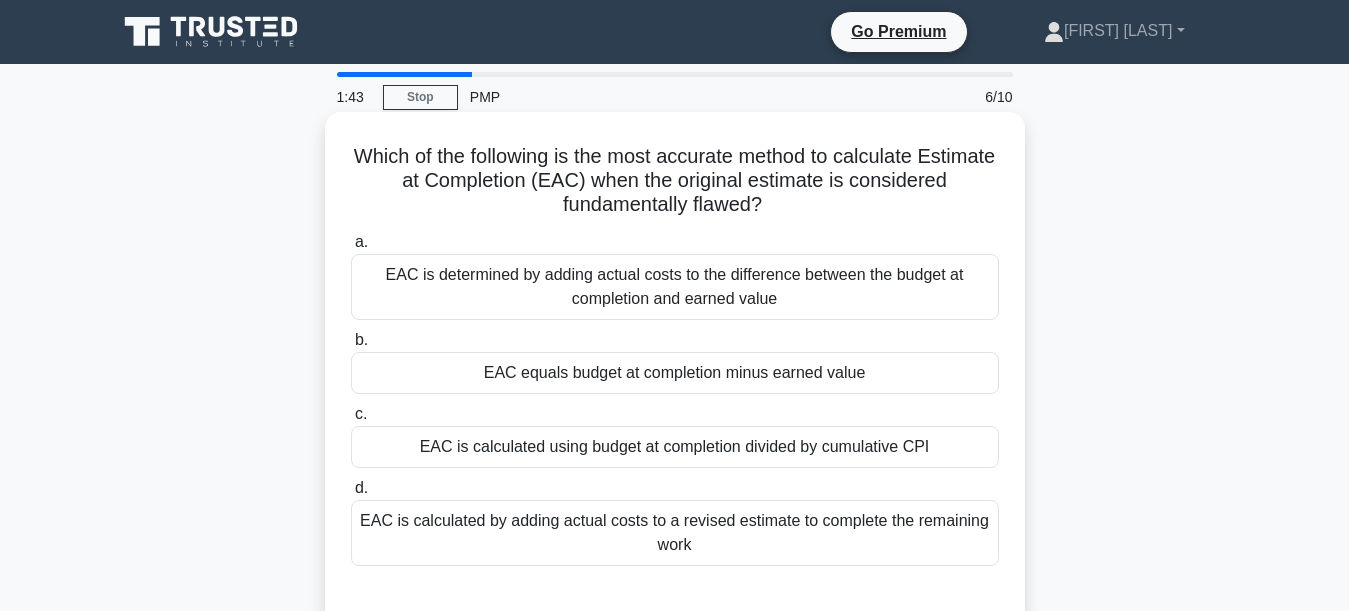 click on "EAC is calculated using budget at completion divided by cumulative CPI" at bounding box center [675, 447] 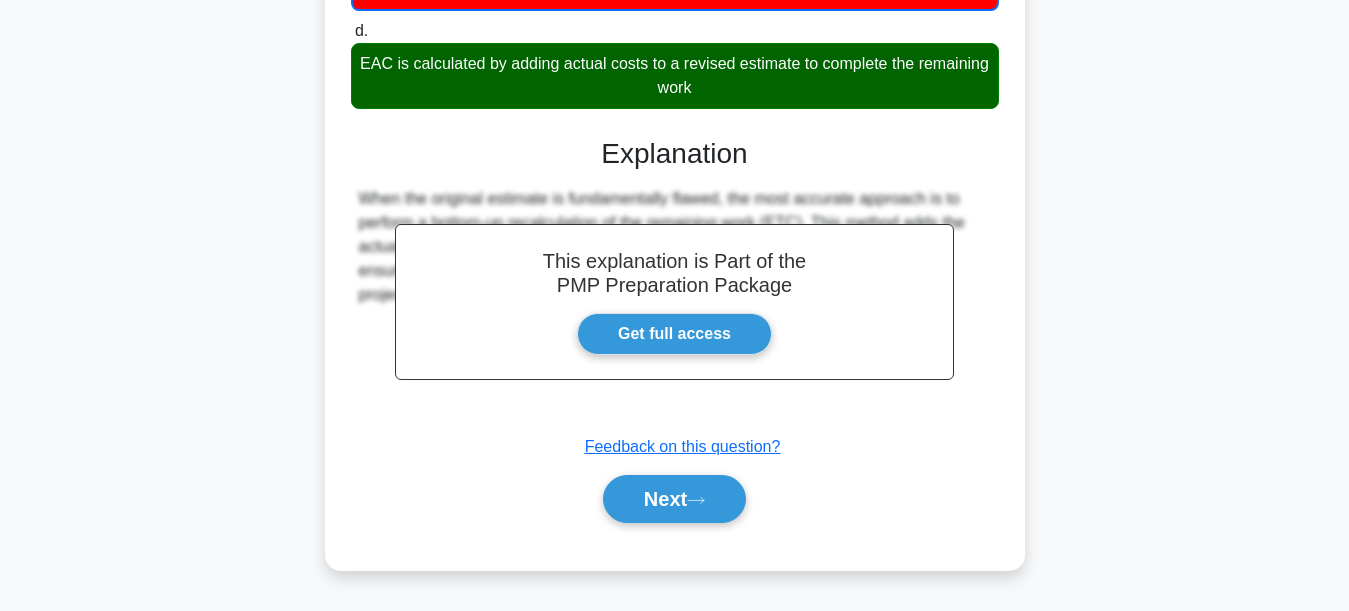 scroll, scrollTop: 469, scrollLeft: 0, axis: vertical 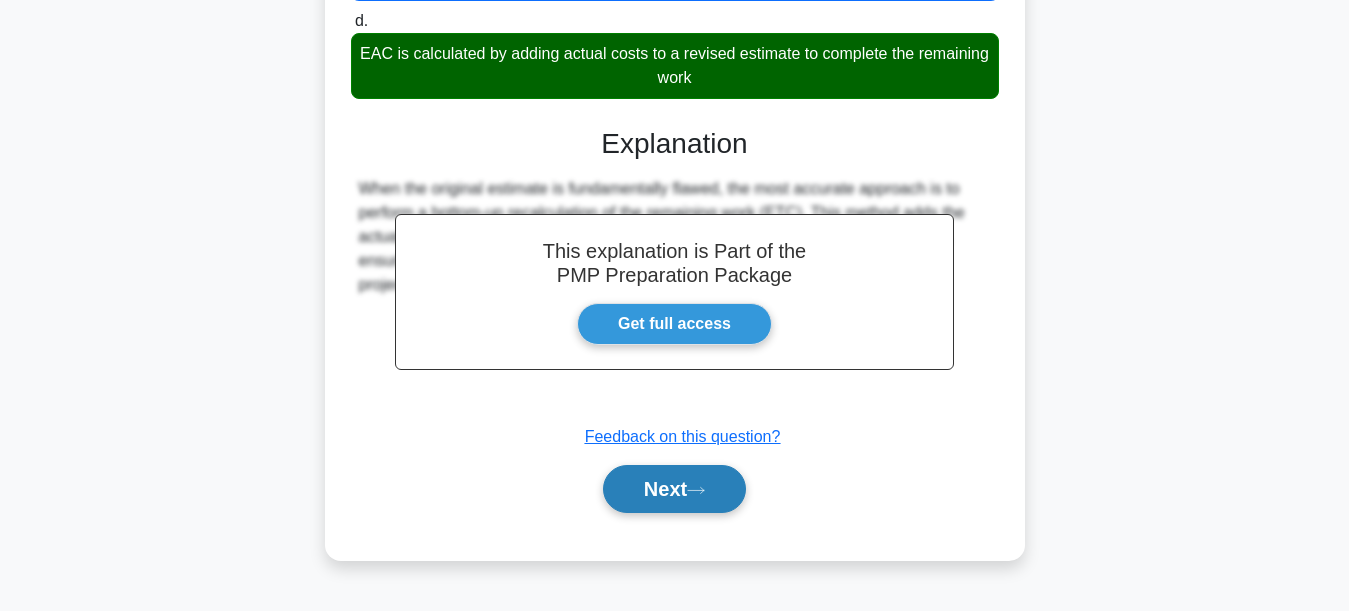 click on "Next" at bounding box center [674, 489] 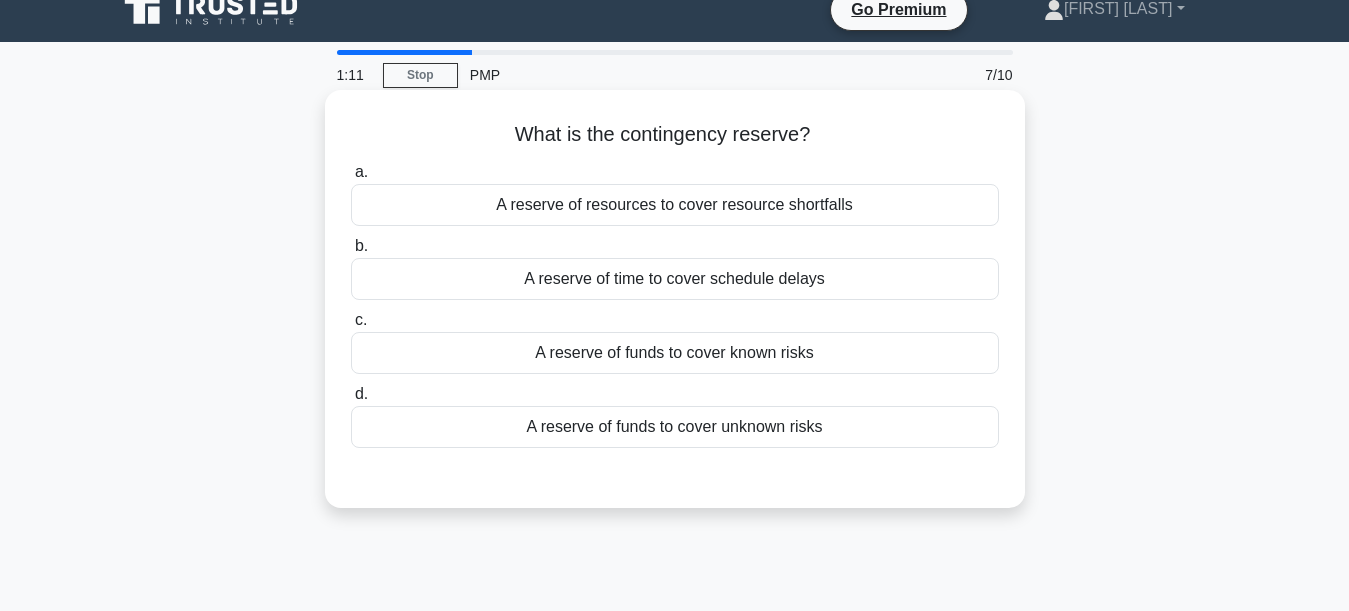 scroll, scrollTop: 0, scrollLeft: 0, axis: both 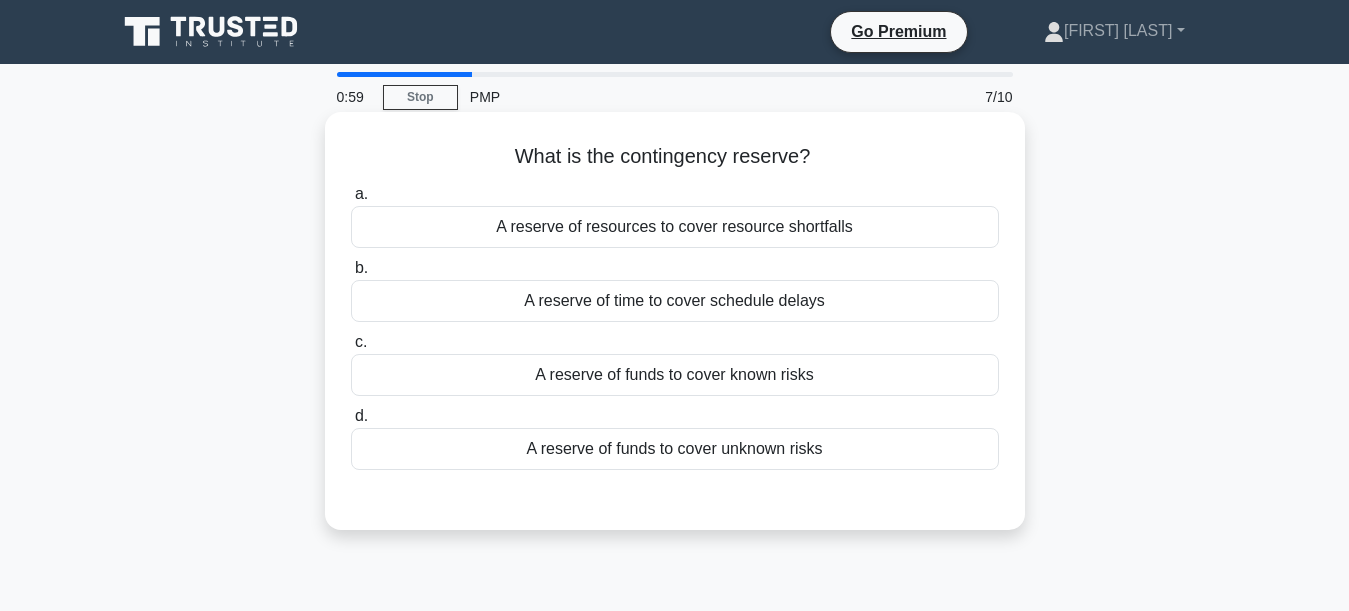 click on "A reserve of funds to cover known risks" at bounding box center [675, 375] 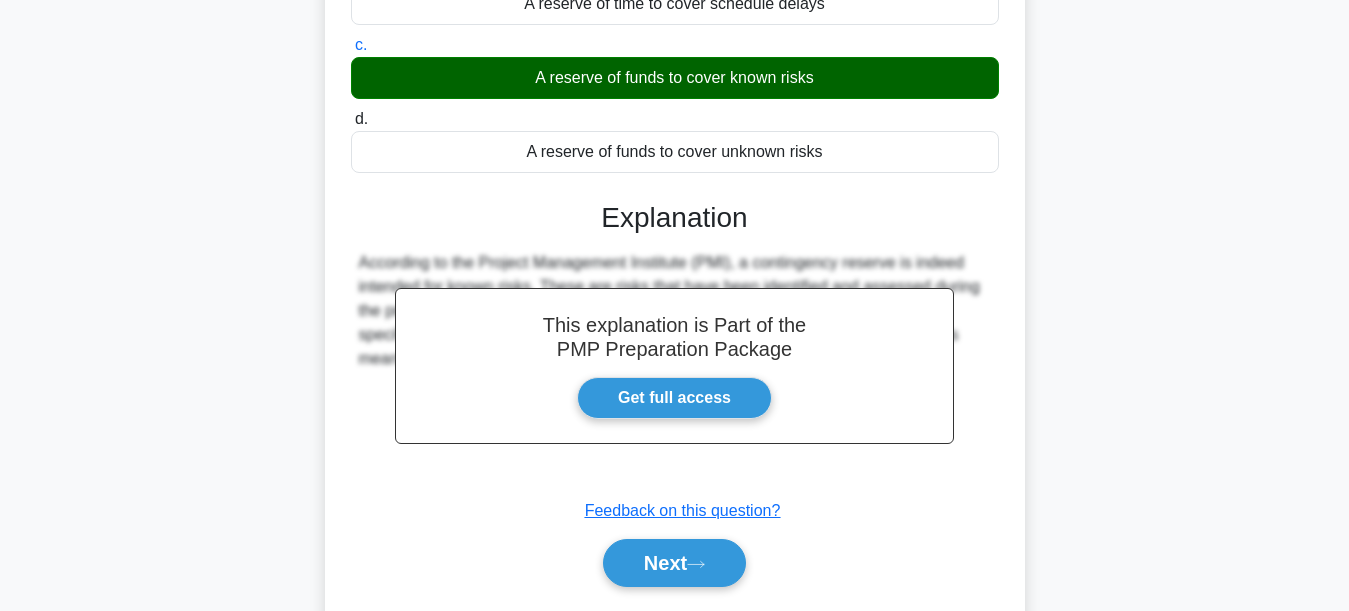 scroll, scrollTop: 300, scrollLeft: 0, axis: vertical 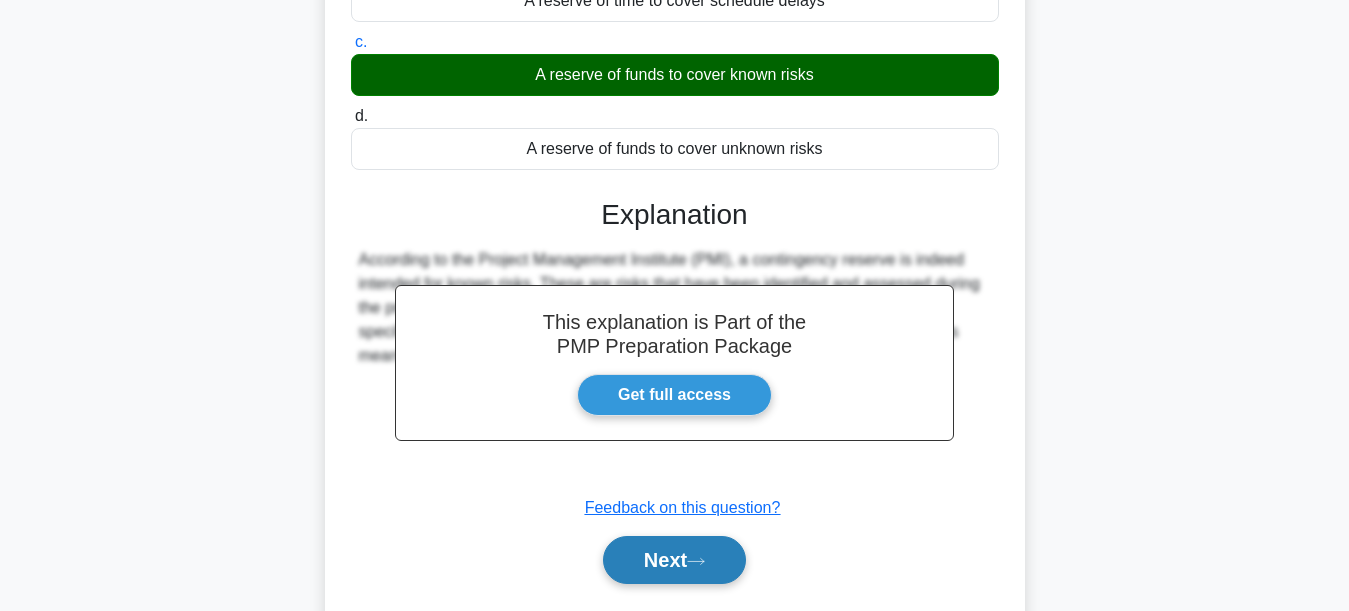 click 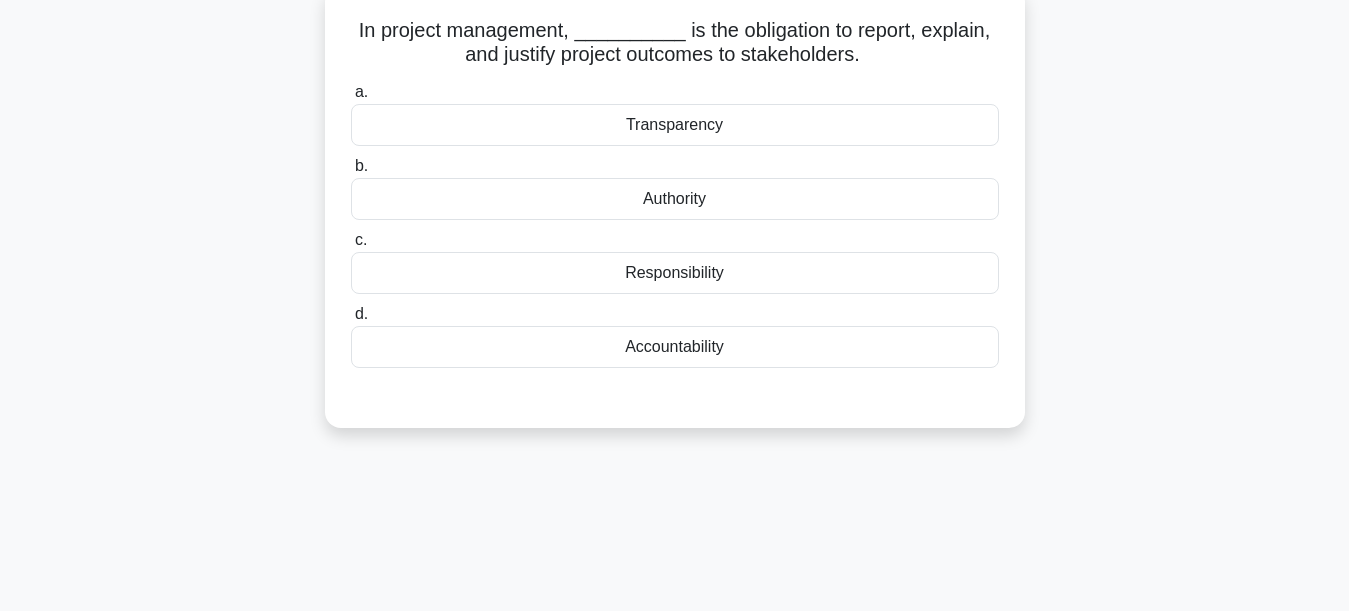 scroll, scrollTop: 0, scrollLeft: 0, axis: both 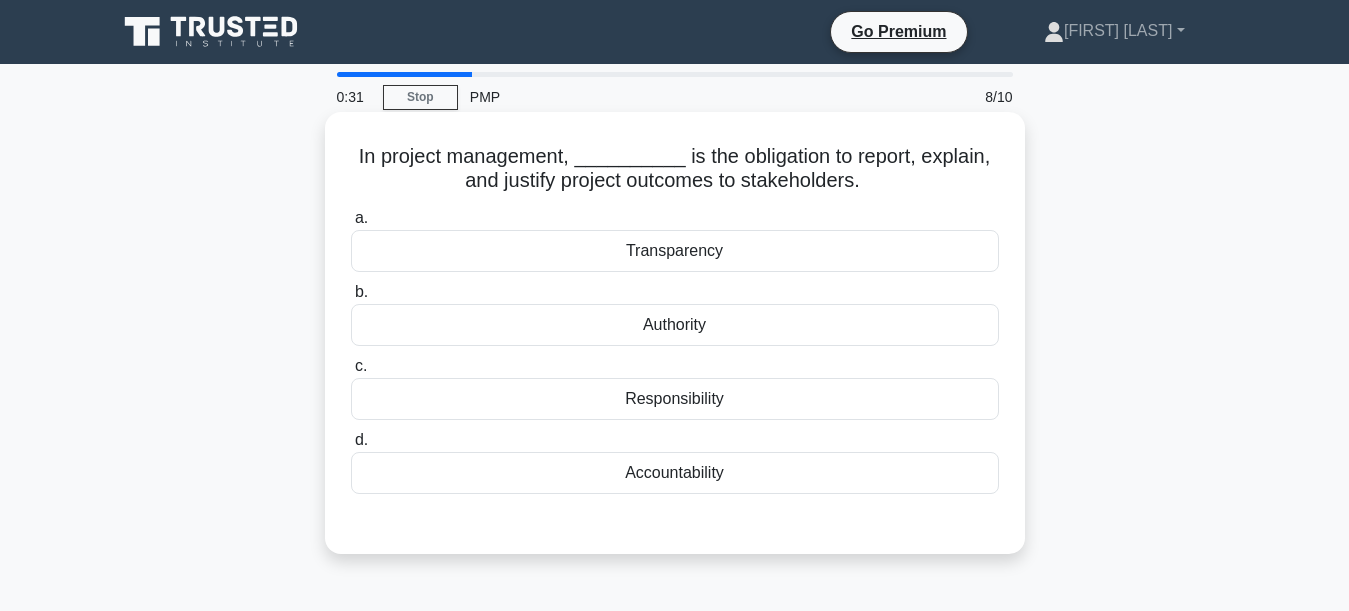 click on "Transparency" at bounding box center (675, 251) 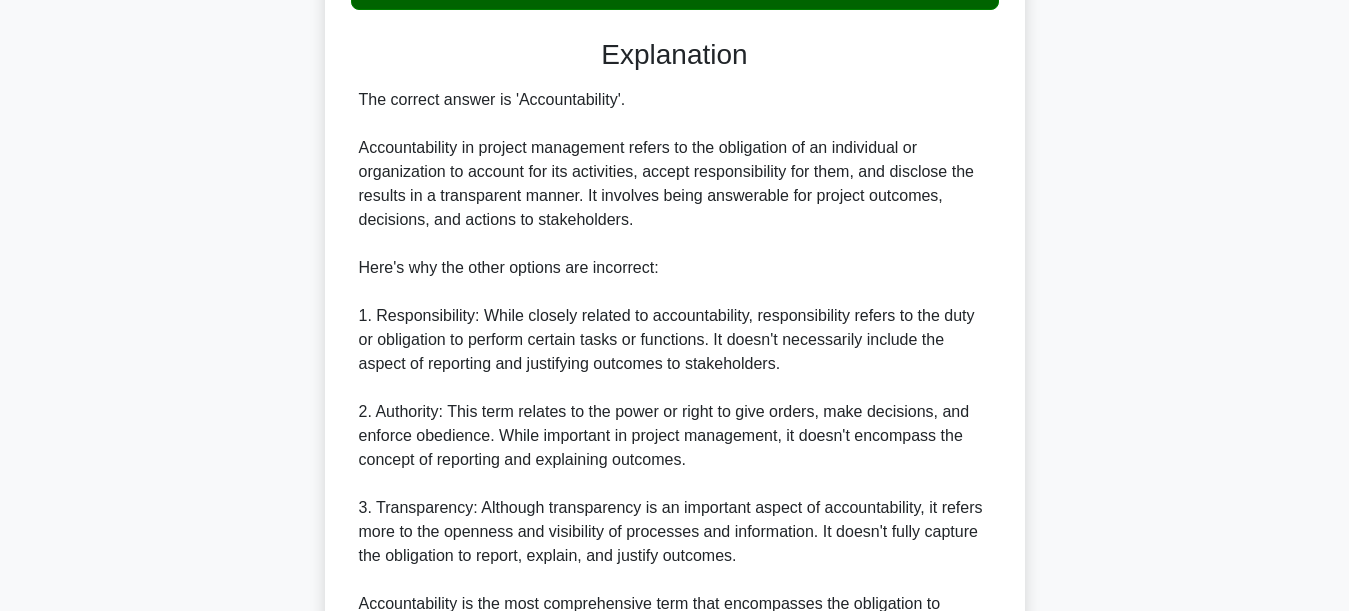 scroll, scrollTop: 500, scrollLeft: 0, axis: vertical 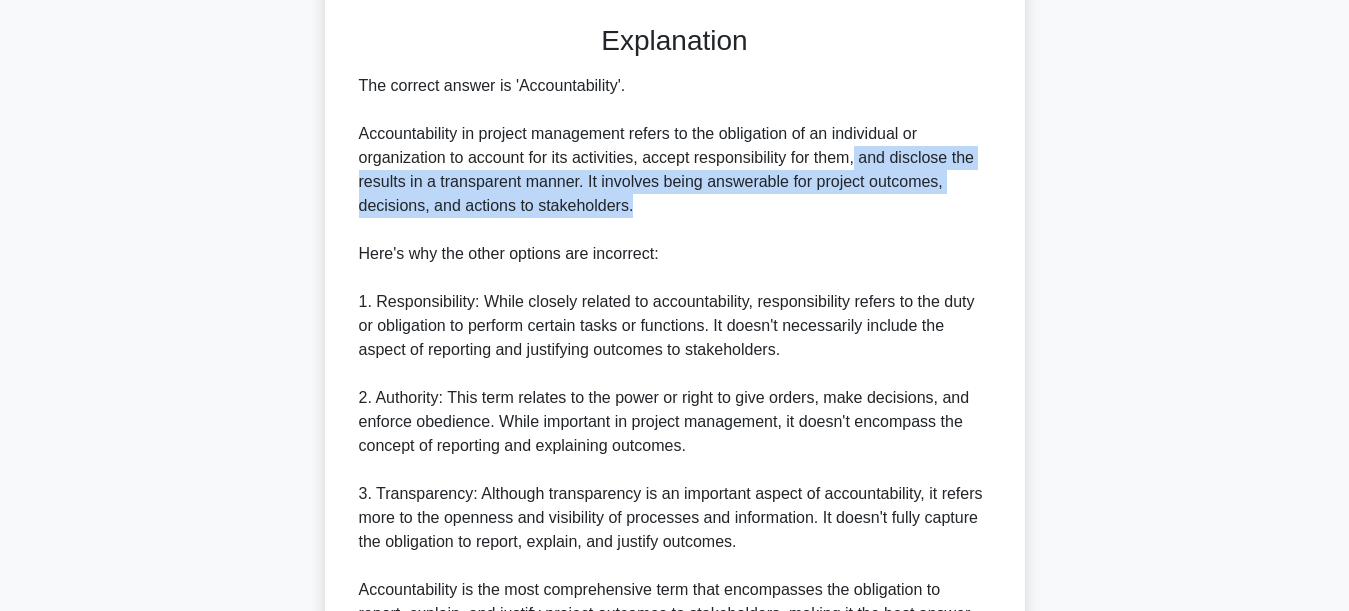 drag, startPoint x: 859, startPoint y: 160, endPoint x: 861, endPoint y: 213, distance: 53.037724 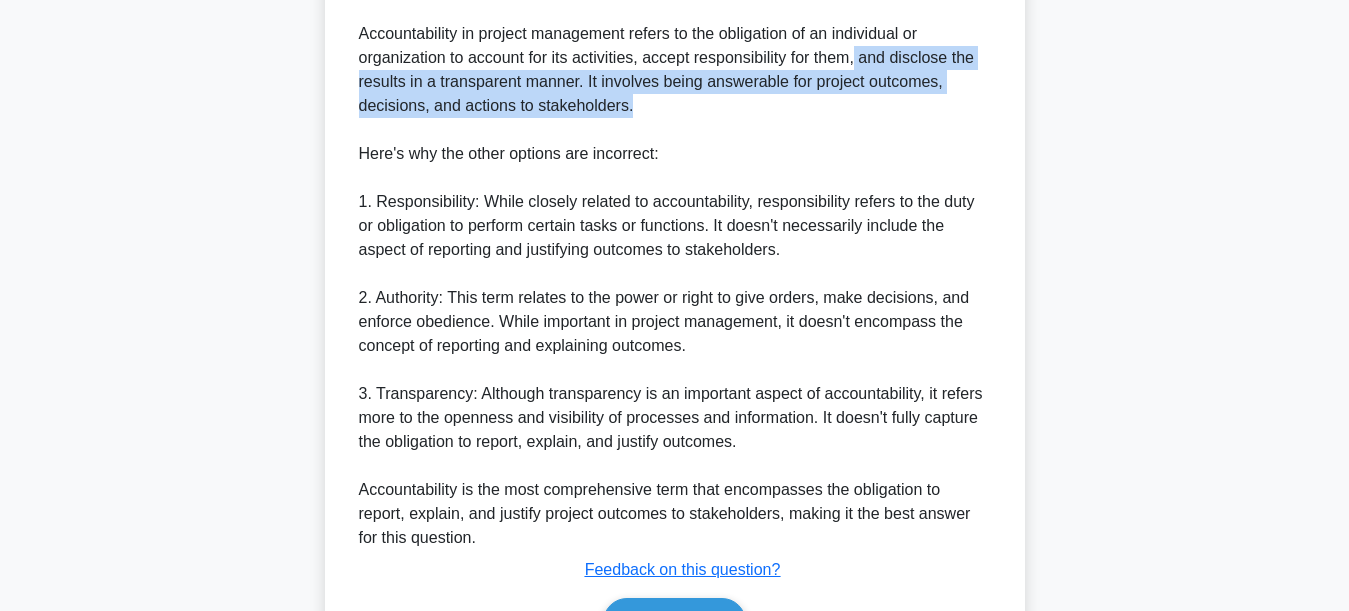 scroll, scrollTop: 700, scrollLeft: 0, axis: vertical 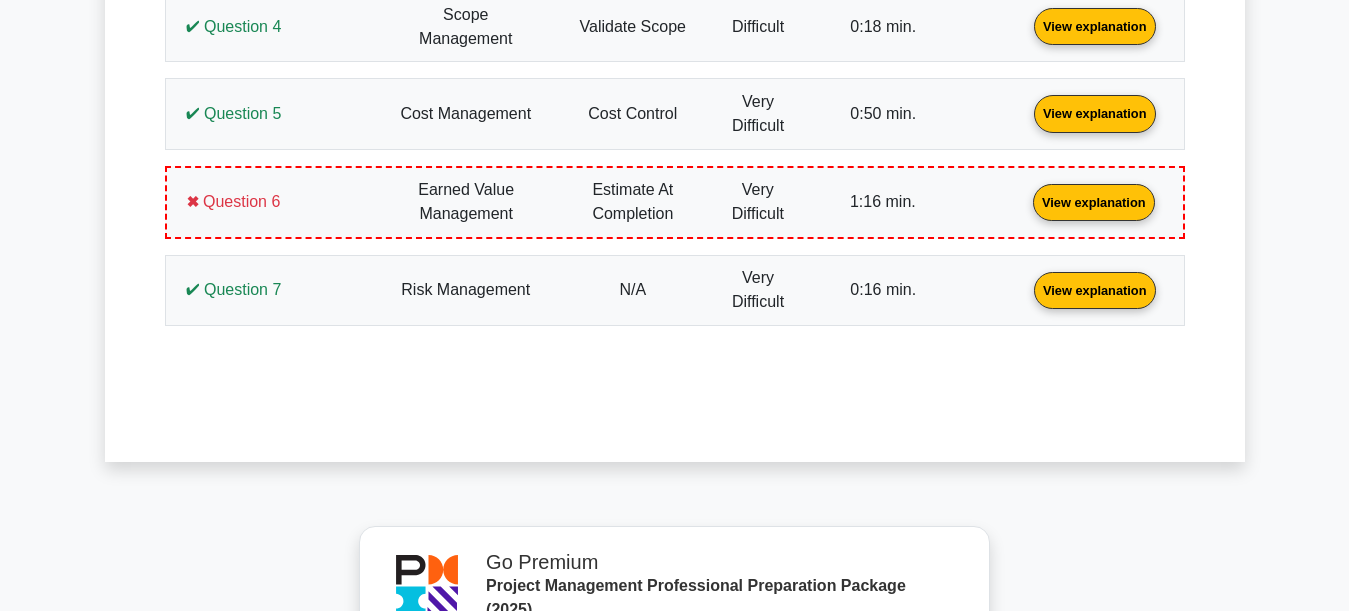 click on "View explanation" at bounding box center (1094, 200) 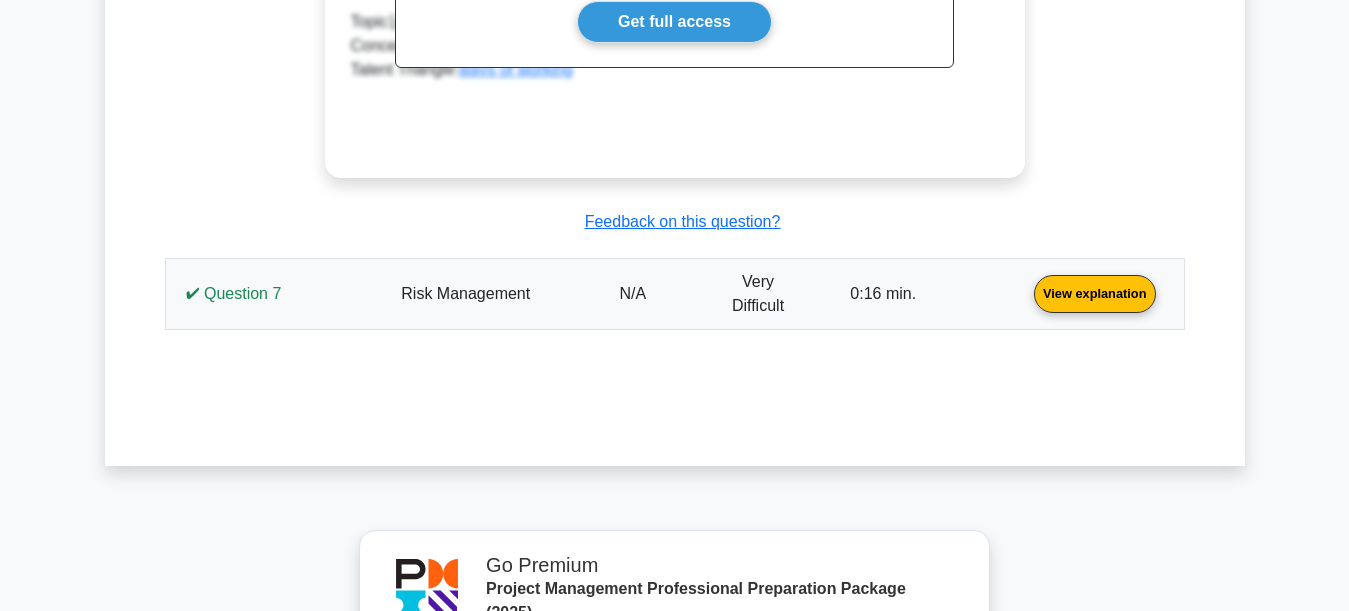 scroll, scrollTop: 3400, scrollLeft: 0, axis: vertical 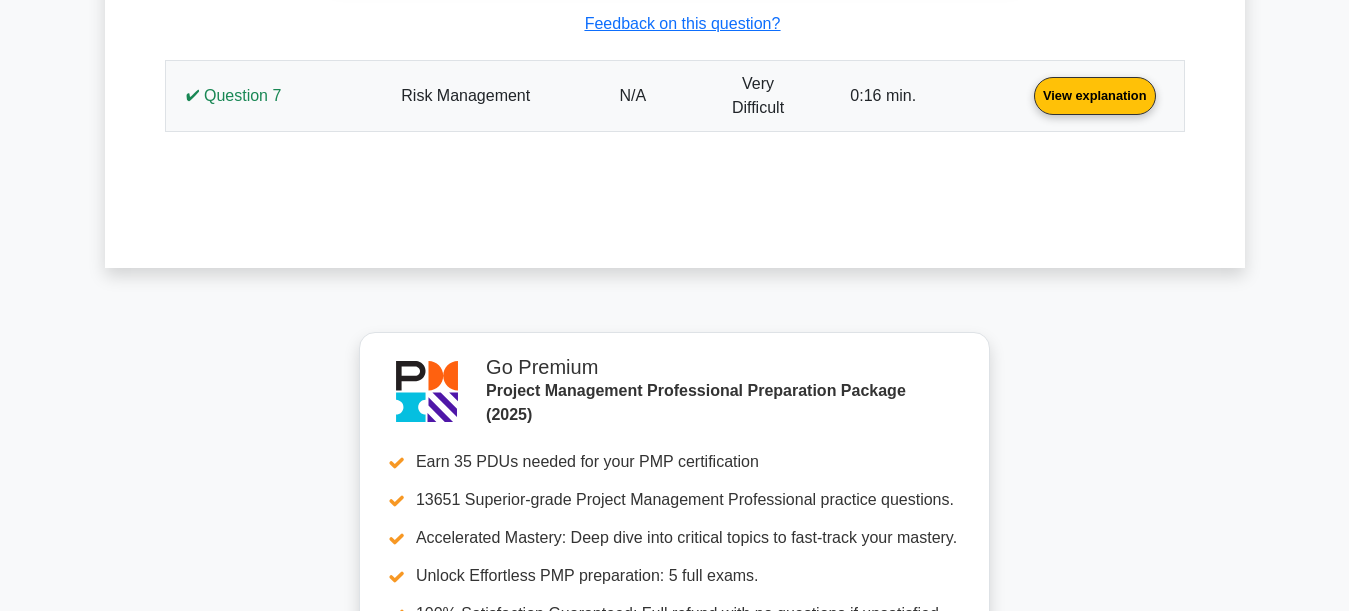 click on "View explanation" at bounding box center (1095, 94) 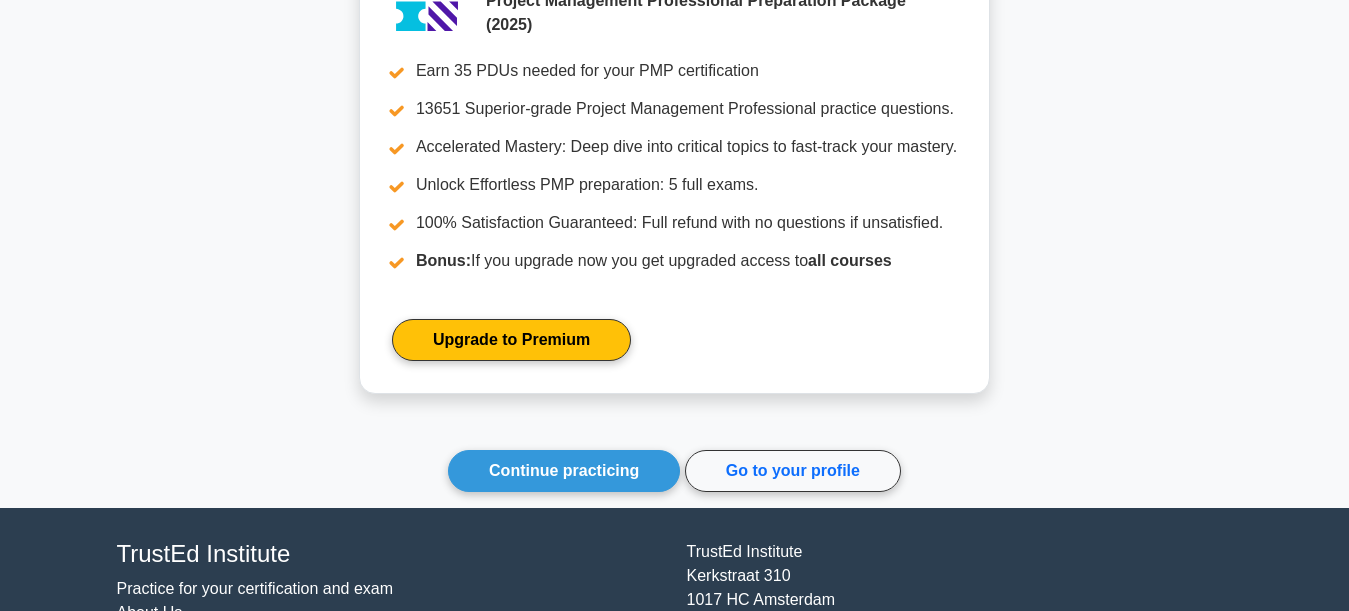 scroll, scrollTop: 4718, scrollLeft: 0, axis: vertical 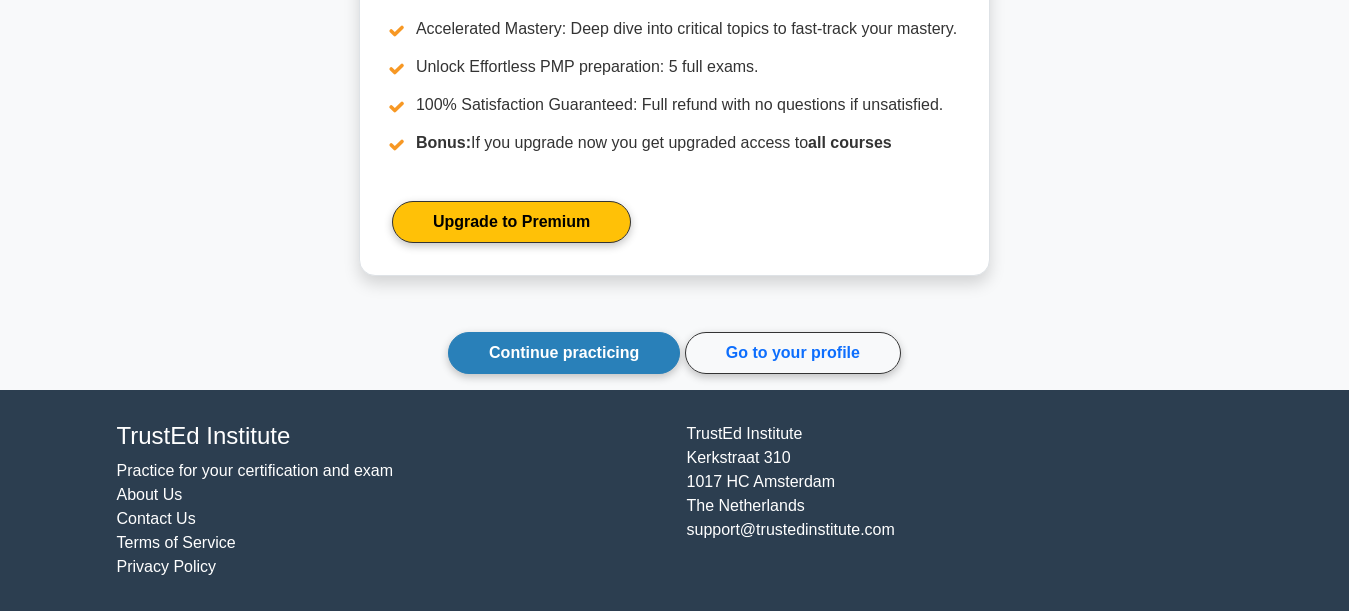 click on "Continue practicing" at bounding box center (564, 353) 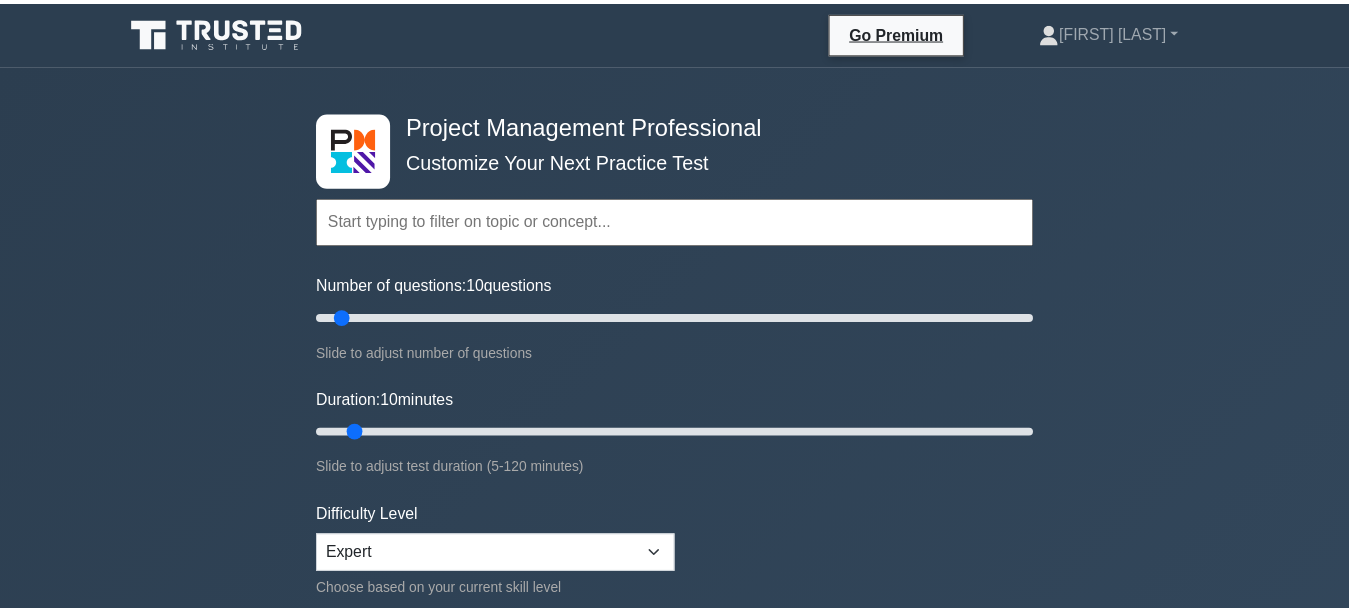 scroll, scrollTop: 0, scrollLeft: 0, axis: both 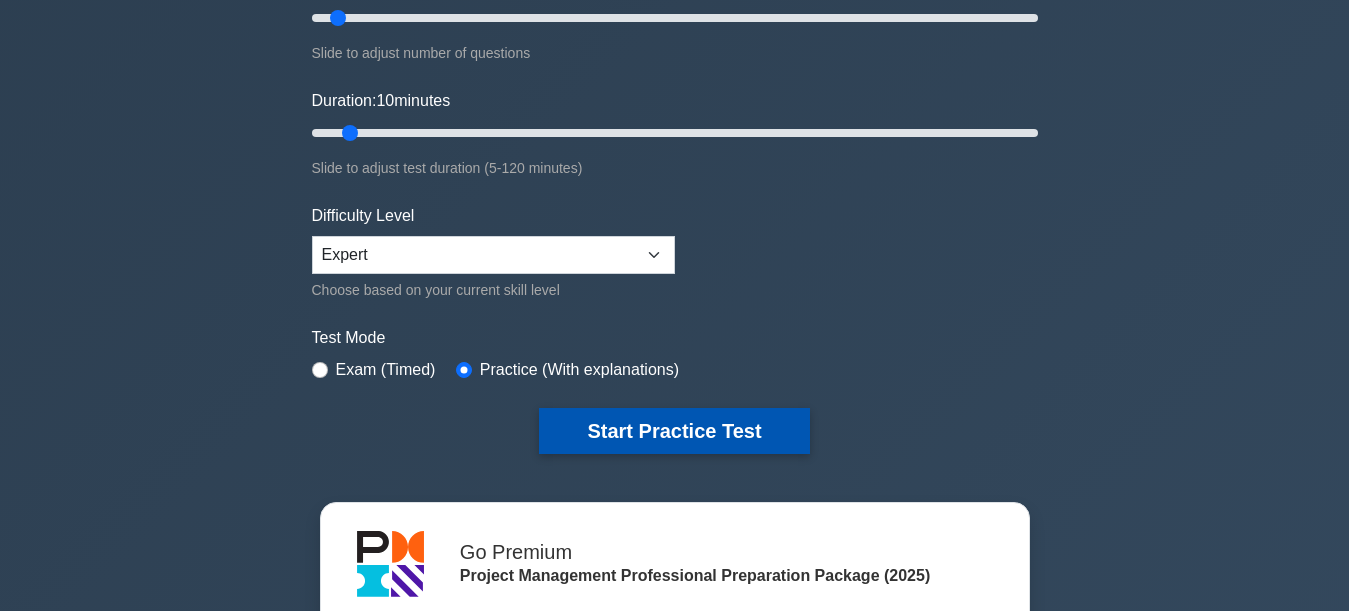 click on "Start Practice Test" at bounding box center [674, 431] 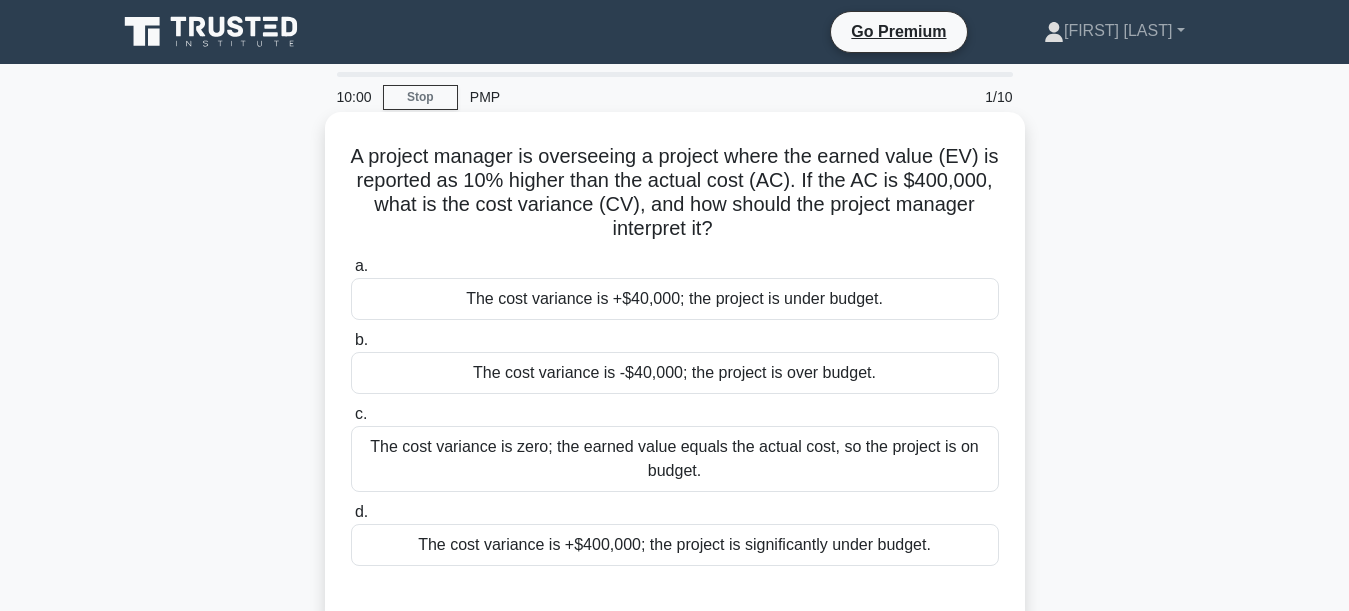 scroll, scrollTop: 0, scrollLeft: 0, axis: both 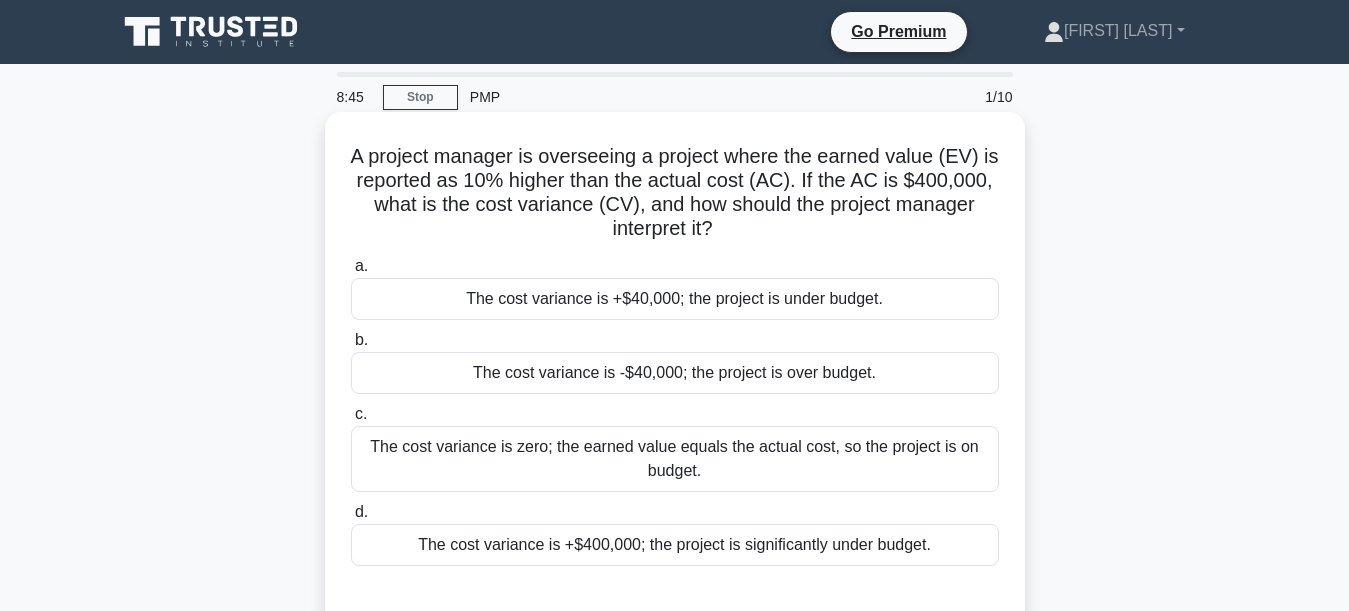 click on "The cost variance is +$40,000; the project is under budget." at bounding box center (675, 299) 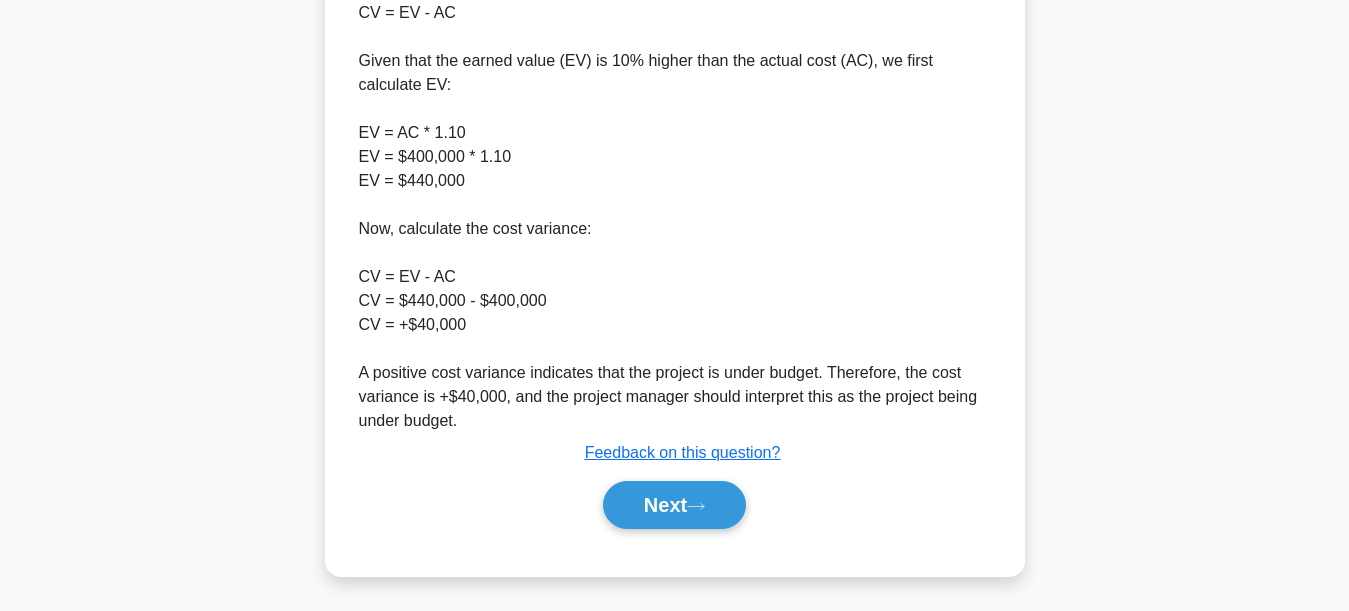 scroll, scrollTop: 695, scrollLeft: 0, axis: vertical 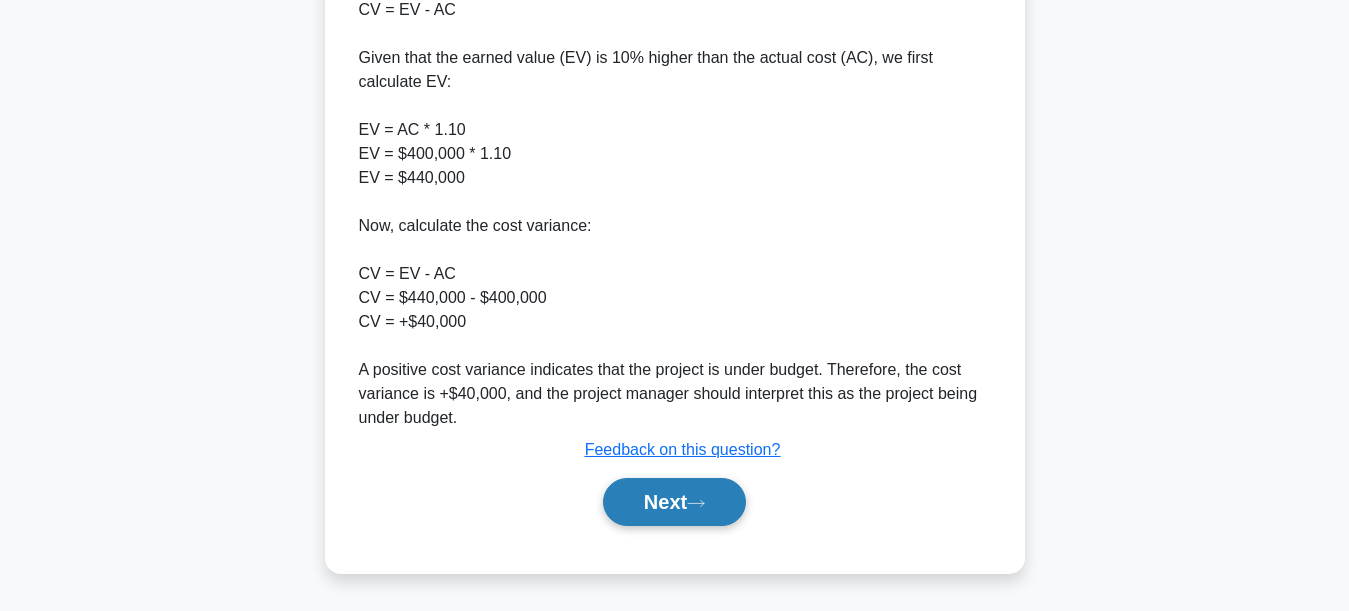 click on "Next" at bounding box center [674, 502] 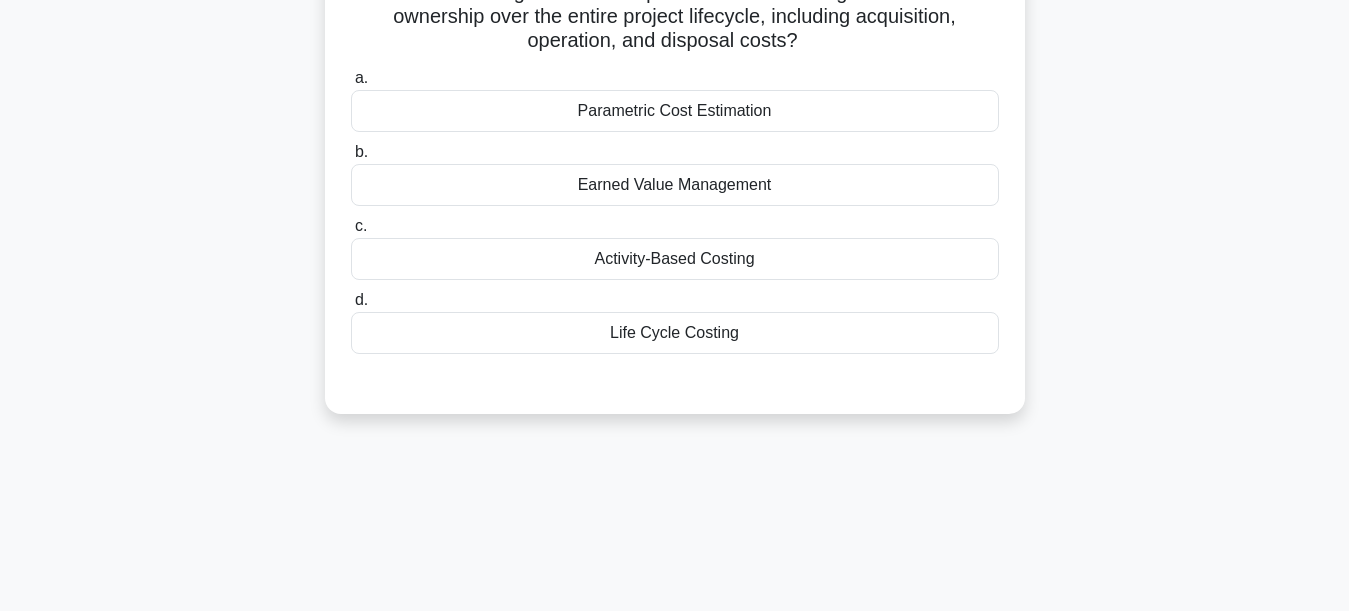 scroll, scrollTop: 0, scrollLeft: 0, axis: both 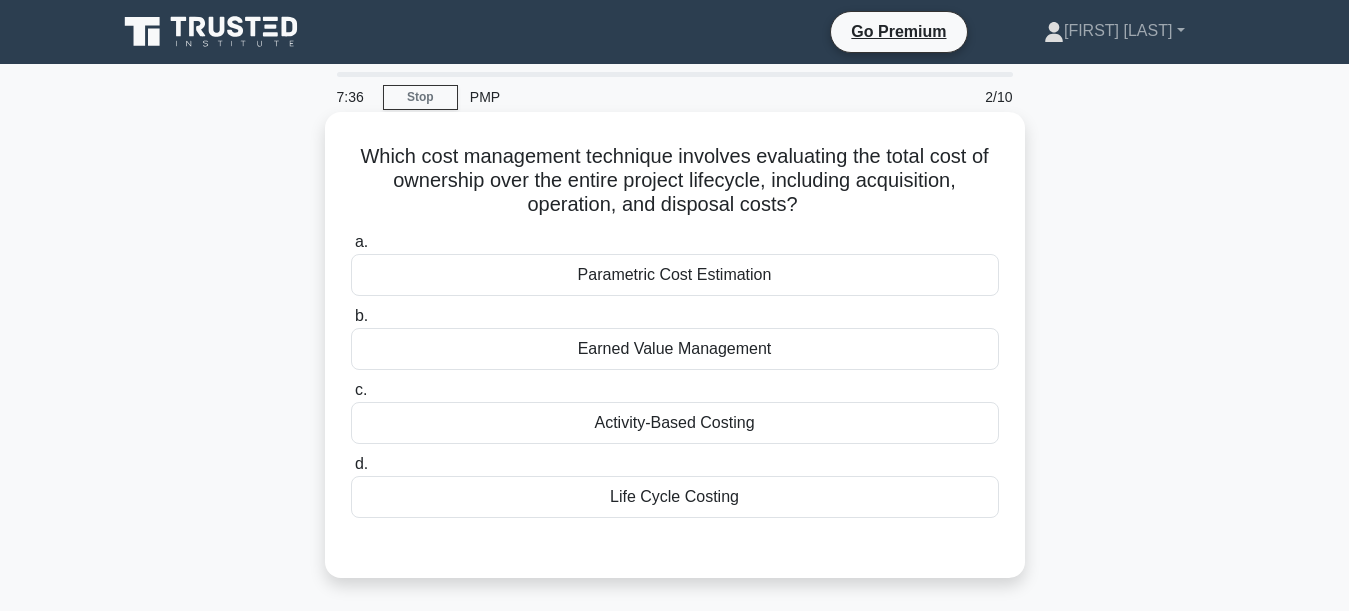 click on "Activity-Based Costing" at bounding box center [675, 423] 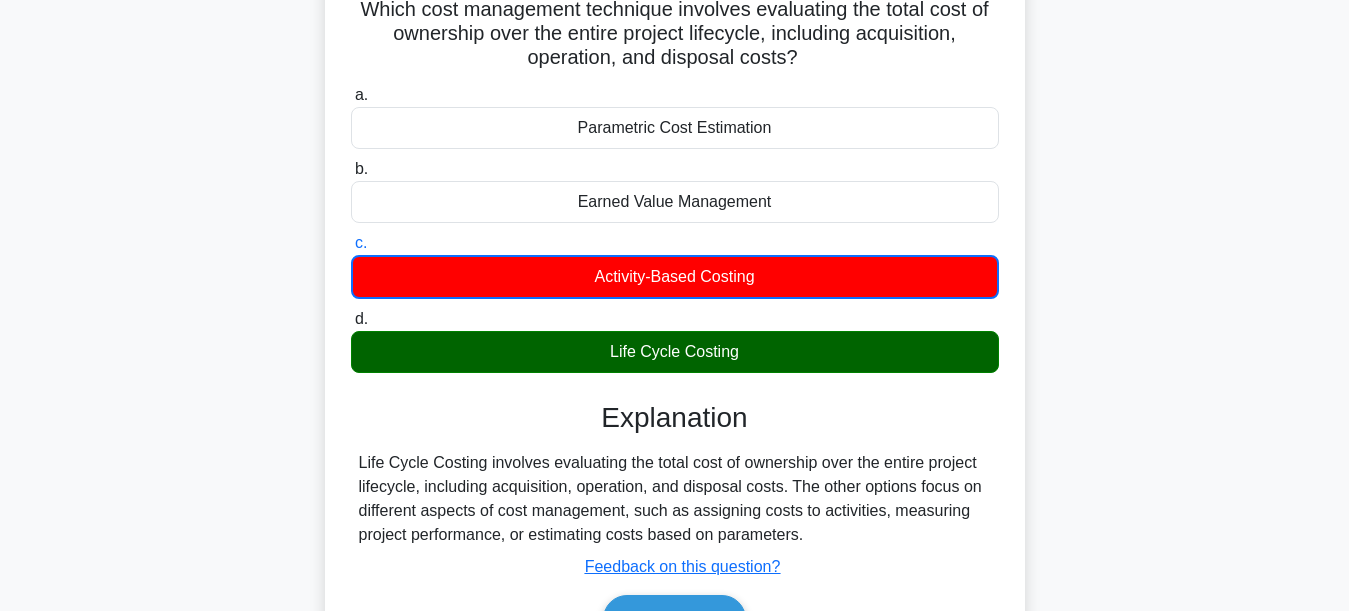 scroll, scrollTop: 300, scrollLeft: 0, axis: vertical 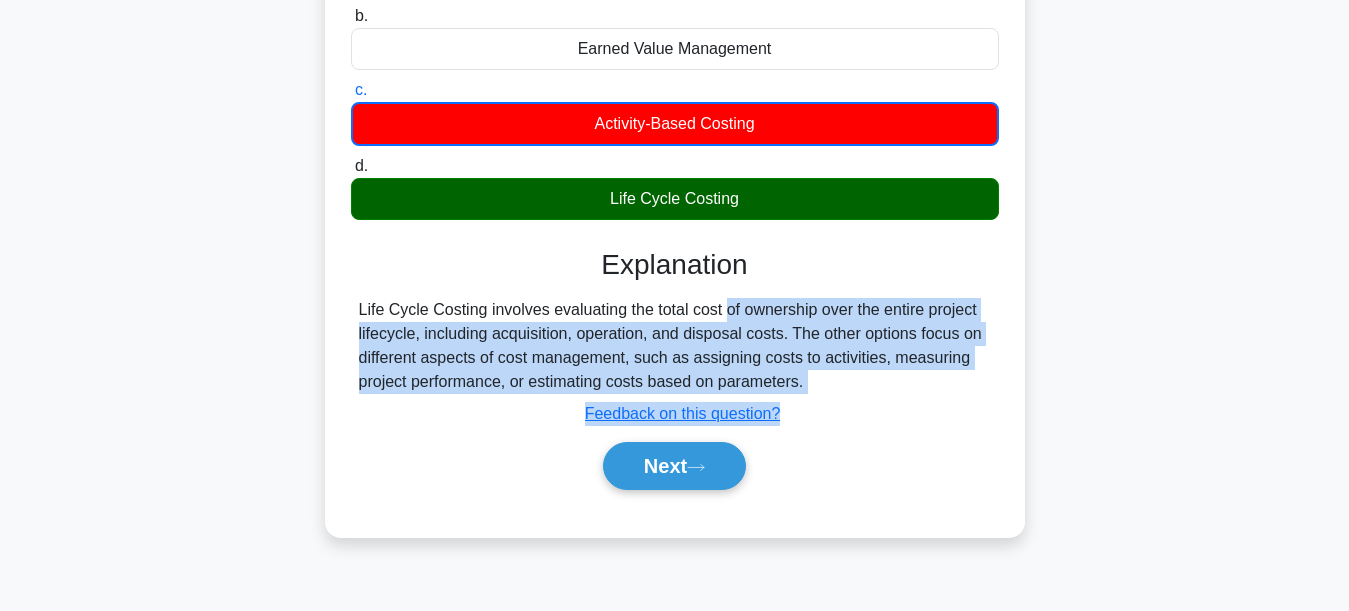 drag, startPoint x: 609, startPoint y: 313, endPoint x: 1004, endPoint y: 482, distance: 429.63474 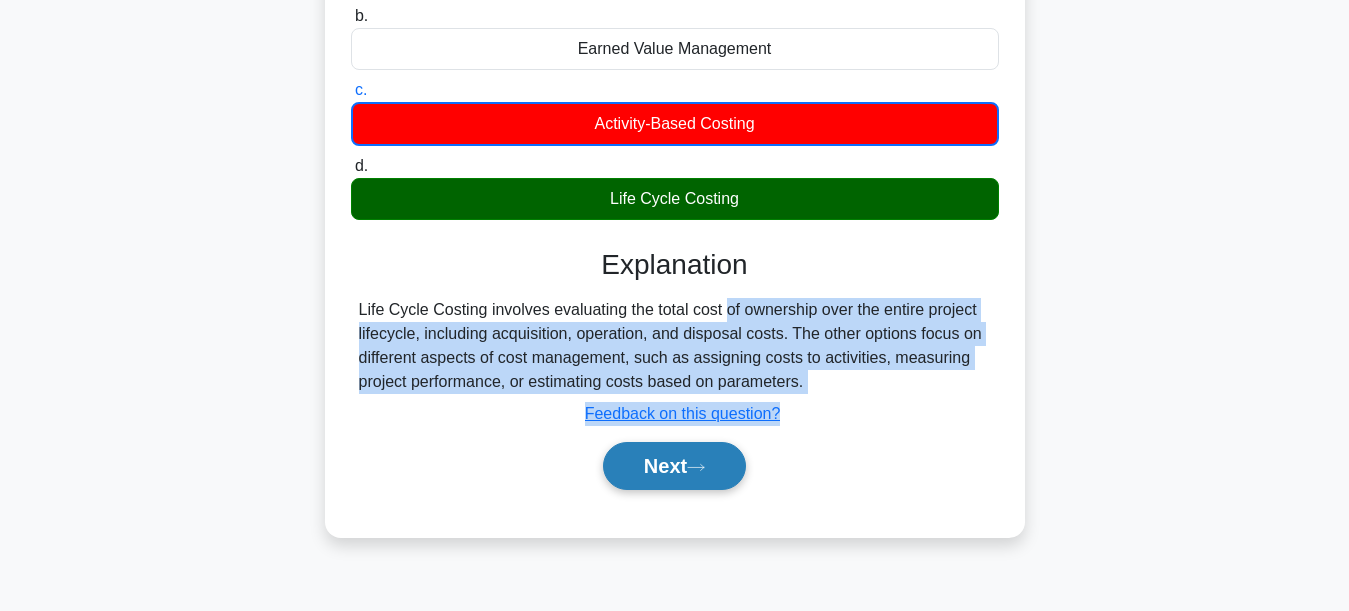 click on "Next" at bounding box center [674, 466] 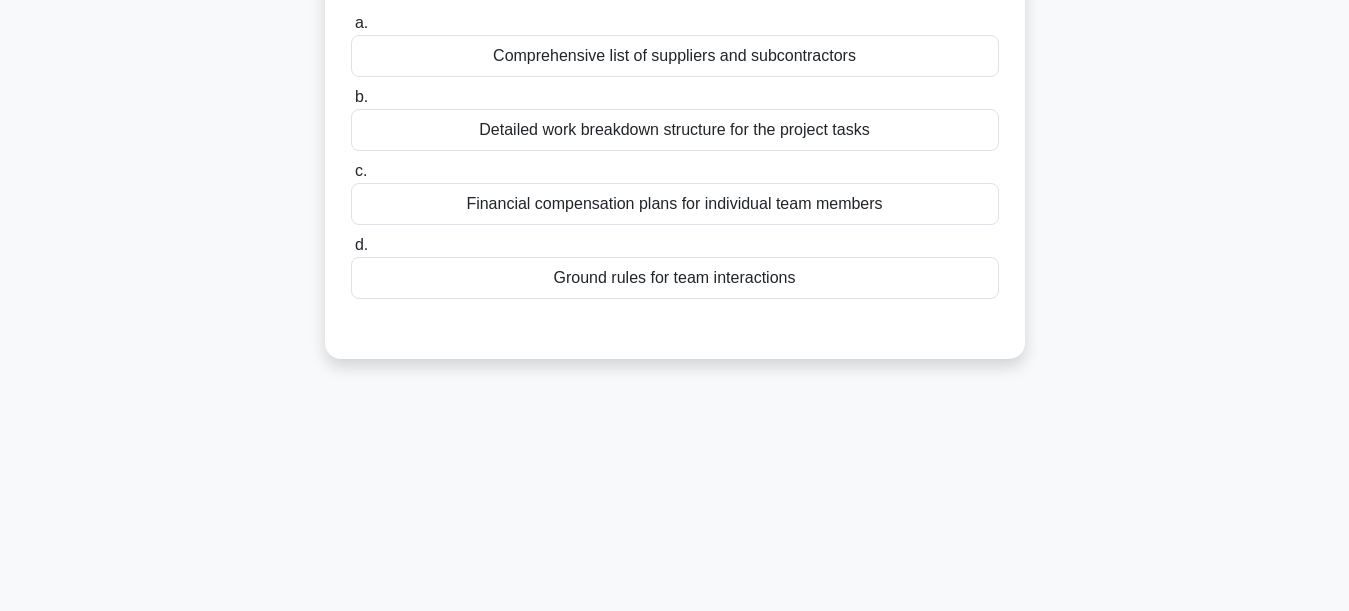 scroll, scrollTop: 0, scrollLeft: 0, axis: both 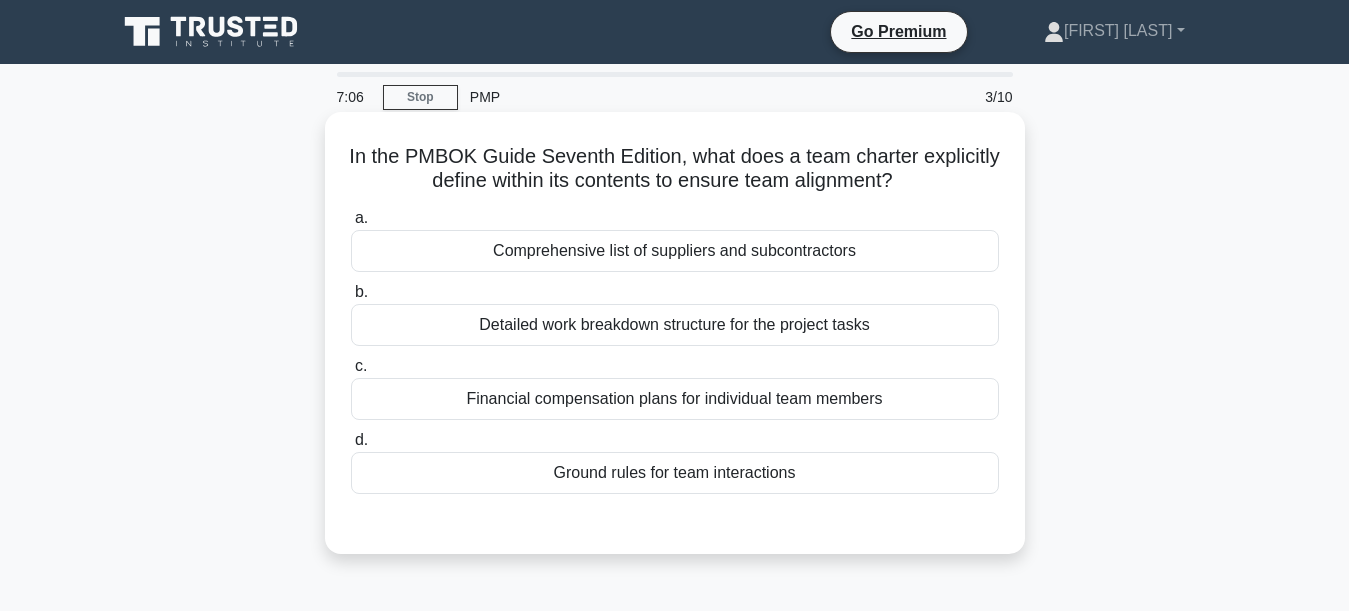click on "Ground rules for team interactions" at bounding box center (675, 473) 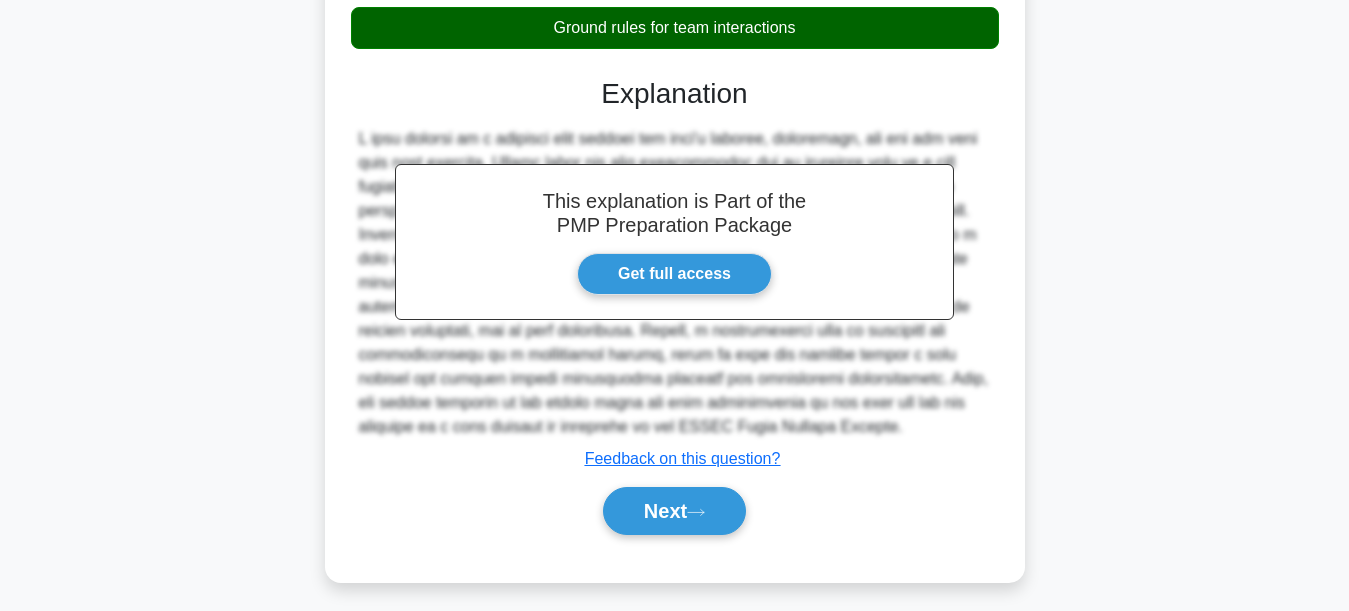 scroll, scrollTop: 469, scrollLeft: 0, axis: vertical 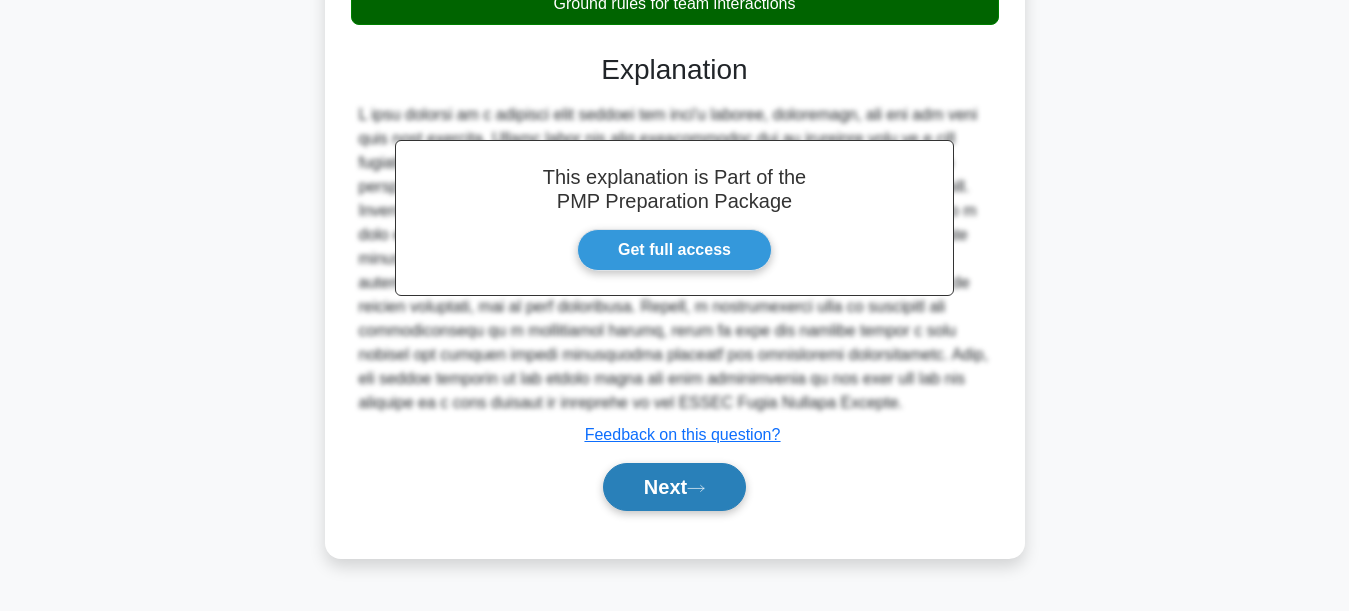 click on "Next" at bounding box center [674, 487] 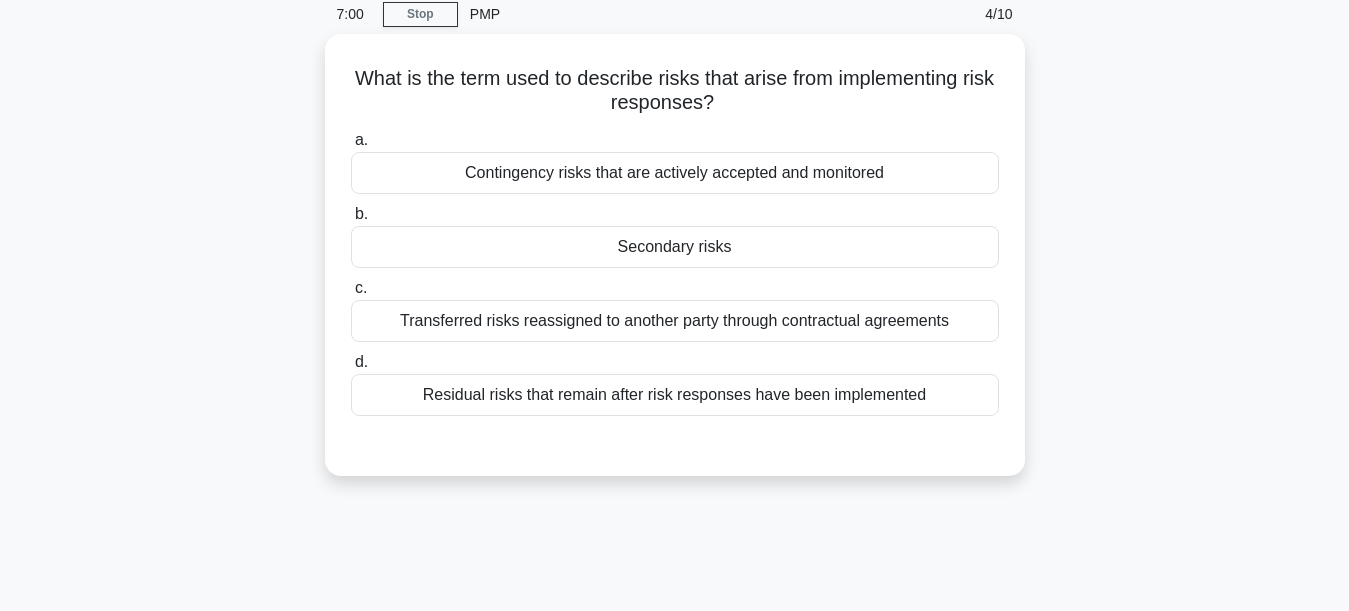 scroll, scrollTop: 0, scrollLeft: 0, axis: both 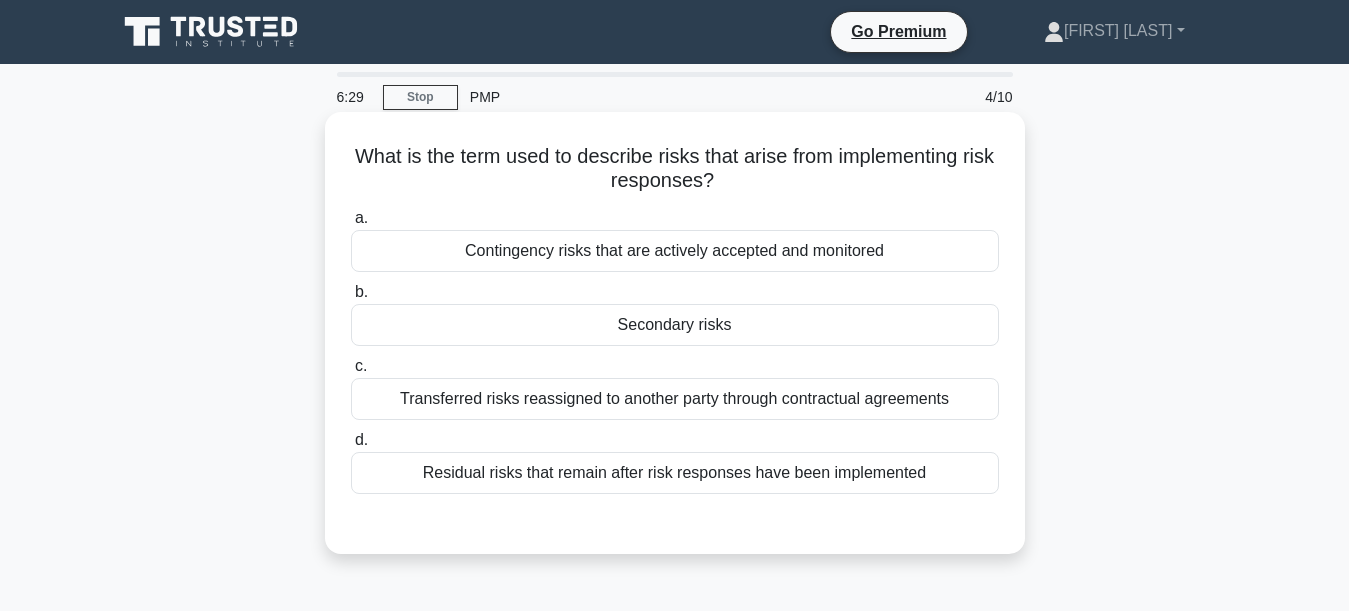 click on "Secondary risks" at bounding box center [675, 325] 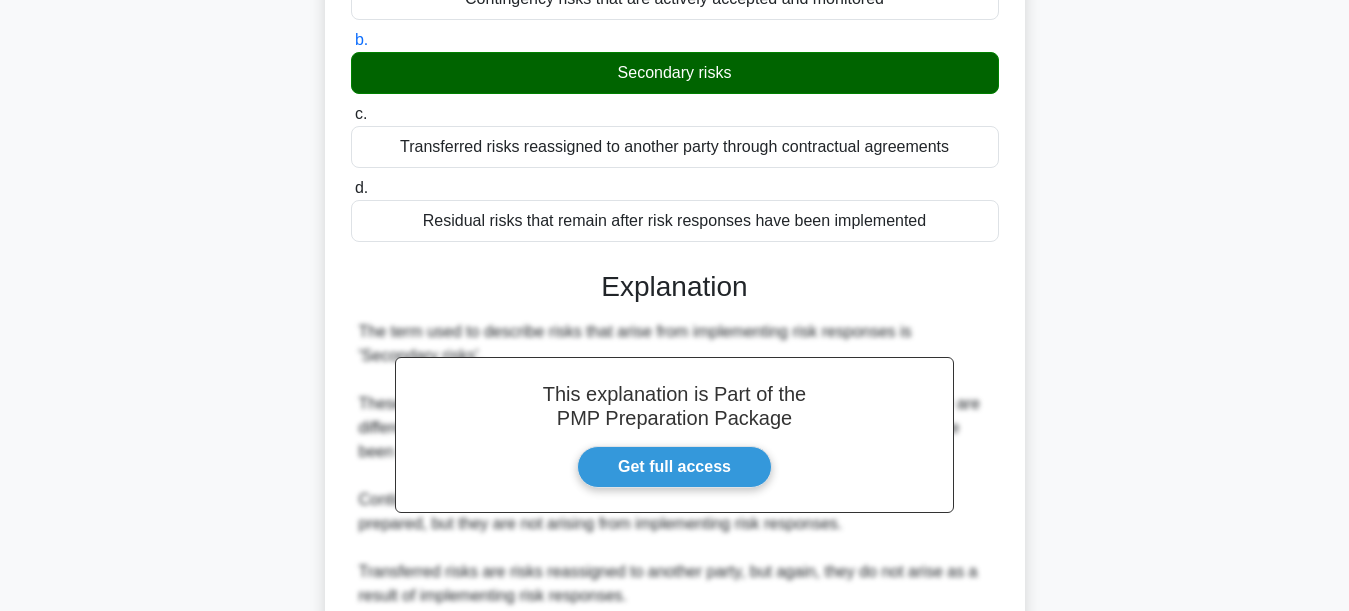scroll, scrollTop: 400, scrollLeft: 0, axis: vertical 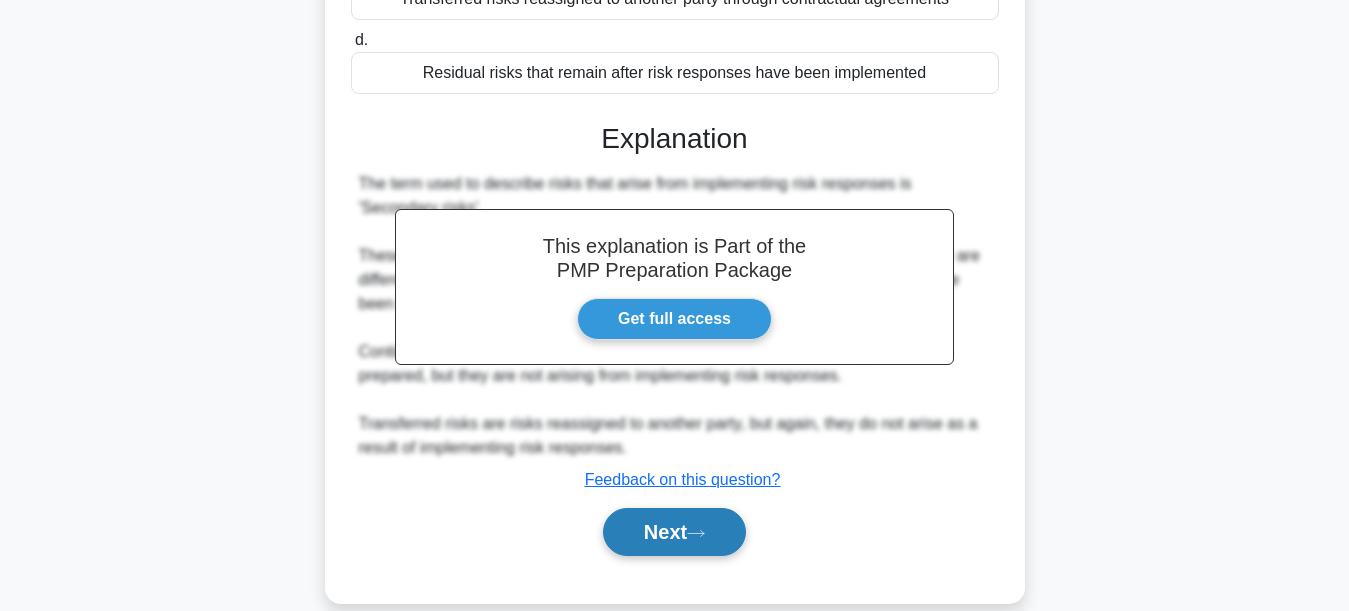 click on "Next" at bounding box center (674, 532) 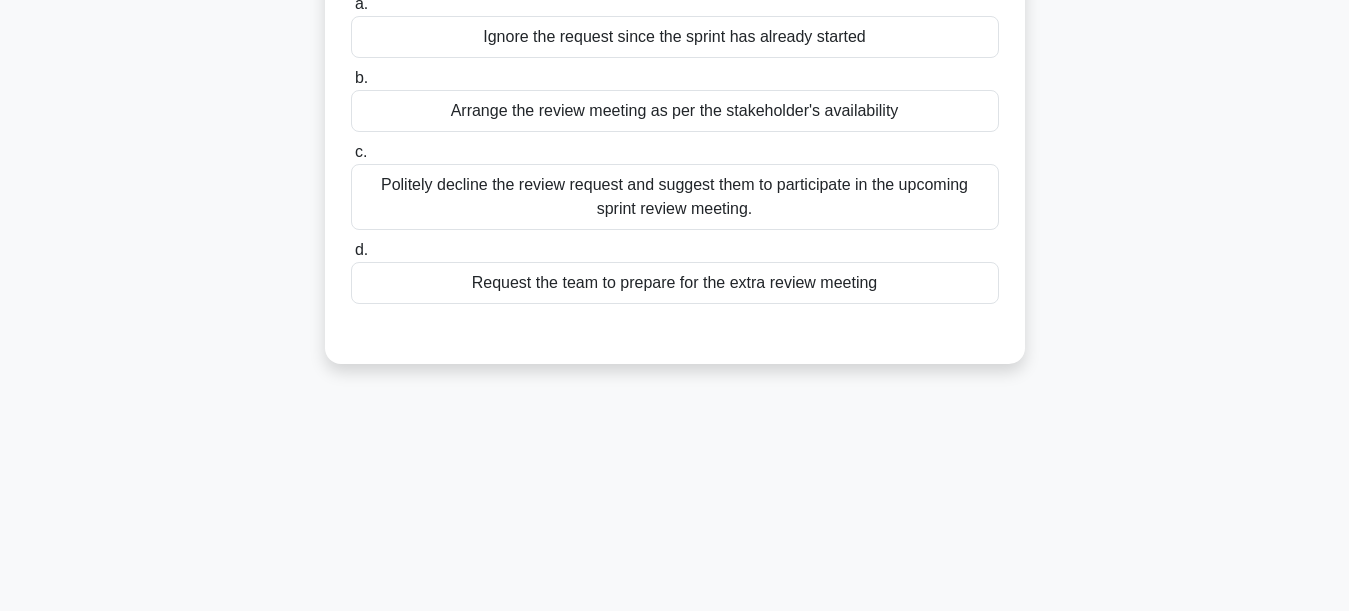 scroll, scrollTop: 0, scrollLeft: 0, axis: both 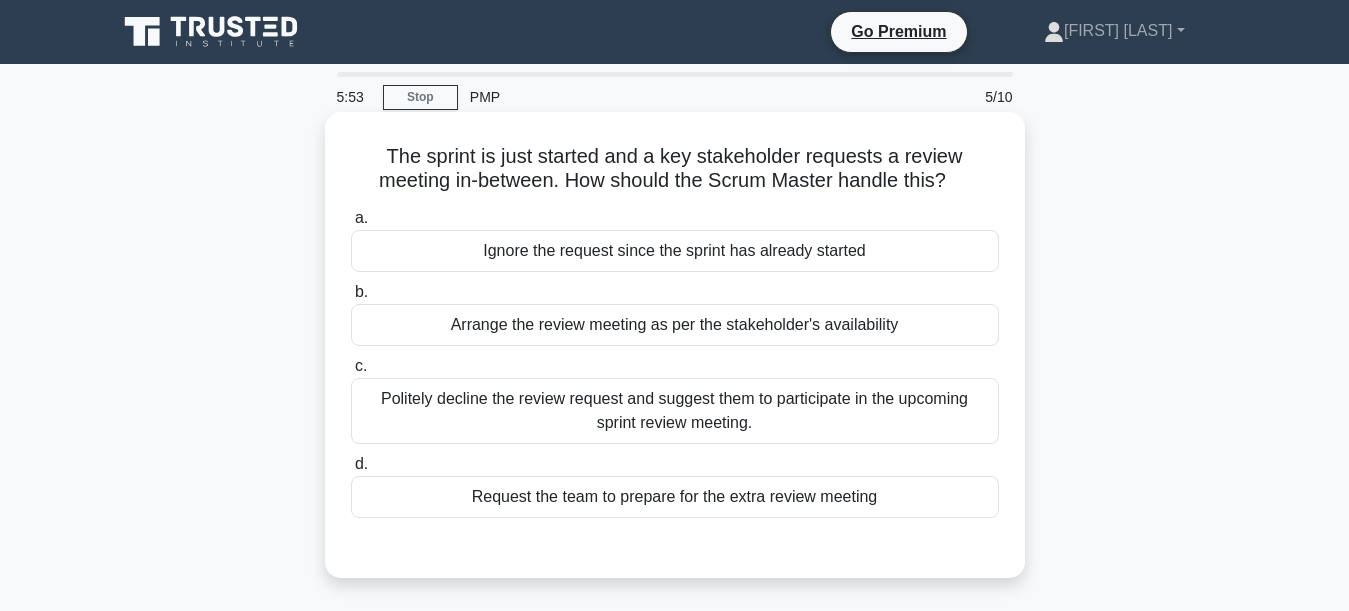 click on "Politely decline the review request and suggest them to participate in the upcoming sprint review meeting." at bounding box center [675, 411] 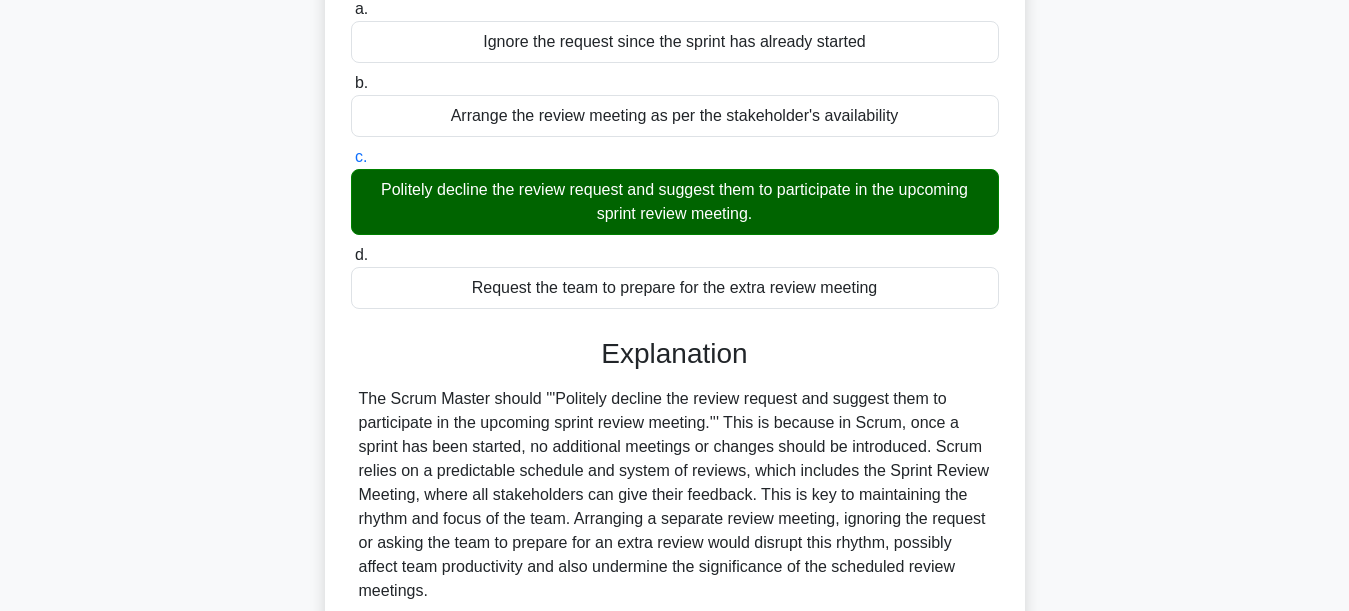 scroll, scrollTop: 400, scrollLeft: 0, axis: vertical 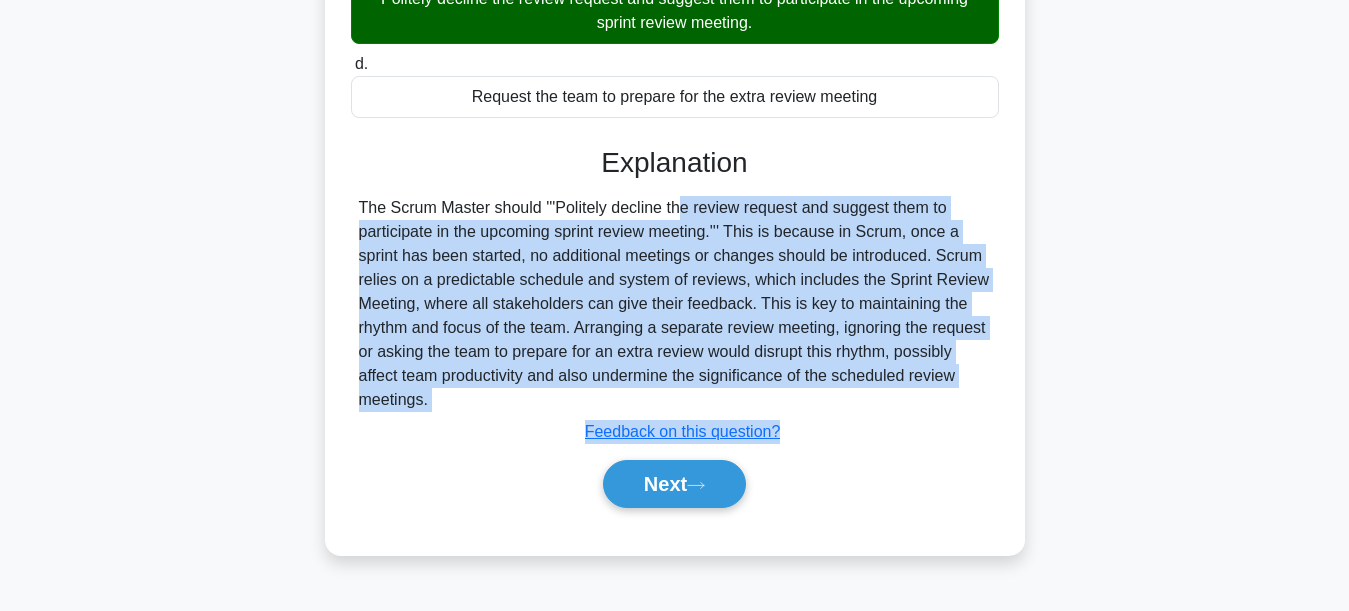 drag, startPoint x: 572, startPoint y: 211, endPoint x: 1011, endPoint y: 442, distance: 496.06653 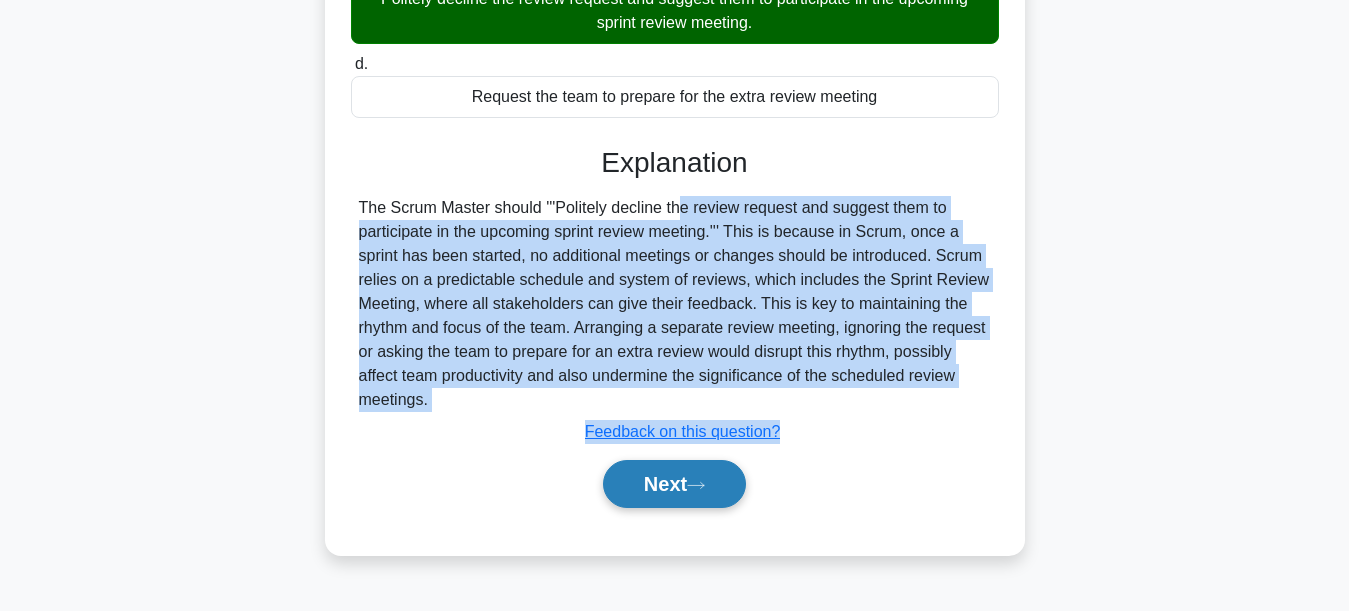 click on "Next" at bounding box center [674, 484] 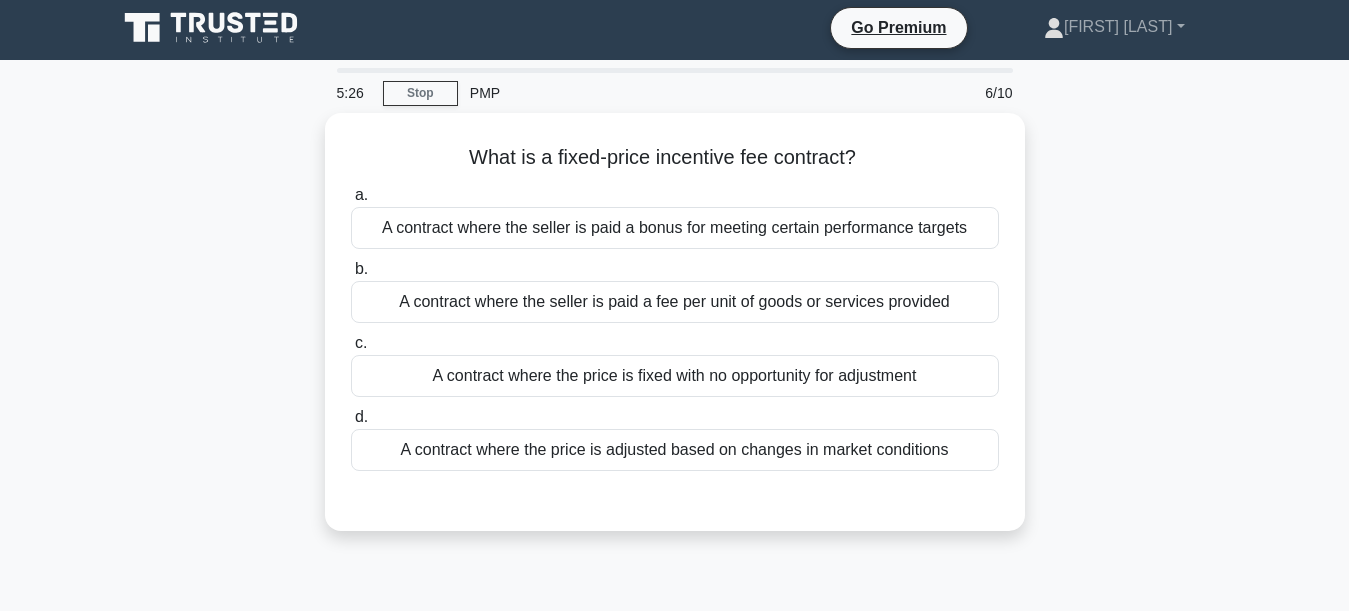 scroll, scrollTop: 0, scrollLeft: 0, axis: both 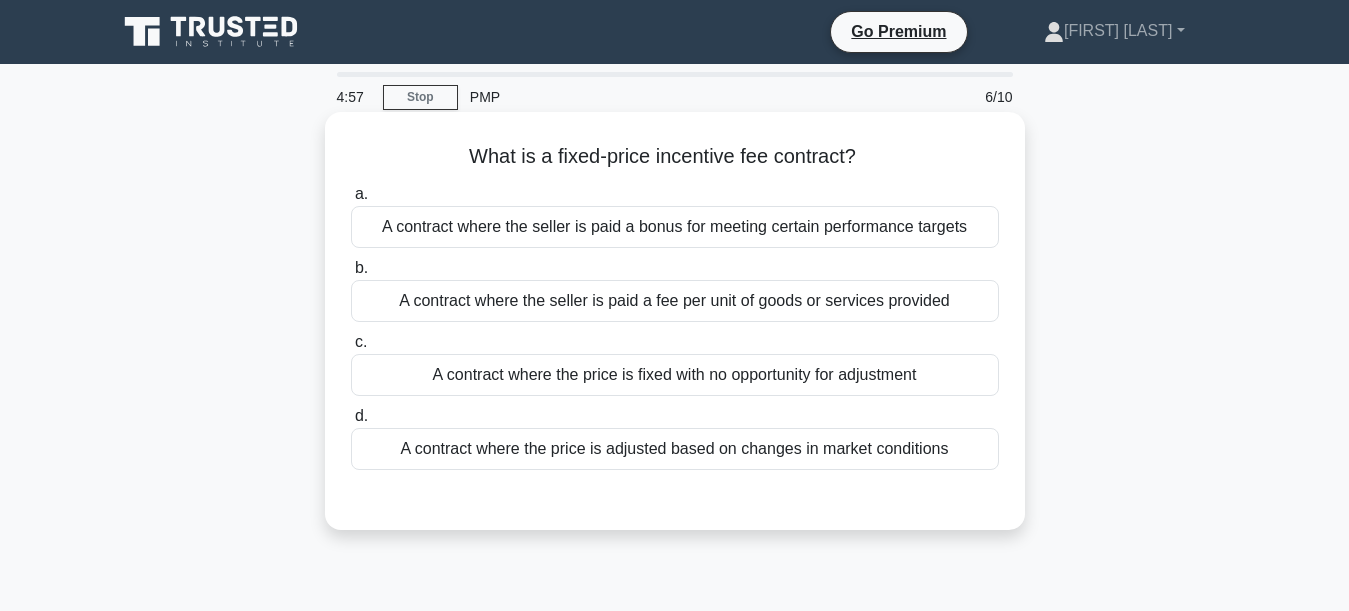 click on "A contract where the seller is paid a bonus for meeting certain performance targets" at bounding box center (675, 227) 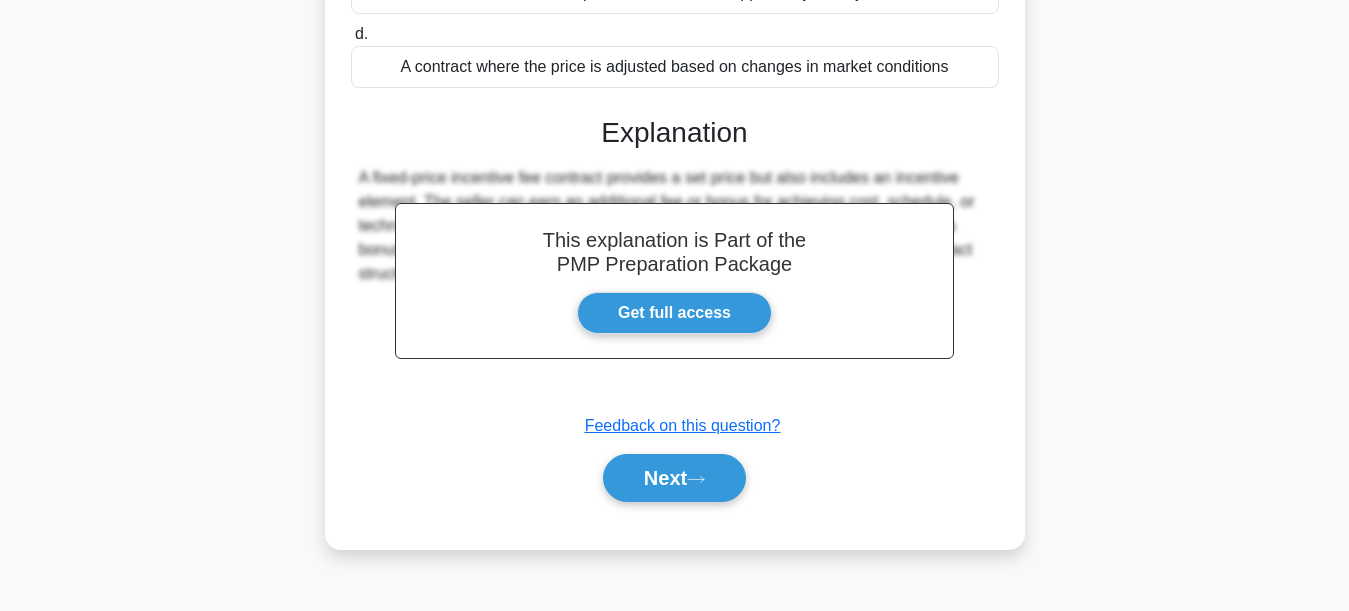scroll, scrollTop: 400, scrollLeft: 0, axis: vertical 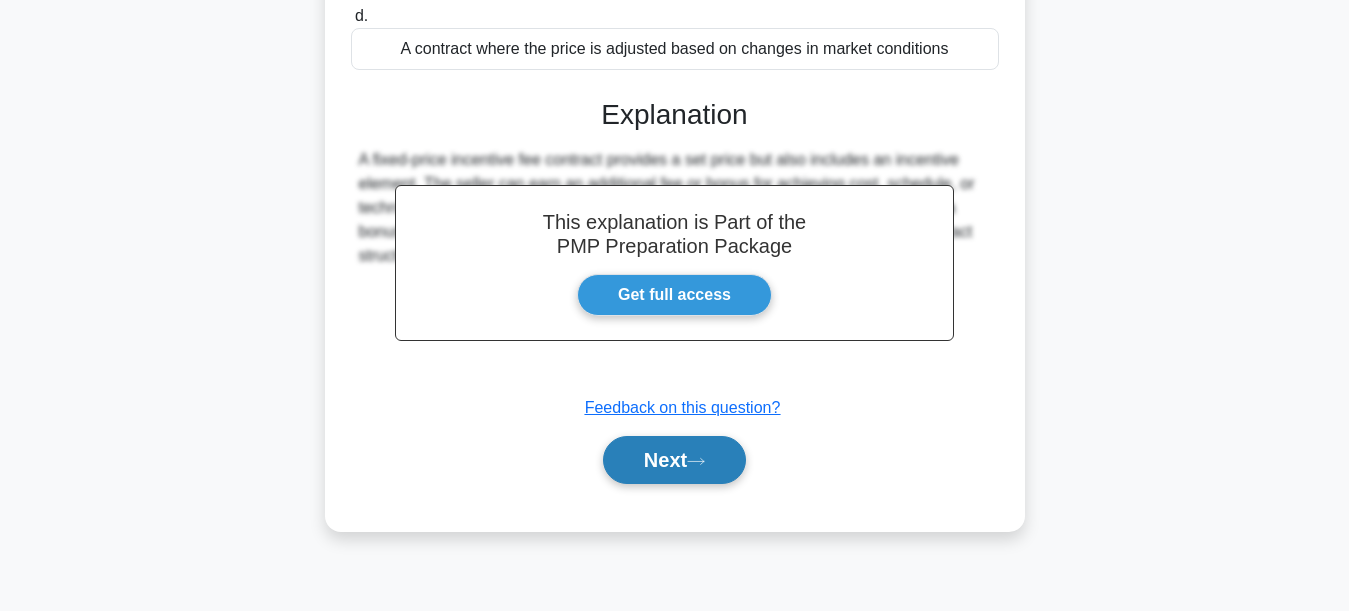 click on "Next" at bounding box center [674, 460] 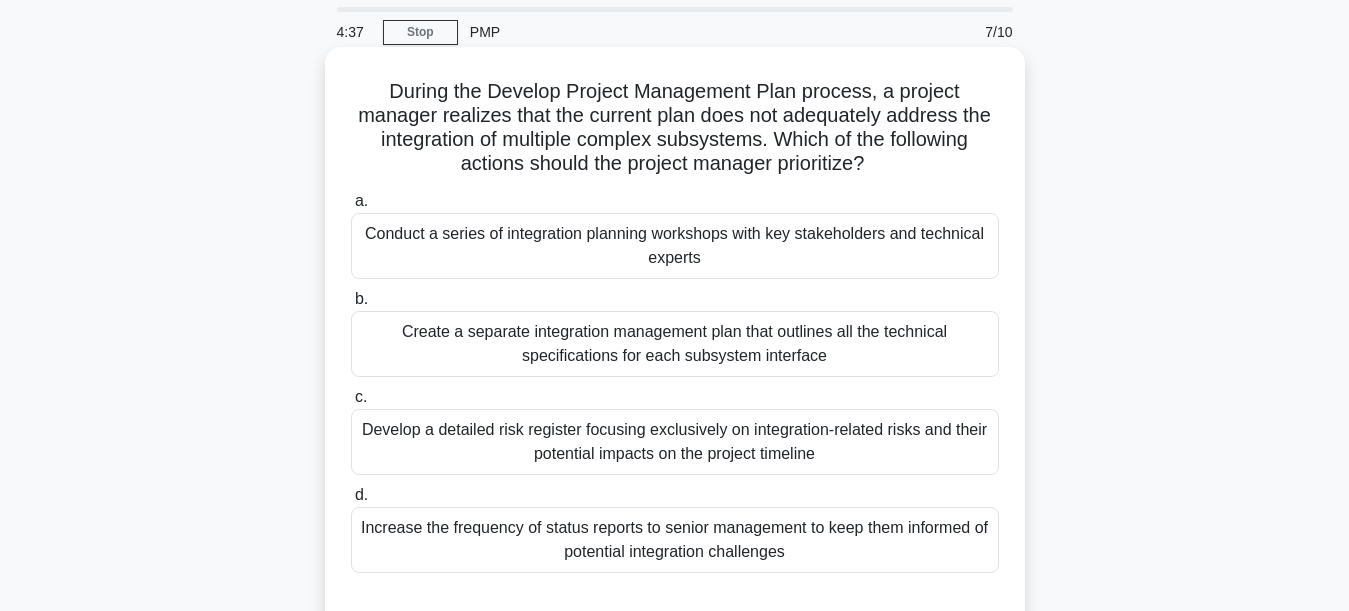 scroll, scrollTop: 100, scrollLeft: 0, axis: vertical 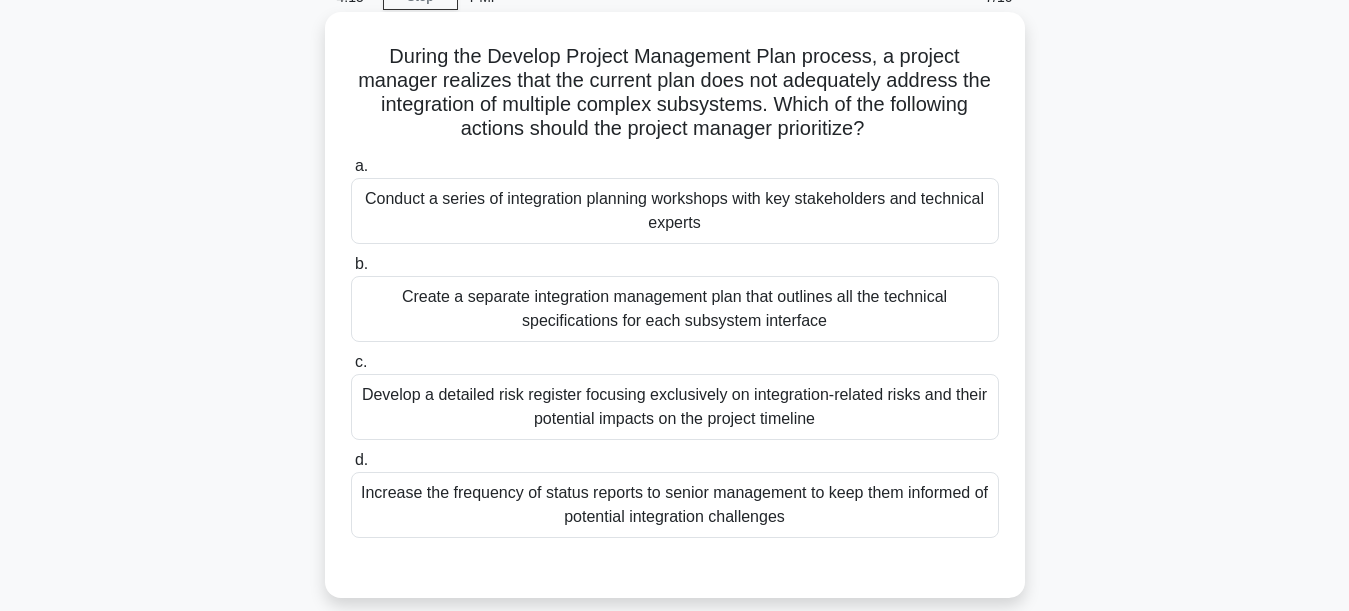 click on "Conduct a series of integration planning workshops with key stakeholders and technical experts" at bounding box center (675, 211) 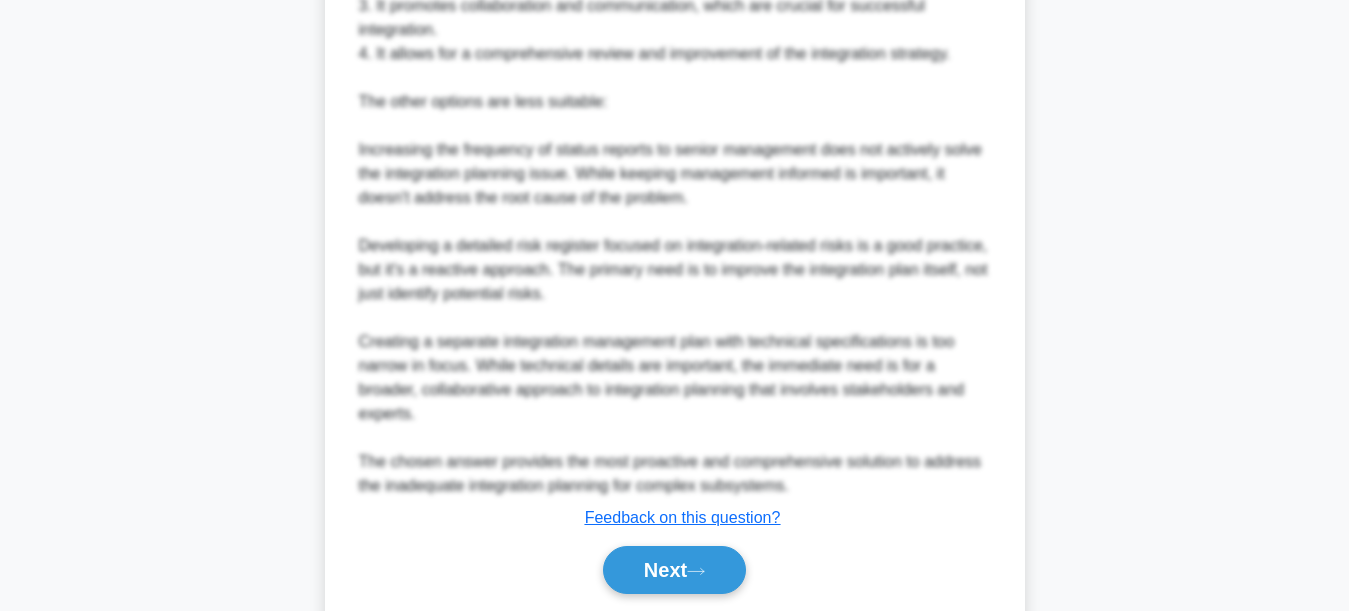 scroll, scrollTop: 983, scrollLeft: 0, axis: vertical 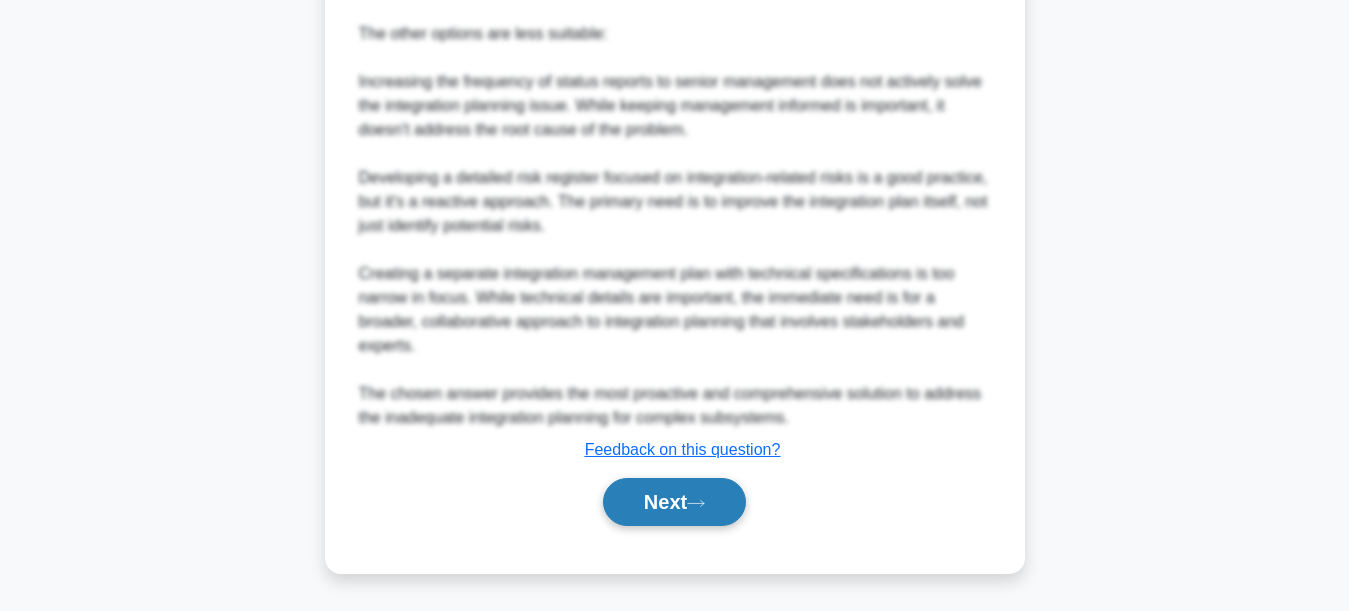 click on "Next" at bounding box center [674, 502] 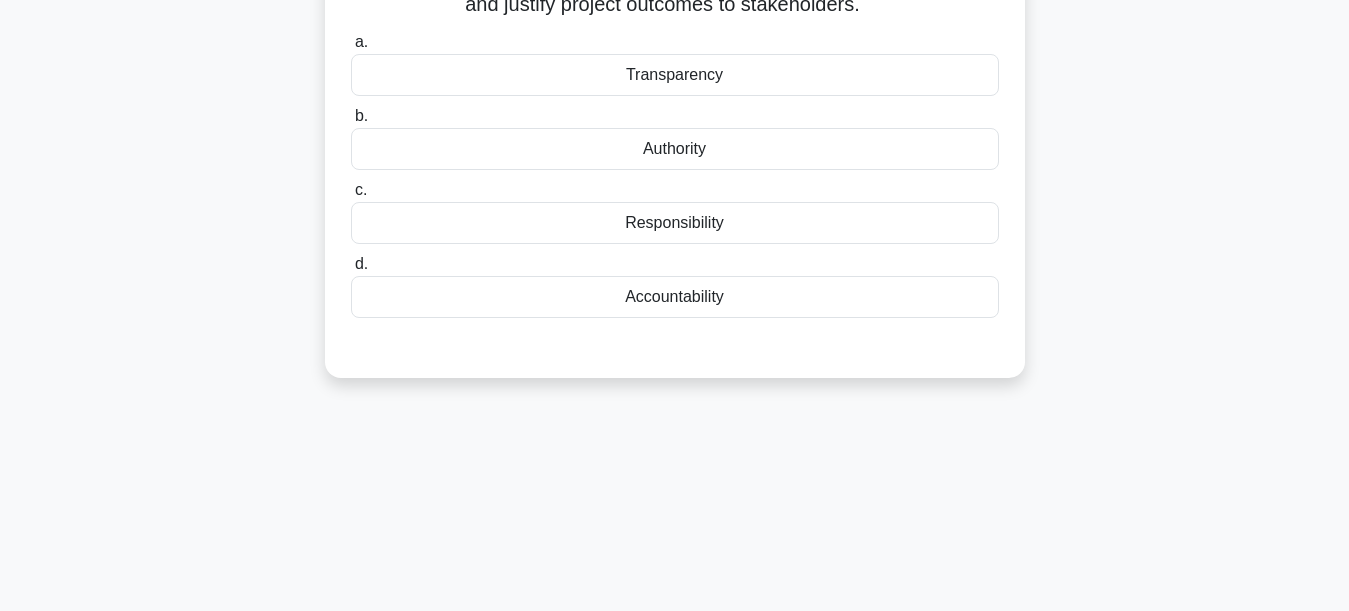 scroll, scrollTop: 0, scrollLeft: 0, axis: both 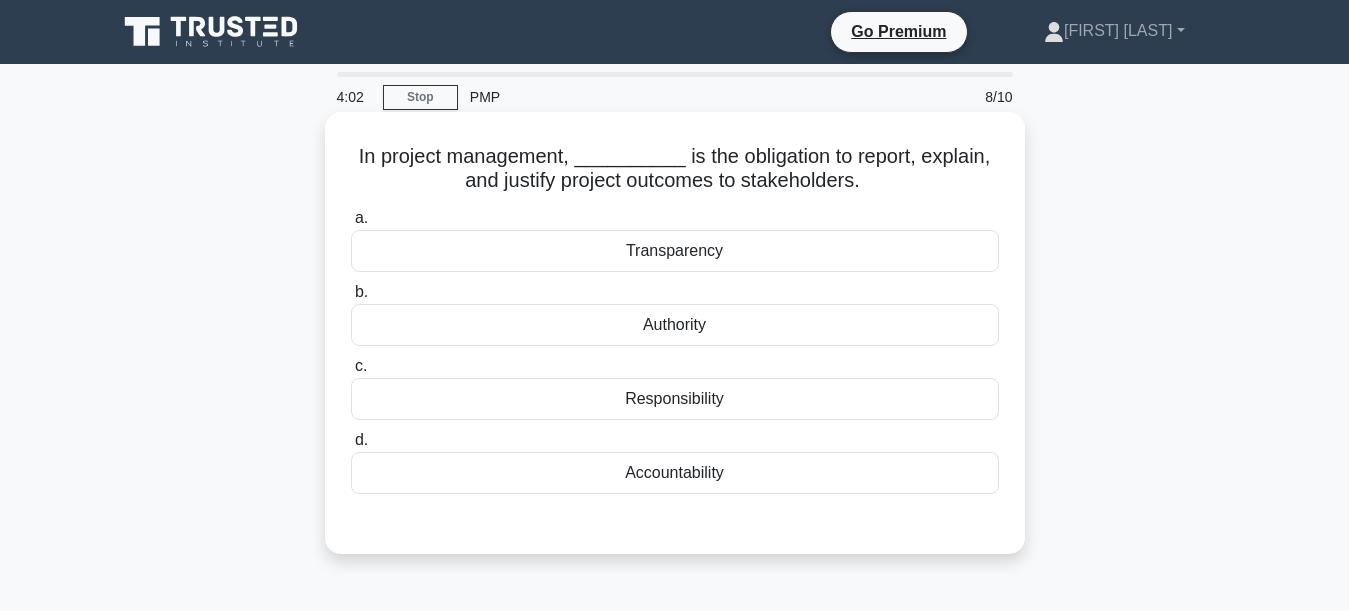 click on "Accountability" at bounding box center (675, 473) 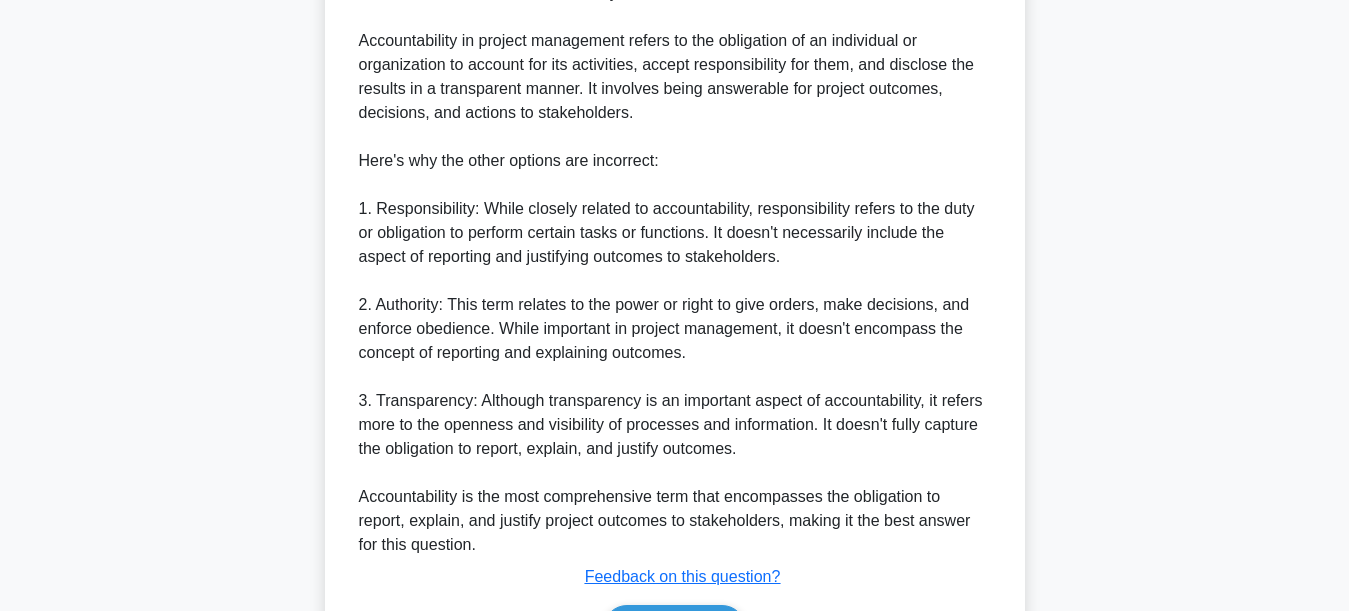 scroll, scrollTop: 719, scrollLeft: 0, axis: vertical 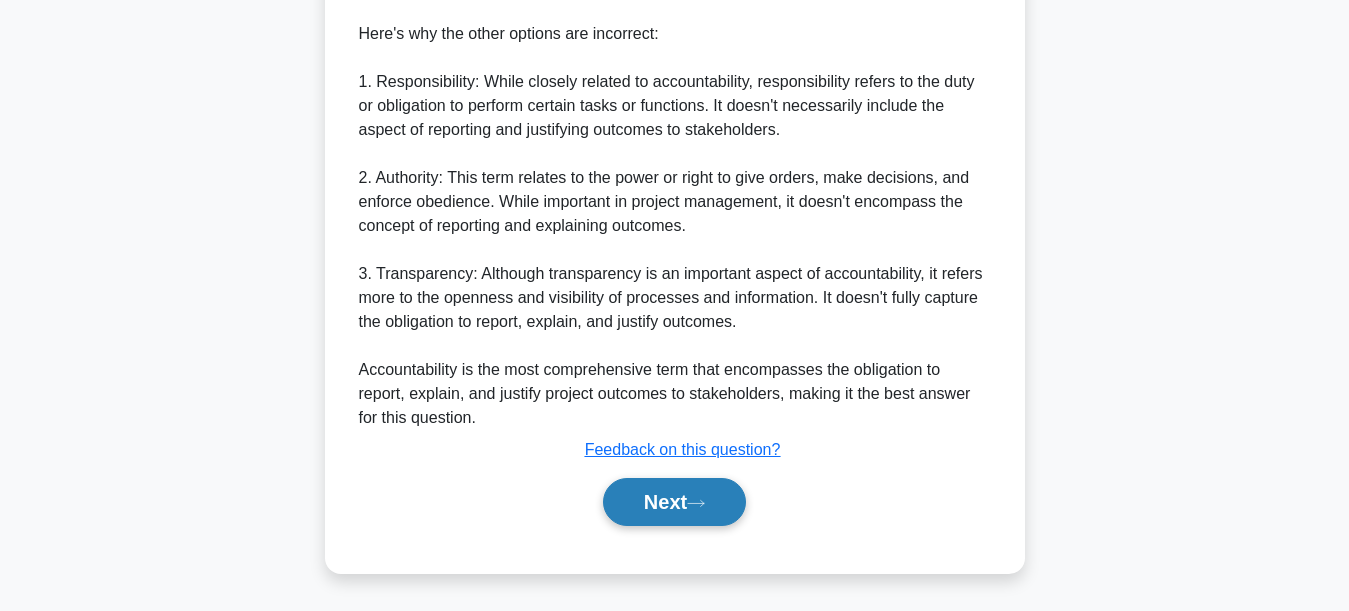 click on "Next" at bounding box center [674, 502] 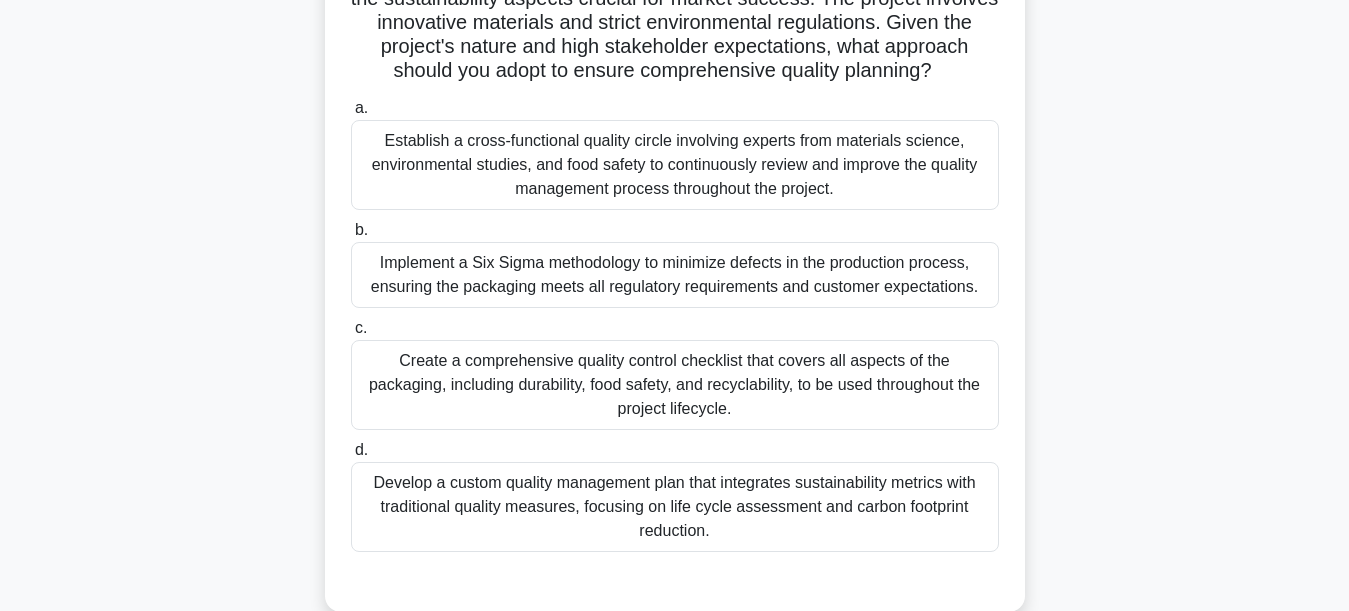scroll, scrollTop: 200, scrollLeft: 0, axis: vertical 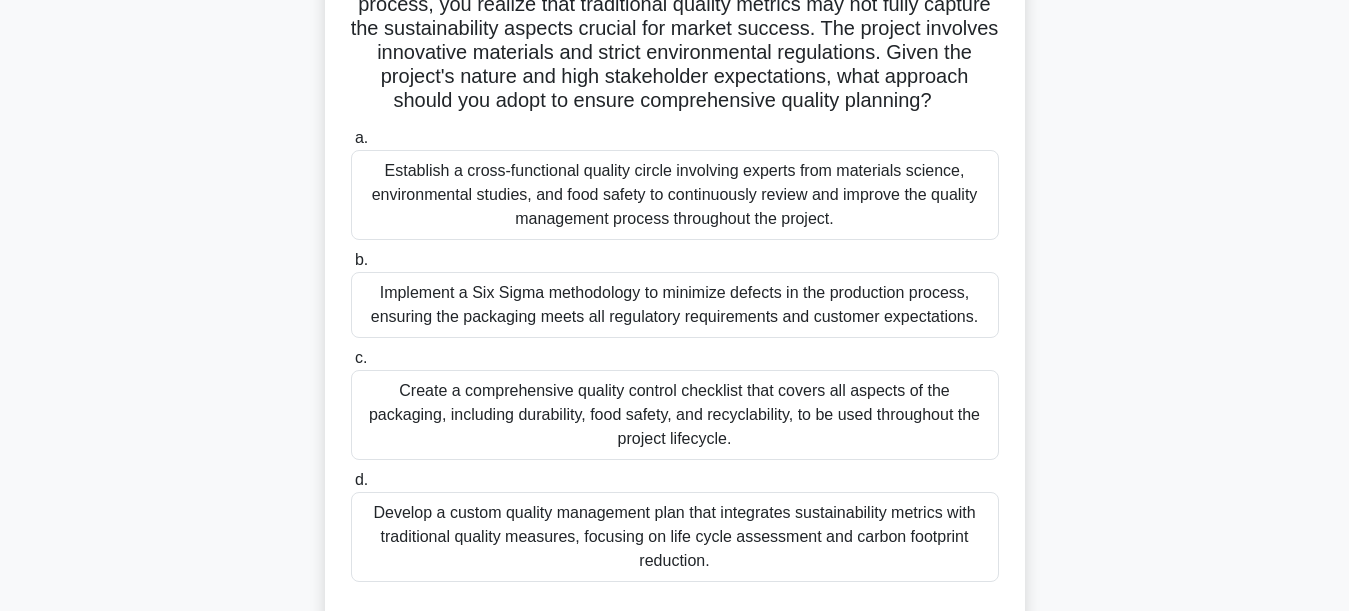 click on "Establish a cross-functional quality circle involving experts from materials science, environmental studies, and food safety to continuously review and improve the quality management process throughout the project." at bounding box center (675, 195) 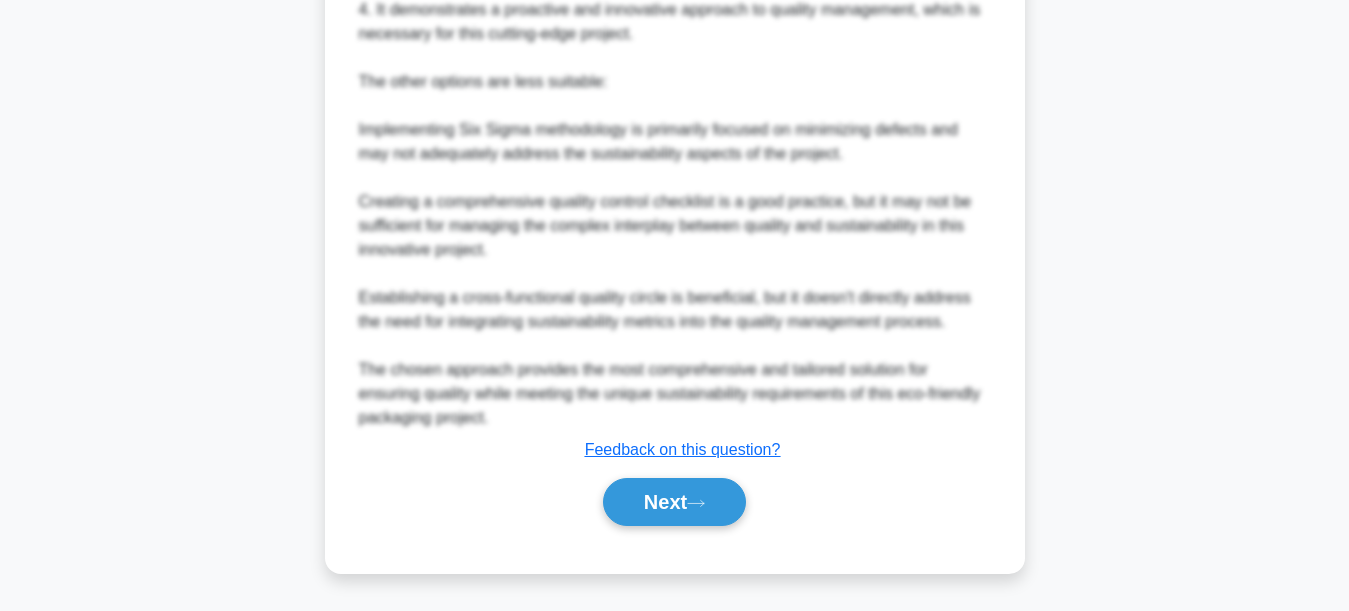 scroll, scrollTop: 1153, scrollLeft: 0, axis: vertical 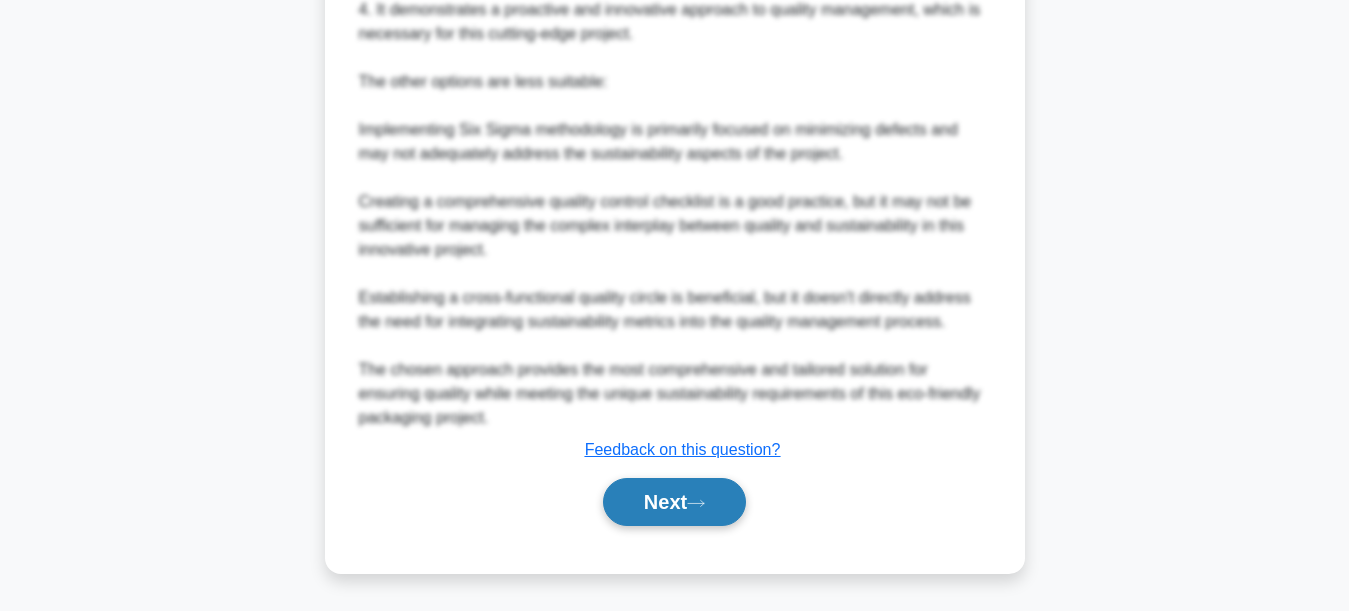 click on "Next" at bounding box center [674, 502] 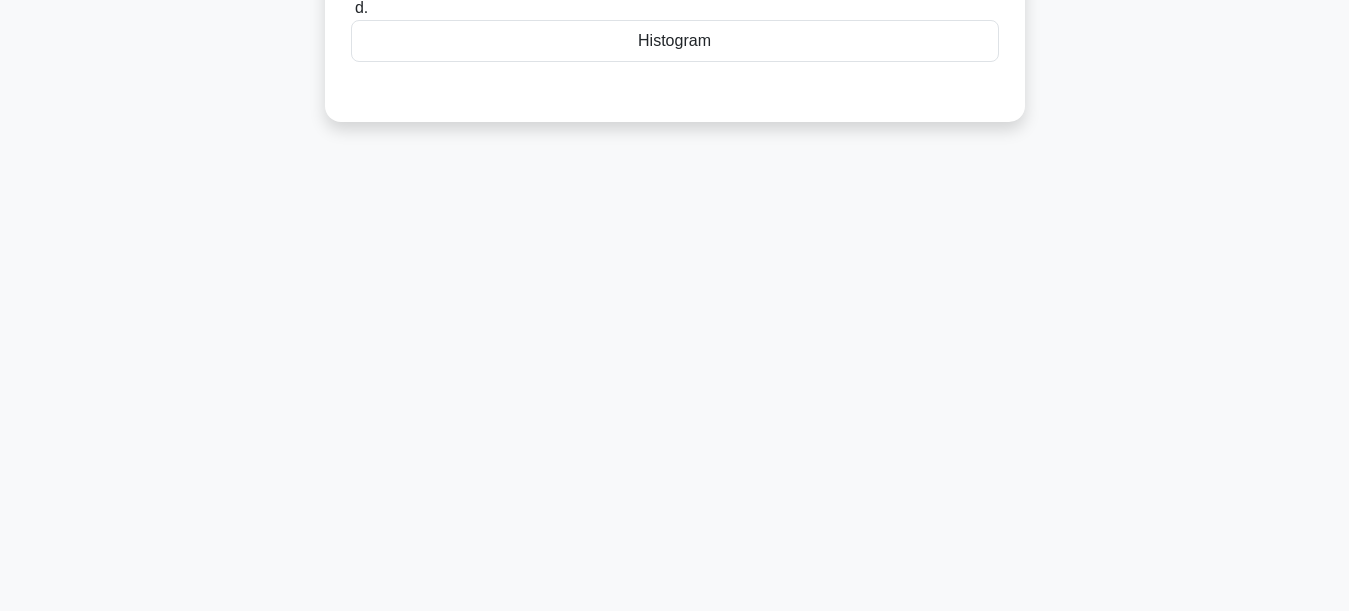 scroll, scrollTop: 0, scrollLeft: 0, axis: both 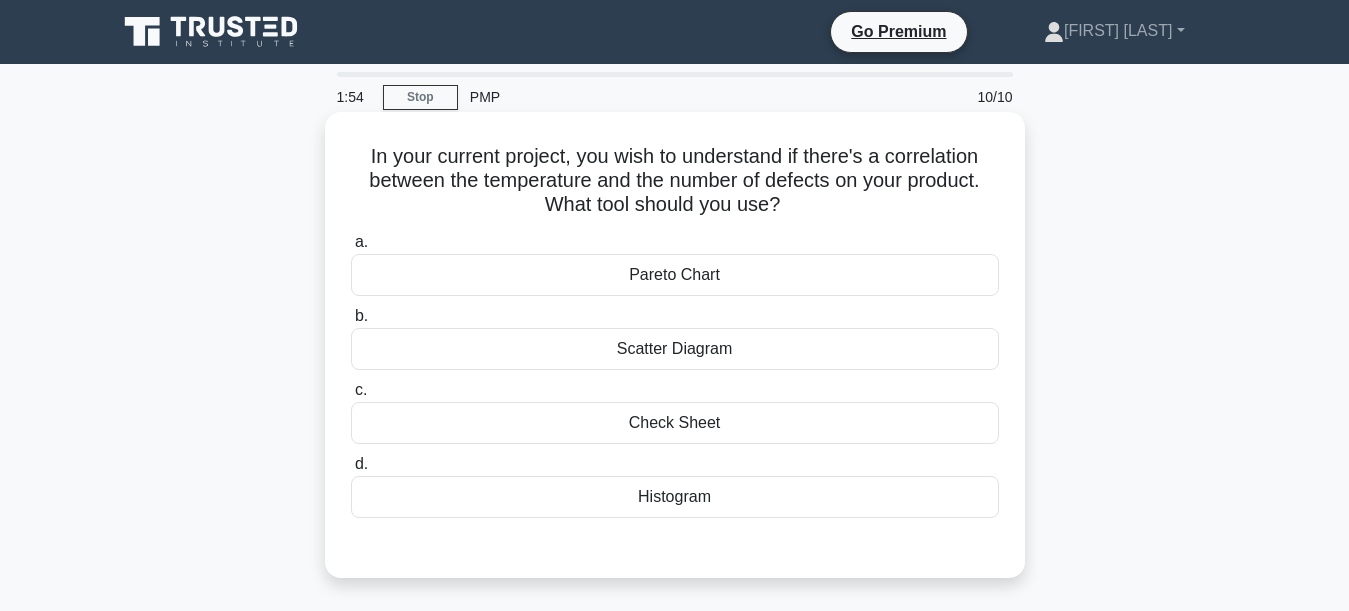click on "Scatter Diagram" at bounding box center (675, 349) 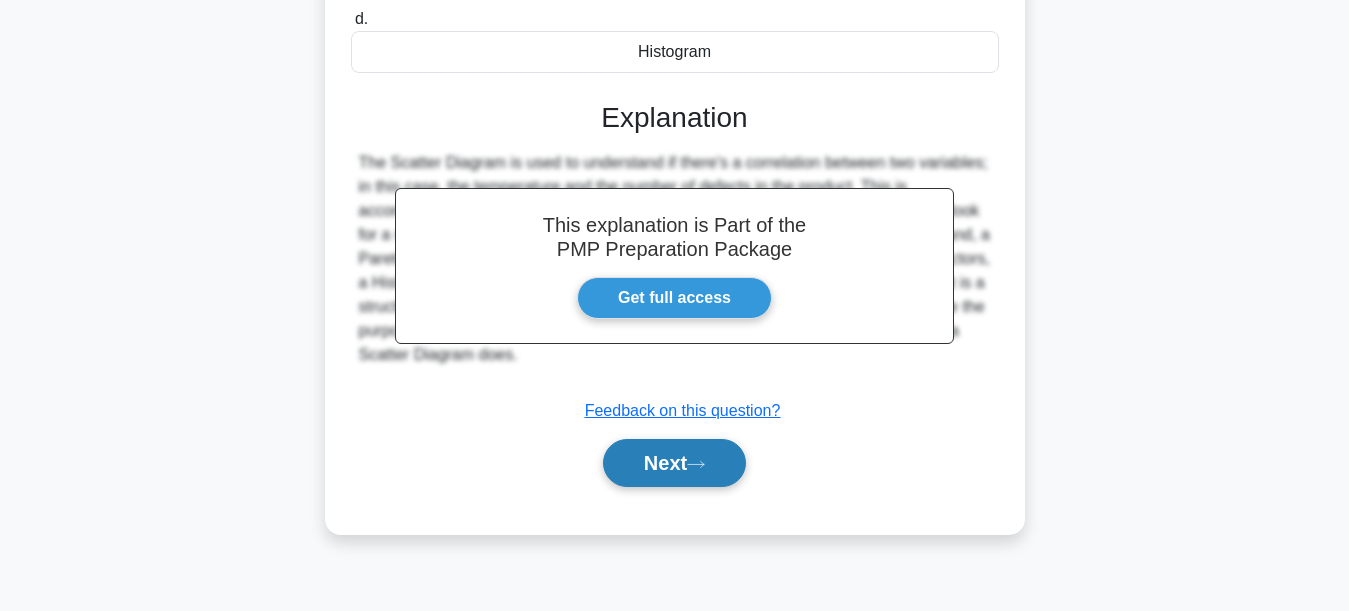 scroll, scrollTop: 469, scrollLeft: 0, axis: vertical 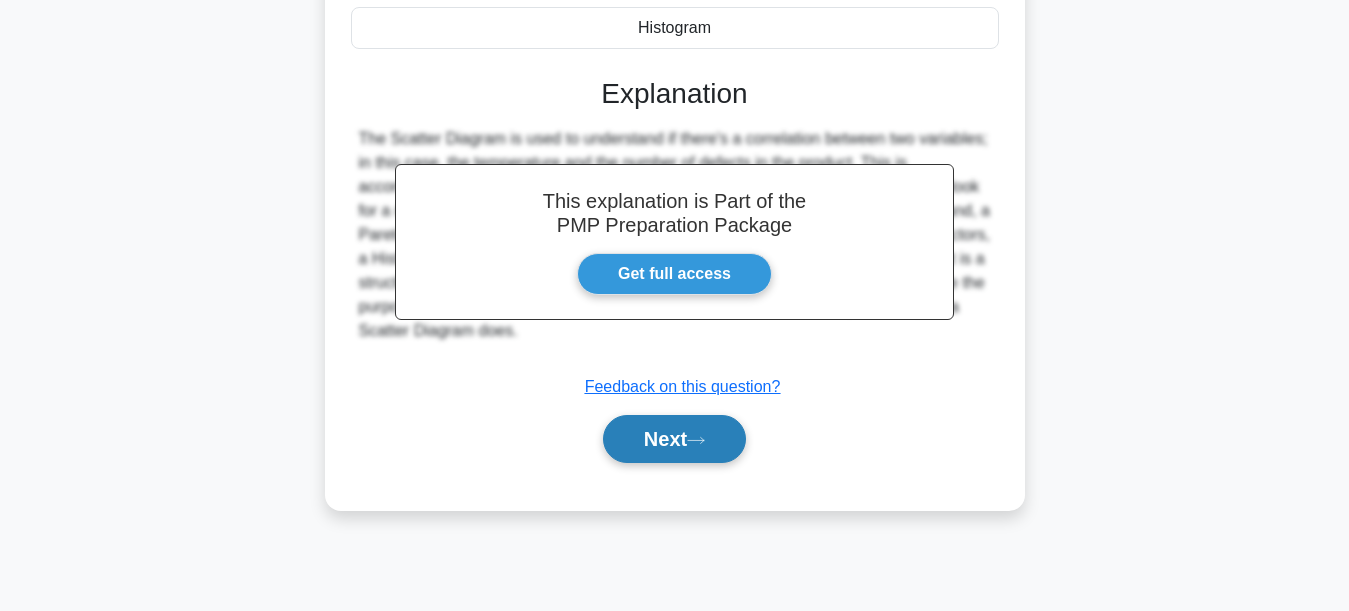 click on "Next" at bounding box center [674, 439] 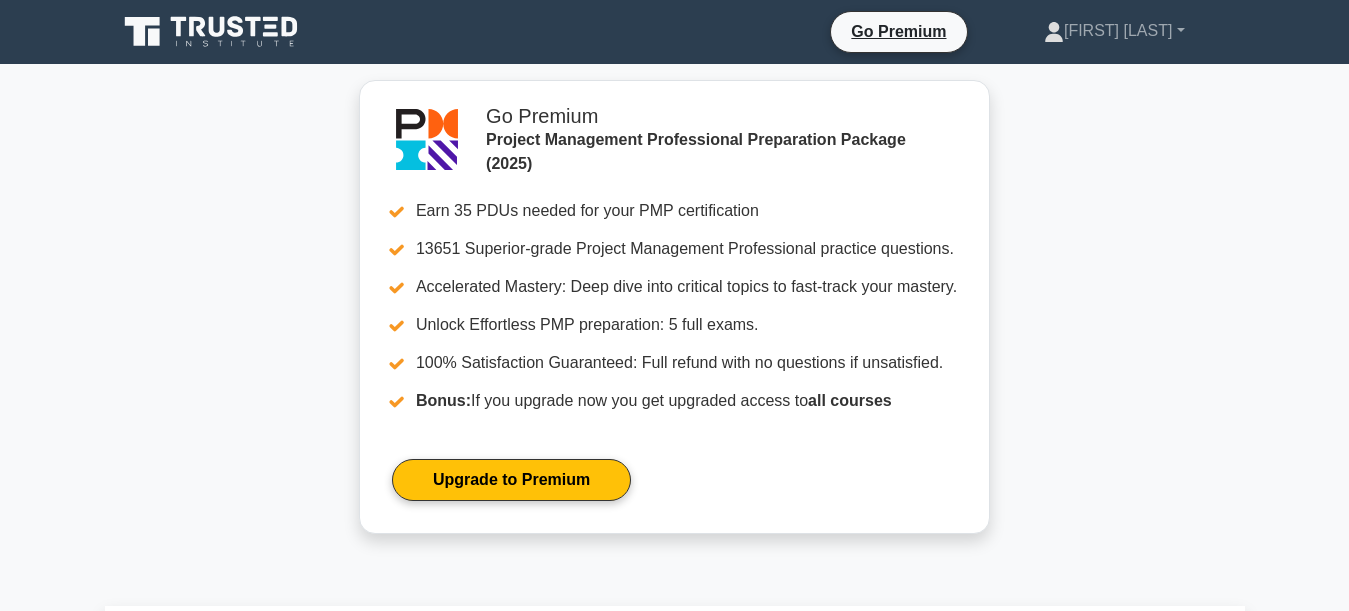 scroll, scrollTop: 0, scrollLeft: 0, axis: both 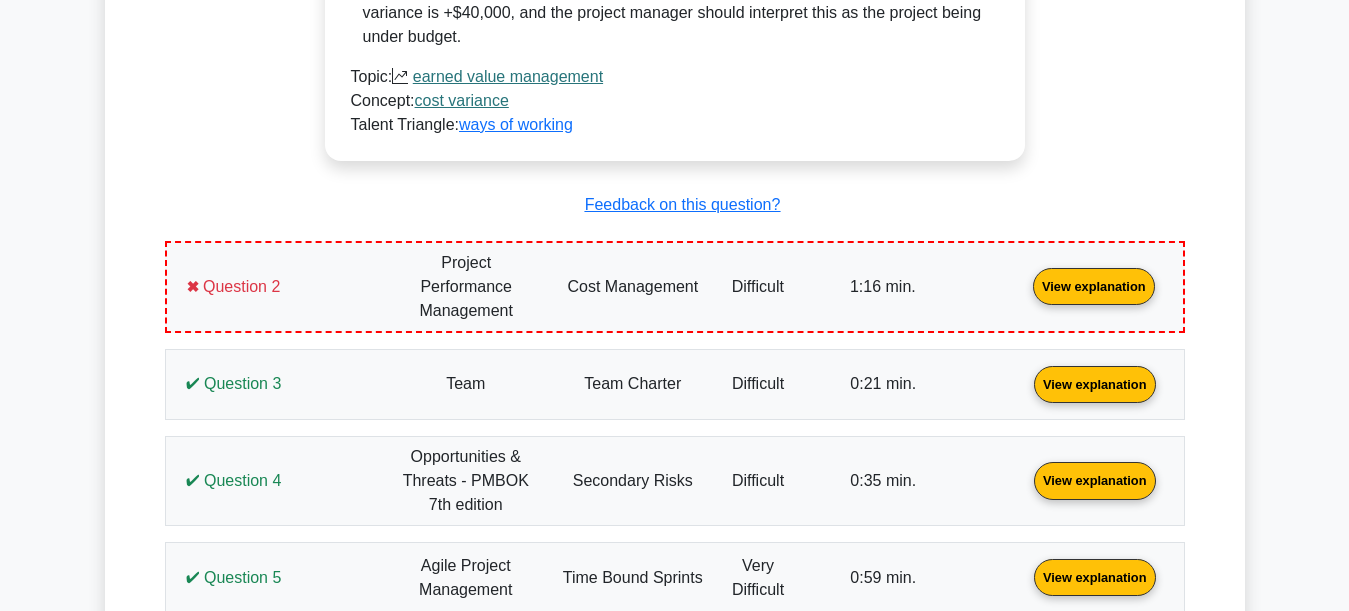 click on "View explanation" at bounding box center (1094, 285) 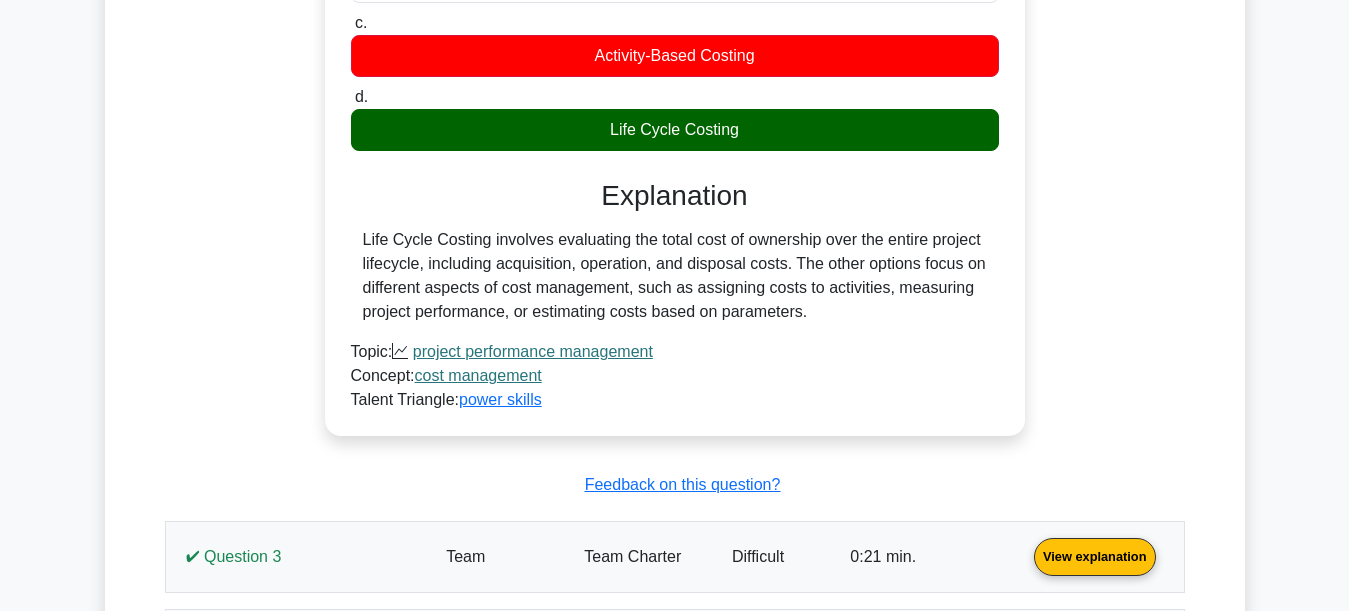 scroll, scrollTop: 2500, scrollLeft: 0, axis: vertical 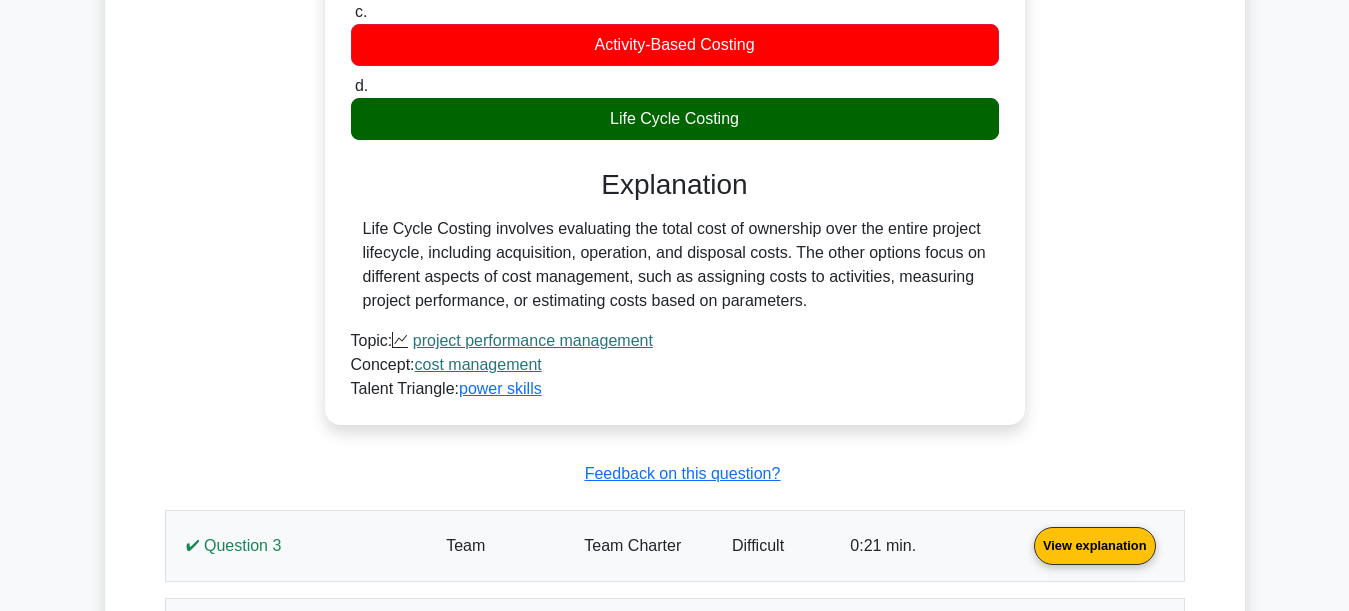 drag, startPoint x: 363, startPoint y: 210, endPoint x: 997, endPoint y: 275, distance: 637.3233 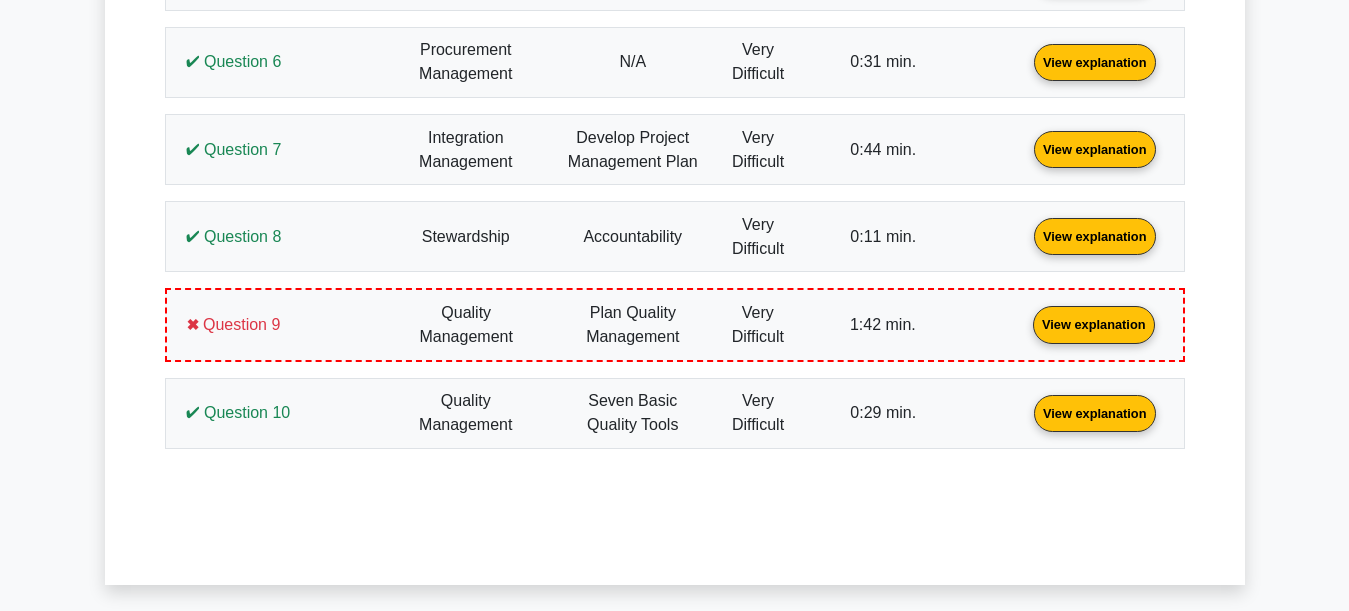 scroll, scrollTop: 3300, scrollLeft: 0, axis: vertical 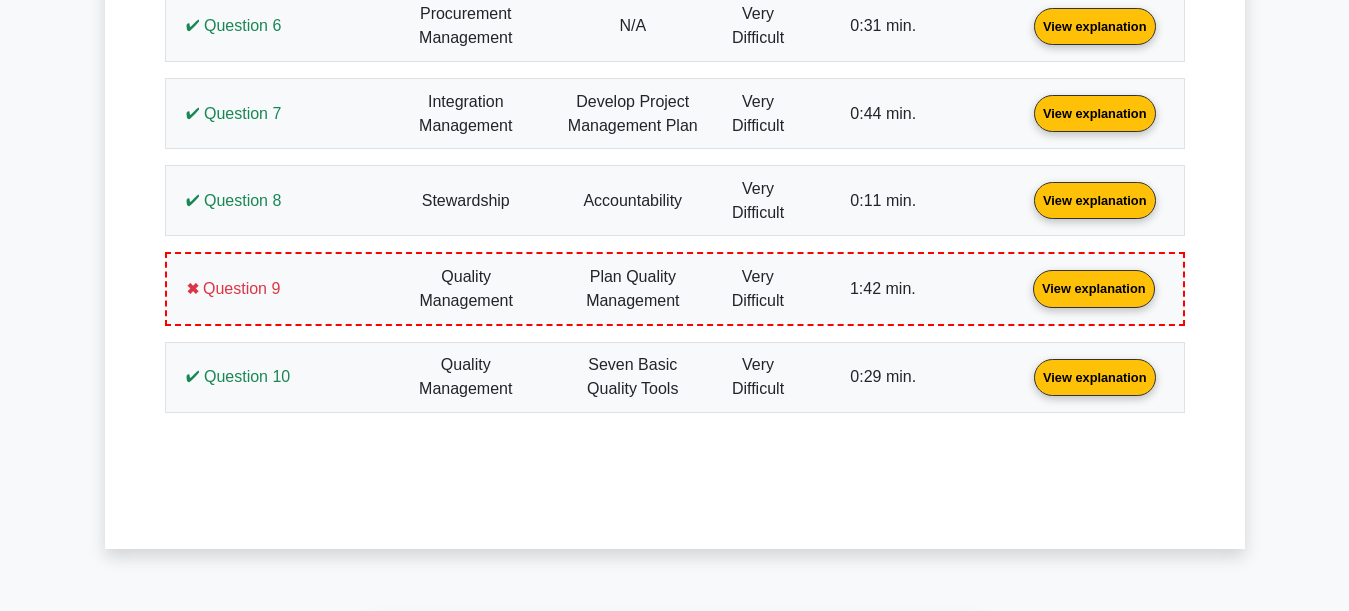 click on "View explanation" at bounding box center [1094, 287] 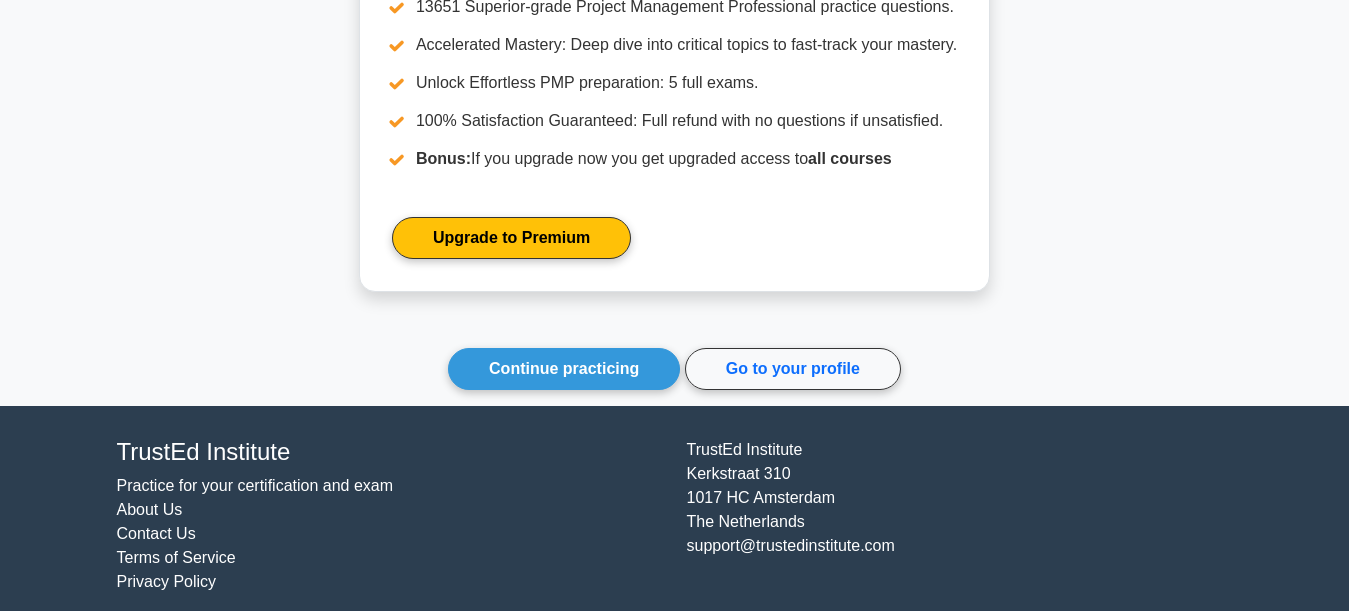 scroll, scrollTop: 5720, scrollLeft: 0, axis: vertical 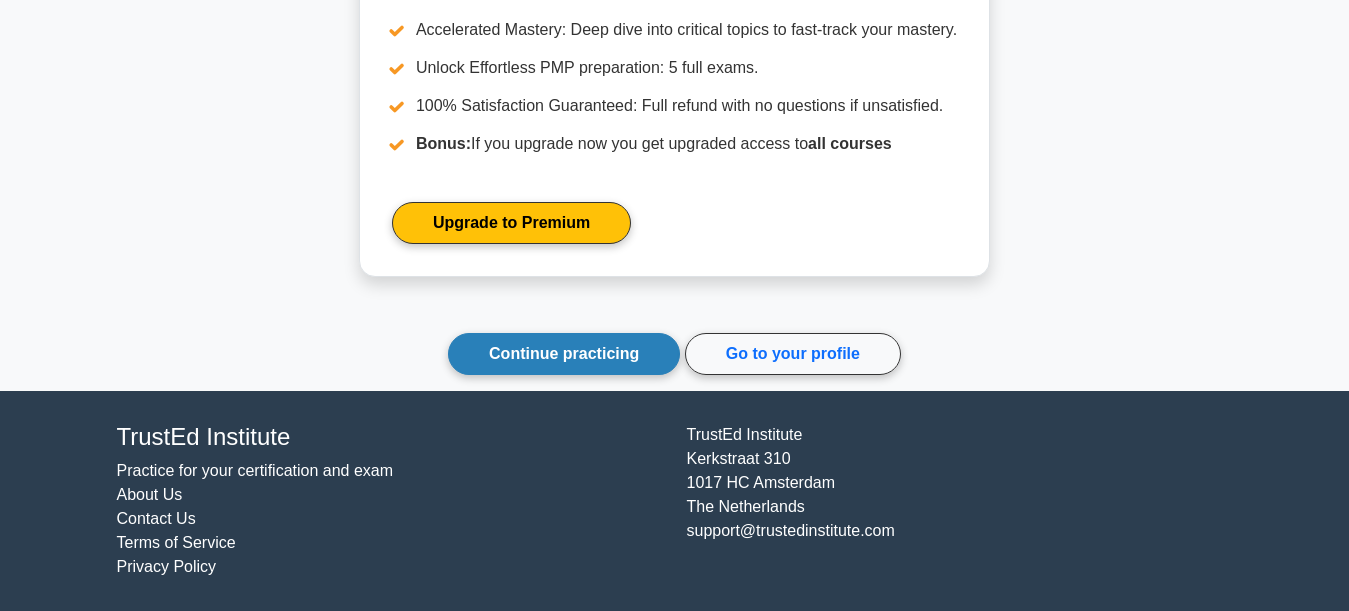click on "Continue practicing" at bounding box center [564, 354] 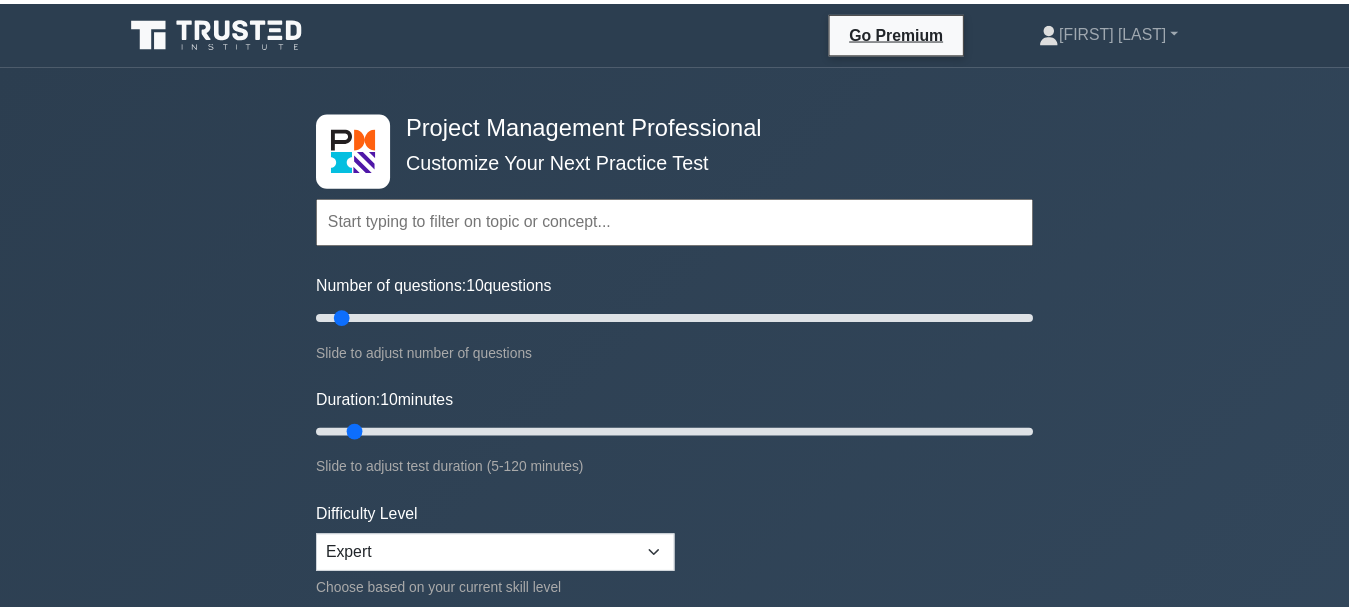 scroll, scrollTop: 0, scrollLeft: 0, axis: both 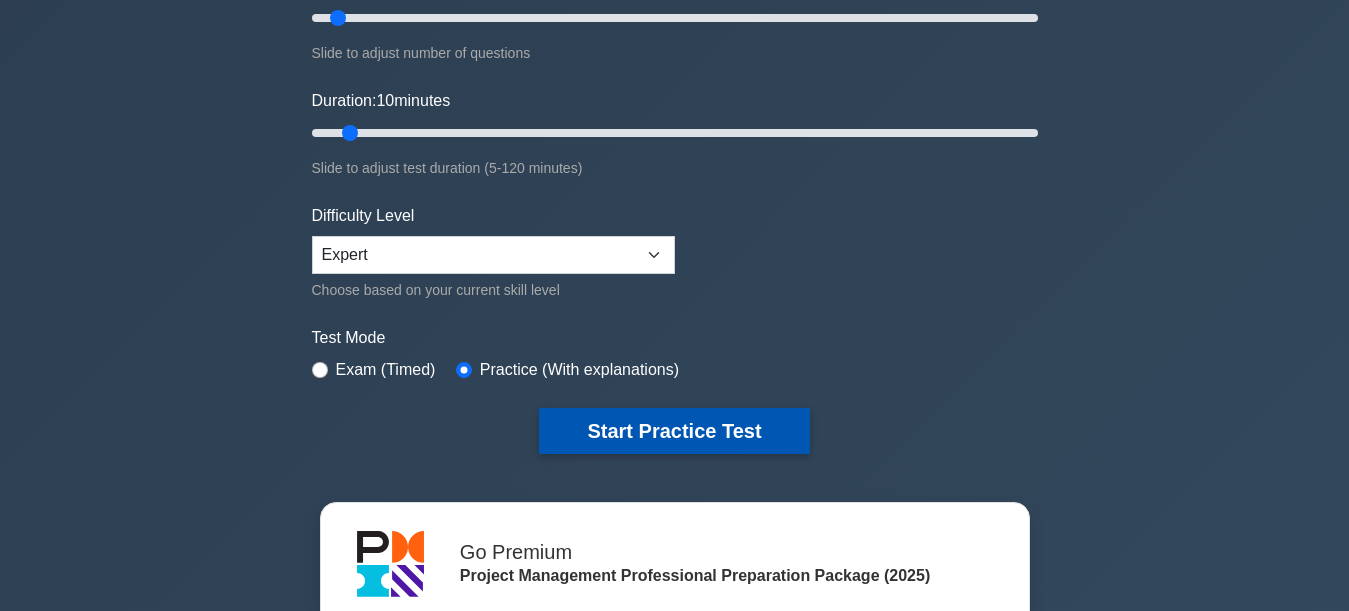 click on "Start Practice Test" at bounding box center (674, 431) 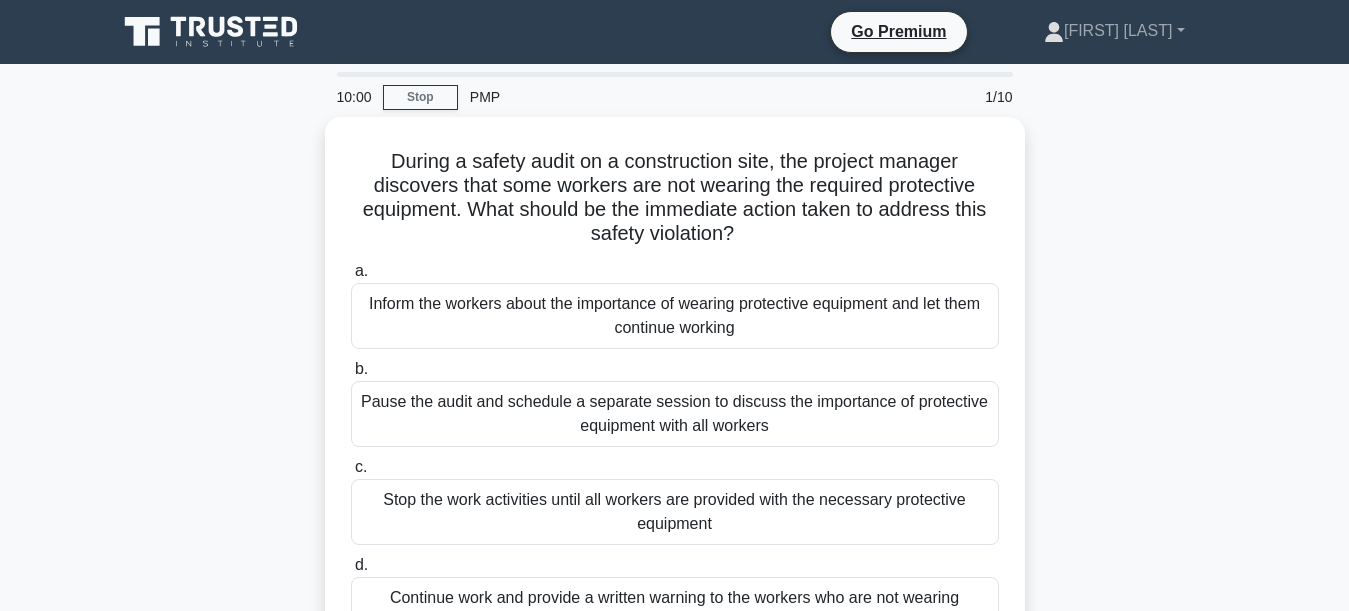 scroll, scrollTop: 0, scrollLeft: 0, axis: both 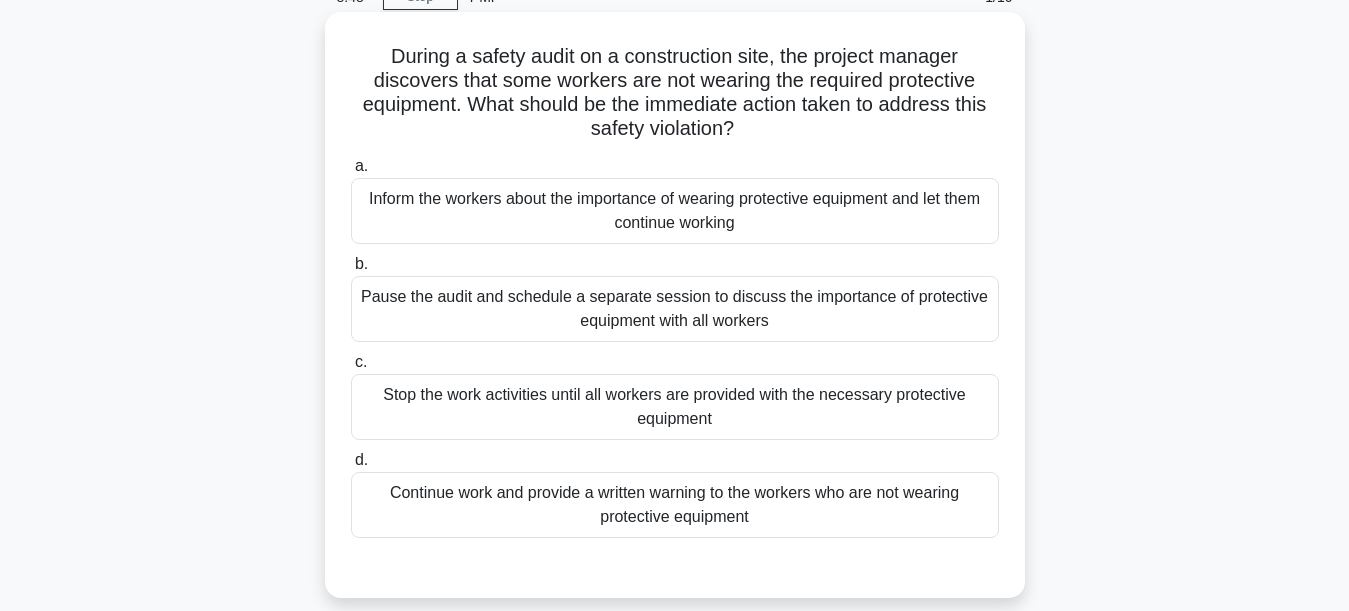 click on "Inform the workers about the importance of wearing protective equipment and let them continue working" at bounding box center (675, 211) 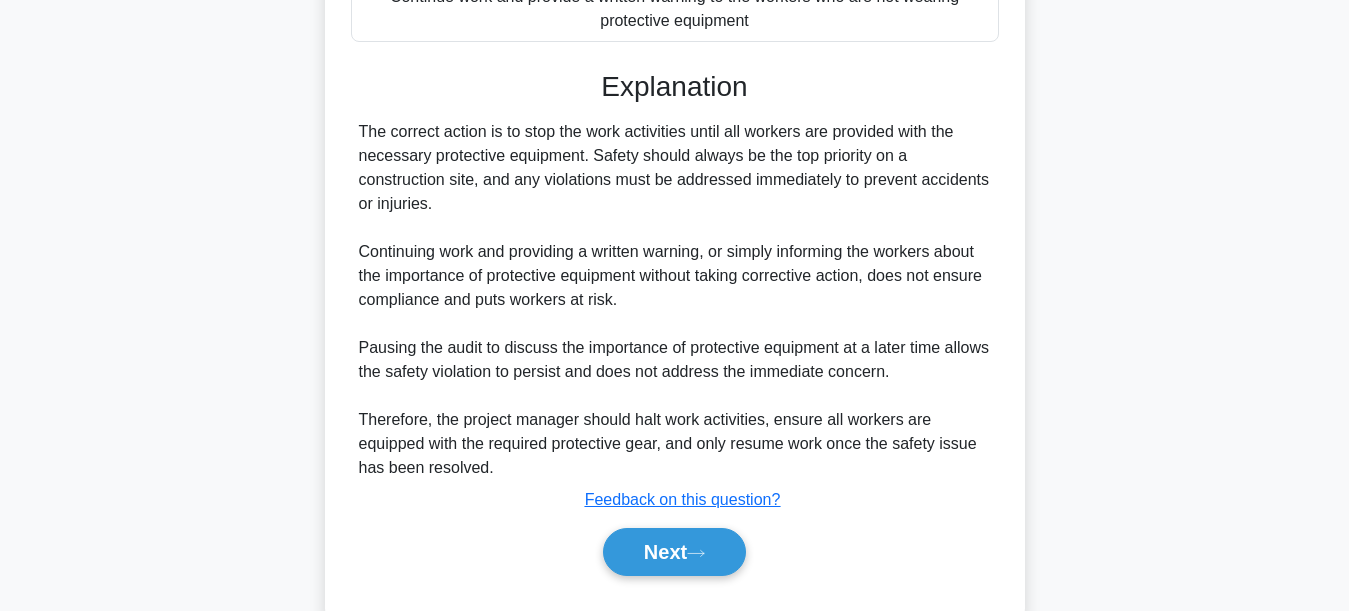 scroll, scrollTop: 600, scrollLeft: 0, axis: vertical 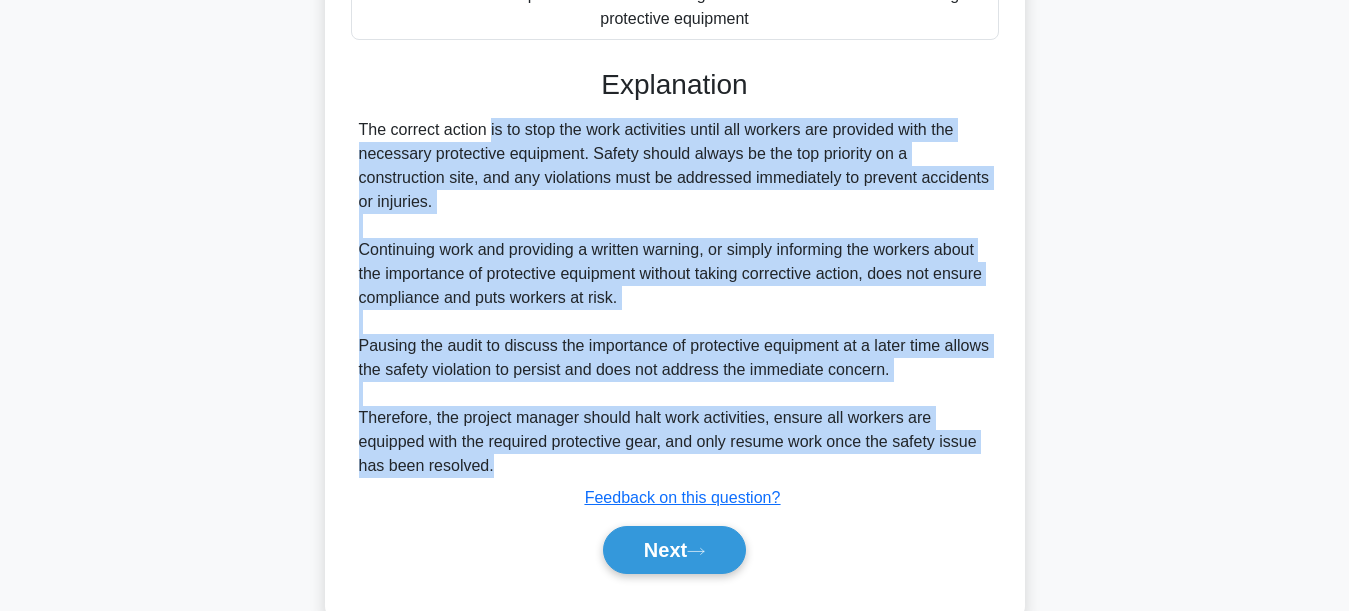drag, startPoint x: 377, startPoint y: 124, endPoint x: 946, endPoint y: 521, distance: 693.80835 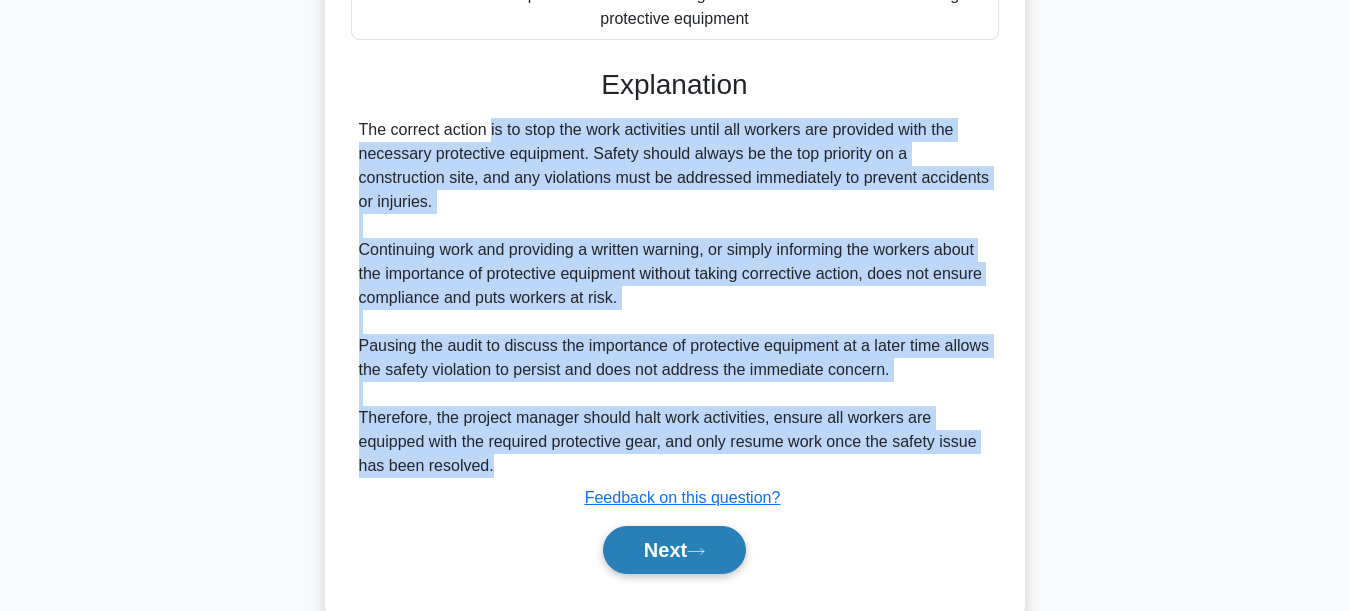 click on "Next" at bounding box center (674, 550) 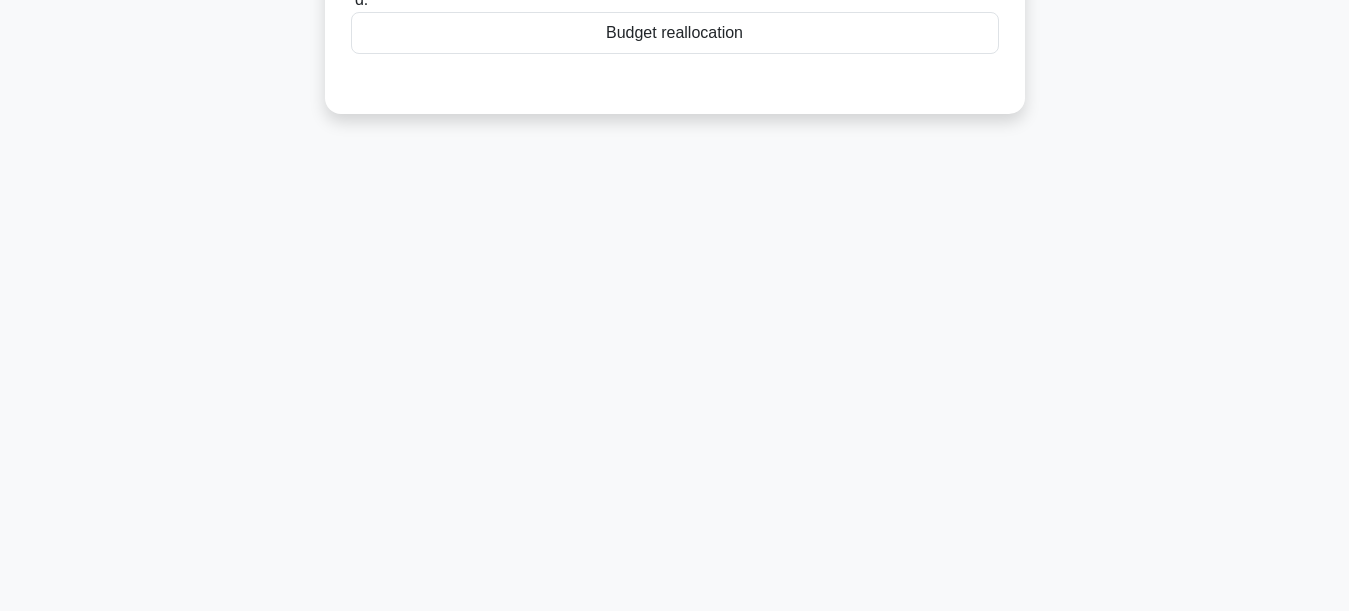 scroll, scrollTop: 0, scrollLeft: 0, axis: both 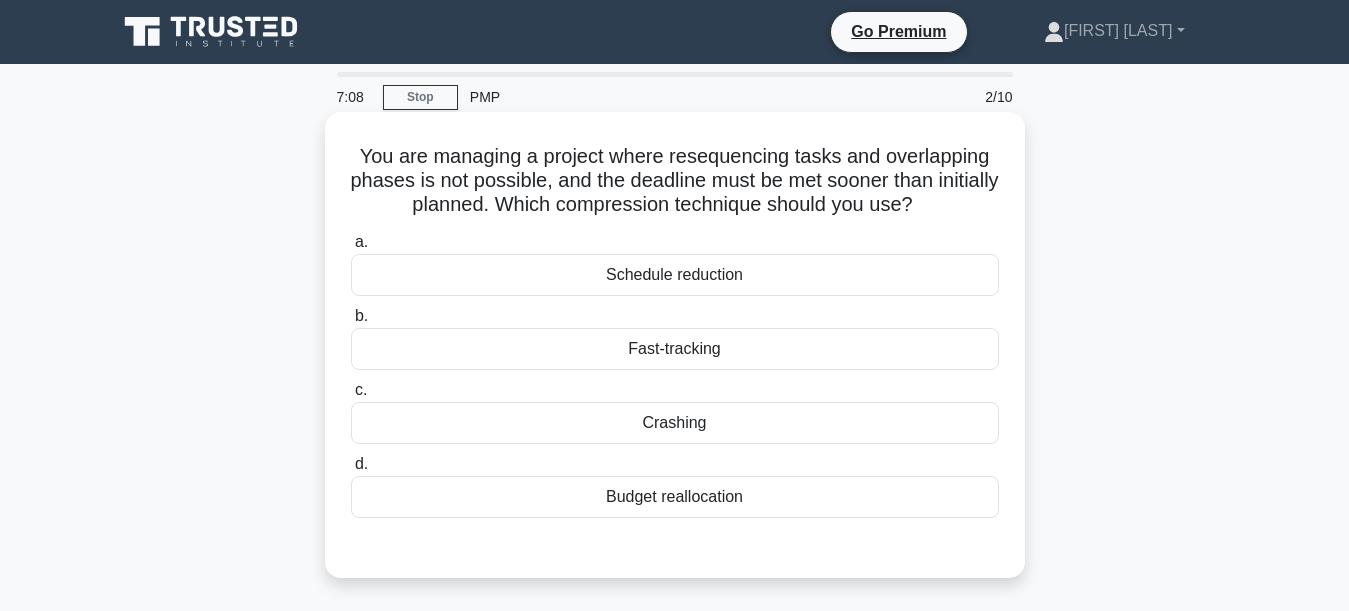 click on "Fast-tracking" at bounding box center [675, 349] 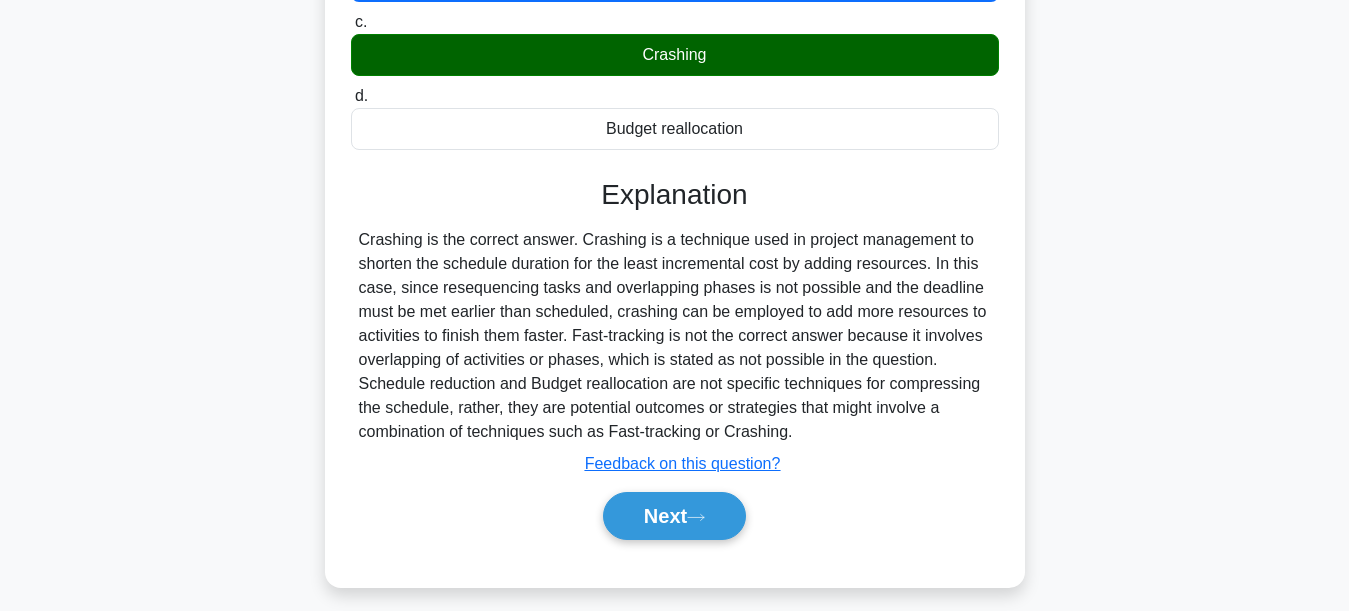 scroll, scrollTop: 469, scrollLeft: 0, axis: vertical 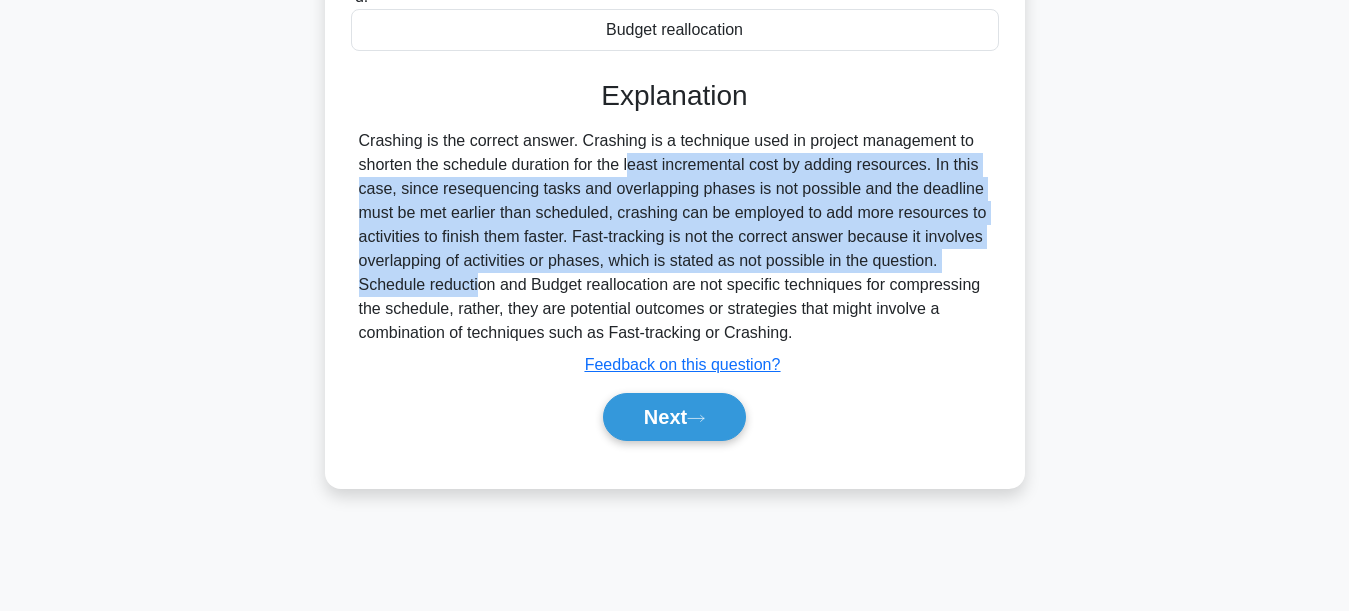 drag, startPoint x: 517, startPoint y: 166, endPoint x: 989, endPoint y: 256, distance: 480.5039 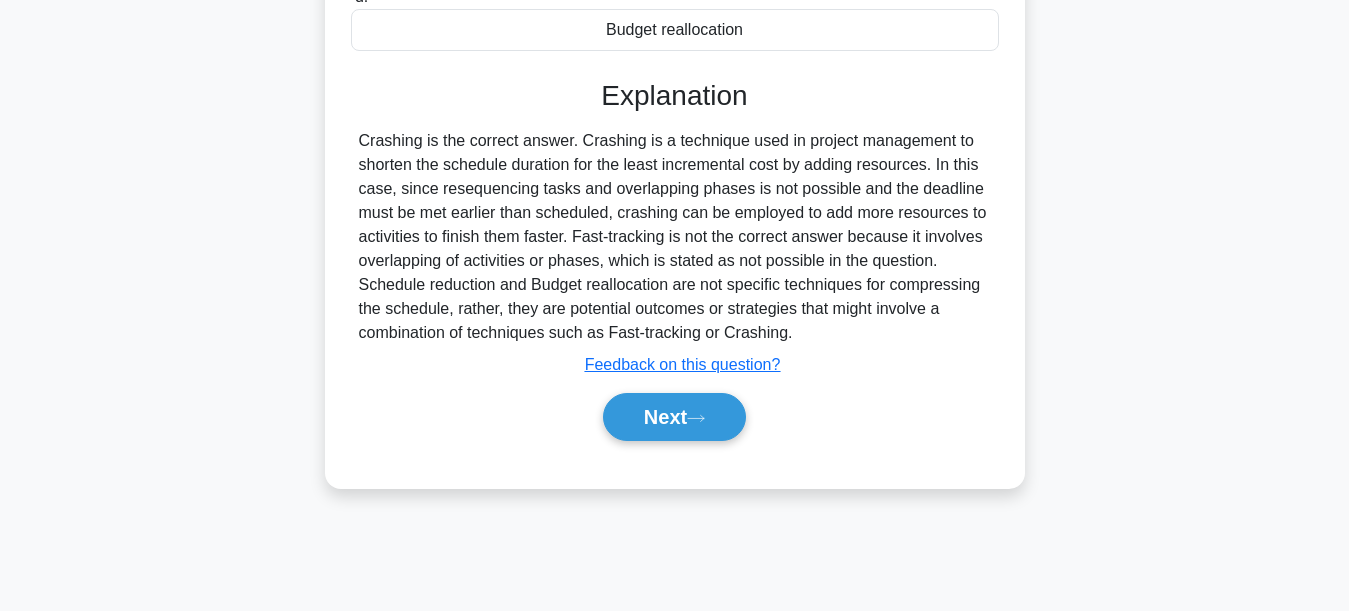 click on "Crashing is the correct answer. Crashing is a technique used in project management to shorten the schedule duration for the least incremental cost by adding resources. In this case, since resequencing tasks and overlapping phases is not possible and the deadline must be met earlier than scheduled, crashing can be employed to add more resources to activities to finish them faster. Fast-tracking is not the correct answer because it involves overlapping of activities or phases, which is stated as not possible in the question. Schedule reduction and Budget reallocation are not specific techniques for compressing the schedule, rather, they are potential outcomes or strategies that might involve a combination of techniques such as Fast-tracking or Crashing." at bounding box center (675, 237) 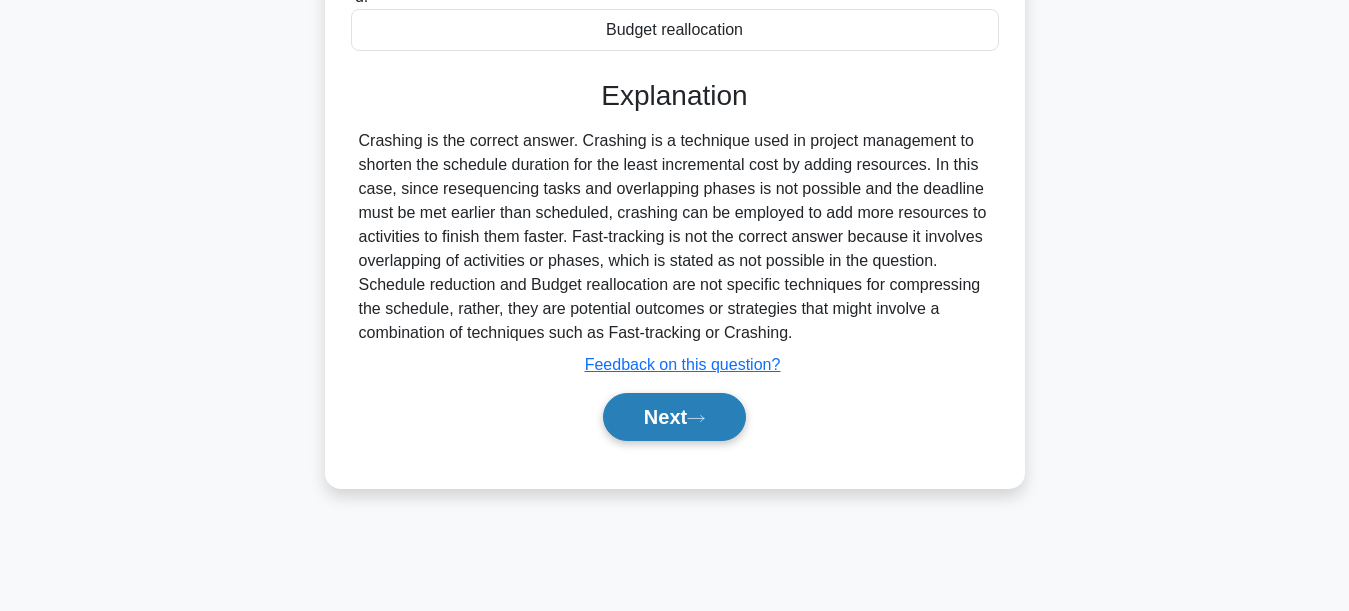 click on "Next" at bounding box center [674, 417] 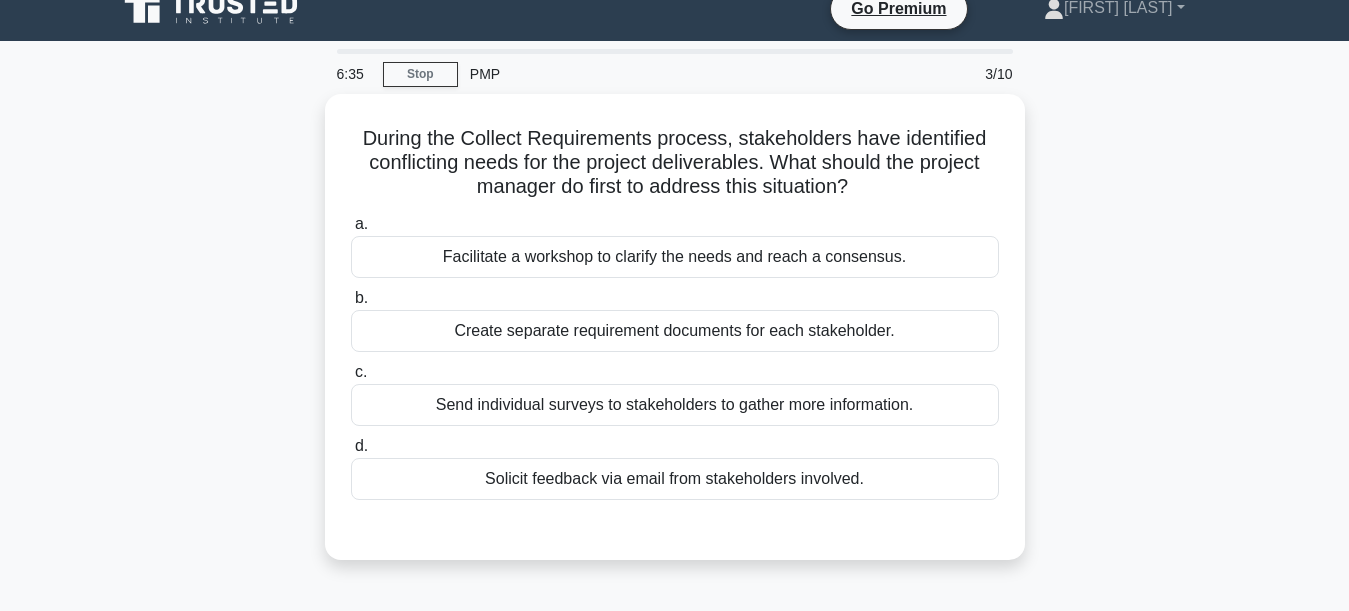 scroll, scrollTop: 0, scrollLeft: 0, axis: both 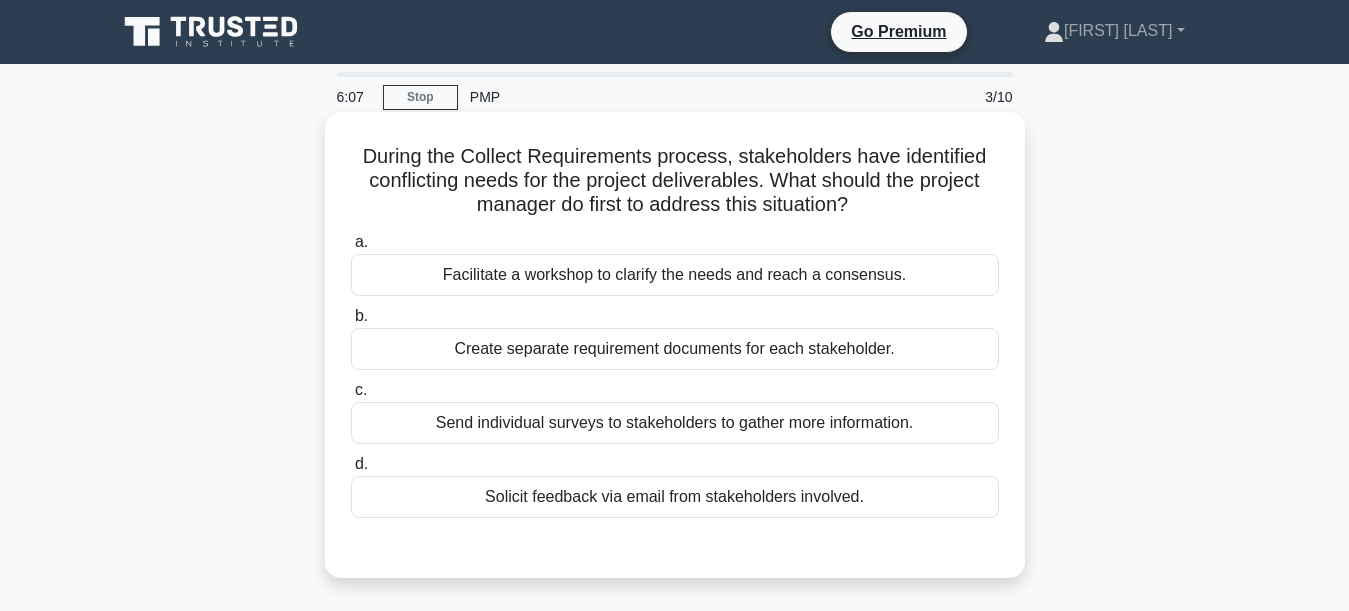 click on "Facilitate a workshop to clarify the needs and reach a consensus." at bounding box center [675, 275] 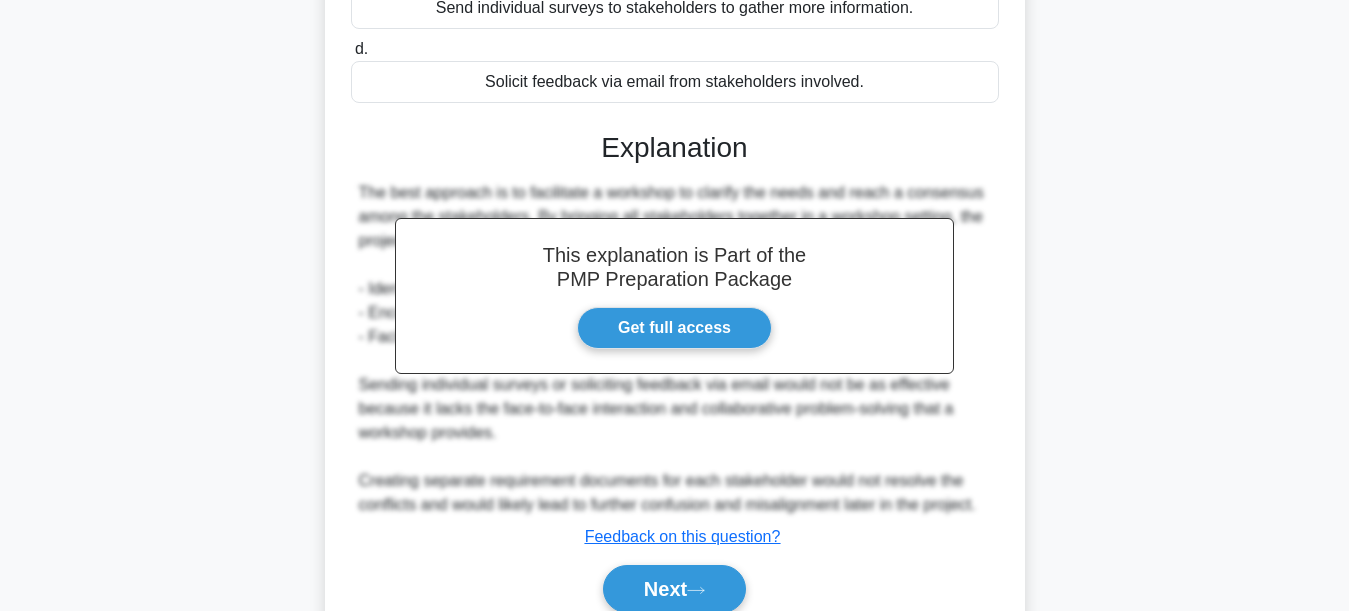 scroll, scrollTop: 503, scrollLeft: 0, axis: vertical 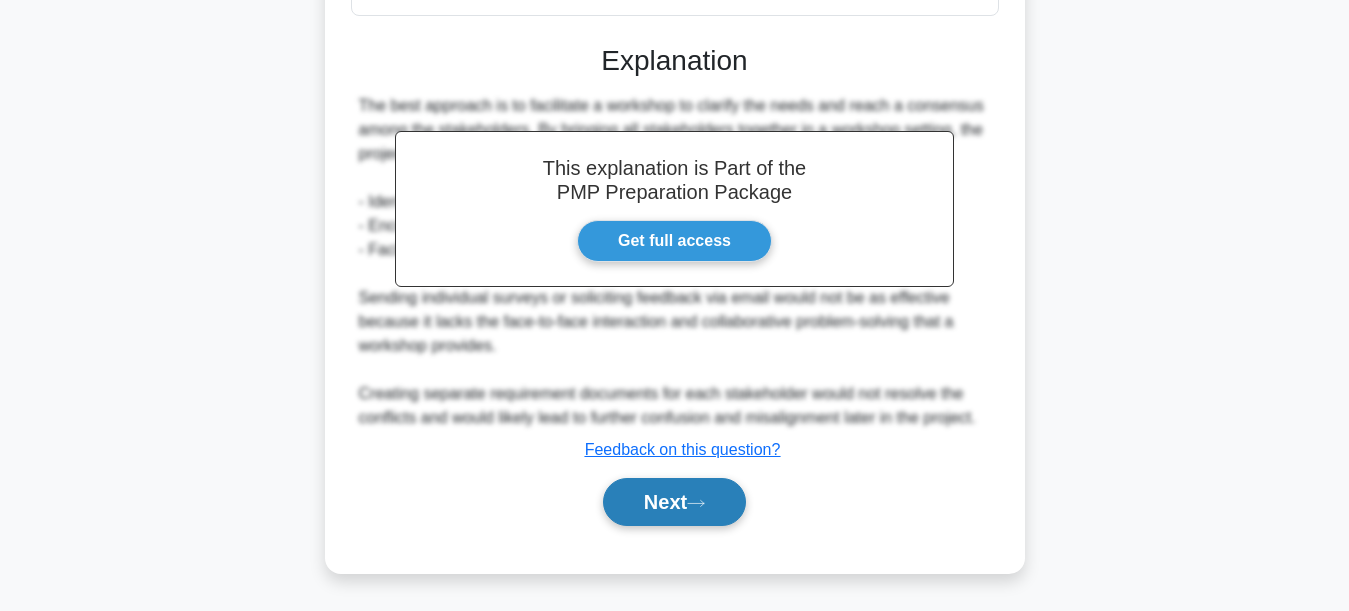 click on "Next" at bounding box center (674, 502) 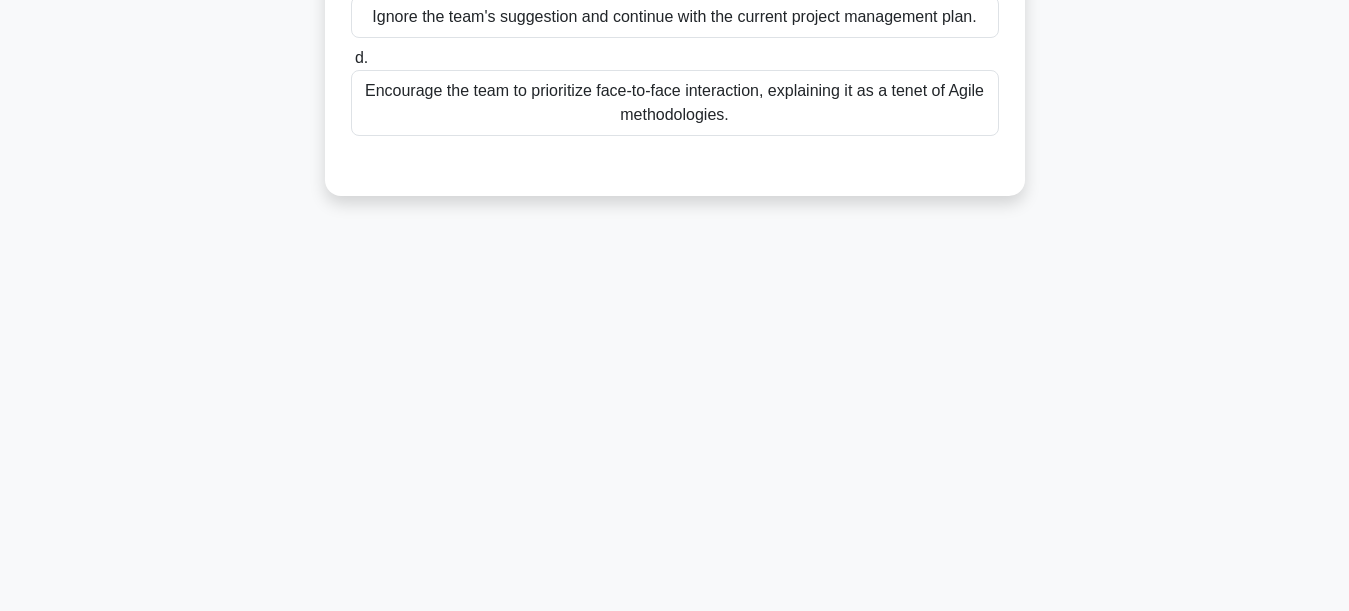 scroll, scrollTop: 69, scrollLeft: 0, axis: vertical 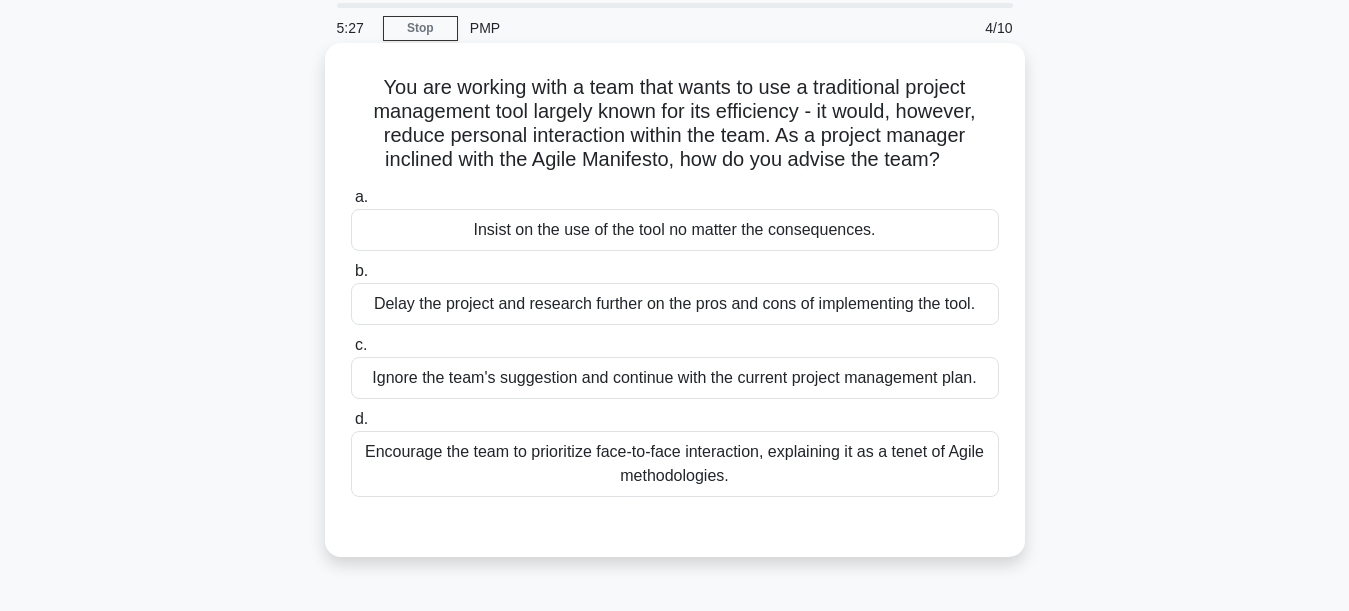 click on "Encourage the team to prioritize face-to-face interaction, explaining it as a tenet of Agile methodologies." at bounding box center [675, 464] 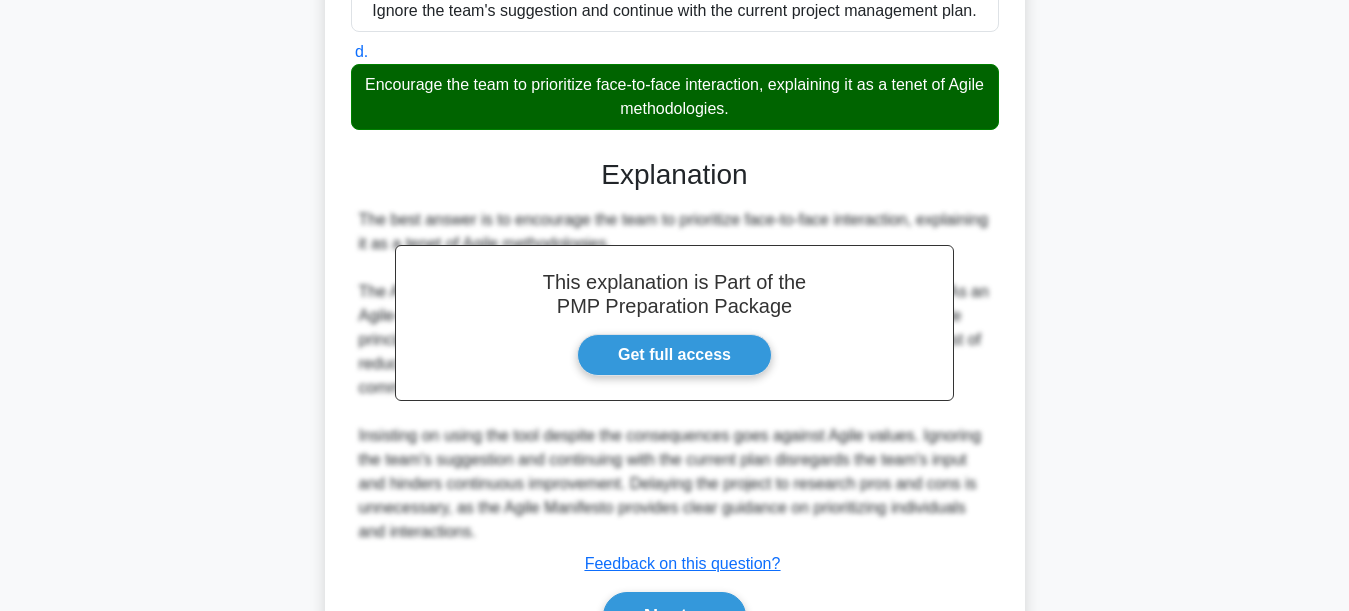 scroll, scrollTop: 551, scrollLeft: 0, axis: vertical 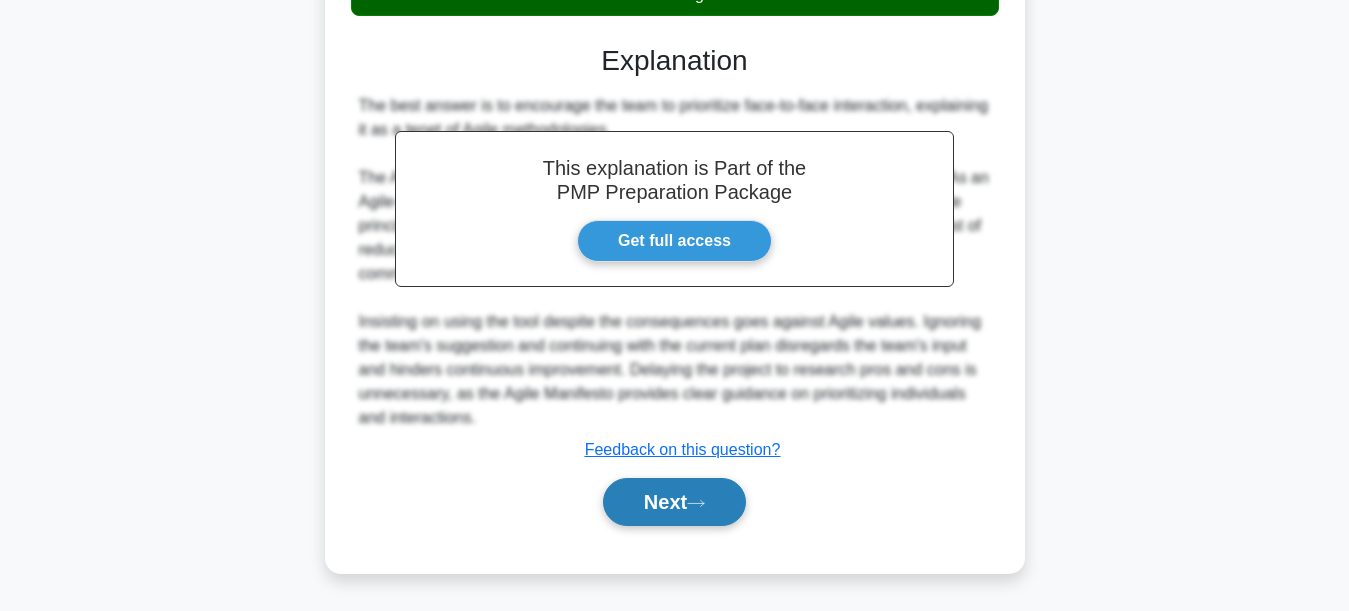 click on "Next" at bounding box center [674, 502] 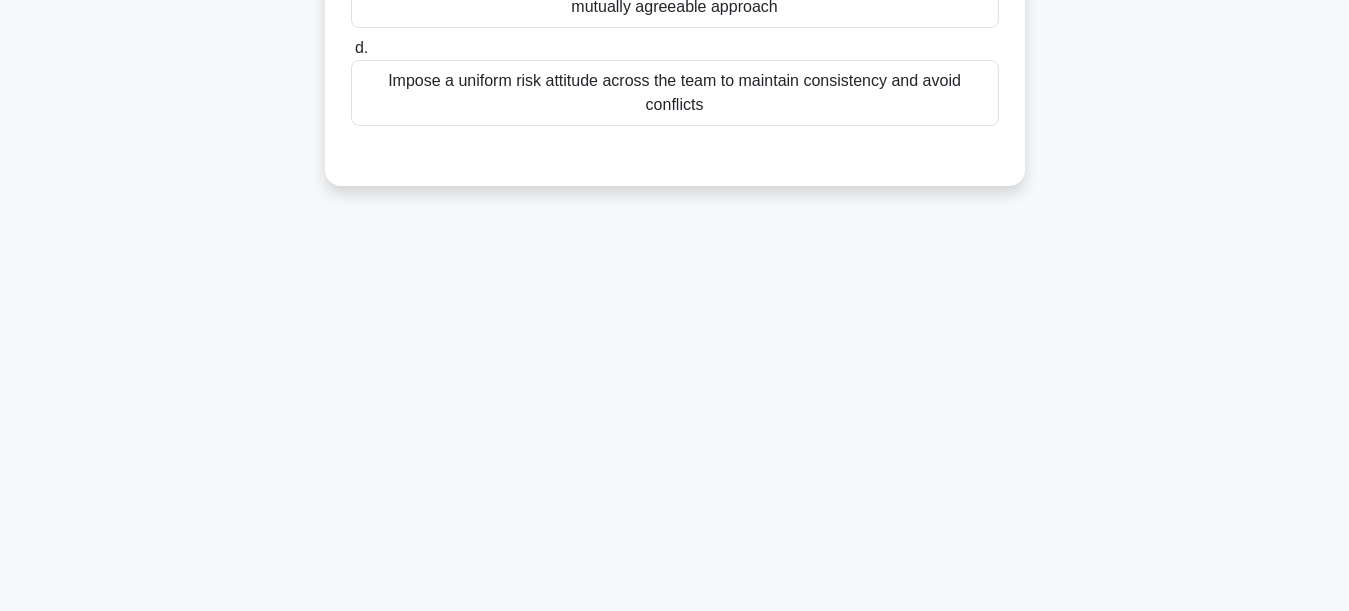 scroll, scrollTop: 69, scrollLeft: 0, axis: vertical 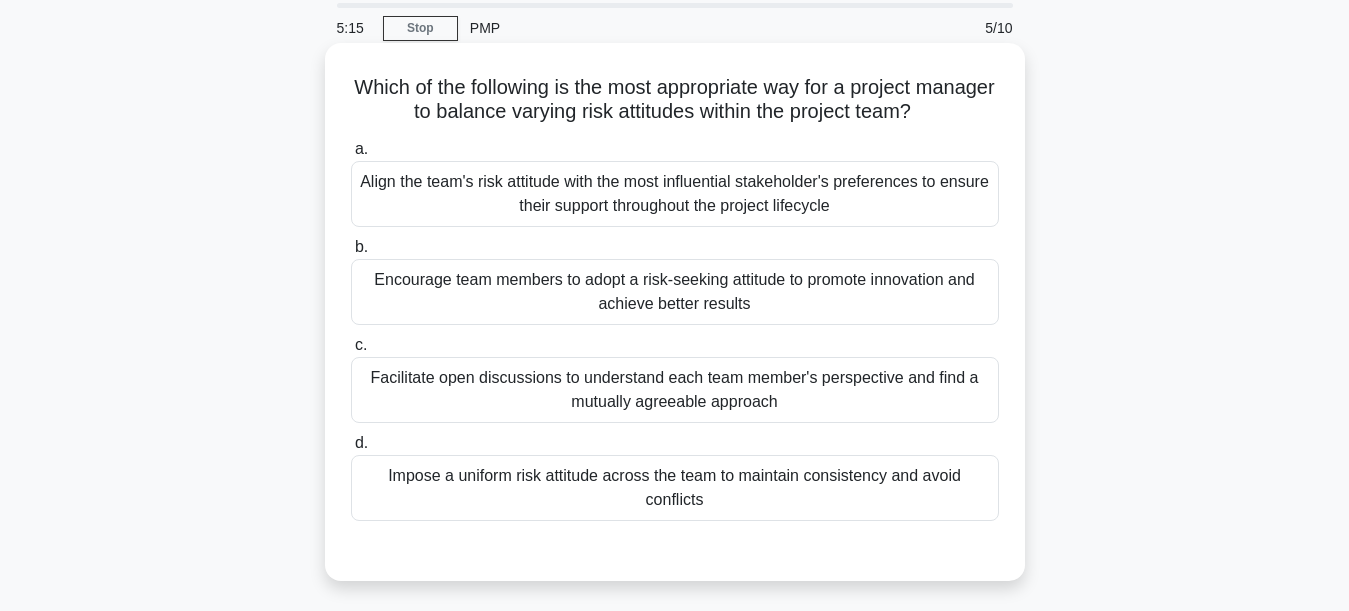drag, startPoint x: 584, startPoint y: 89, endPoint x: 985, endPoint y: 128, distance: 402.89206 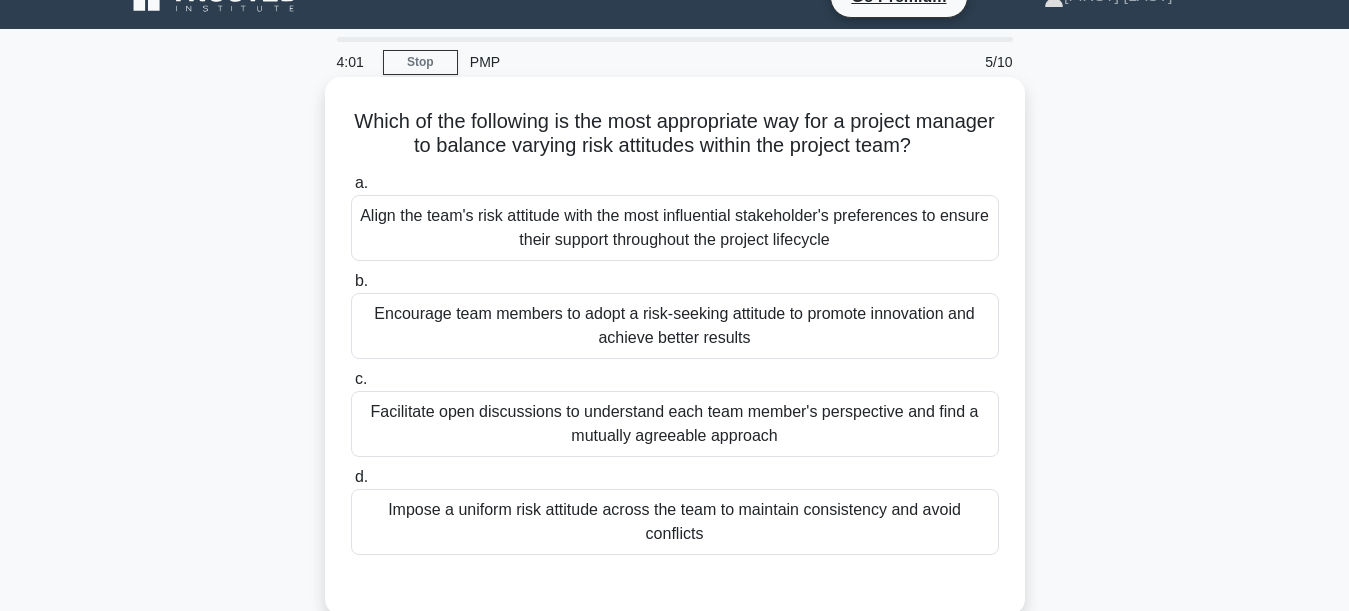 scroll, scrollTop: 0, scrollLeft: 0, axis: both 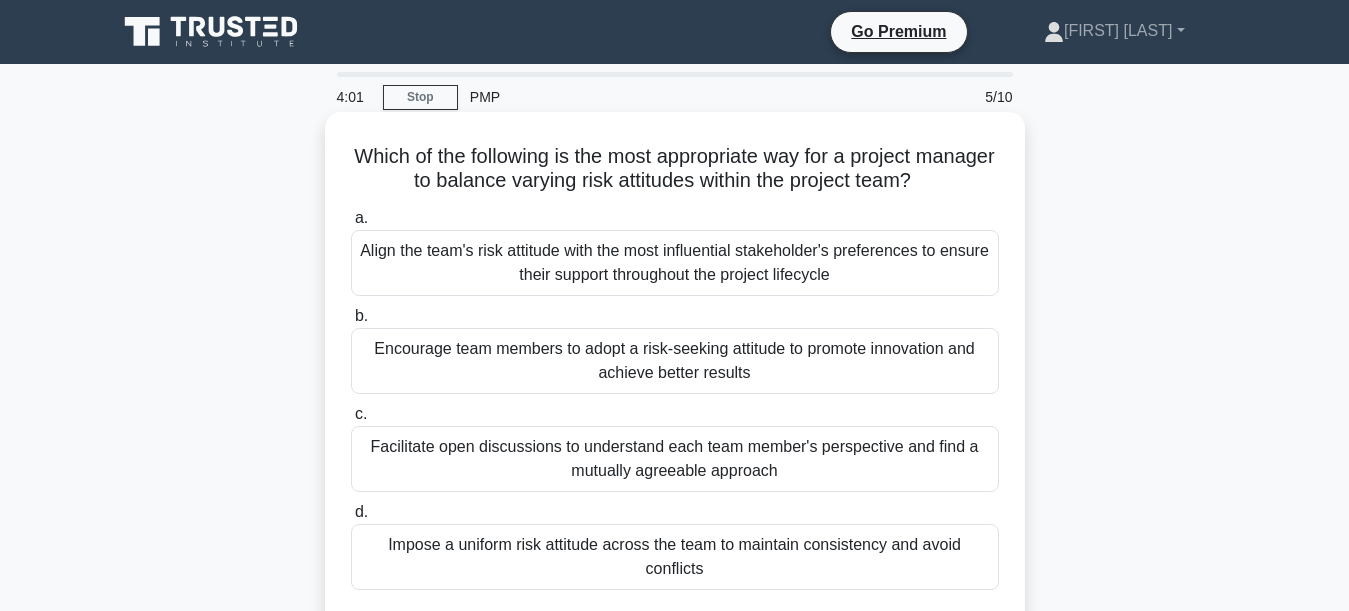 click on "Facilitate open discussions to understand each team member's perspective and find a mutually agreeable approach" at bounding box center [675, 459] 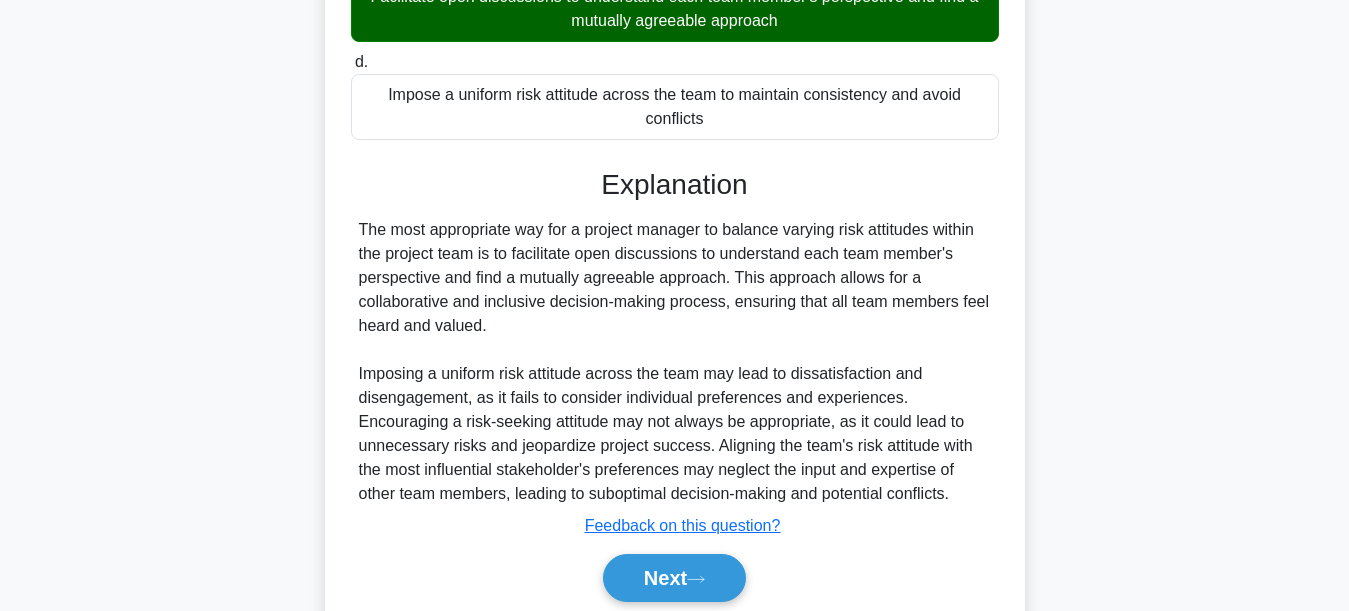 scroll, scrollTop: 527, scrollLeft: 0, axis: vertical 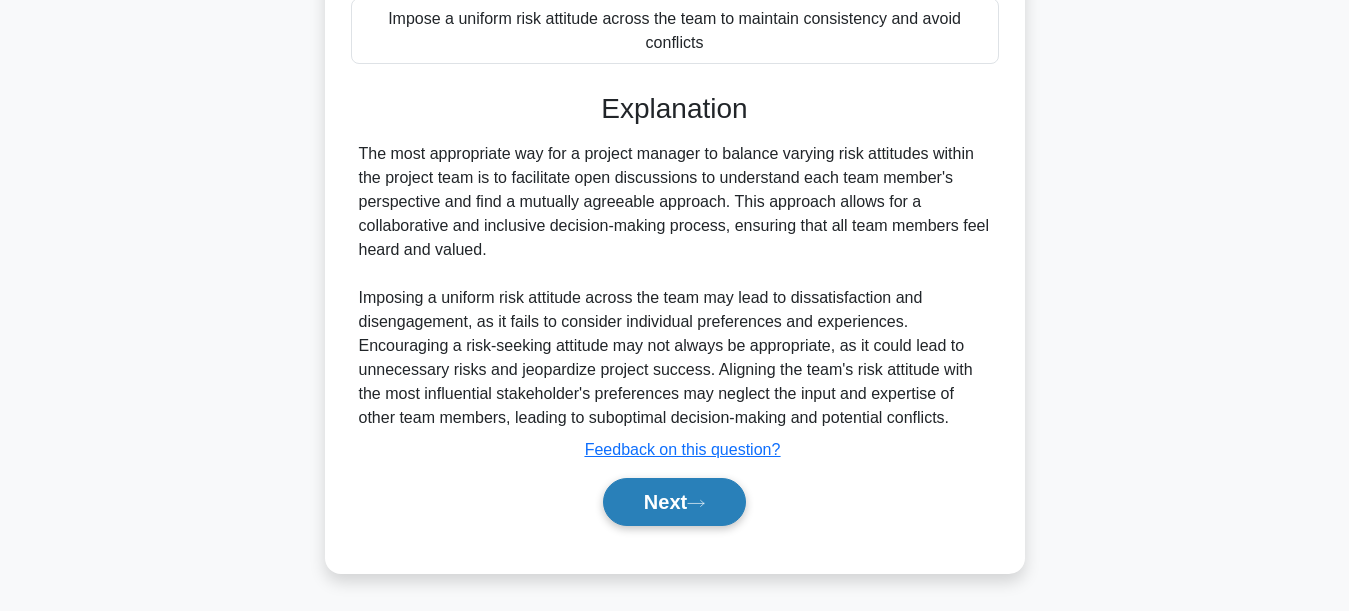 click on "Next" at bounding box center [674, 502] 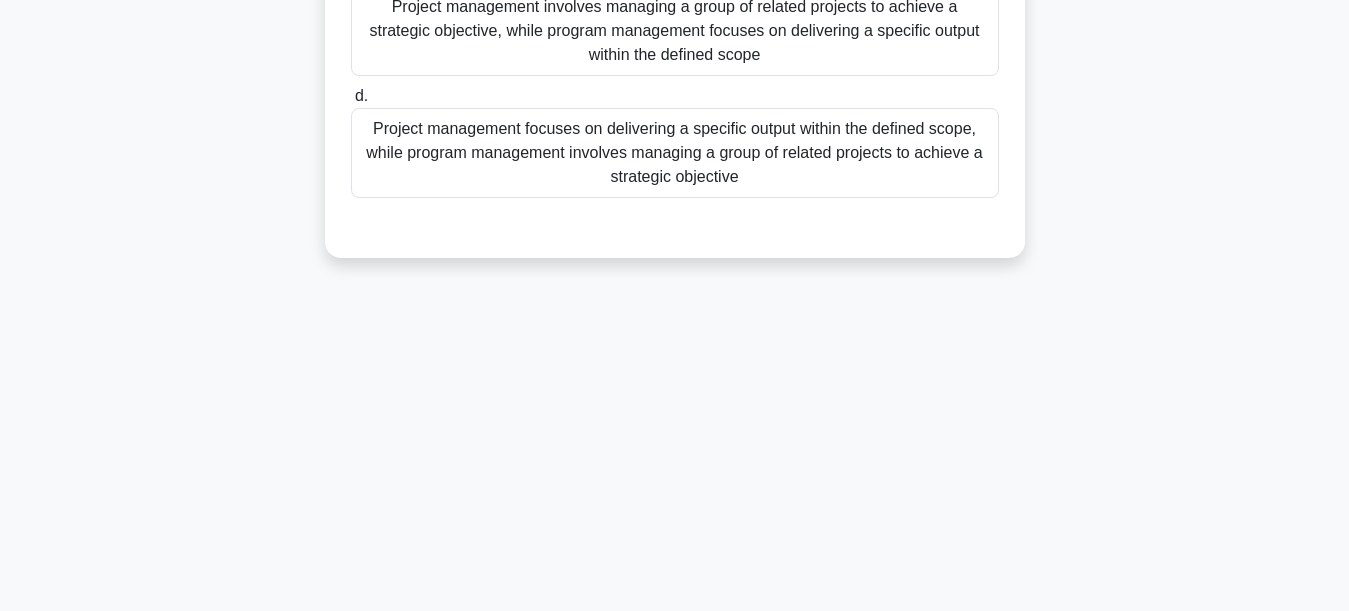 scroll, scrollTop: 0, scrollLeft: 0, axis: both 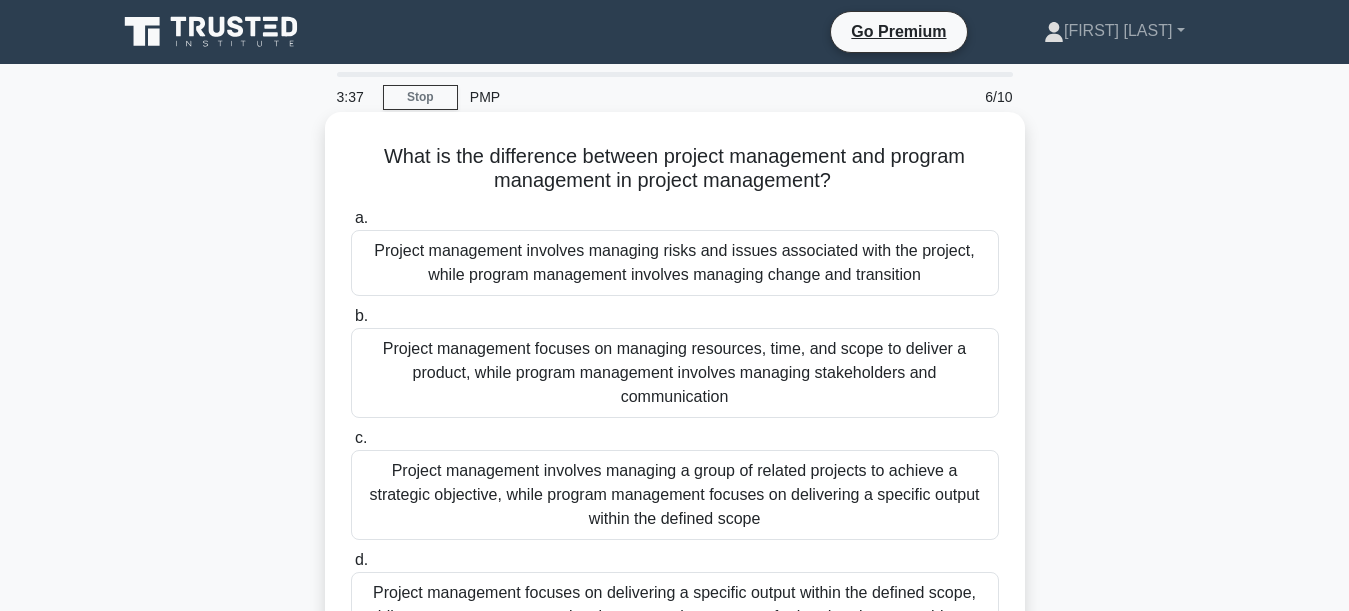 drag, startPoint x: 384, startPoint y: 253, endPoint x: 976, endPoint y: 395, distance: 608.79224 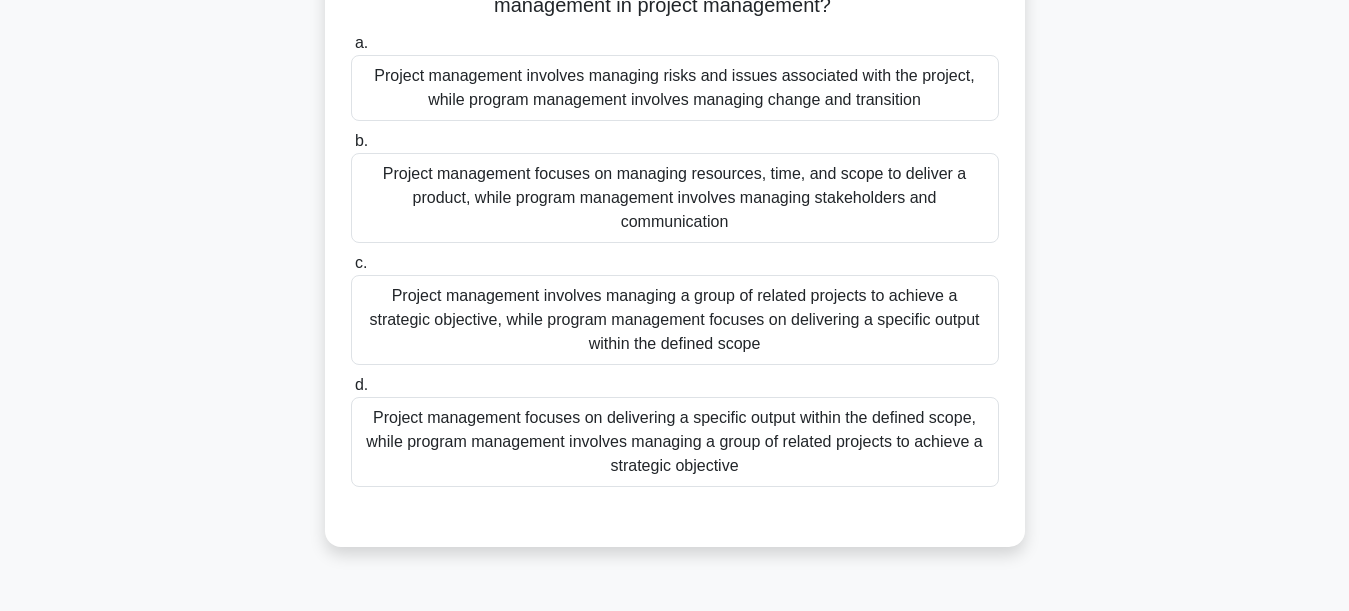 scroll, scrollTop: 200, scrollLeft: 0, axis: vertical 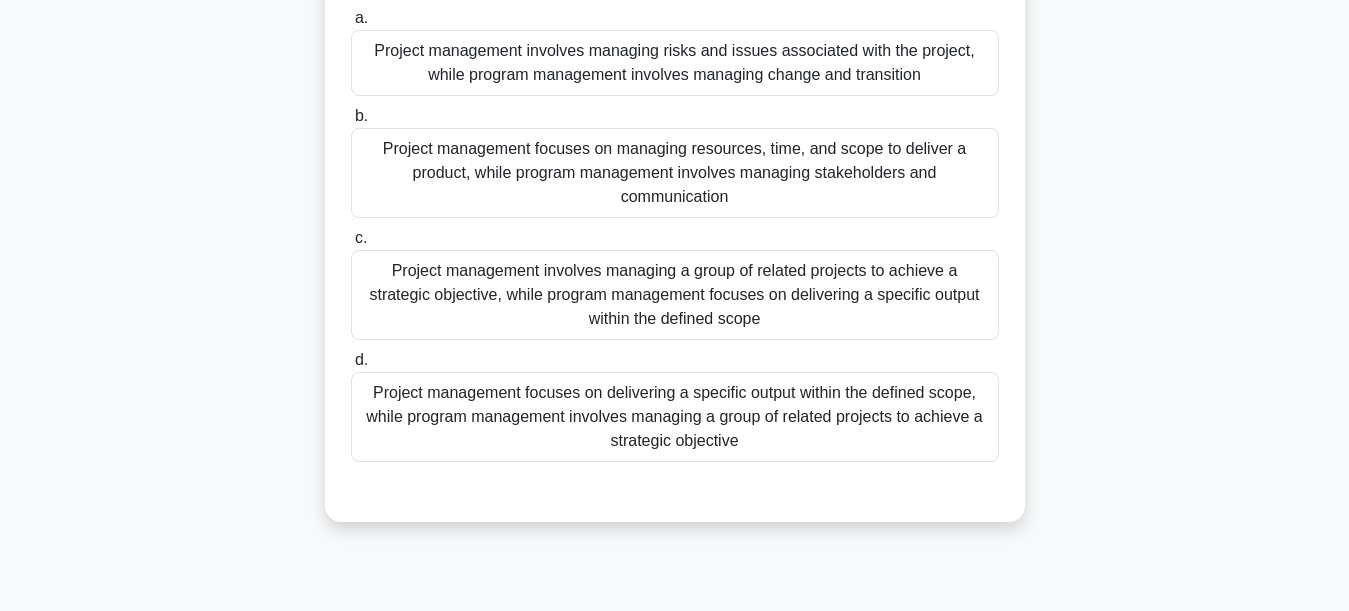 drag, startPoint x: 457, startPoint y: 275, endPoint x: 994, endPoint y: 324, distance: 539.23096 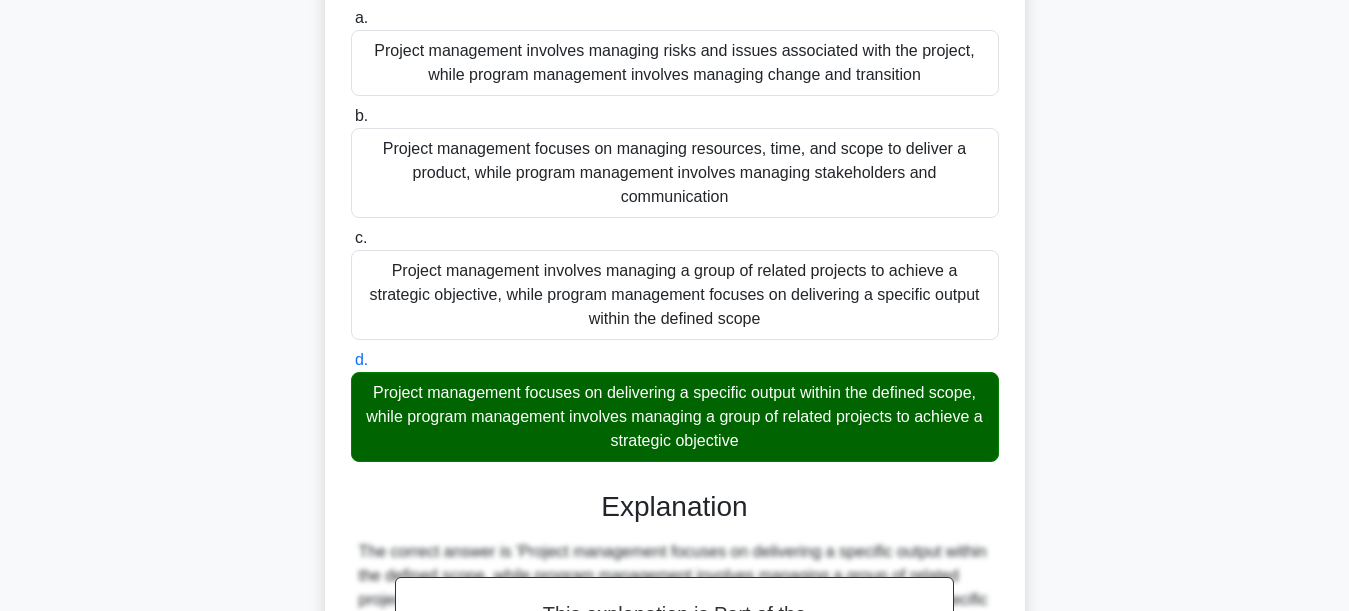 drag, startPoint x: 726, startPoint y: 422, endPoint x: 758, endPoint y: 429, distance: 32.75668 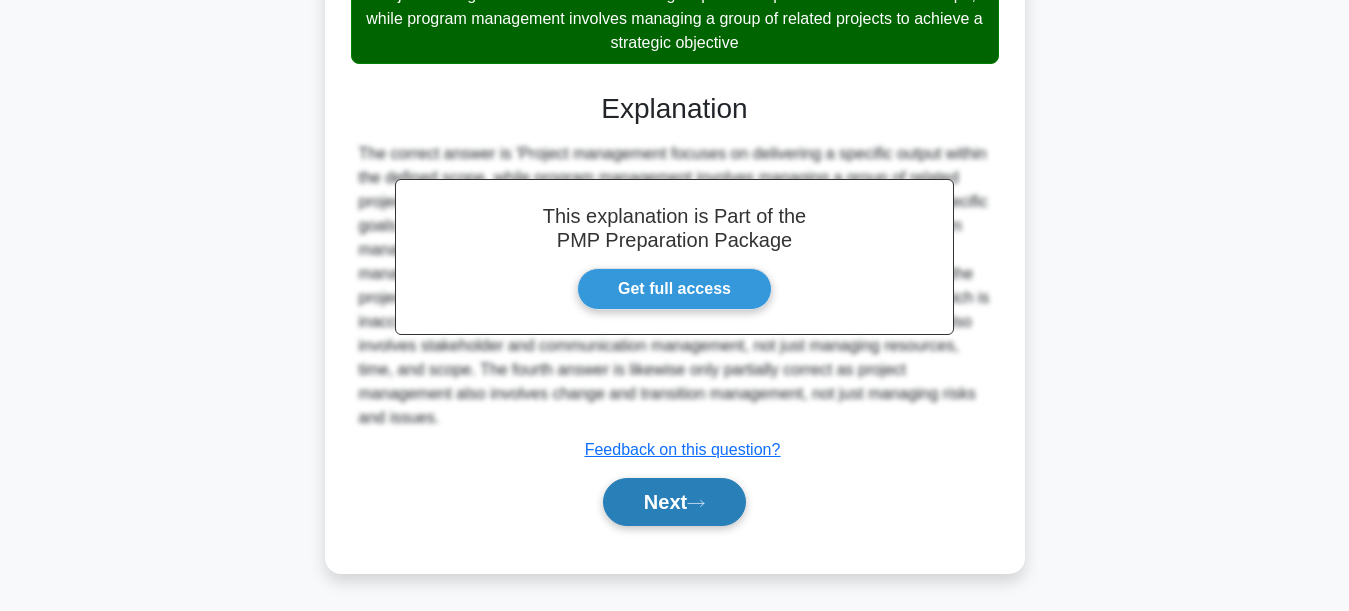 click on "Next" at bounding box center [674, 502] 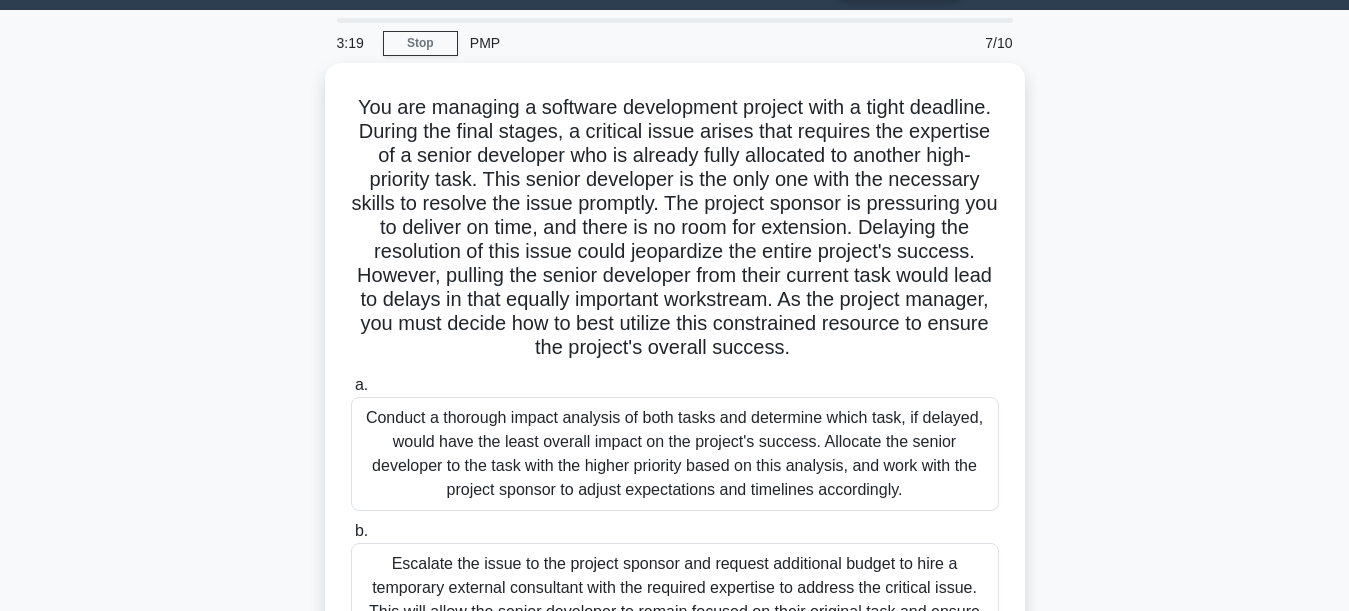 scroll, scrollTop: 33, scrollLeft: 0, axis: vertical 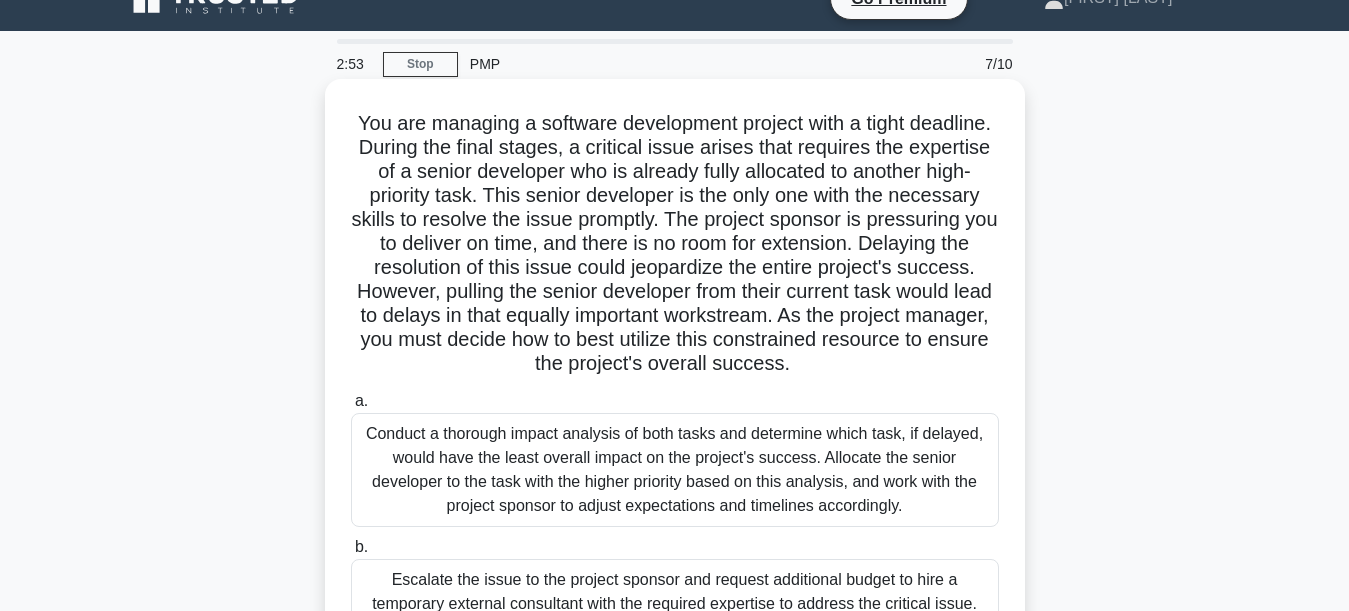drag, startPoint x: 843, startPoint y: 117, endPoint x: 996, endPoint y: 357, distance: 284.6208 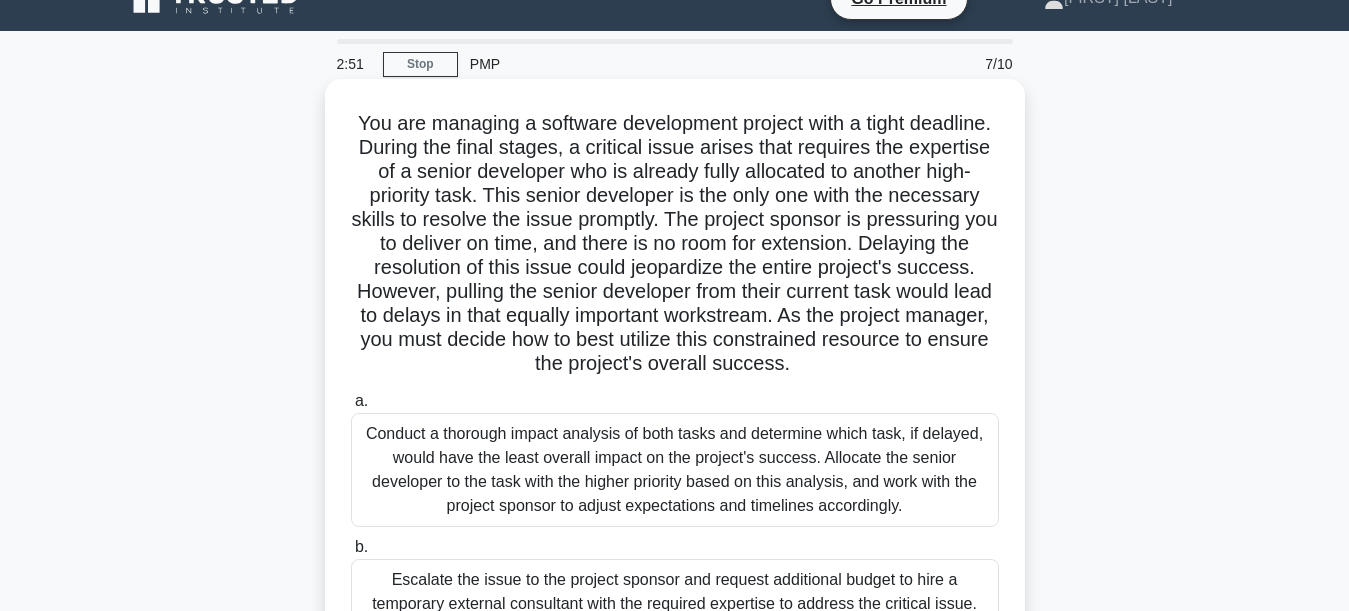 click on "a.
Conduct a thorough impact analysis of both tasks and determine which task, if delayed, would have the least overall impact on the project's success. Allocate the senior developer to the task with the higher priority based on this analysis, and work with the project sponsor to adjust expectations and timelines accordingly." at bounding box center [675, 458] 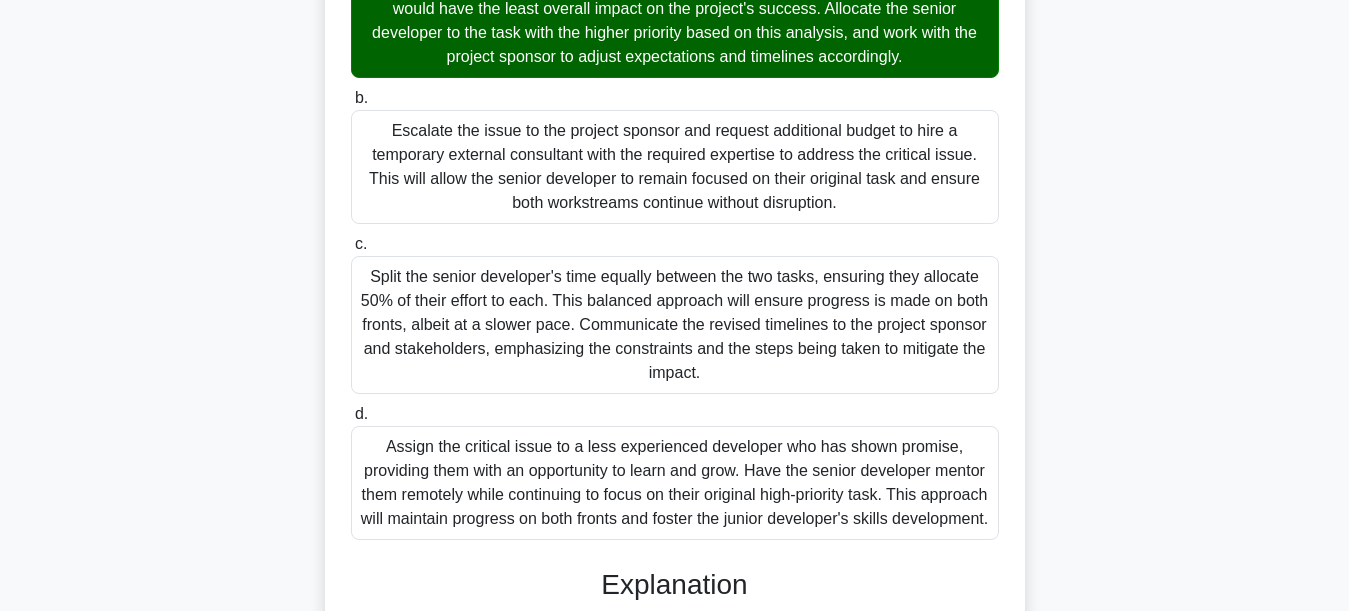 scroll, scrollTop: 433, scrollLeft: 0, axis: vertical 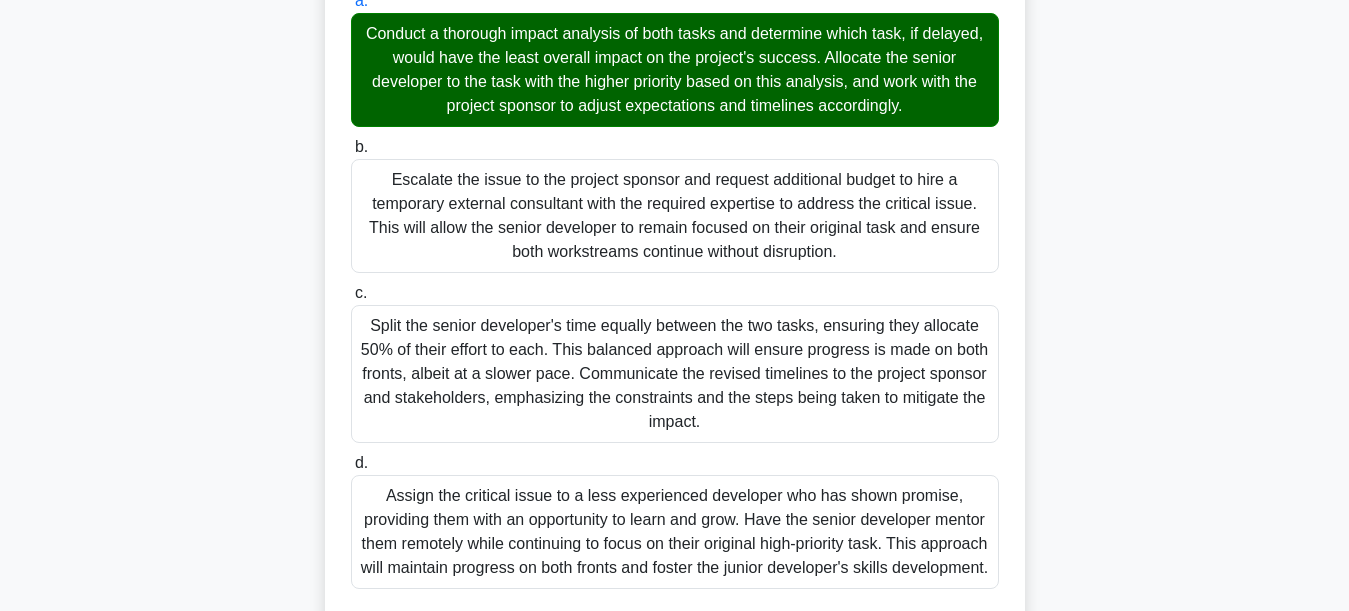 click on "Escalate the issue to the project sponsor and request additional budget to hire a temporary external consultant with the required expertise to address the critical issue. This will allow the senior developer to remain focused on their original task and ensure both workstreams continue without disruption." at bounding box center (675, 216) 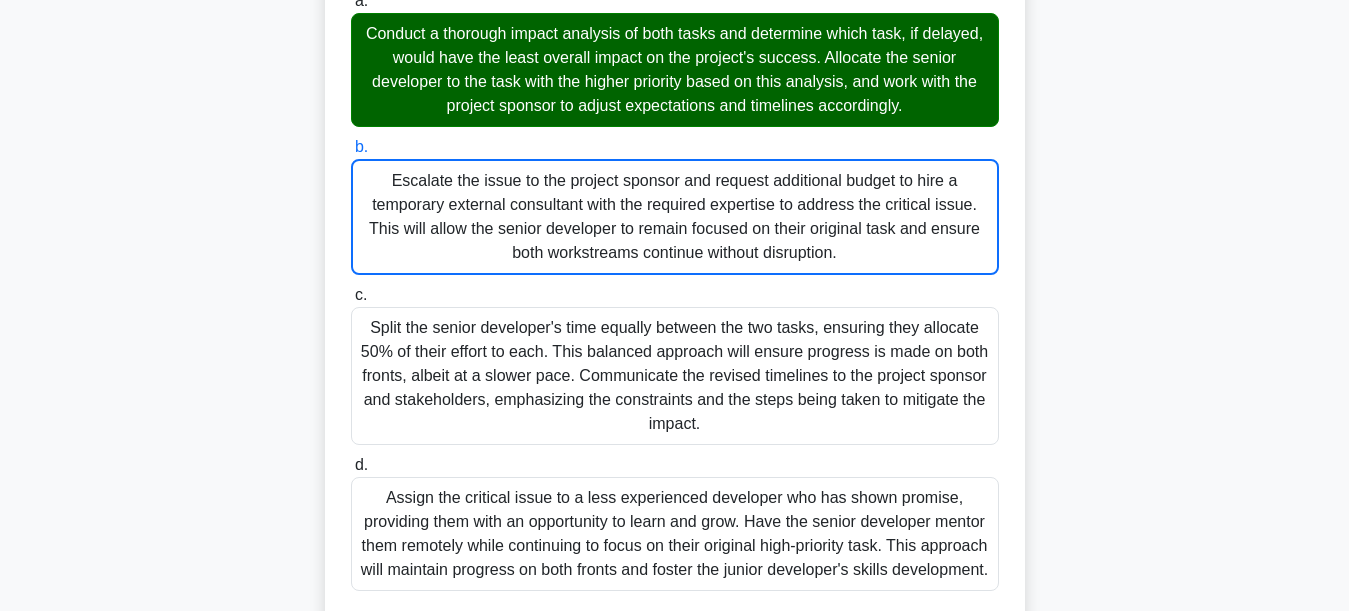click on "Escalate the issue to the project sponsor and request additional budget to hire a temporary external consultant with the required expertise to address the critical issue. This will allow the senior developer to remain focused on their original task and ensure both workstreams continue without disruption." at bounding box center (675, 217) 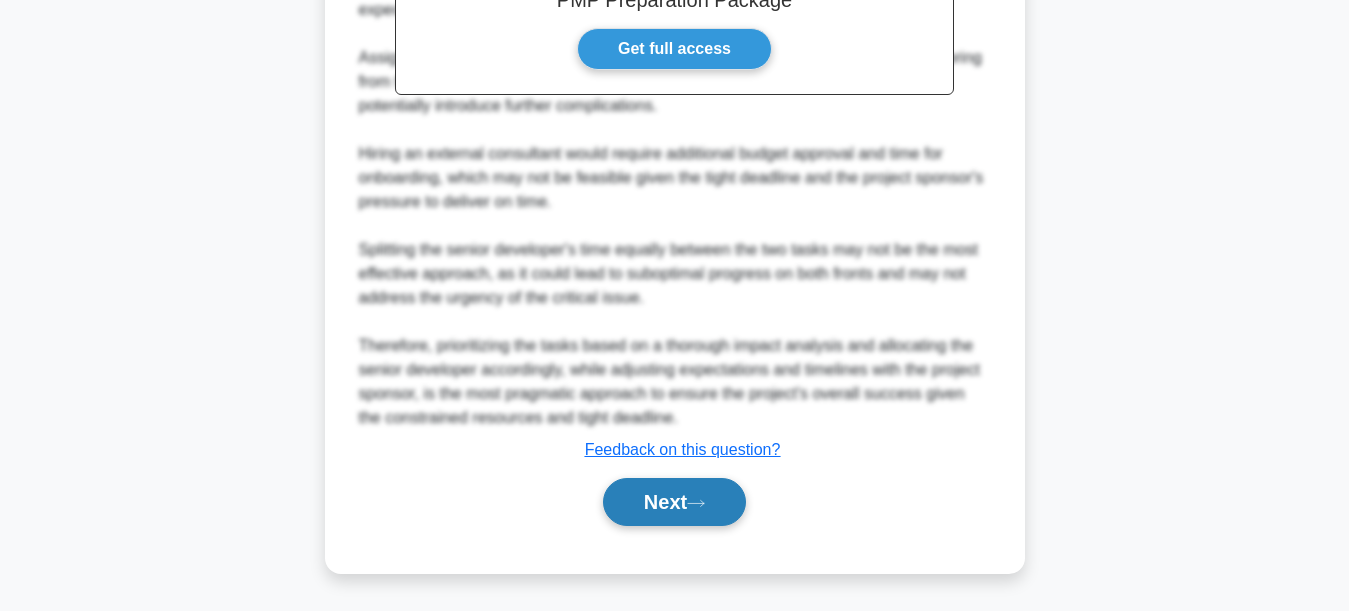scroll, scrollTop: 1225, scrollLeft: 0, axis: vertical 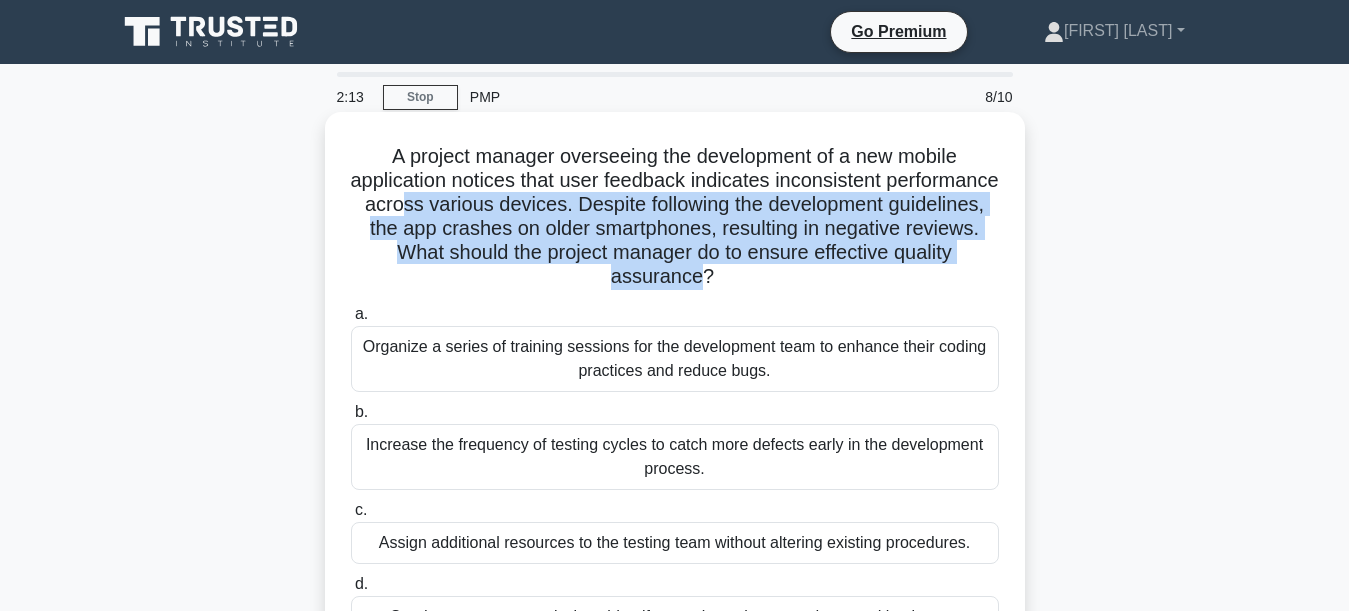 drag, startPoint x: 510, startPoint y: 205, endPoint x: 730, endPoint y: 279, distance: 232.11205 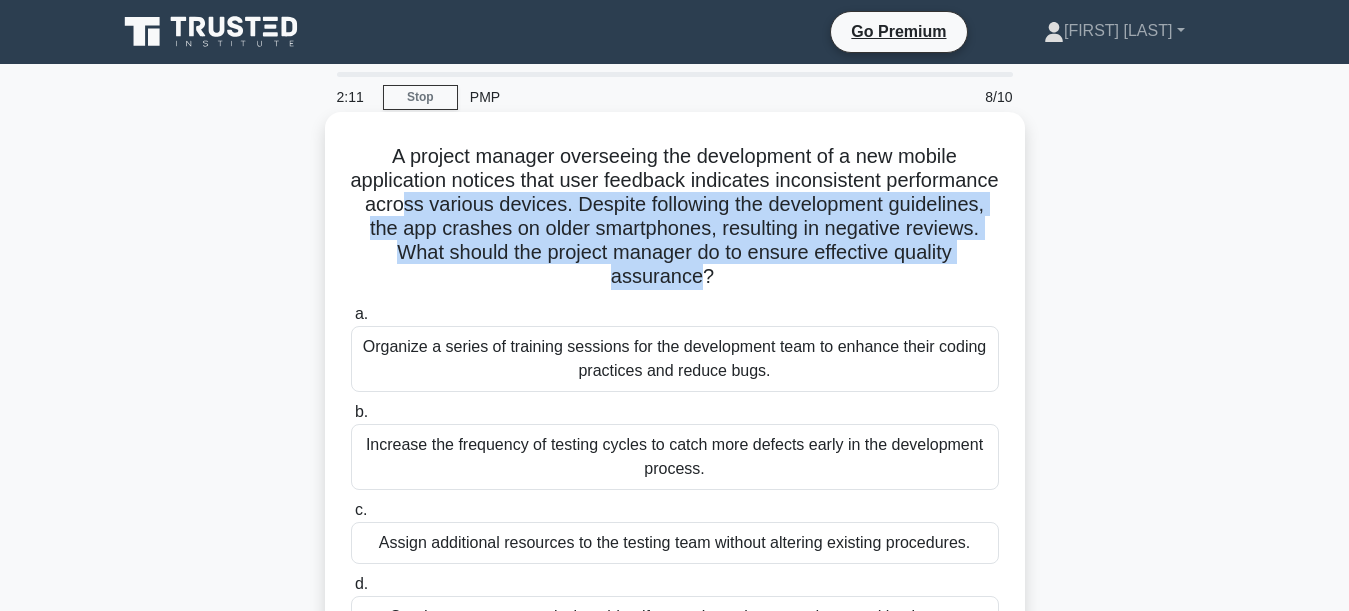 click on "A project manager overseeing the development of a new mobile application notices that user feedback indicates inconsistent performance across various devices. Despite following the development guidelines, the app crashes on older smartphones, resulting in negative reviews. What should the project manager do to ensure effective quality assurance?
.spinner_0XTQ{transform-origin:center;animation:spinner_y6GP .75s linear infinite}@keyframes spinner_y6GP{100%{transform:rotate(360deg)}}" at bounding box center (675, 217) 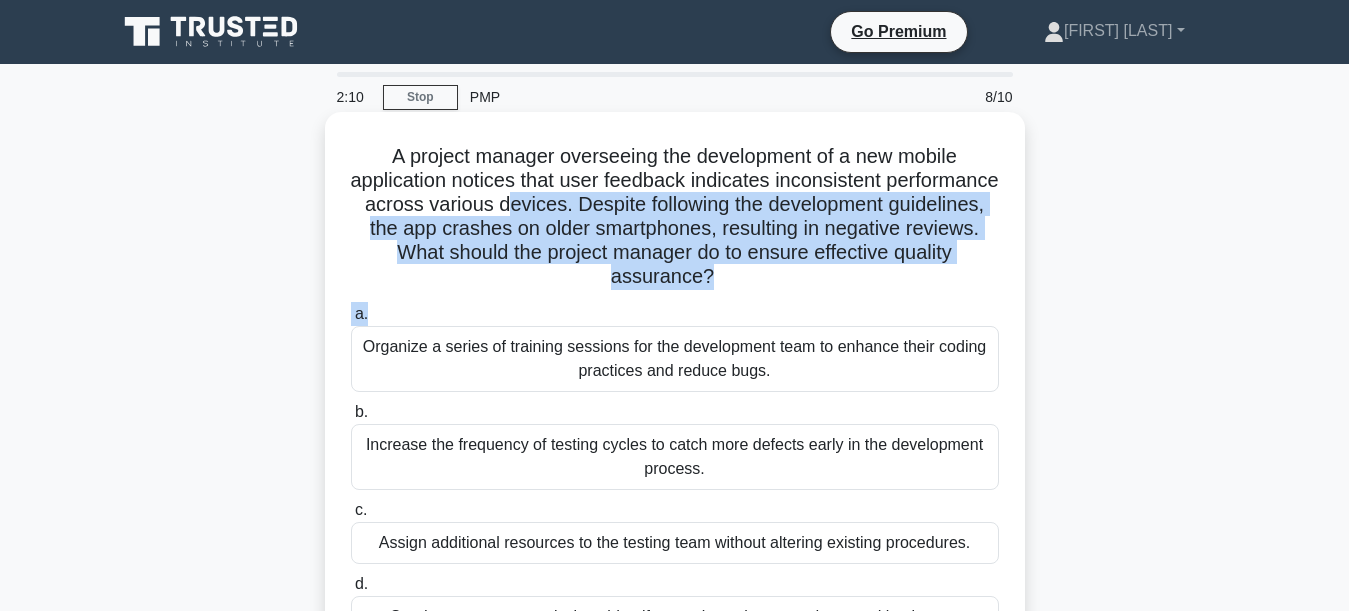 drag, startPoint x: 612, startPoint y: 216, endPoint x: 727, endPoint y: 303, distance: 144.20125 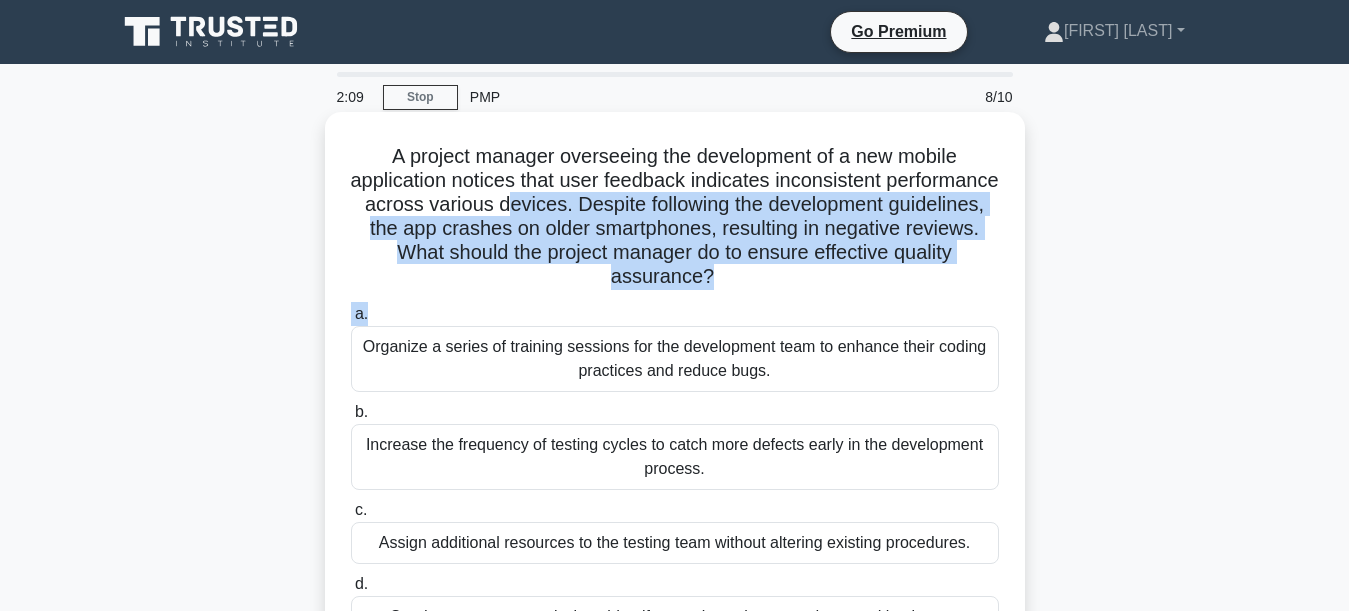 click on "A project manager overseeing the development of a new mobile application notices that user feedback indicates inconsistent performance across various devices. Despite following the development guidelines, the app crashes on older smartphones, resulting in negative reviews. What should the project manager do to ensure effective quality assurance?
.spinner_0XTQ{transform-origin:center;animation:spinner_y6GP .75s linear infinite}@keyframes spinner_y6GP{100%{transform:rotate(360deg)}}" at bounding box center [675, 217] 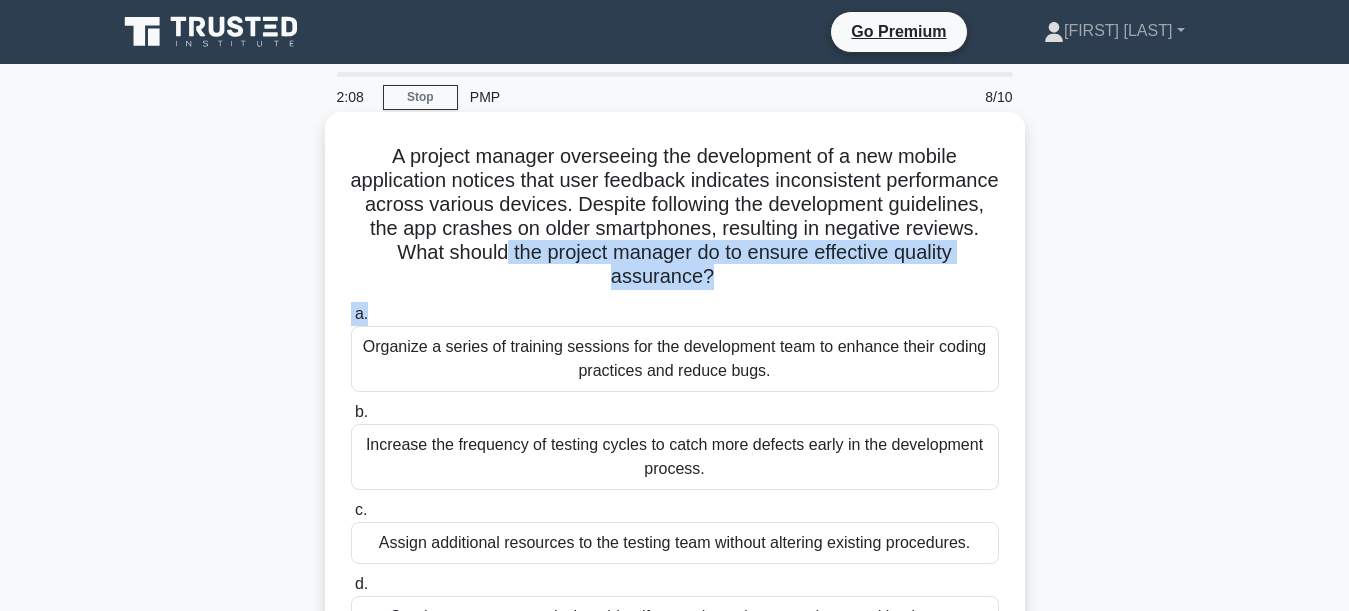 drag, startPoint x: 577, startPoint y: 249, endPoint x: 699, endPoint y: 302, distance: 133.01503 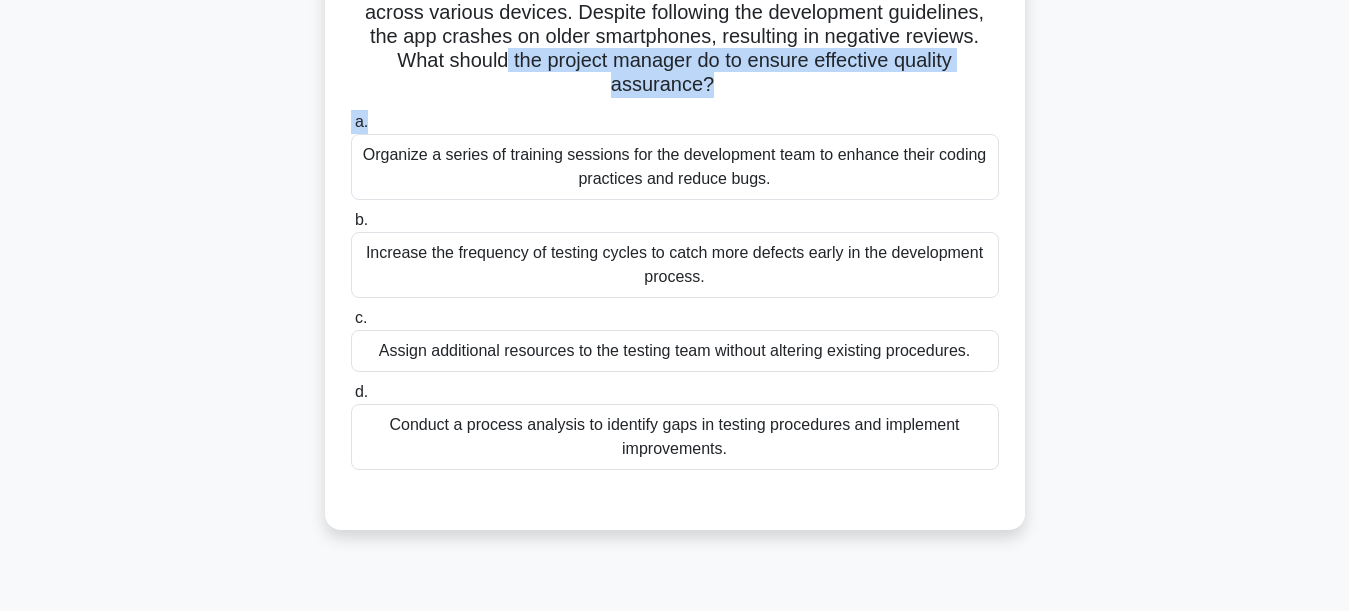 scroll, scrollTop: 200, scrollLeft: 0, axis: vertical 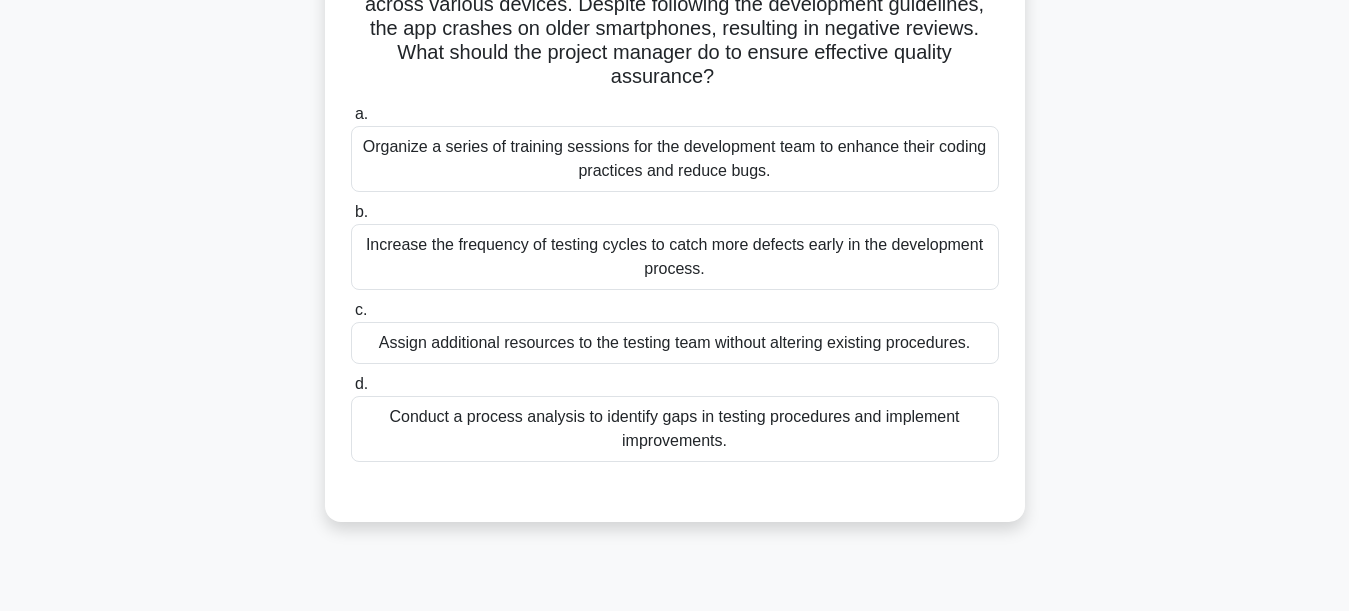 click on "Increase the frequency of testing cycles to catch more defects early in the development process." at bounding box center [675, 257] 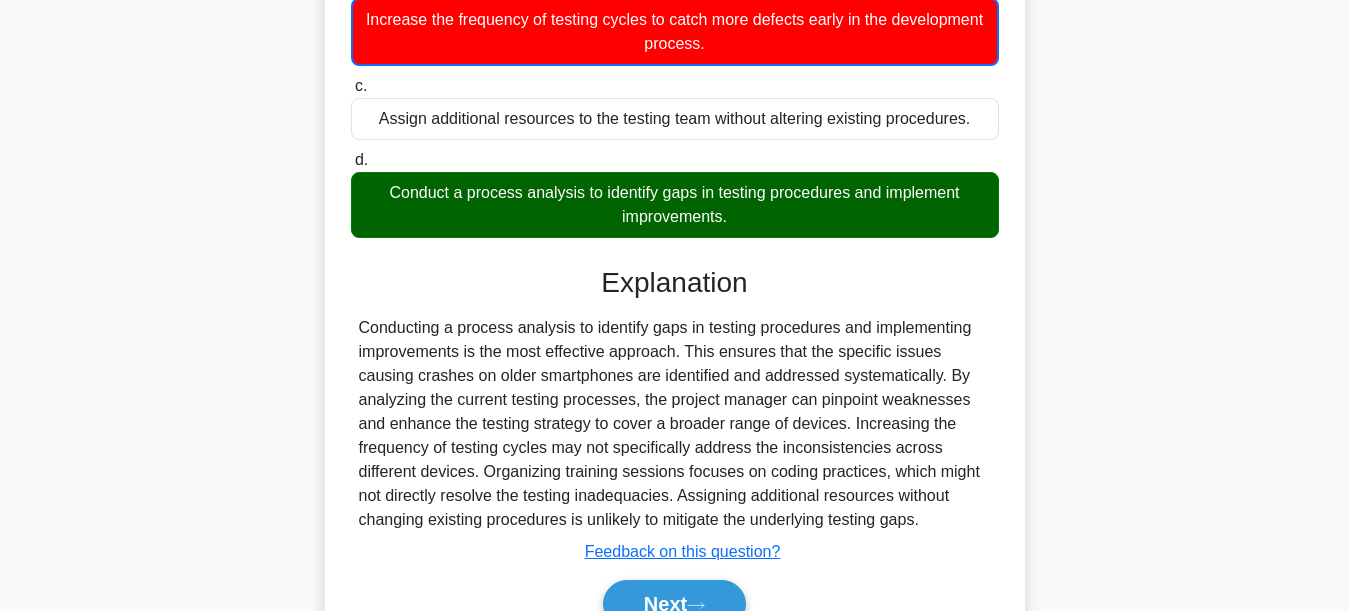 scroll, scrollTop: 529, scrollLeft: 0, axis: vertical 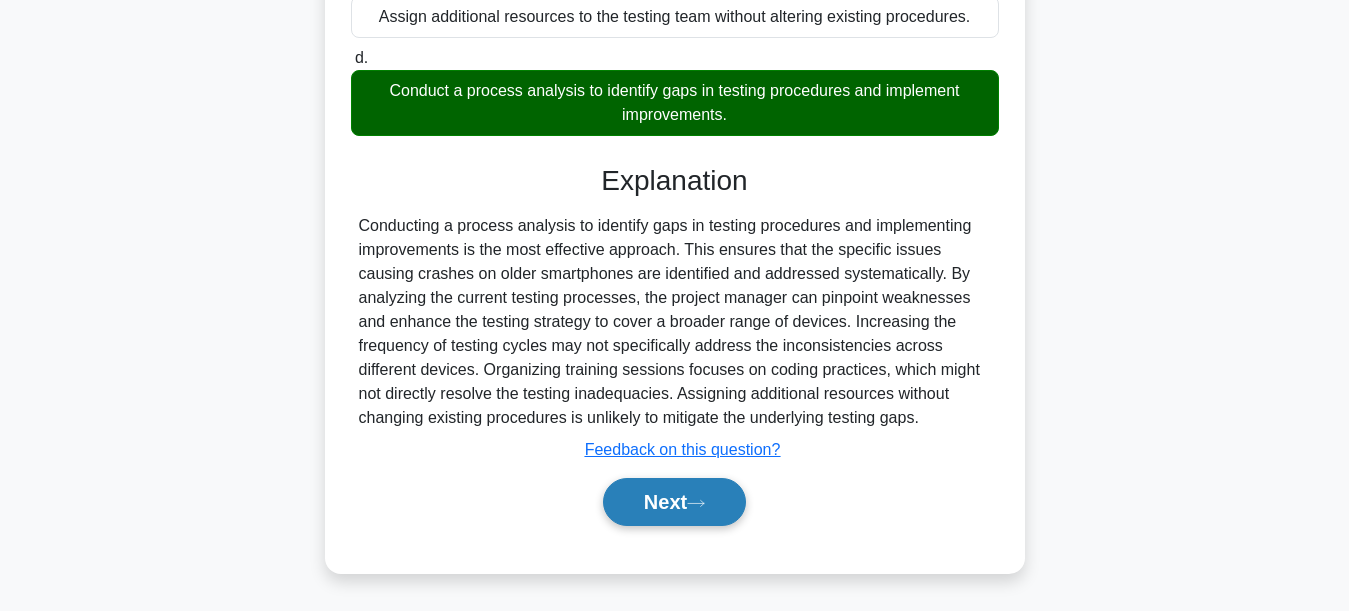 click on "Next" at bounding box center (674, 502) 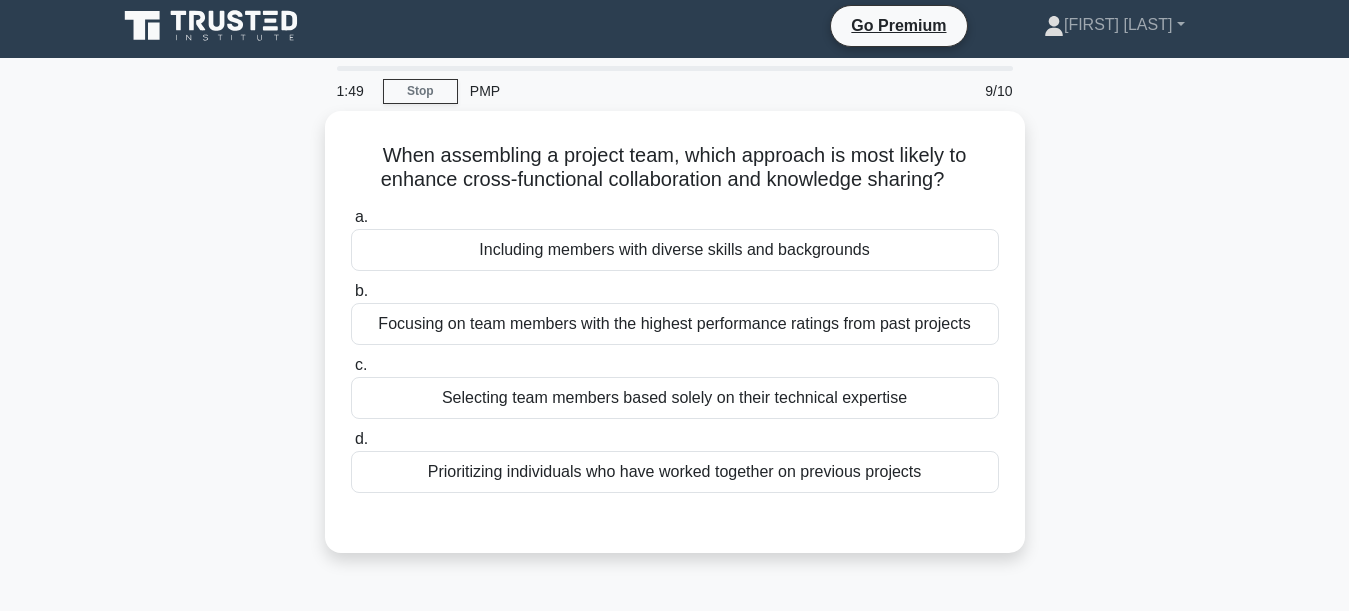 scroll, scrollTop: 0, scrollLeft: 0, axis: both 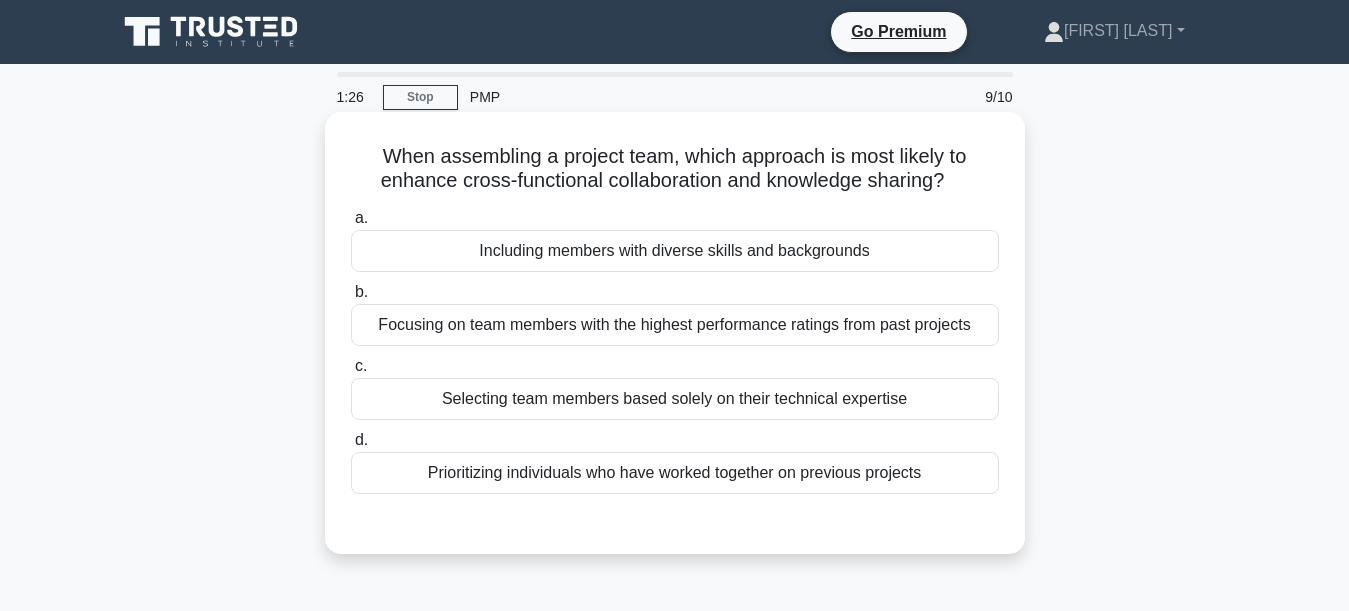 click on "Including members with diverse skills and backgrounds" at bounding box center (675, 251) 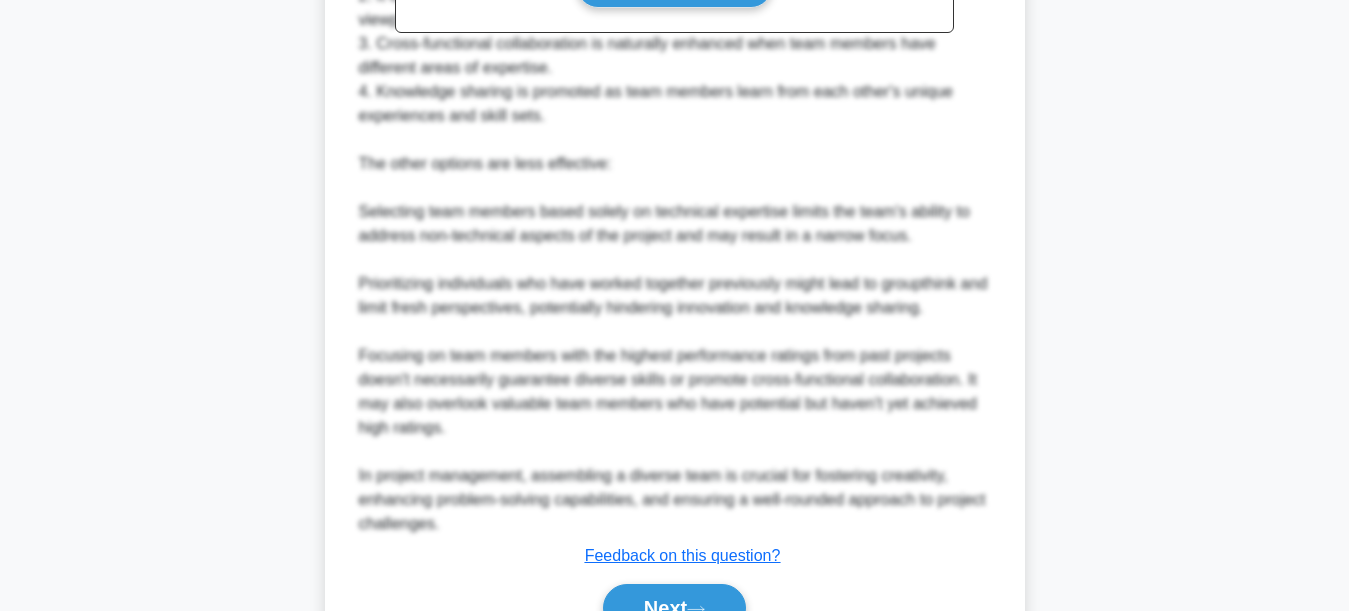 scroll, scrollTop: 839, scrollLeft: 0, axis: vertical 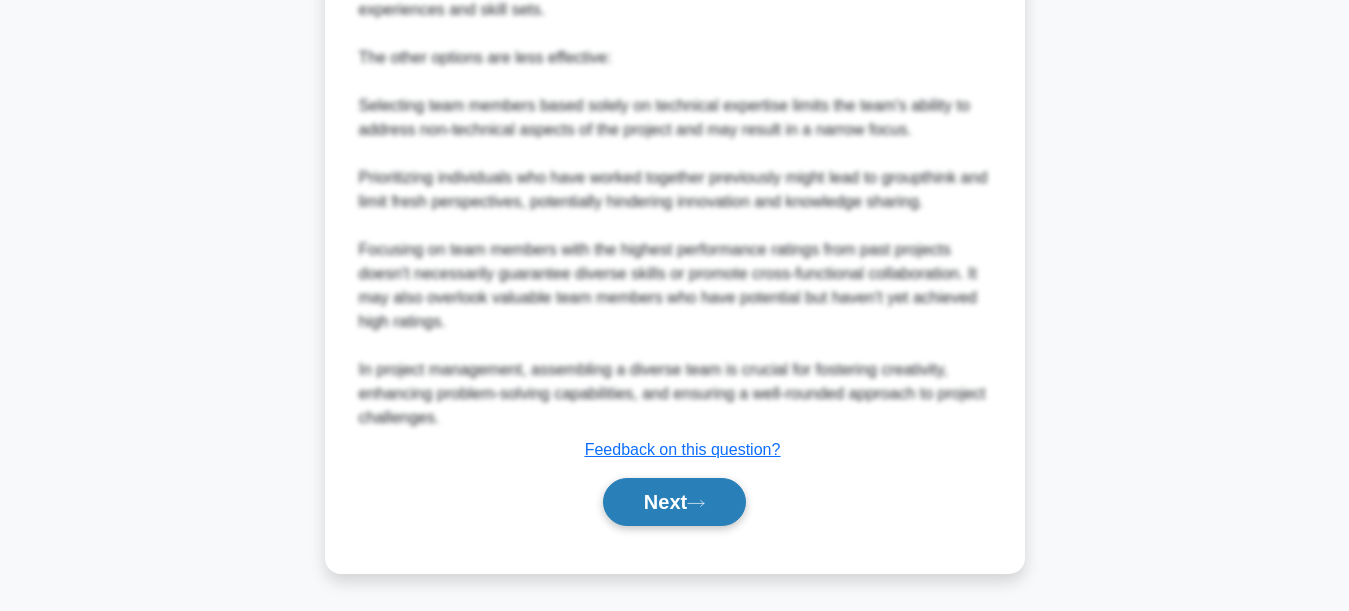 click on "Next" at bounding box center (674, 502) 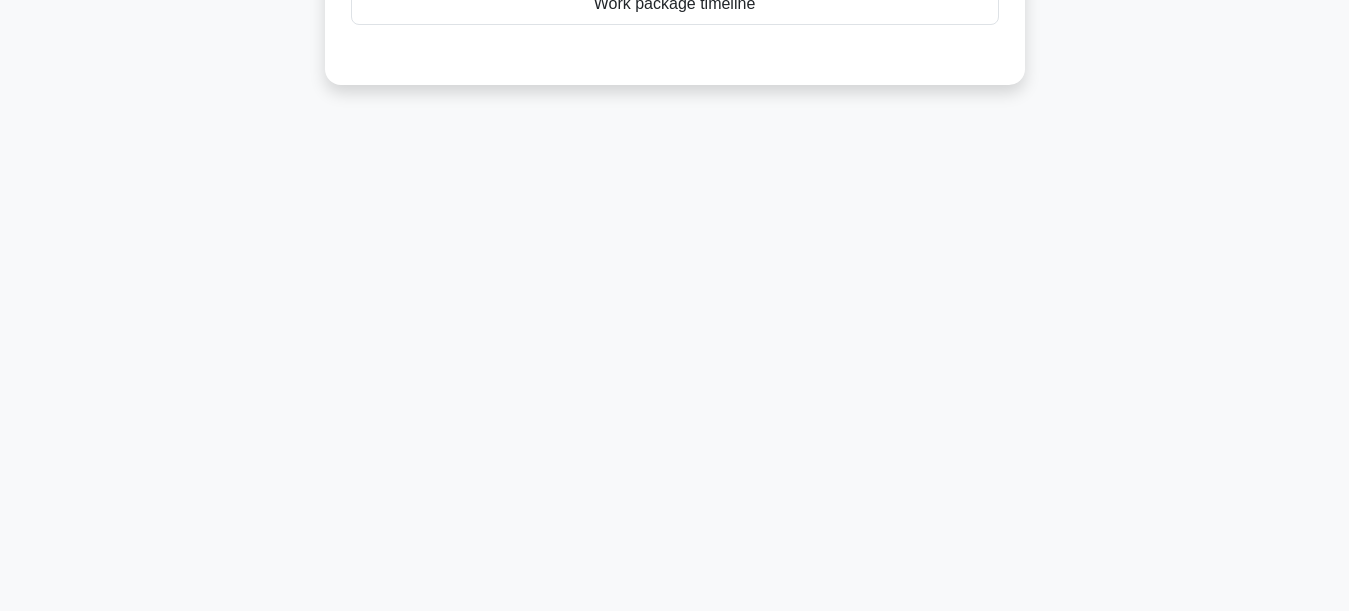 scroll, scrollTop: 0, scrollLeft: 0, axis: both 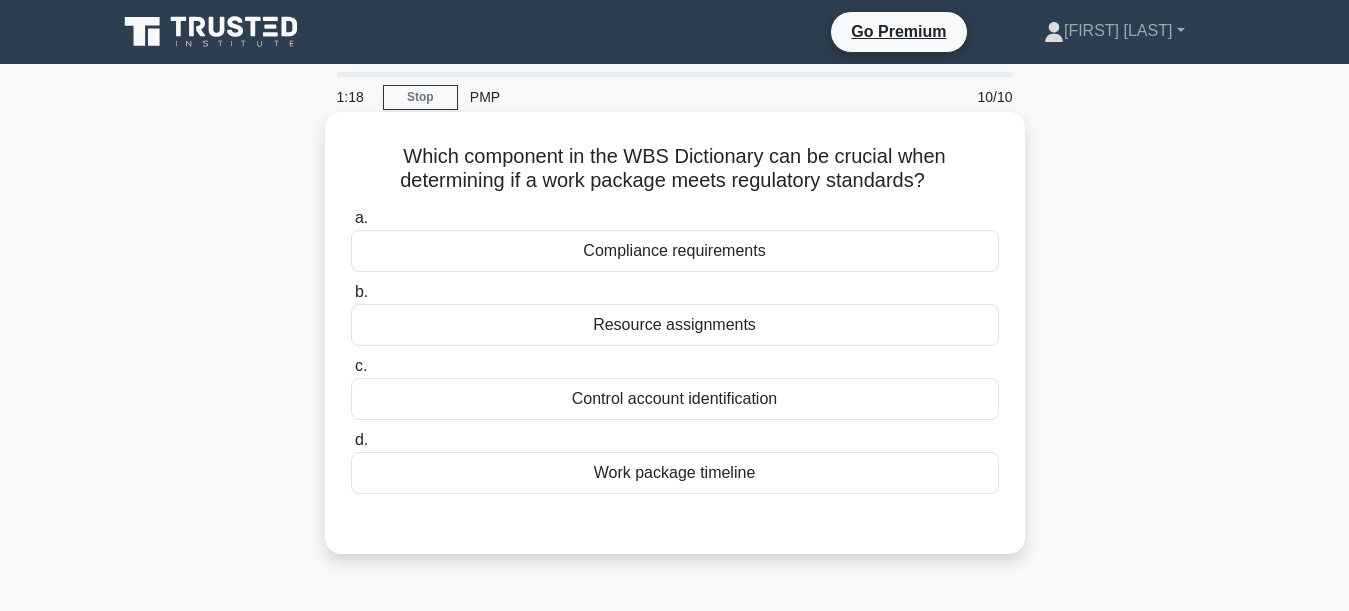 drag, startPoint x: 657, startPoint y: 152, endPoint x: 945, endPoint y: 180, distance: 289.3579 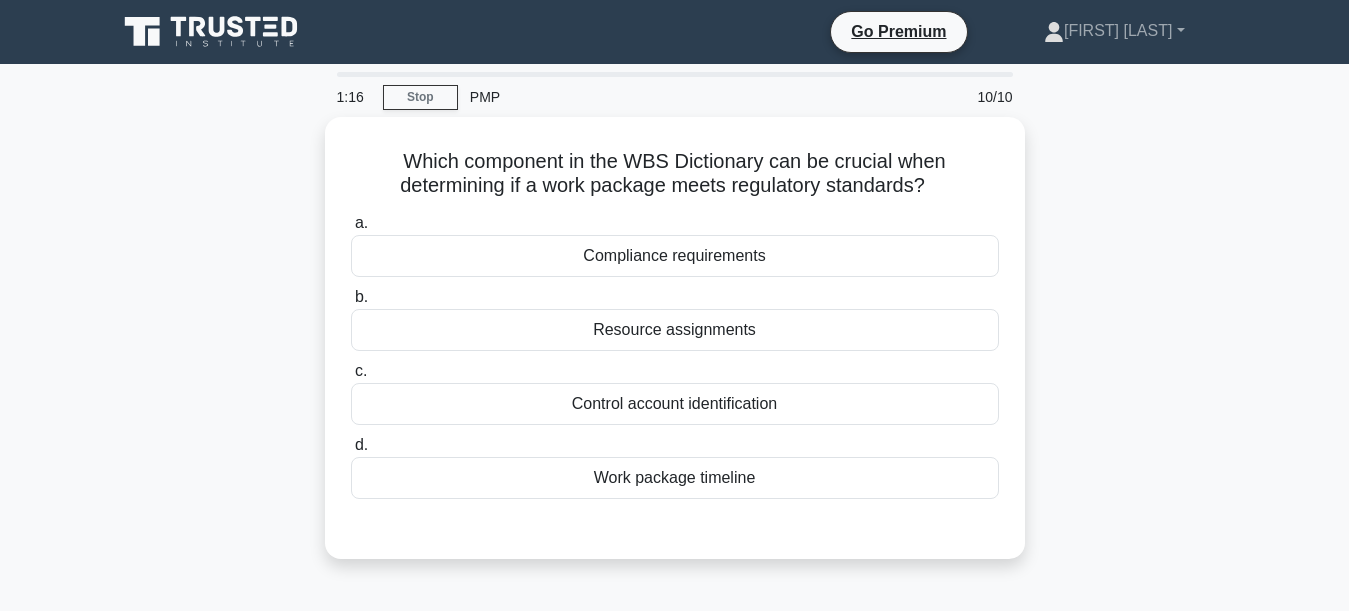 click on "Which component in the WBS Dictionary can be crucial when determining if a work package meets regulatory standards?
.spinner_0XTQ{transform-origin:center;animation:spinner_y6GP .75s linear infinite}@keyframes spinner_y6GP{100%{transform:rotate(360deg)}}
a.
Compliance requirements
b. c. d." at bounding box center (675, 350) 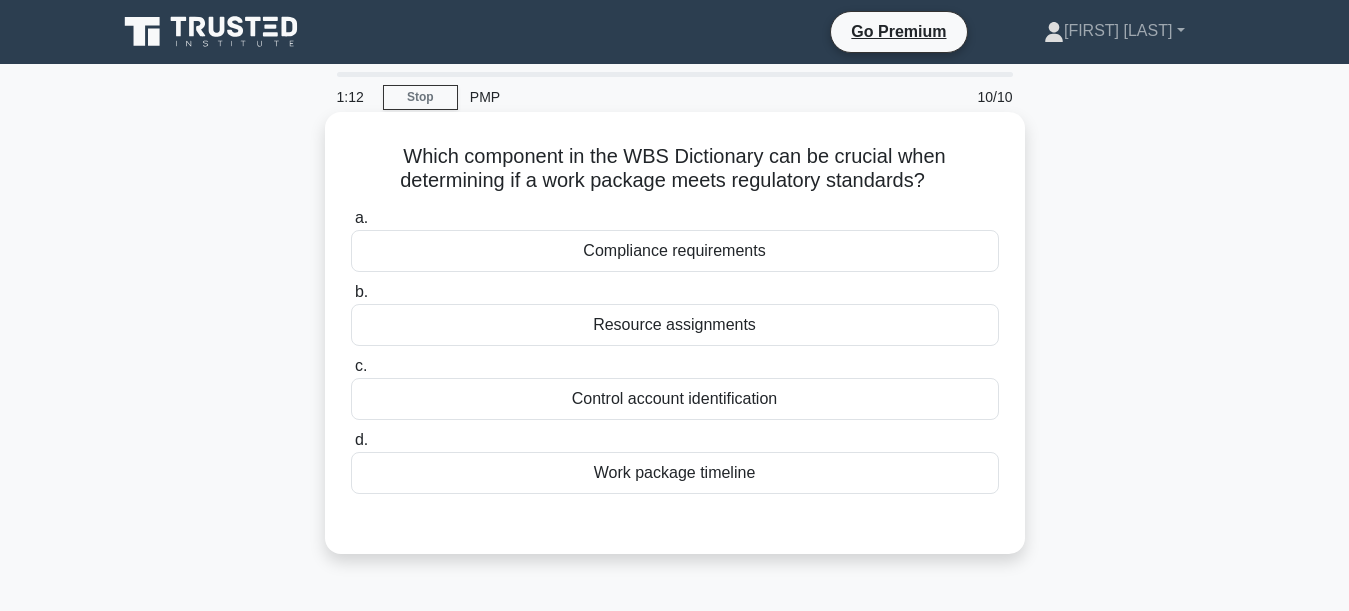 click on "Compliance requirements" at bounding box center (675, 251) 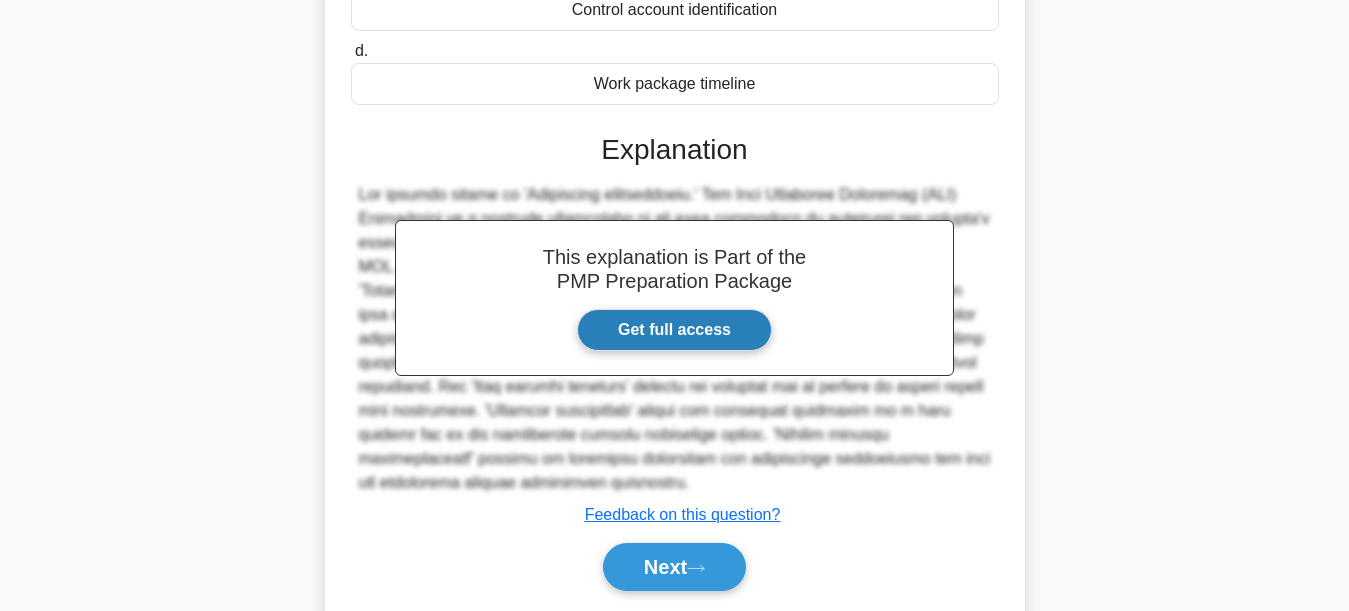 scroll, scrollTop: 469, scrollLeft: 0, axis: vertical 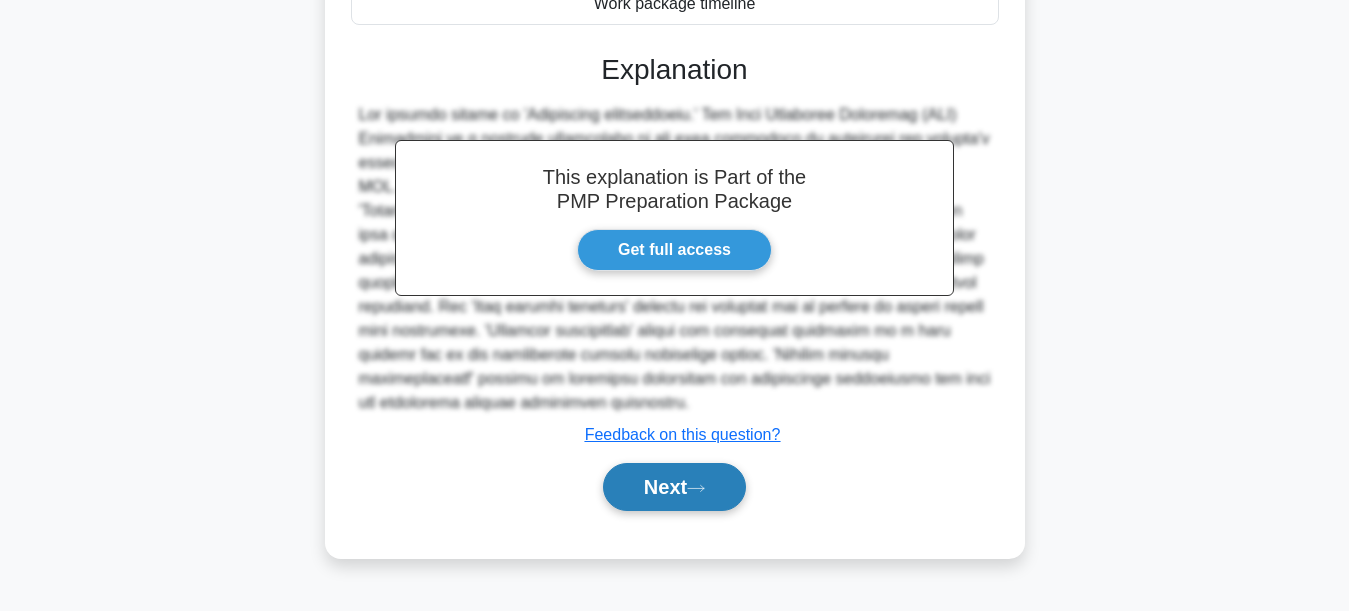 click on "Next" at bounding box center (674, 487) 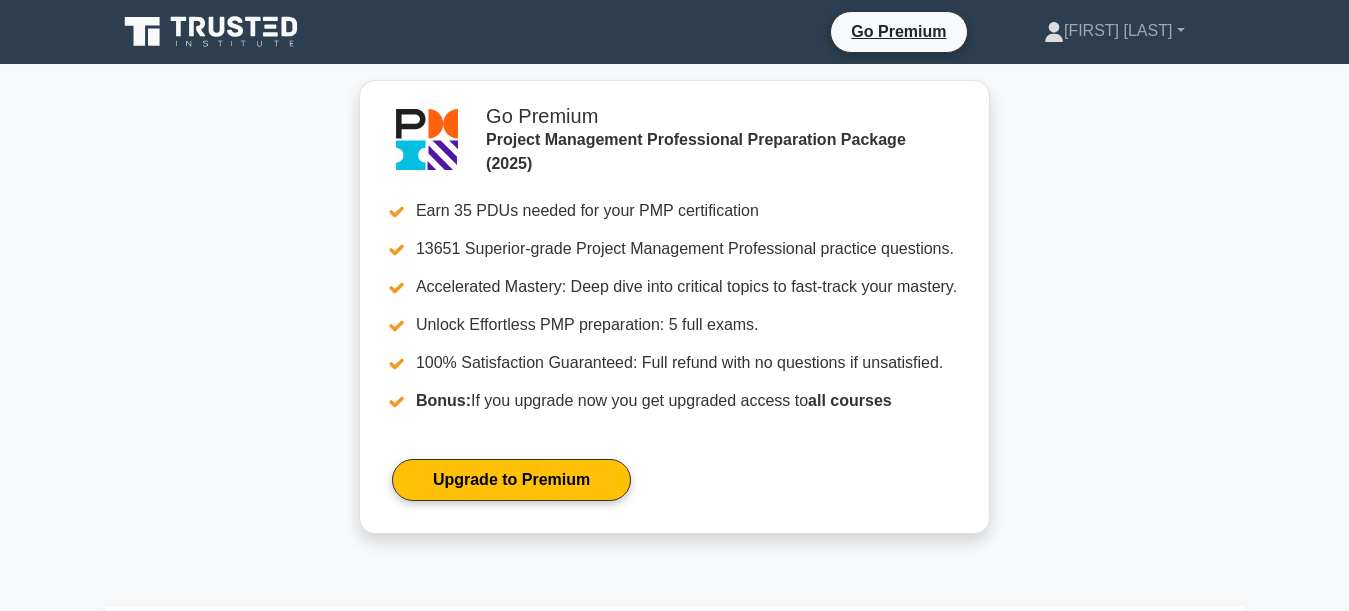 scroll, scrollTop: 449, scrollLeft: 0, axis: vertical 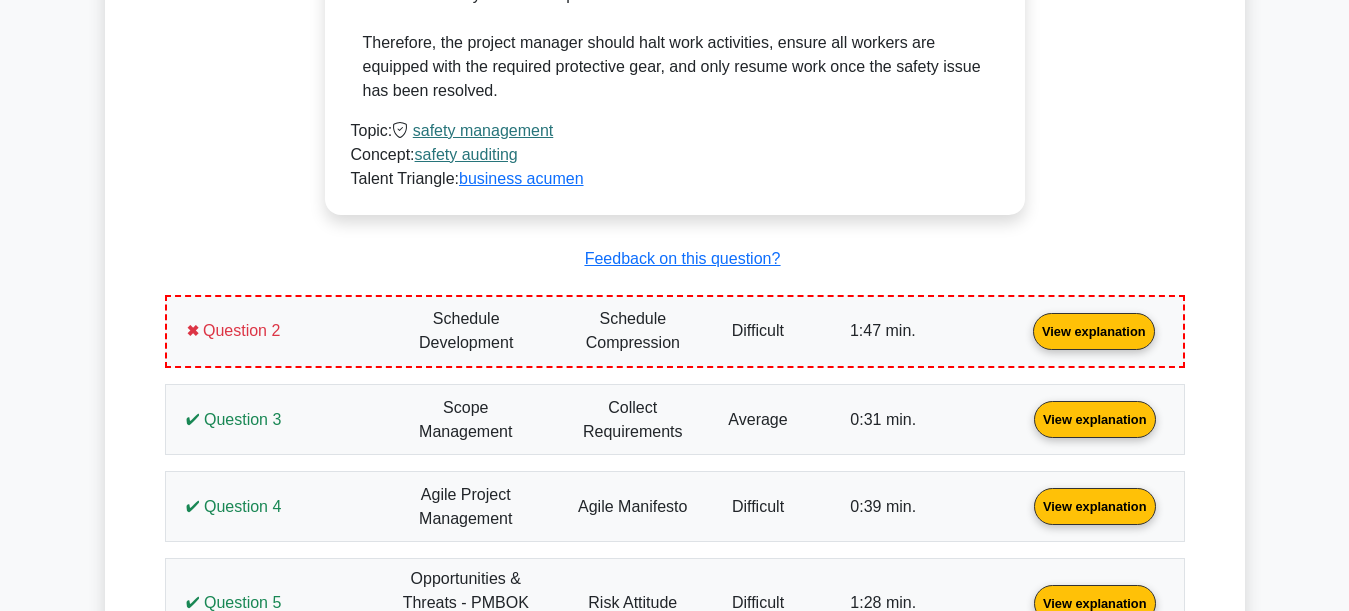 click on "View explanation" at bounding box center (1094, 330) 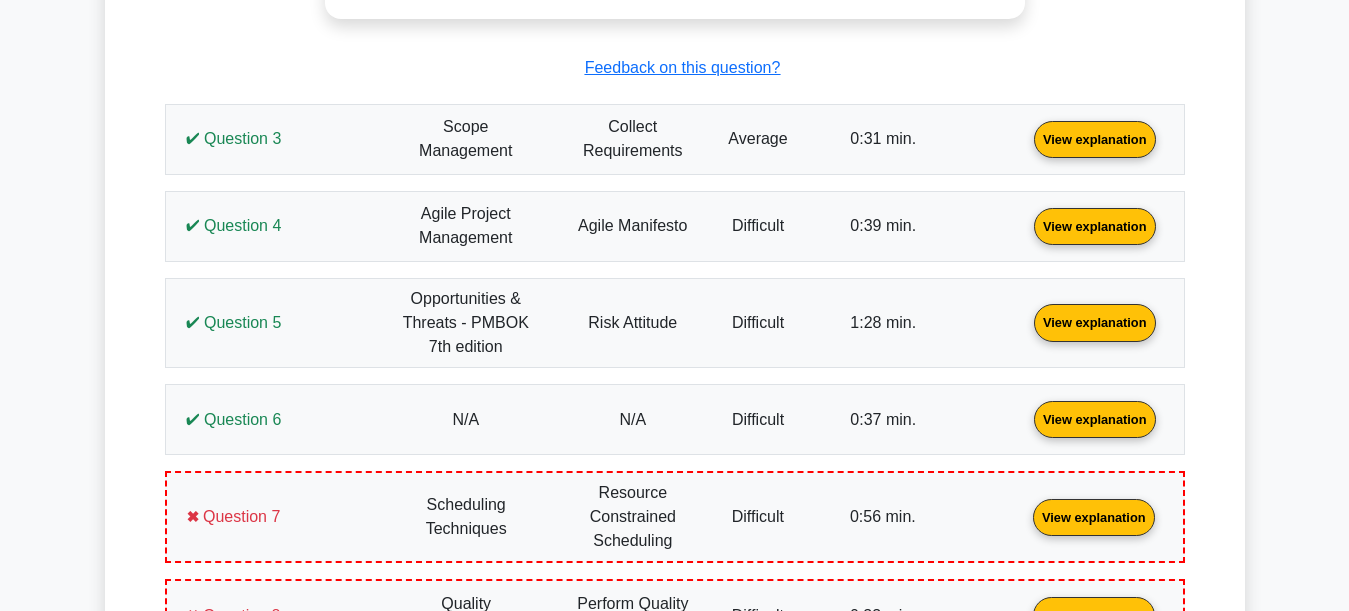 scroll, scrollTop: 2800, scrollLeft: 0, axis: vertical 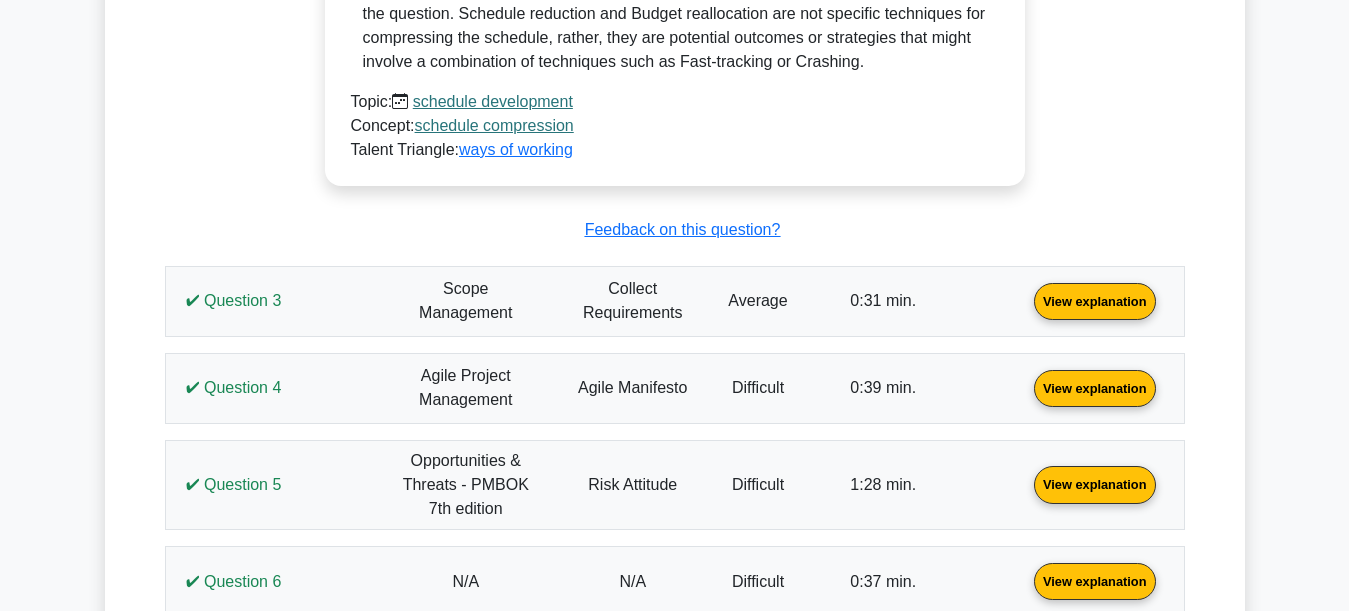 click on "View explanation" at bounding box center (1095, 299) 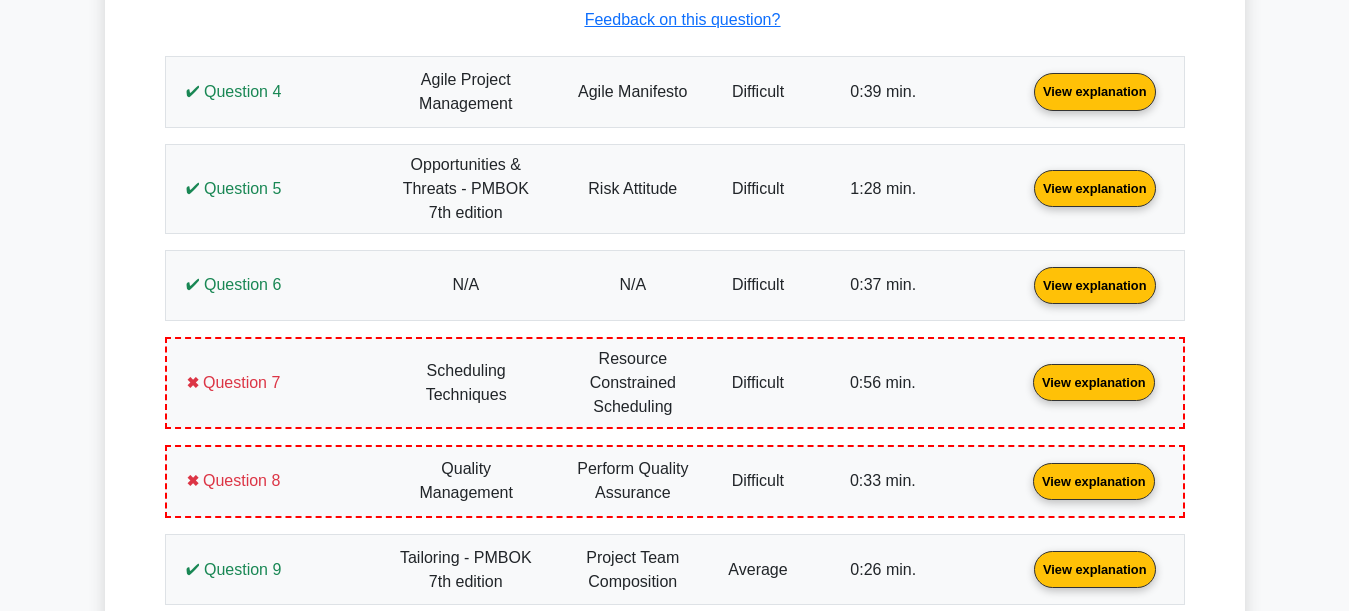 scroll, scrollTop: 4100, scrollLeft: 0, axis: vertical 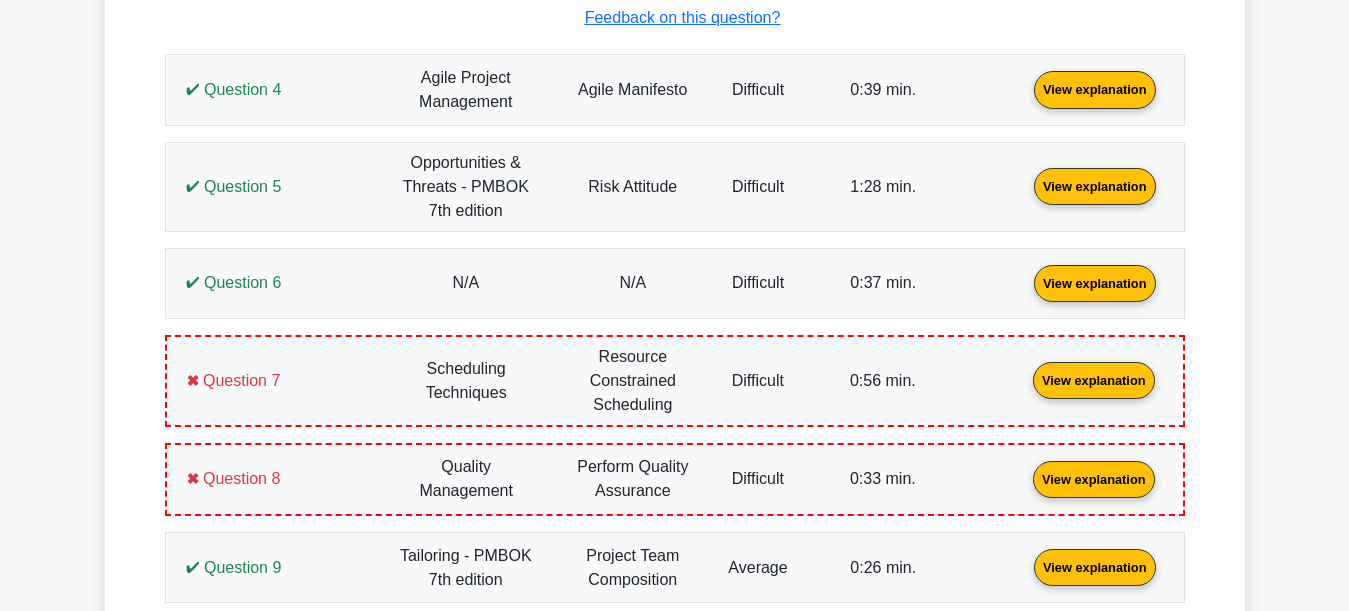 click on "View explanation" at bounding box center [1095, 88] 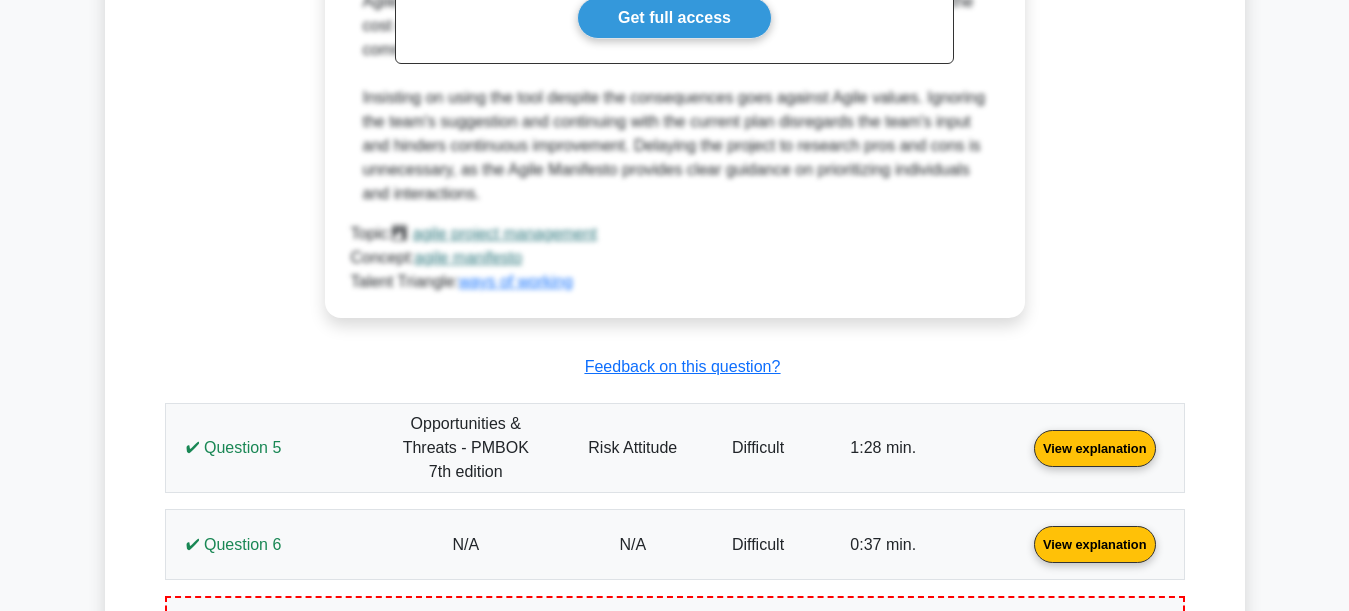 scroll, scrollTop: 5000, scrollLeft: 0, axis: vertical 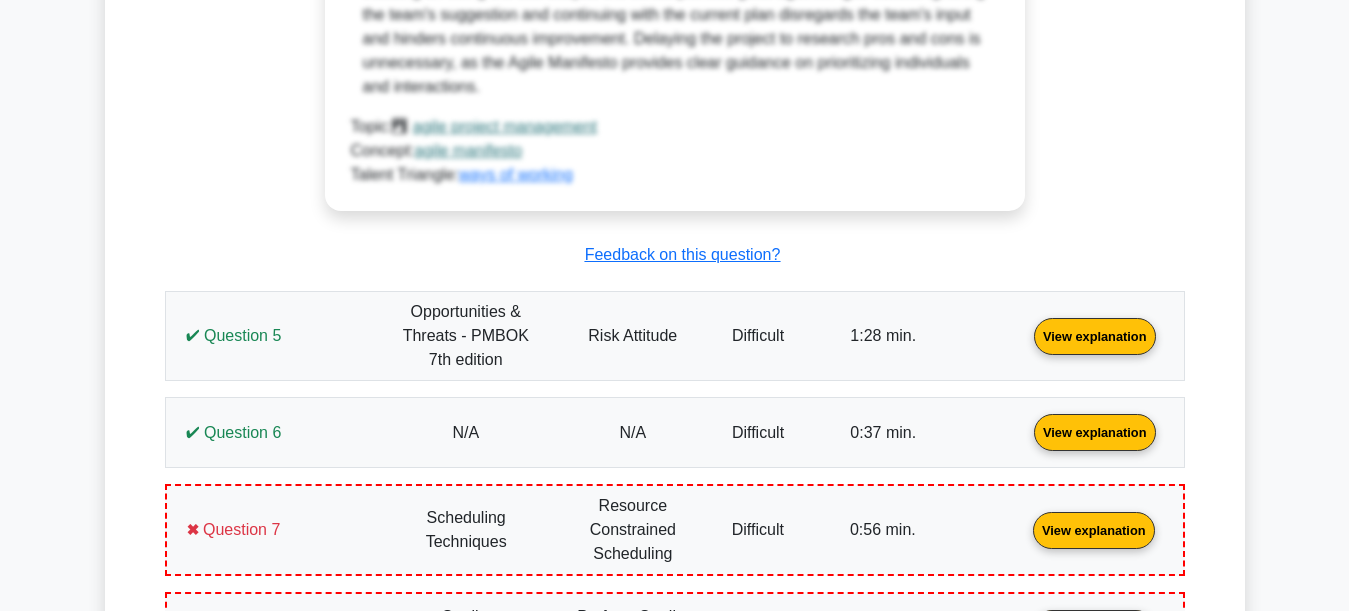 click on "View explanation" at bounding box center [1095, 334] 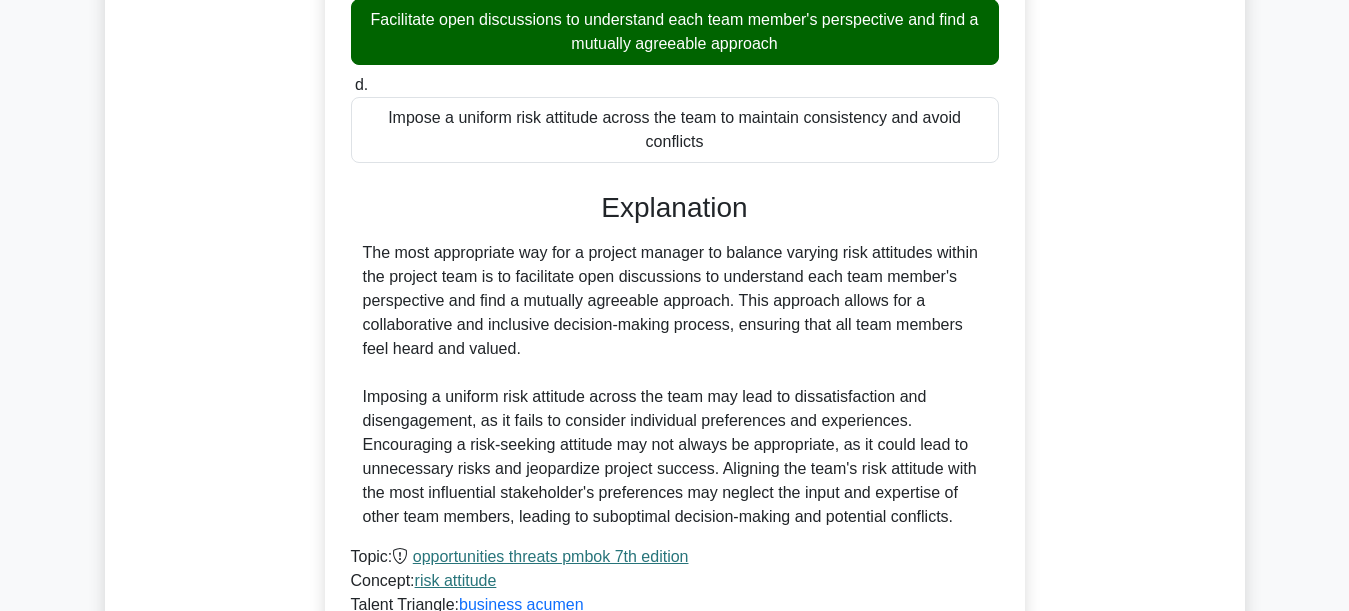 scroll, scrollTop: 5700, scrollLeft: 0, axis: vertical 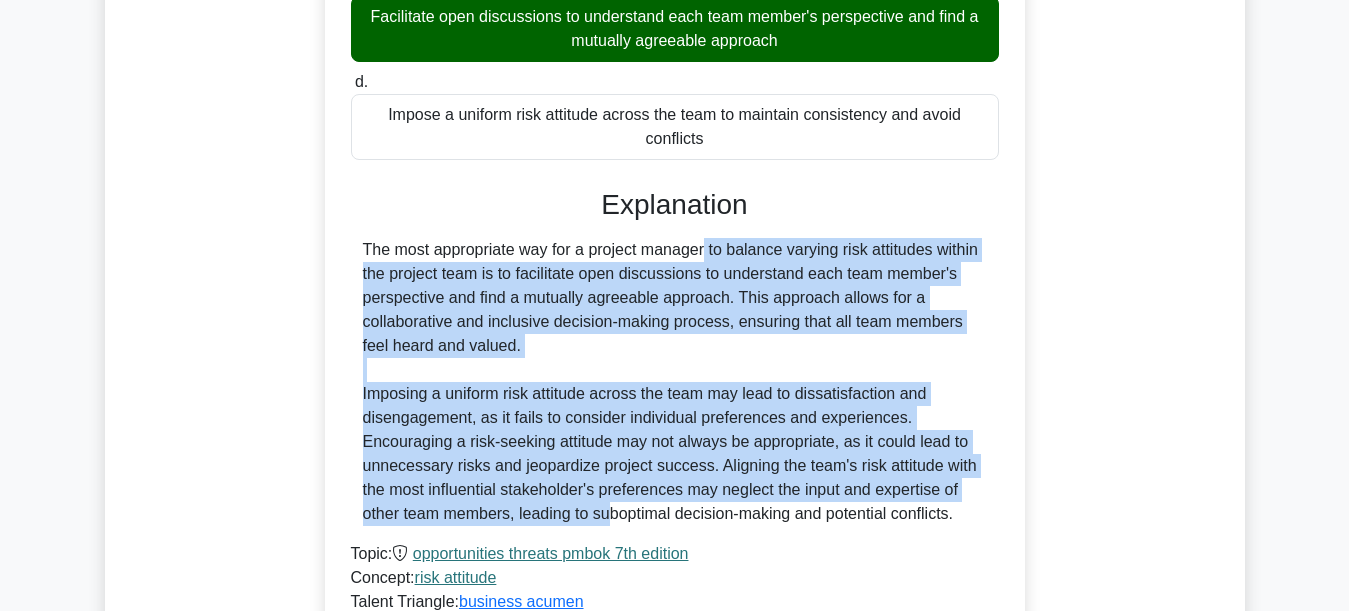 drag, startPoint x: 577, startPoint y: 269, endPoint x: 612, endPoint y: 537, distance: 270.2758 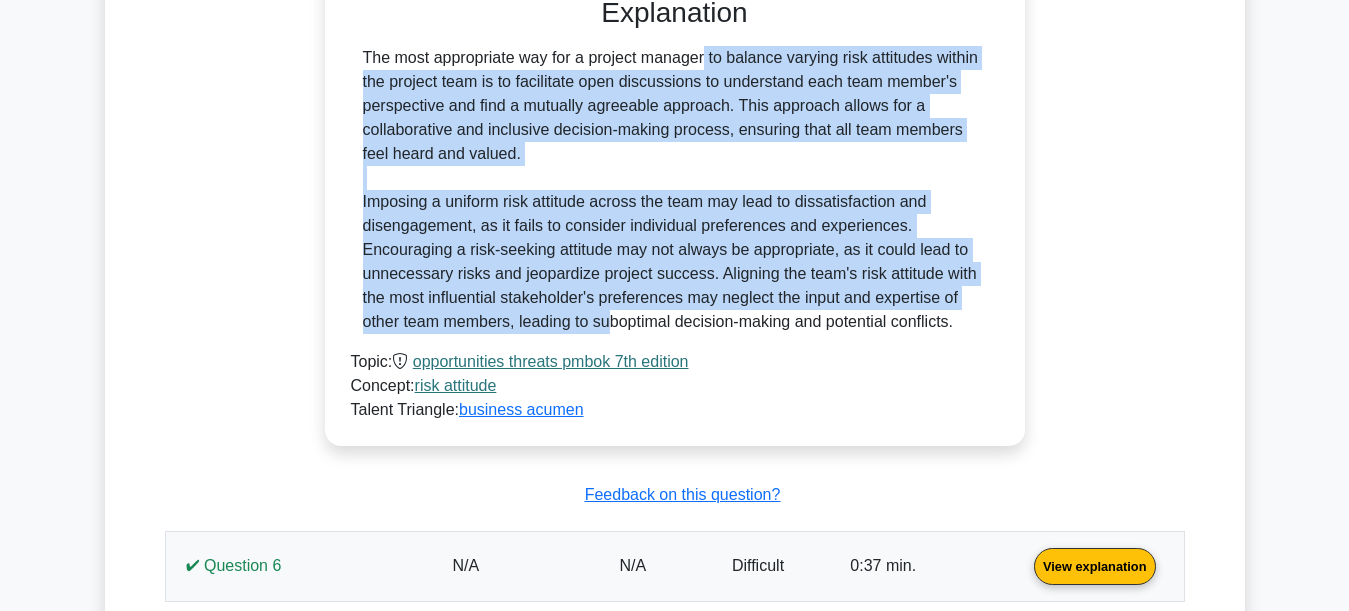 scroll, scrollTop: 5900, scrollLeft: 0, axis: vertical 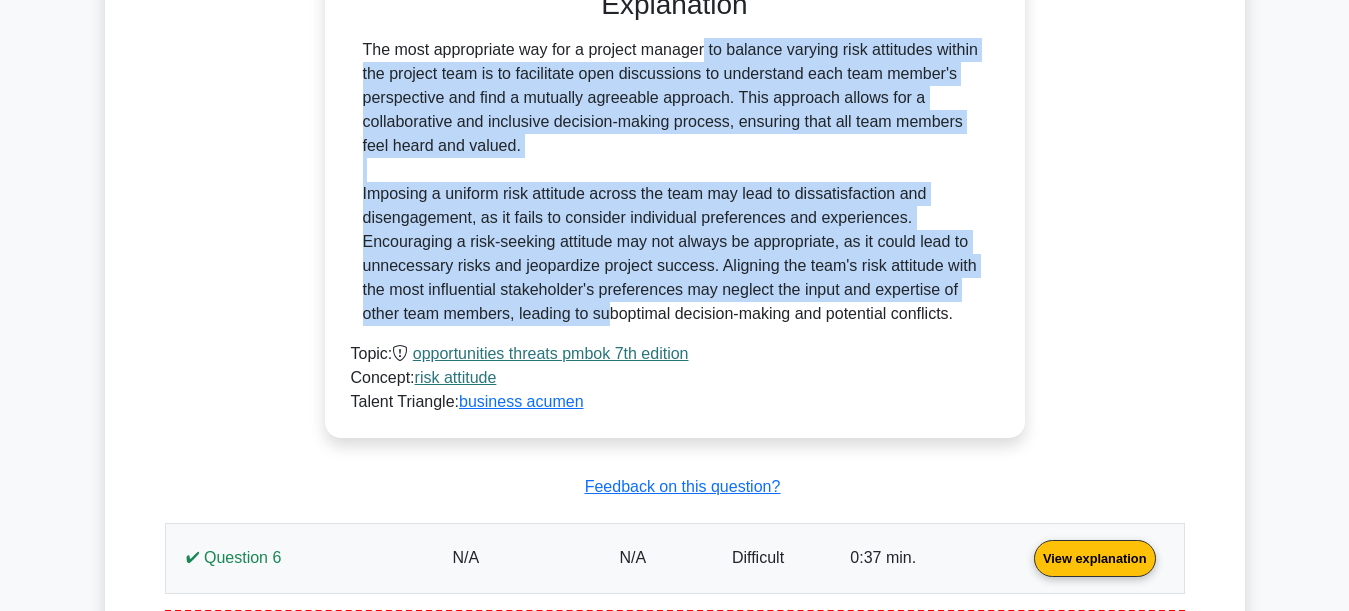 click on "The most appropriate way for a project manager to balance varying risk attitudes within the project team is to facilitate open discussions to understand each team member's perspective and find a mutually agreeable approach. This approach allows for a collaborative and inclusive decision-making process, ensuring that all team members feel heard and valued. Imposing a uniform risk attitude across the team may lead to dissatisfaction and disengagement, as it fails to consider individual preferences and experiences. Encouraging a risk-seeking attitude may not always be appropriate, as it could lead to unnecessary risks and jeopardize project success. Aligning the team's risk attitude with the most influential stakeholder's preferences may neglect the input and expertise of other team members, leading to suboptimal decision-making and potential conflicts." at bounding box center (675, 182) 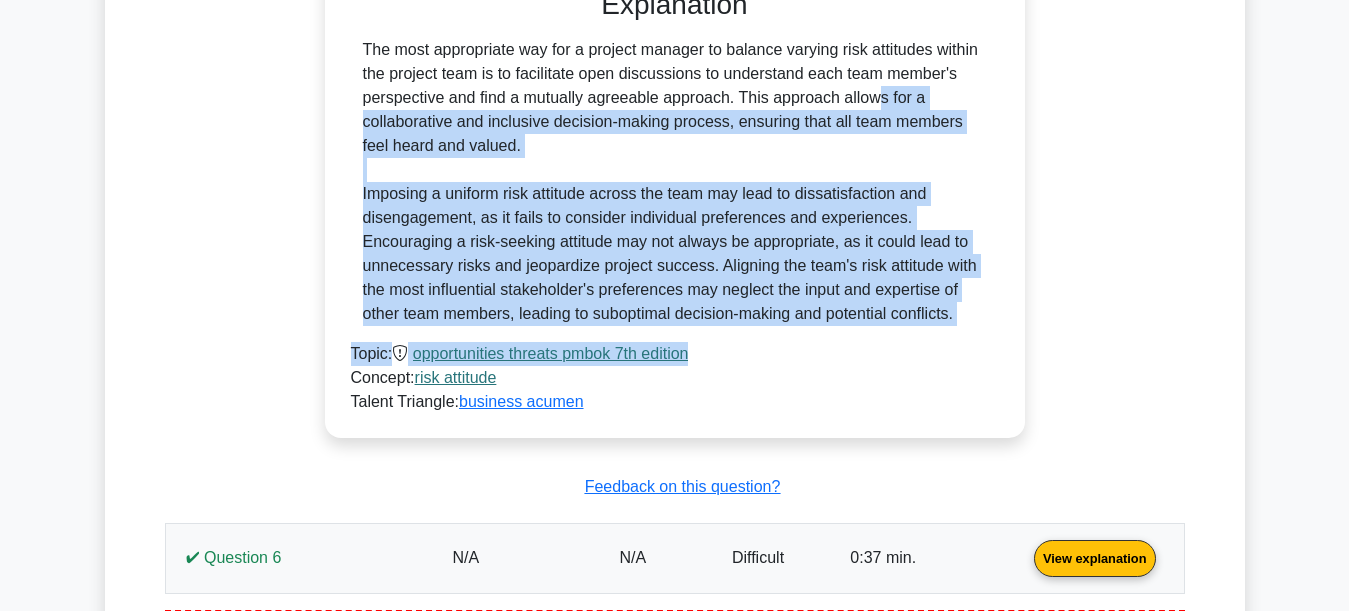 drag, startPoint x: 753, startPoint y: 117, endPoint x: 938, endPoint y: 358, distance: 303.81903 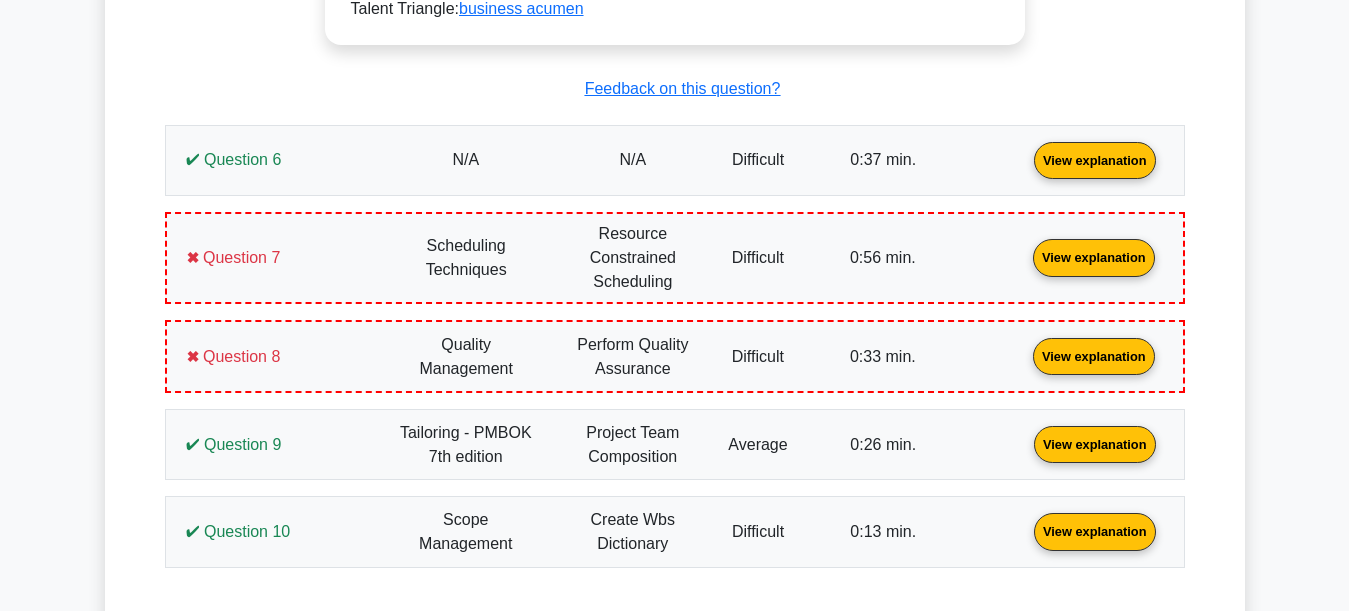 scroll, scrollTop: 6300, scrollLeft: 0, axis: vertical 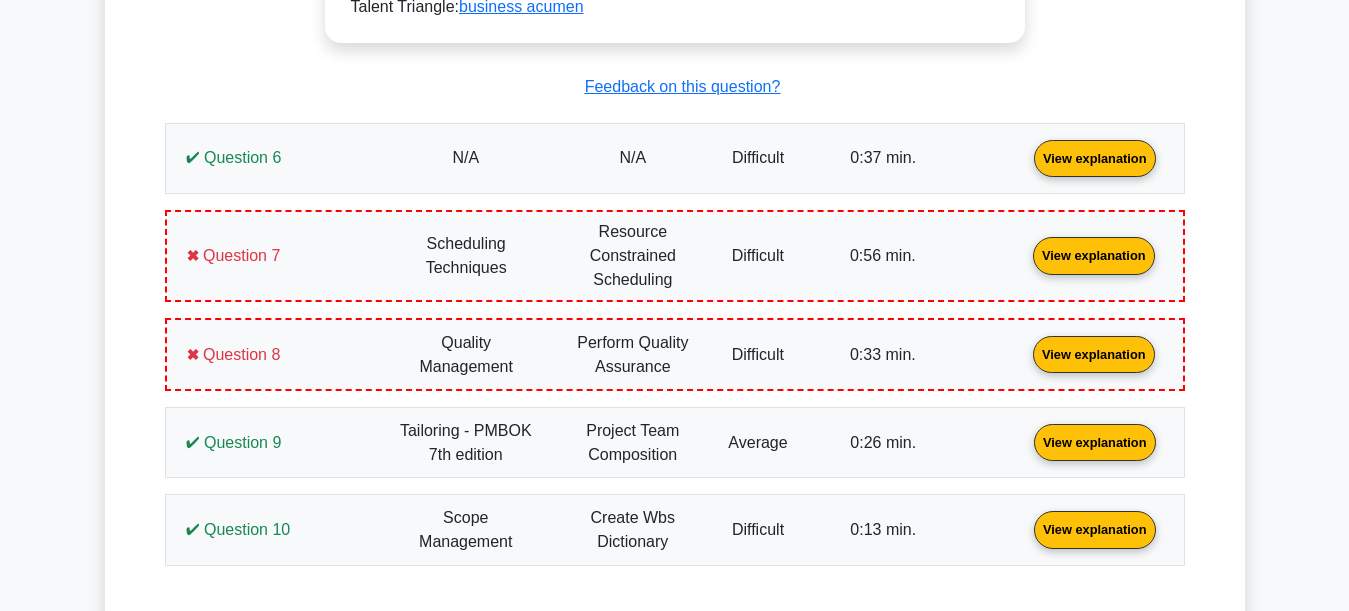click on "View explanation" at bounding box center [1095, 157] 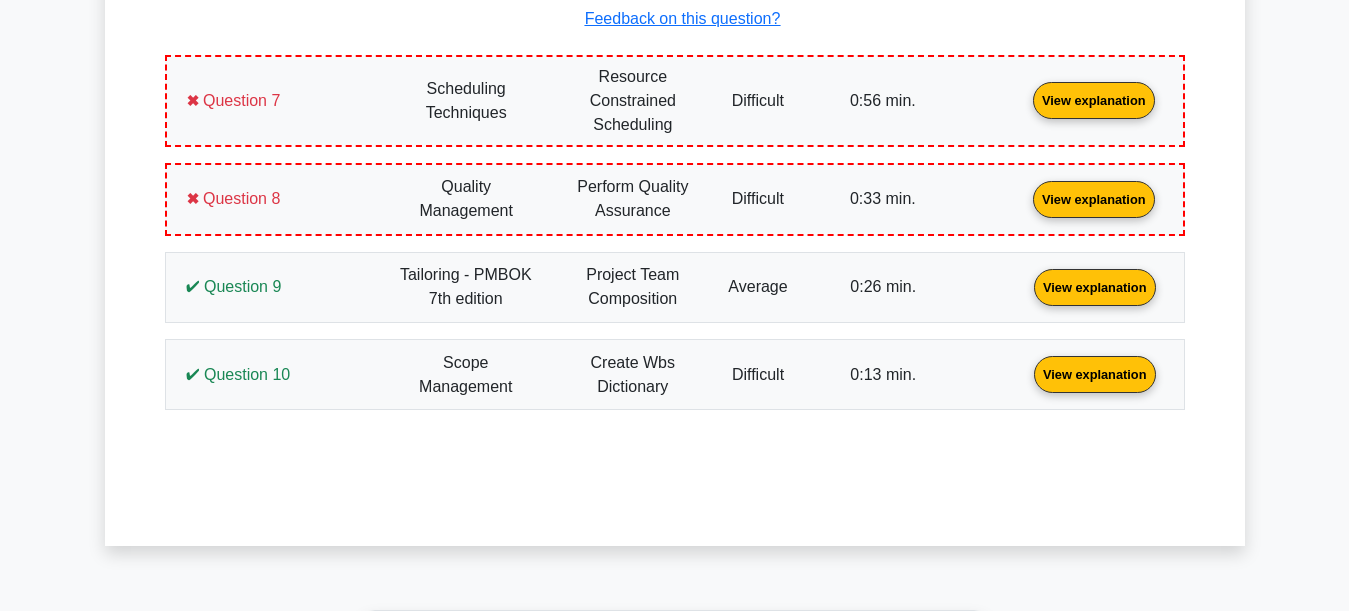 scroll, scrollTop: 7500, scrollLeft: 0, axis: vertical 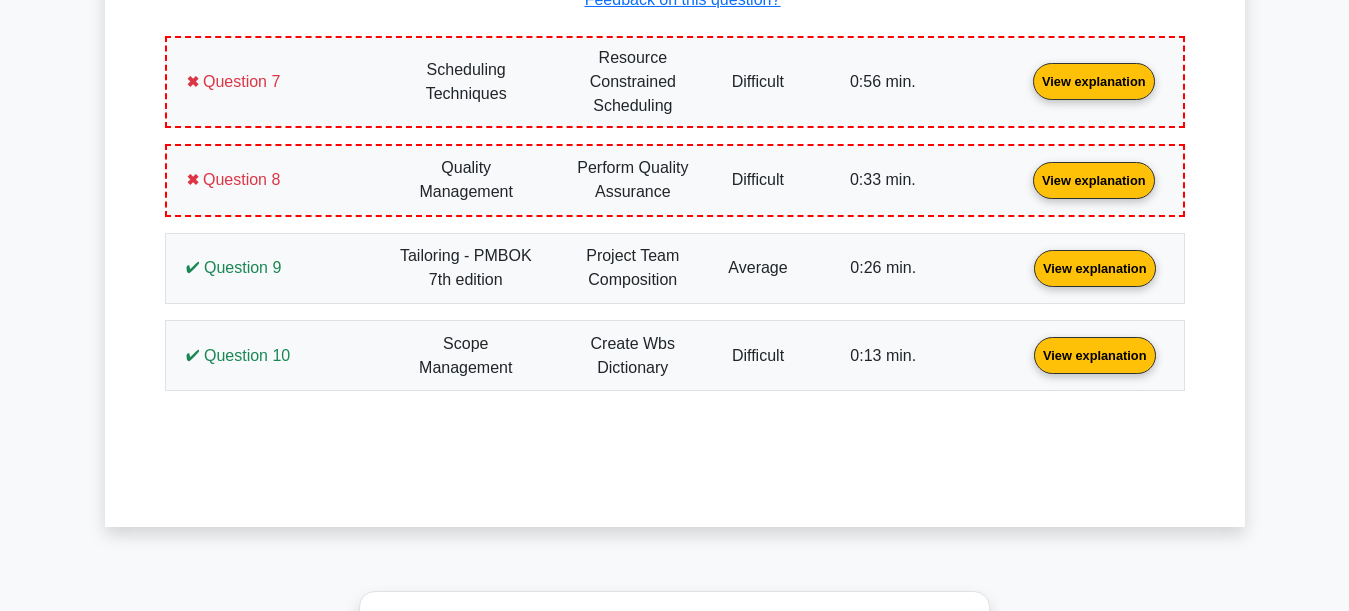 click on "View explanation" at bounding box center [1094, 80] 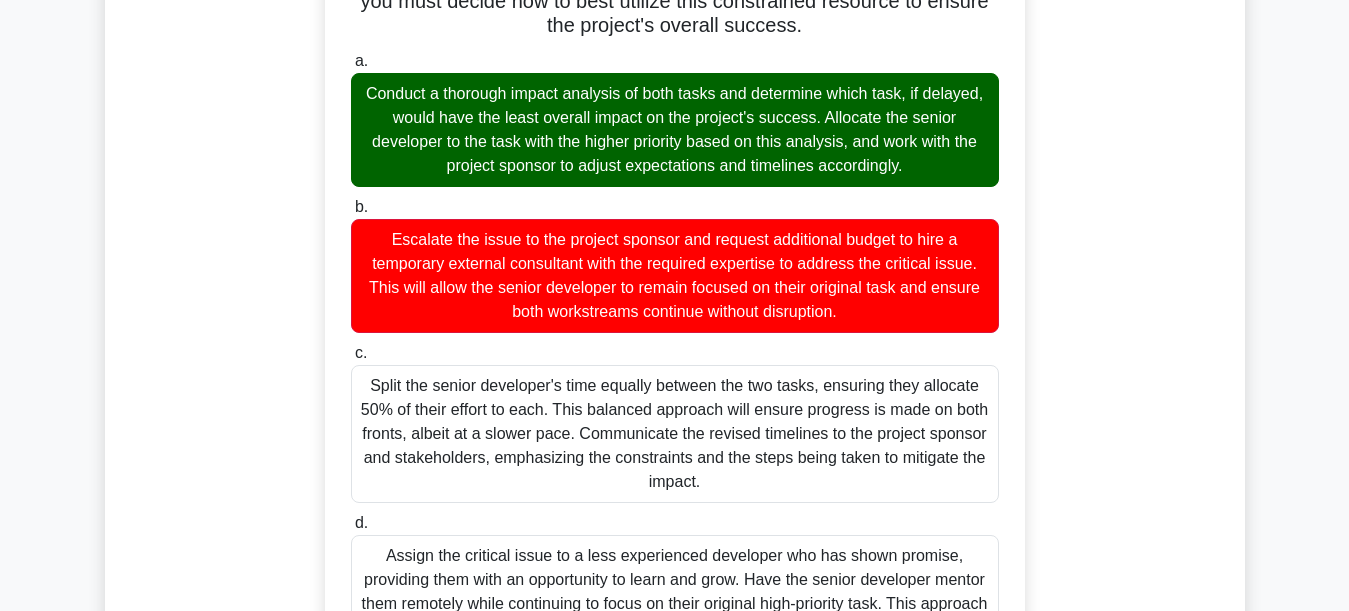scroll, scrollTop: 7900, scrollLeft: 0, axis: vertical 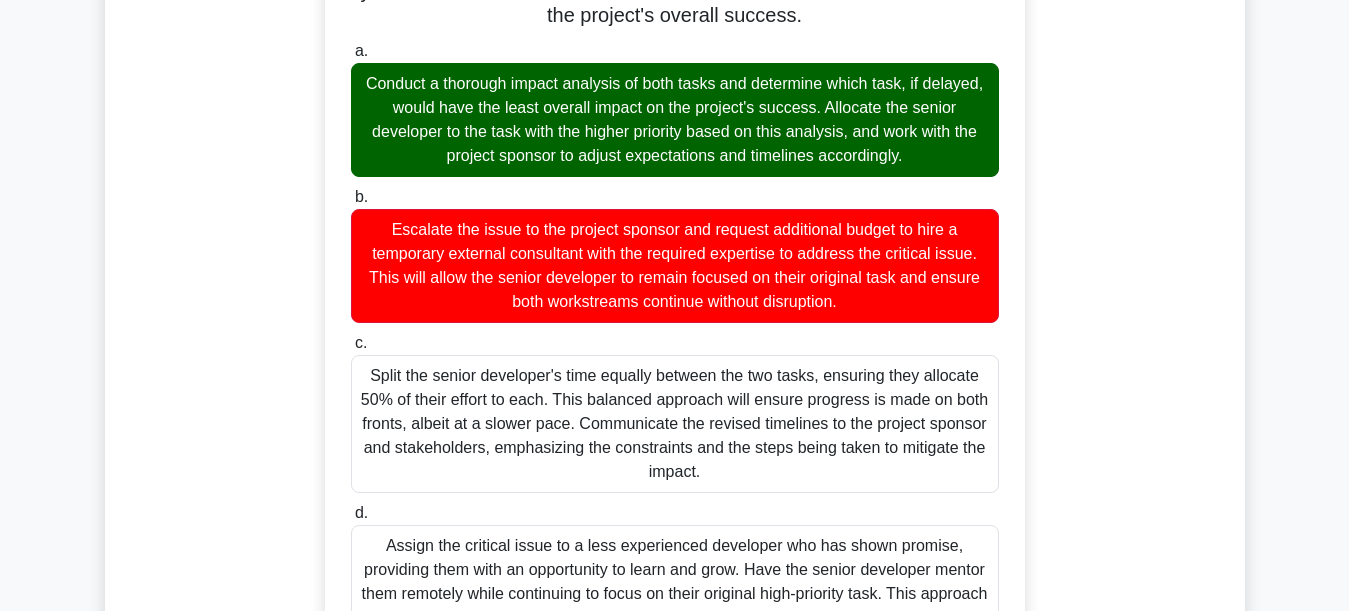 click on "Escalate the issue to the project sponsor and request additional budget to hire a temporary external consultant with the required expertise to address the critical issue. This will allow the senior developer to remain focused on their original task and ensure both workstreams continue without disruption." at bounding box center [675, 266] 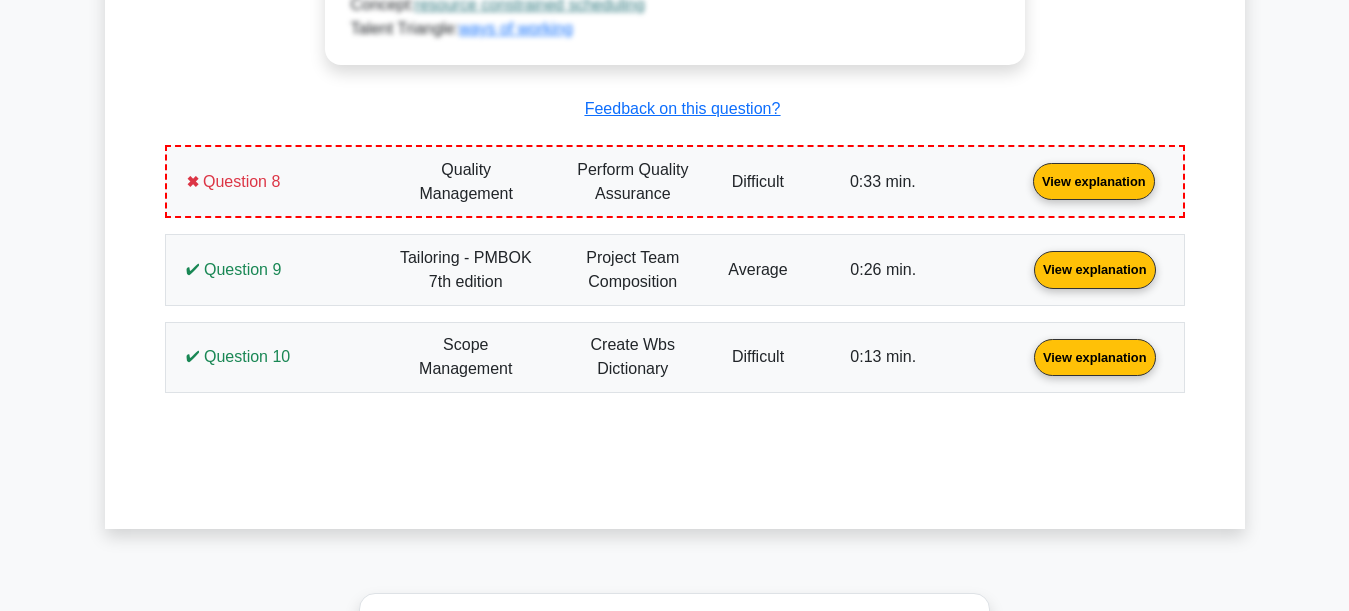 scroll, scrollTop: 9200, scrollLeft: 0, axis: vertical 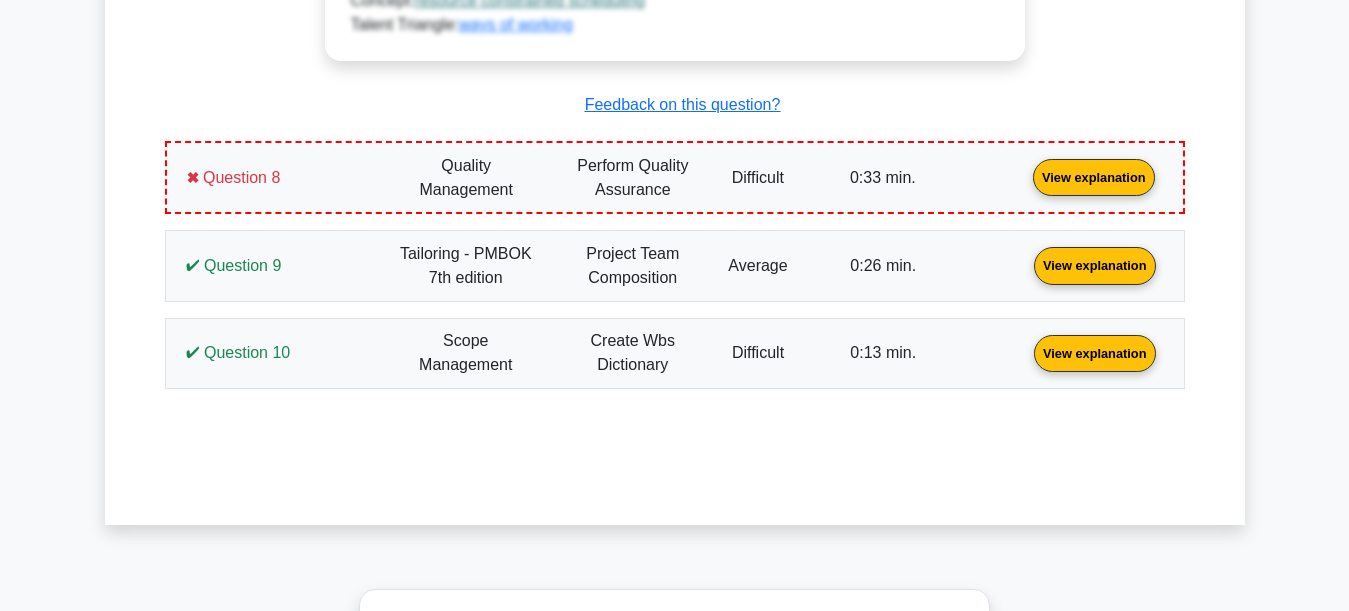 click on "View explanation" at bounding box center [1094, 176] 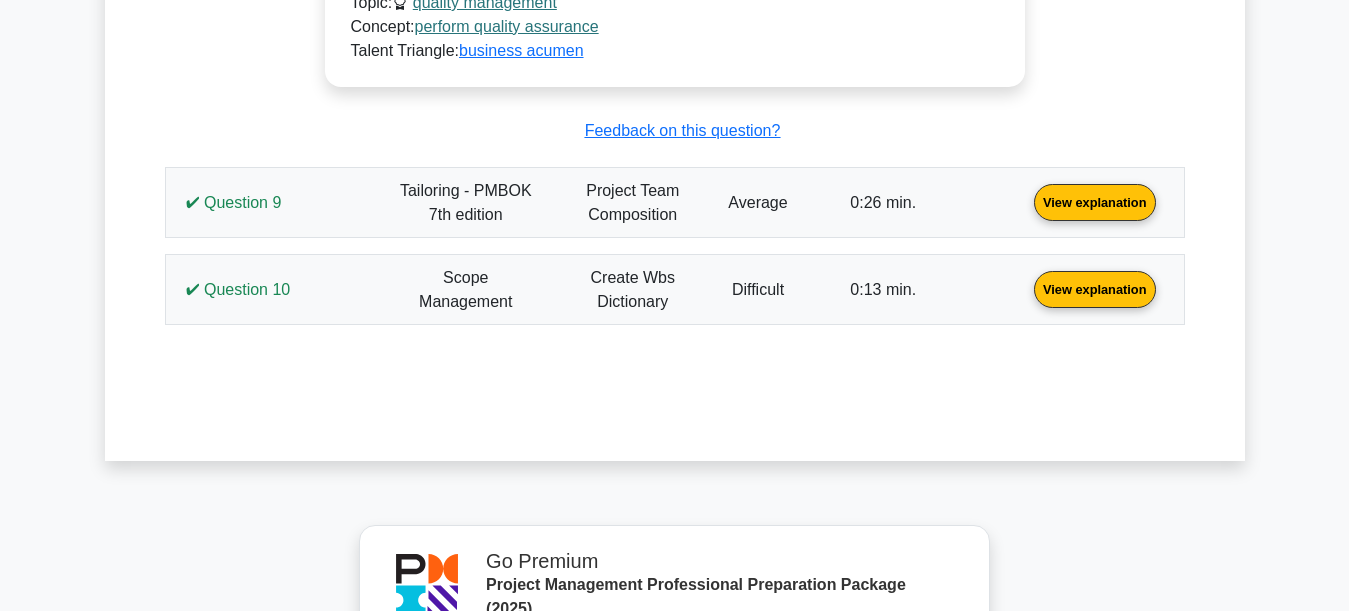 scroll, scrollTop: 10300, scrollLeft: 0, axis: vertical 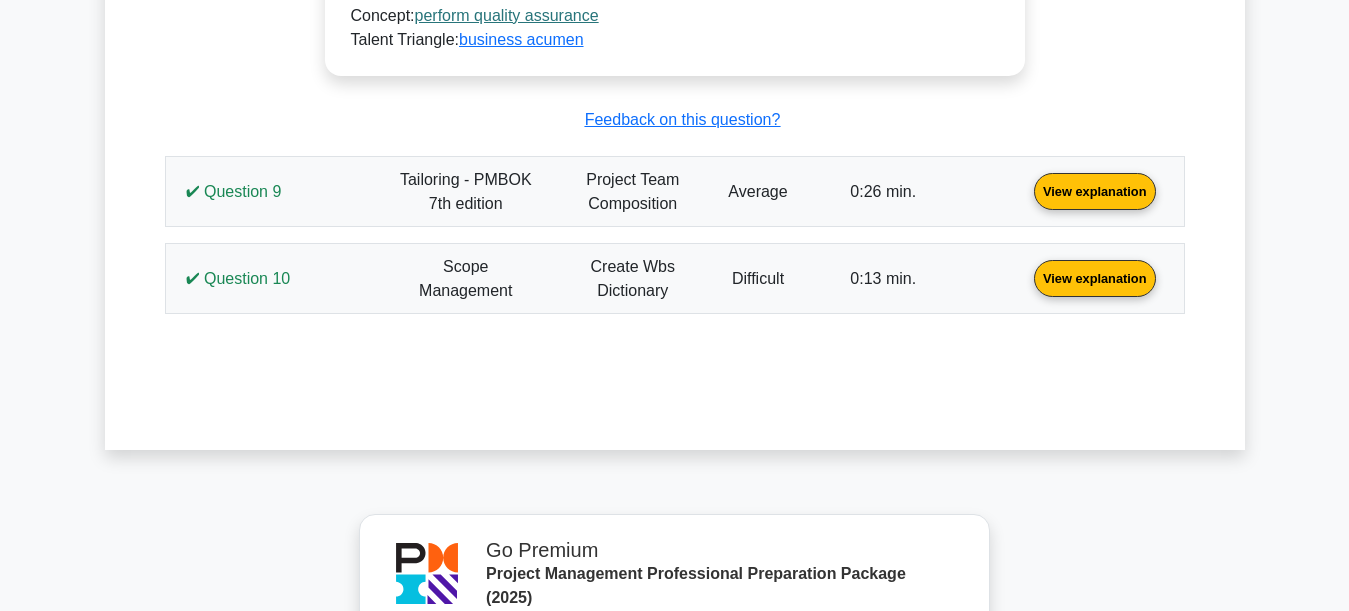 click on "View explanation" at bounding box center [1095, 190] 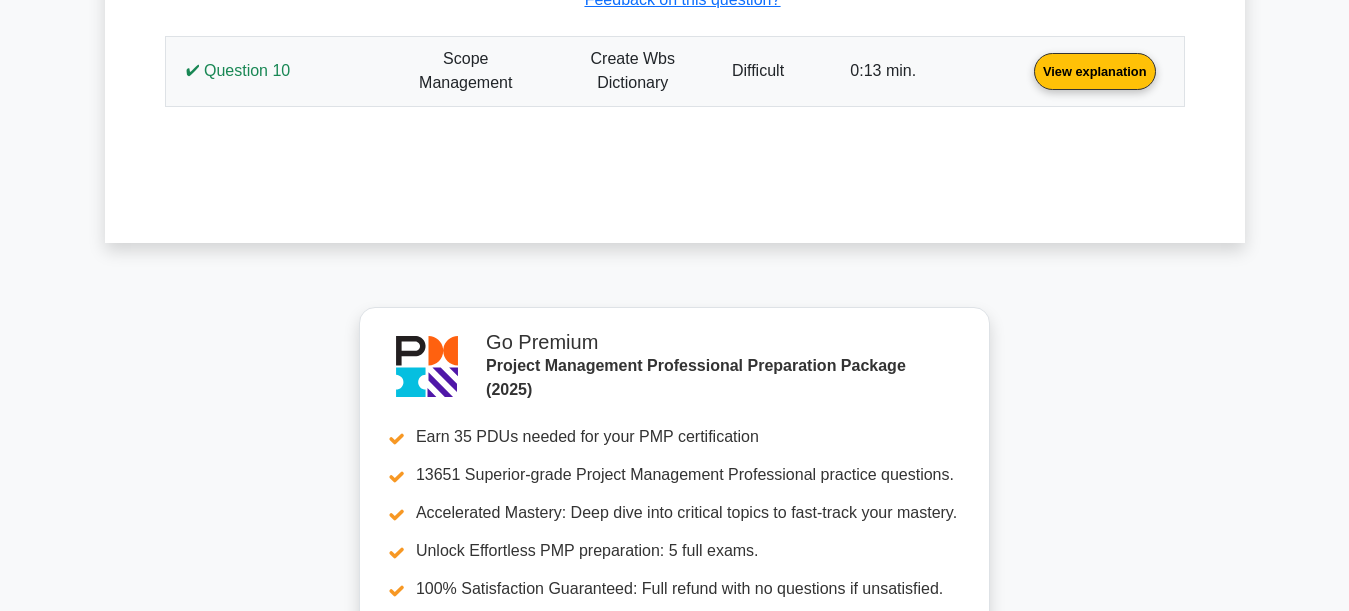 scroll, scrollTop: 11700, scrollLeft: 0, axis: vertical 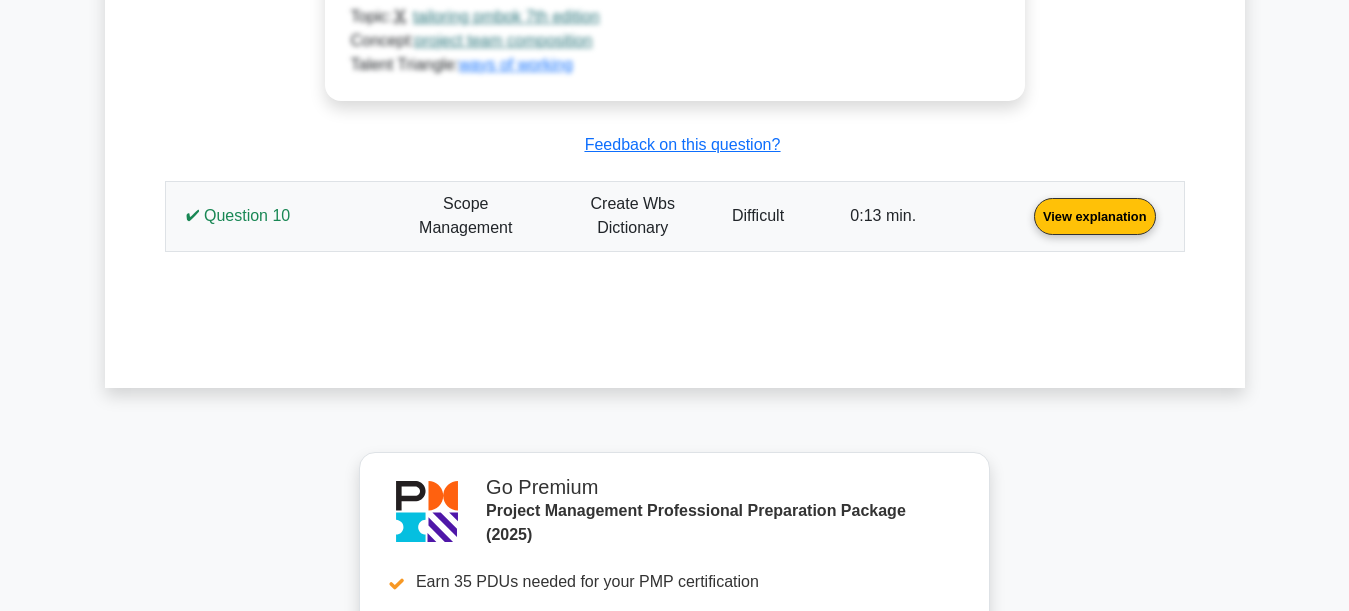 click on "View explanation" at bounding box center (1095, 215) 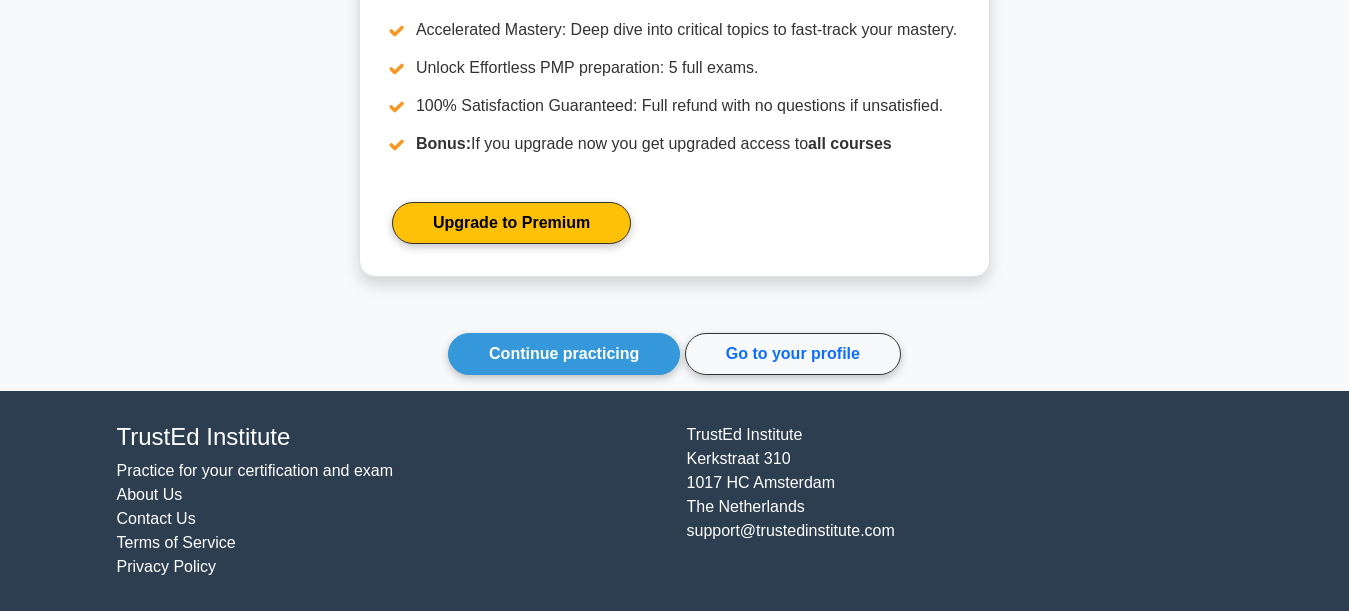 scroll, scrollTop: 13330, scrollLeft: 0, axis: vertical 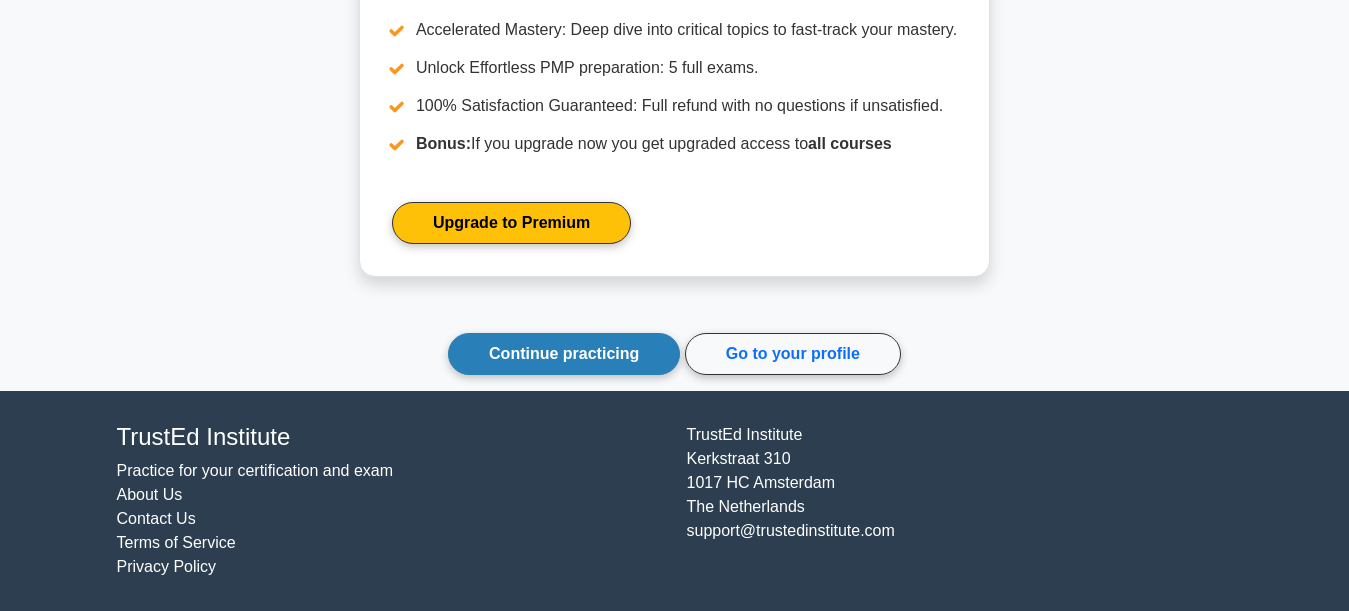 click on "Continue practicing" at bounding box center (564, 354) 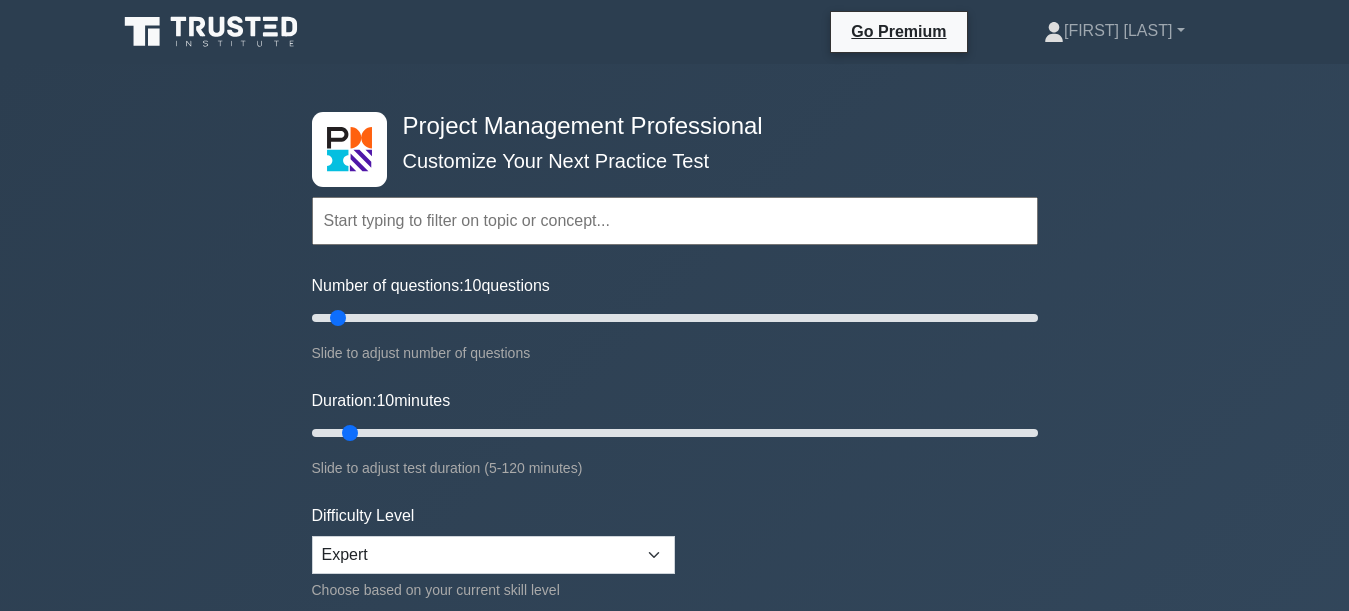 scroll, scrollTop: 0, scrollLeft: 0, axis: both 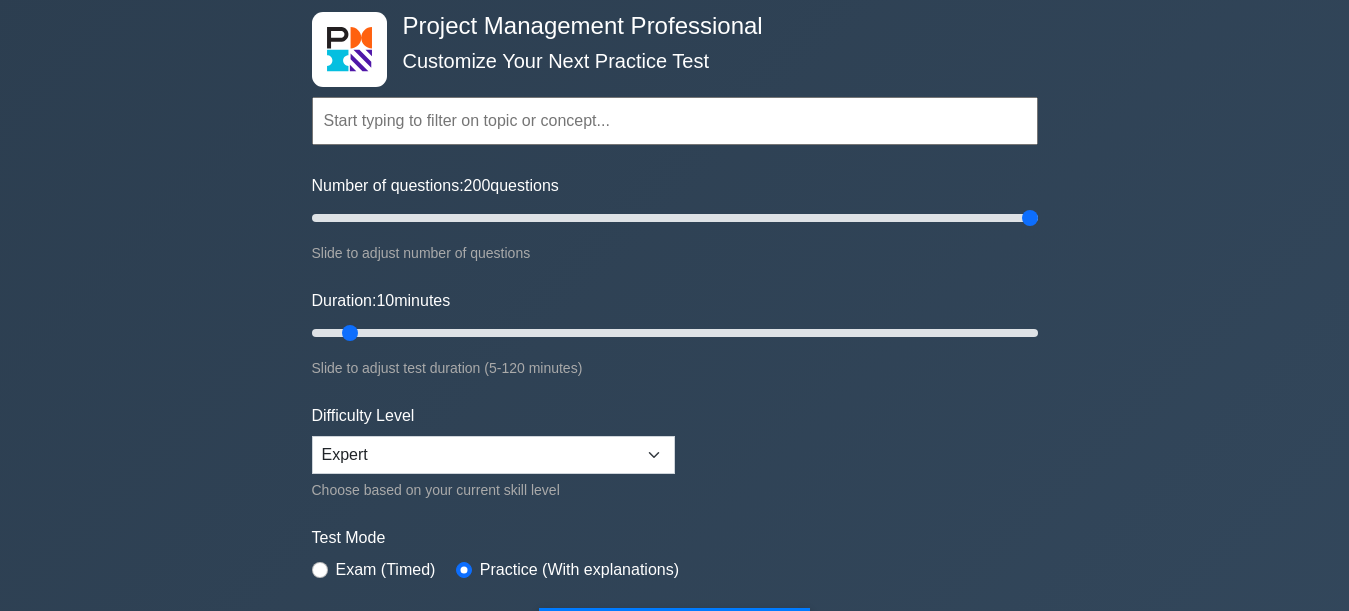 drag, startPoint x: 336, startPoint y: 221, endPoint x: 1071, endPoint y: 224, distance: 735.0061 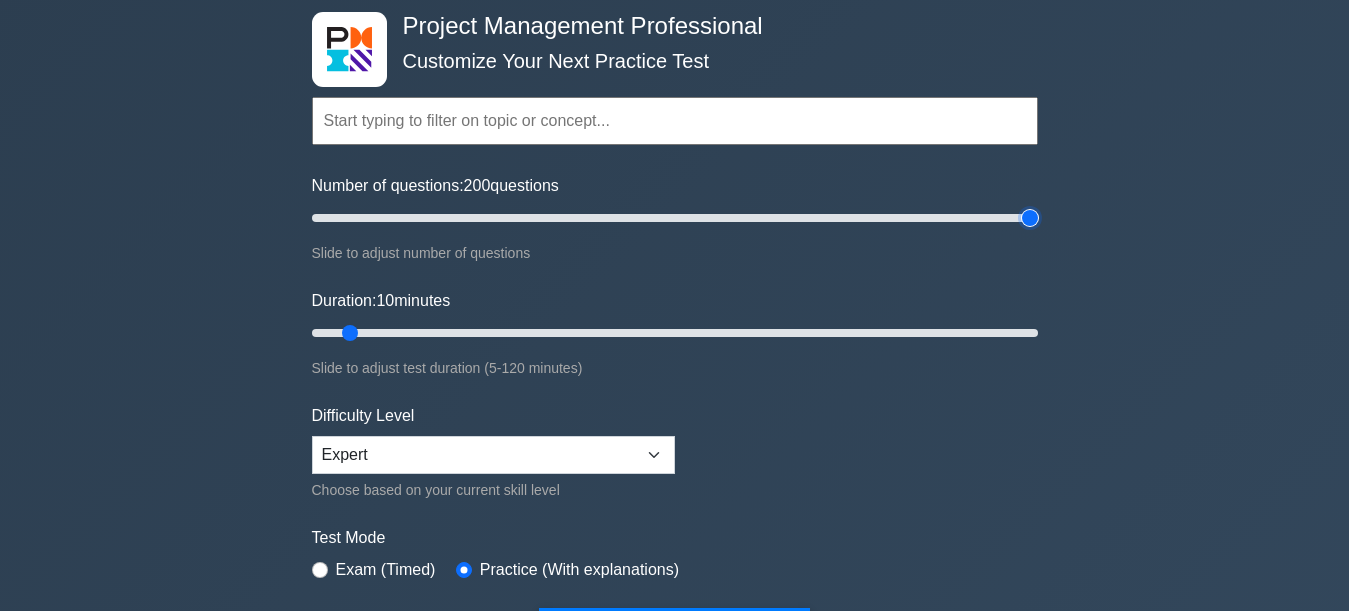 type on "200" 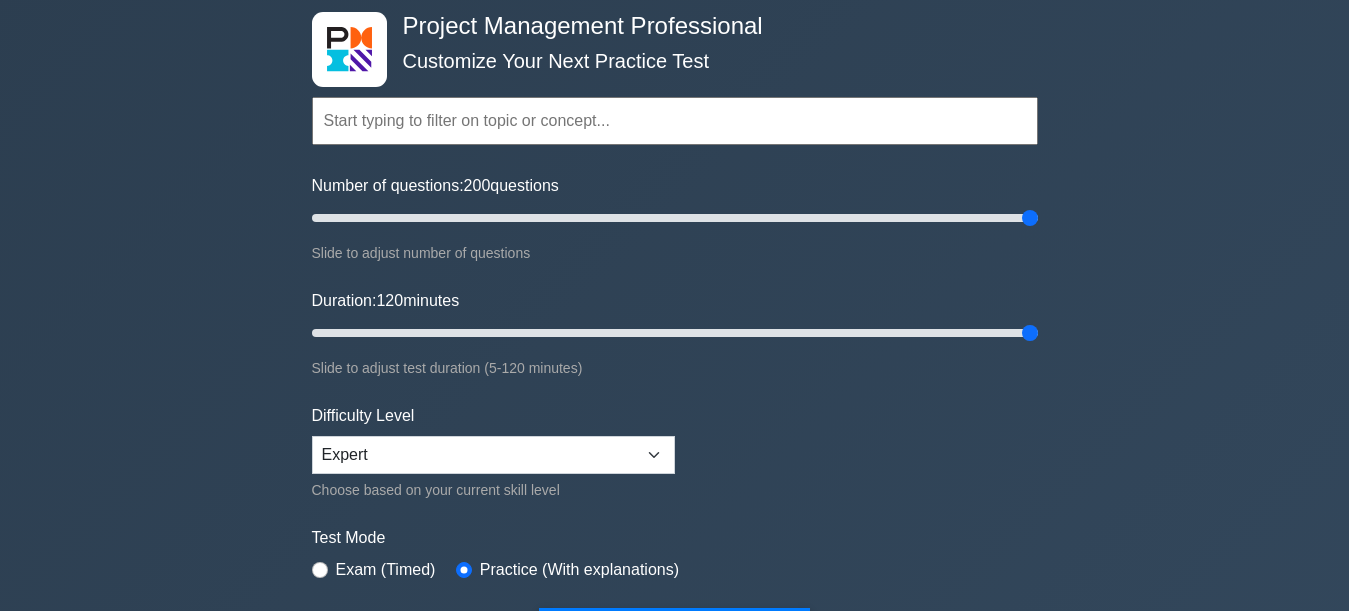 drag, startPoint x: 352, startPoint y: 331, endPoint x: 1146, endPoint y: 331, distance: 794 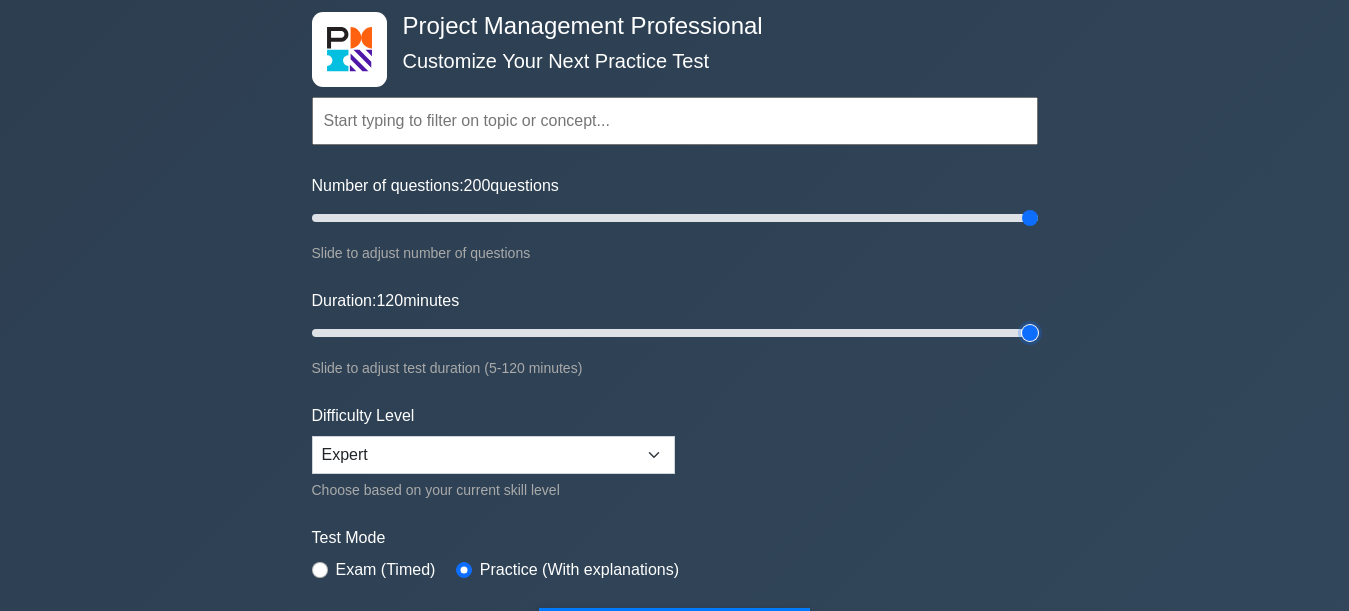 type on "120" 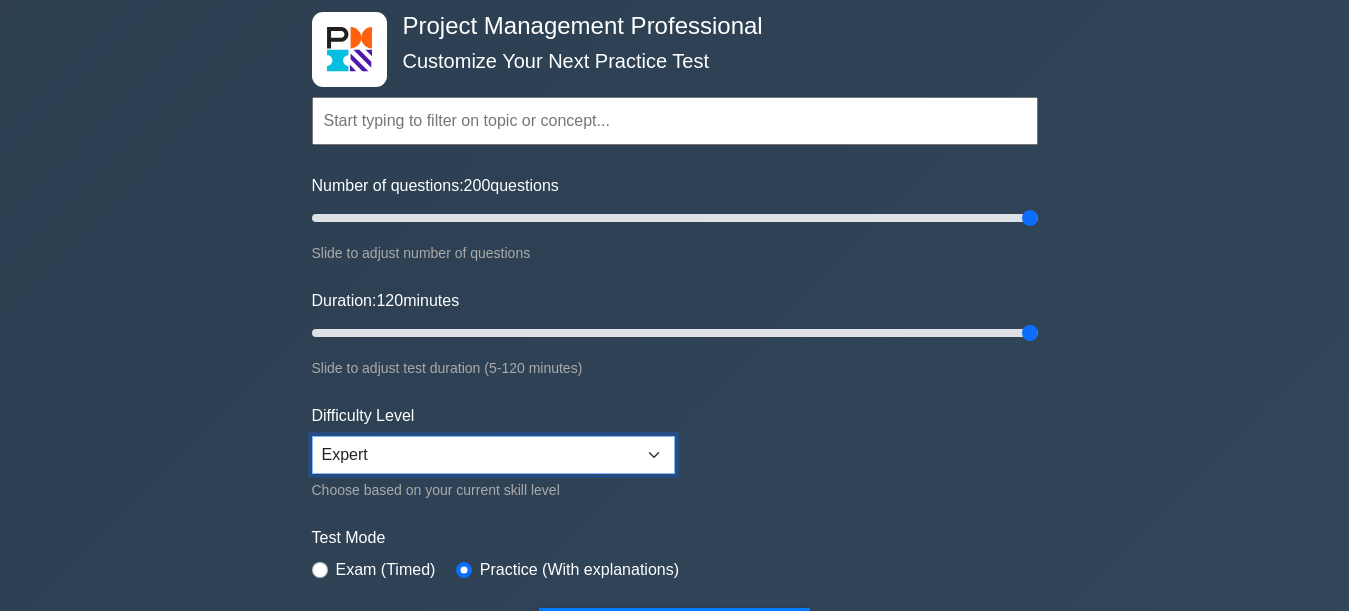 click on "Beginner
Intermediate
Expert" at bounding box center [493, 455] 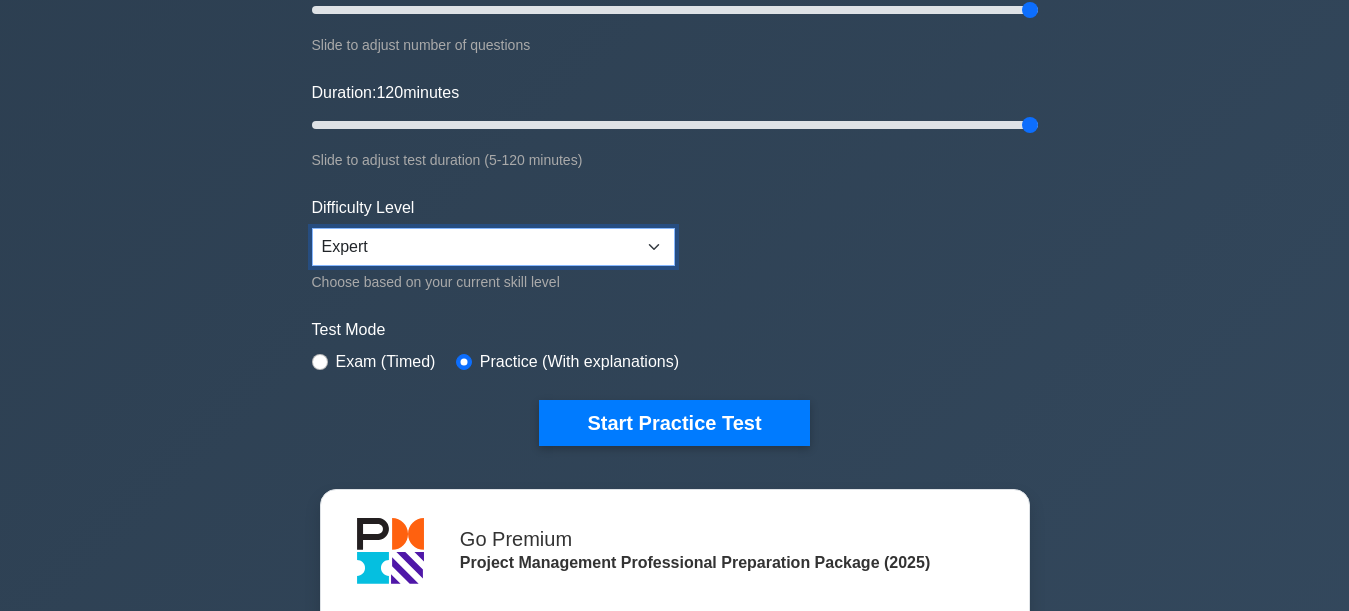 scroll, scrollTop: 400, scrollLeft: 0, axis: vertical 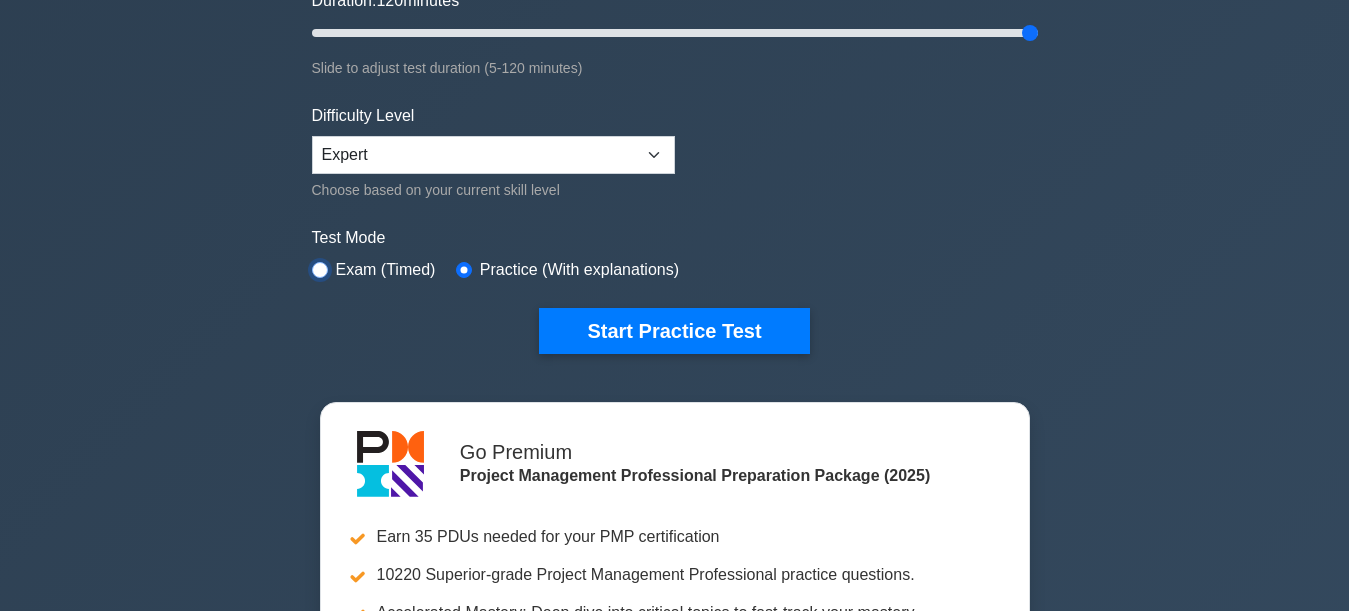 click at bounding box center (320, 270) 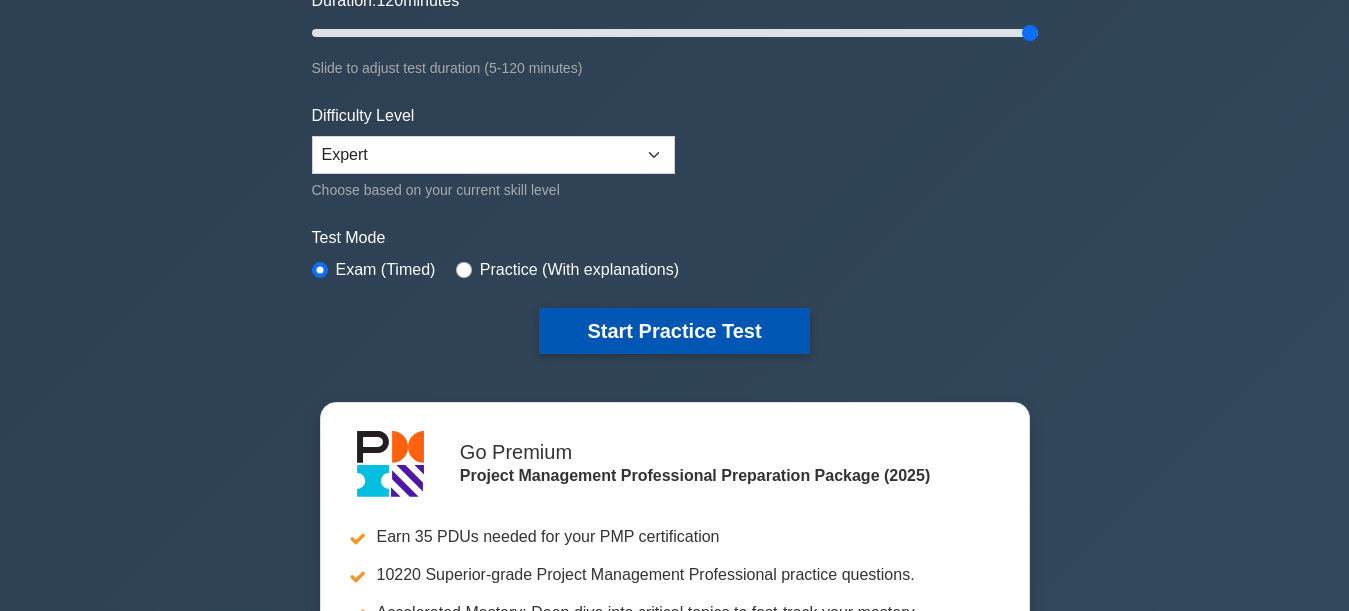 click on "Start Practice Test" at bounding box center [674, 331] 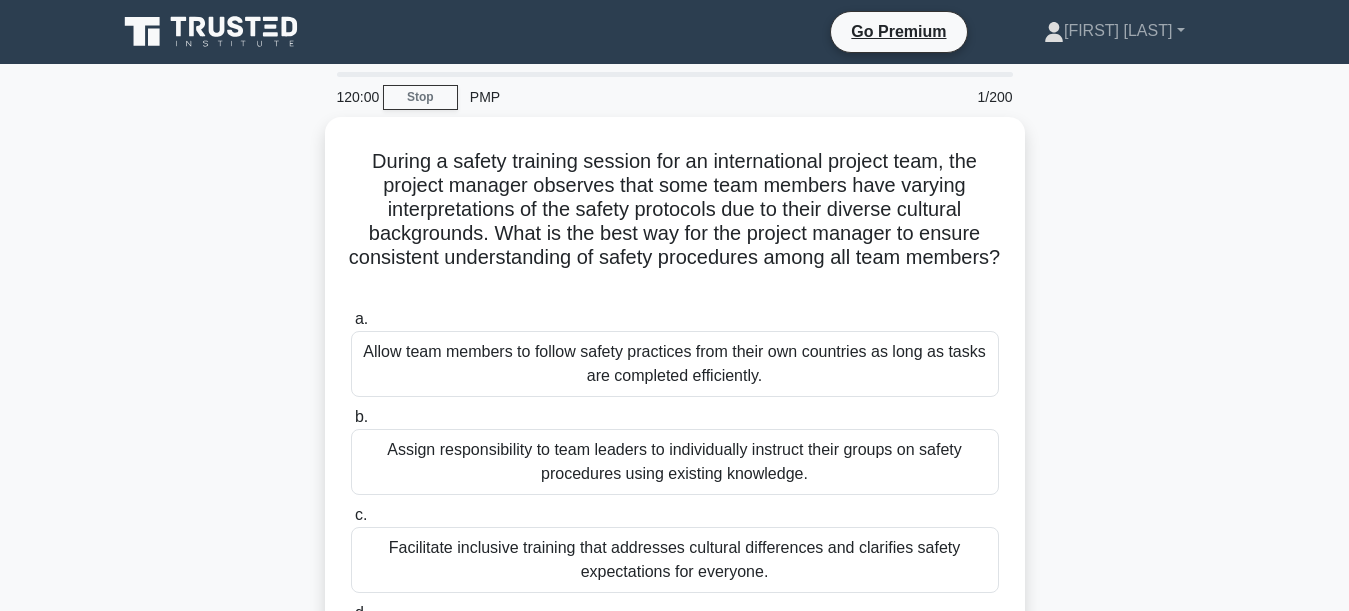 scroll, scrollTop: 0, scrollLeft: 0, axis: both 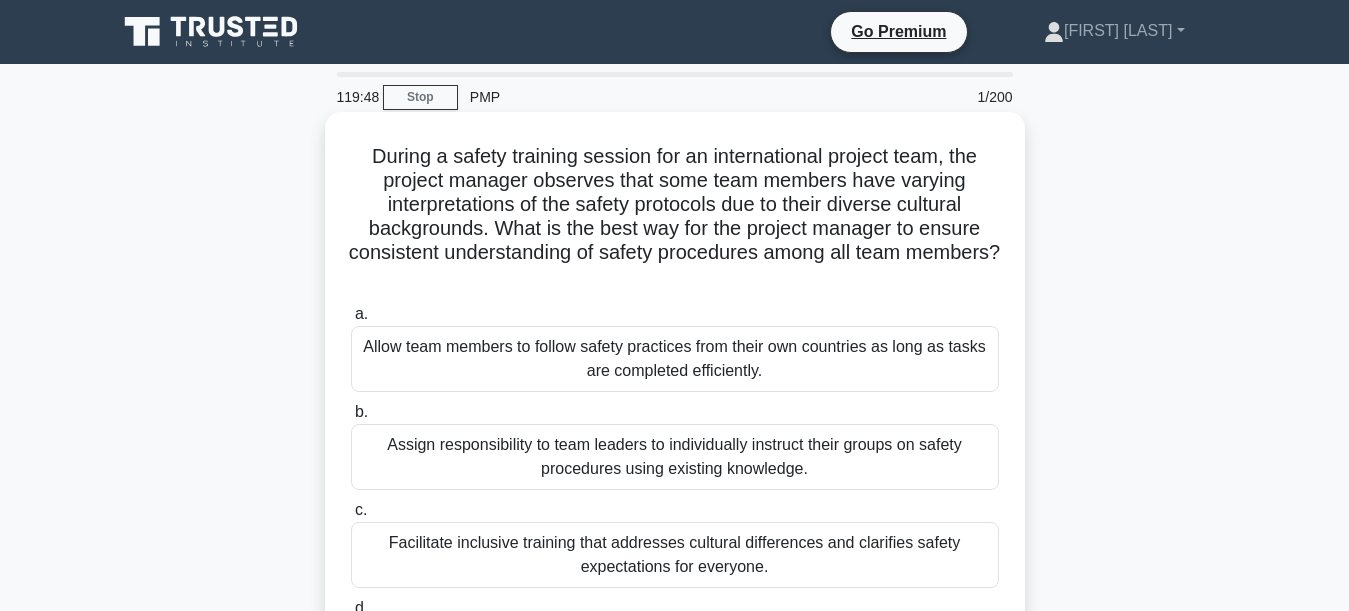 drag, startPoint x: 719, startPoint y: 171, endPoint x: 736, endPoint y: 281, distance: 111.305885 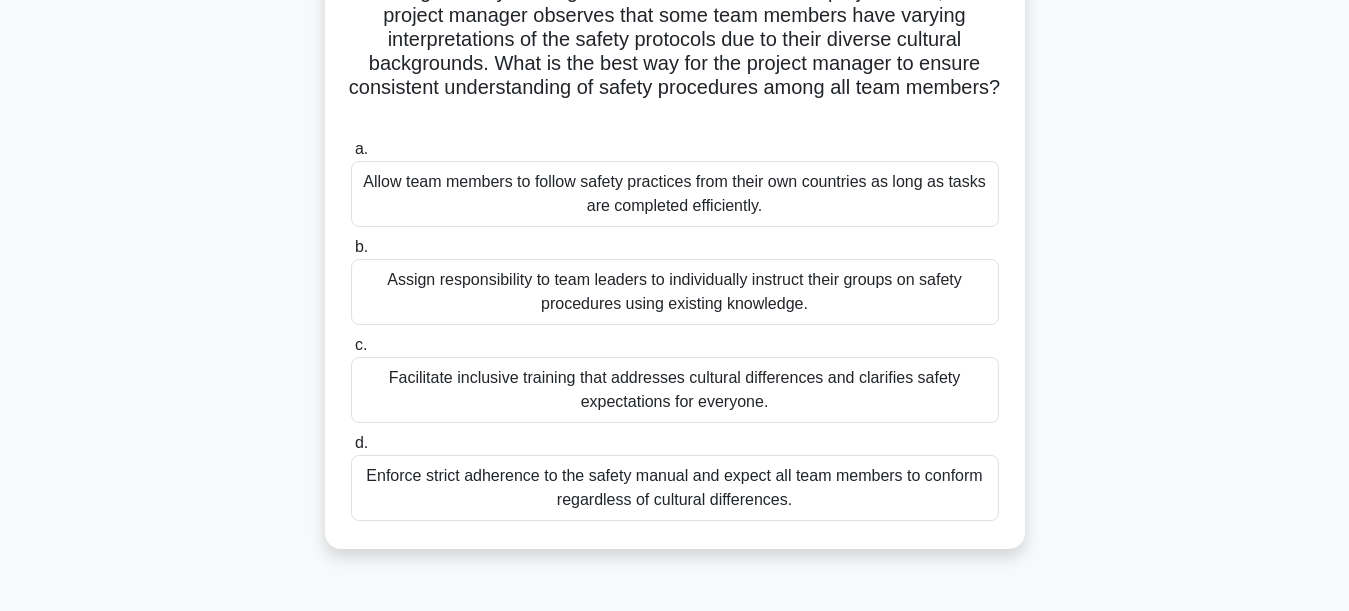 scroll, scrollTop: 200, scrollLeft: 0, axis: vertical 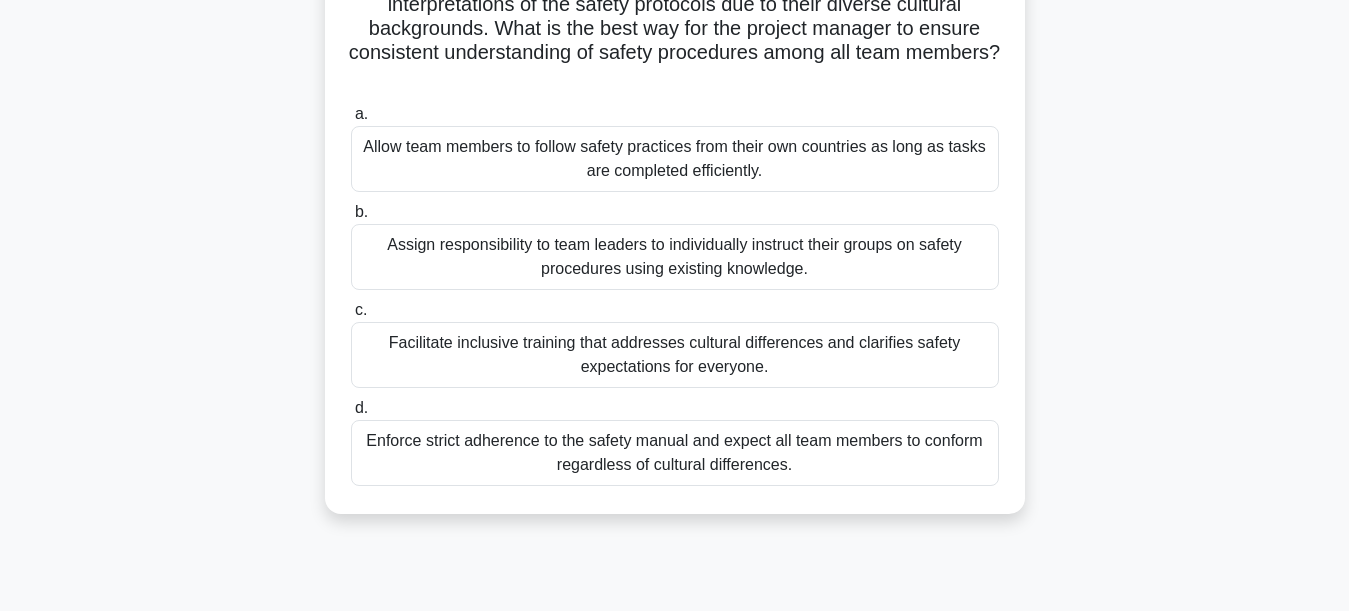 click on "Facilitate inclusive training that addresses cultural differences and clarifies safety expectations for everyone." at bounding box center [675, 355] 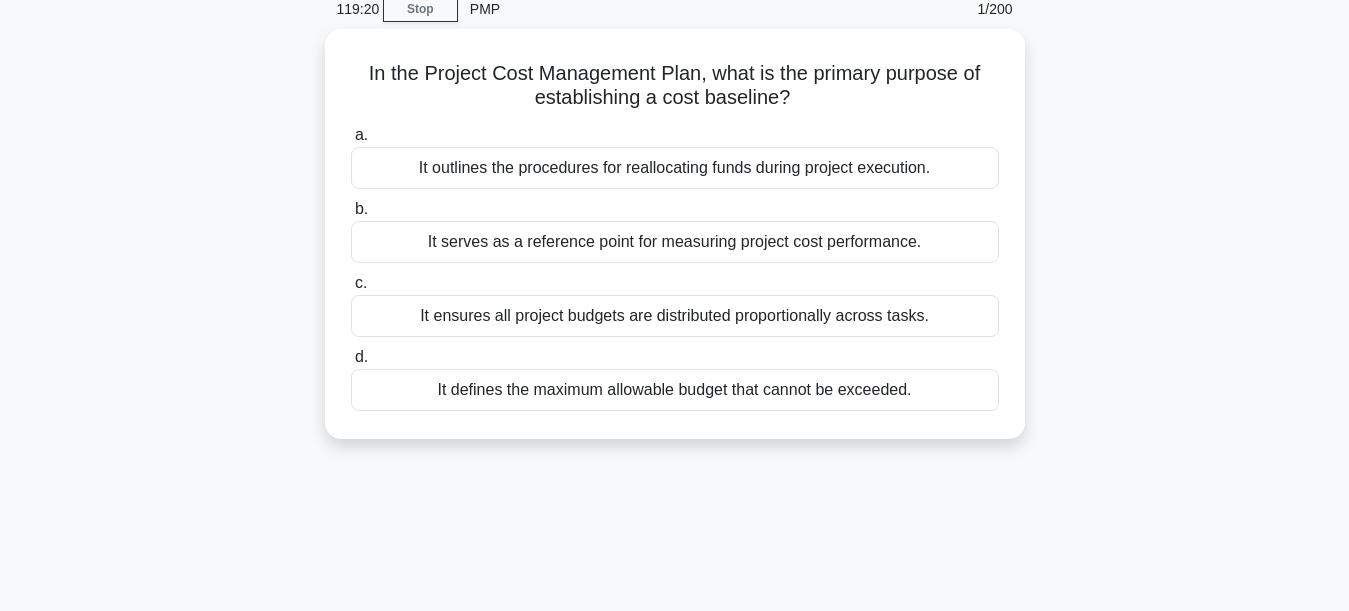 scroll, scrollTop: 0, scrollLeft: 0, axis: both 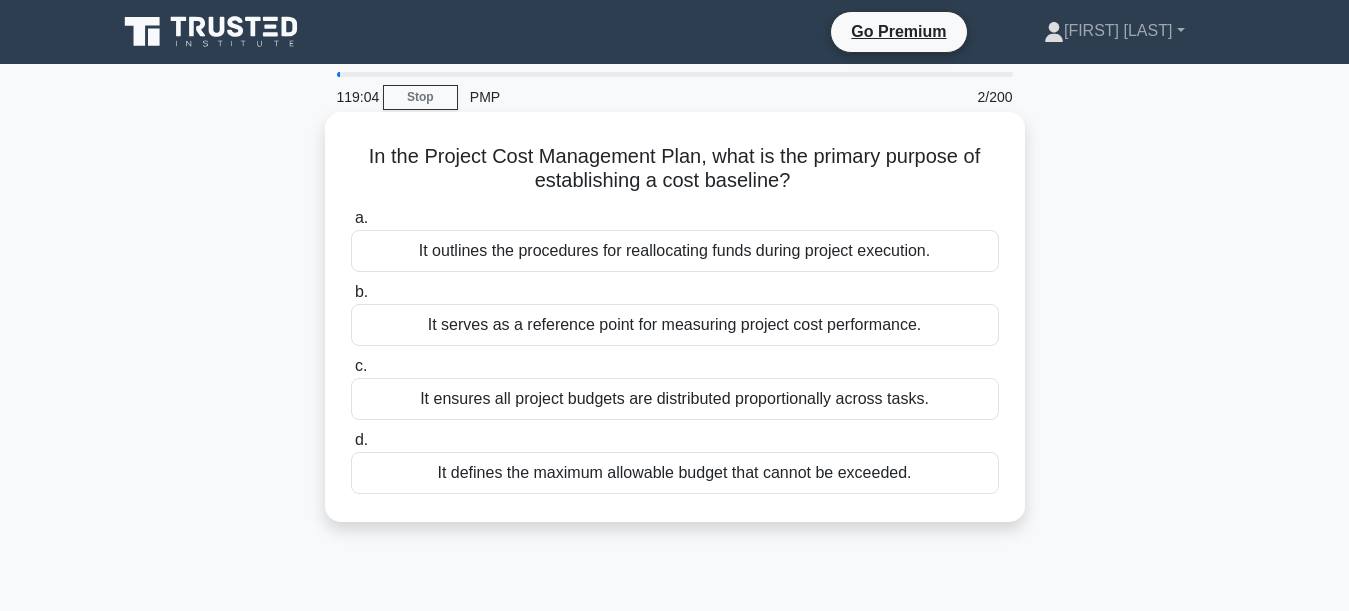 click on "It serves as a reference point for measuring project cost performance." at bounding box center [675, 325] 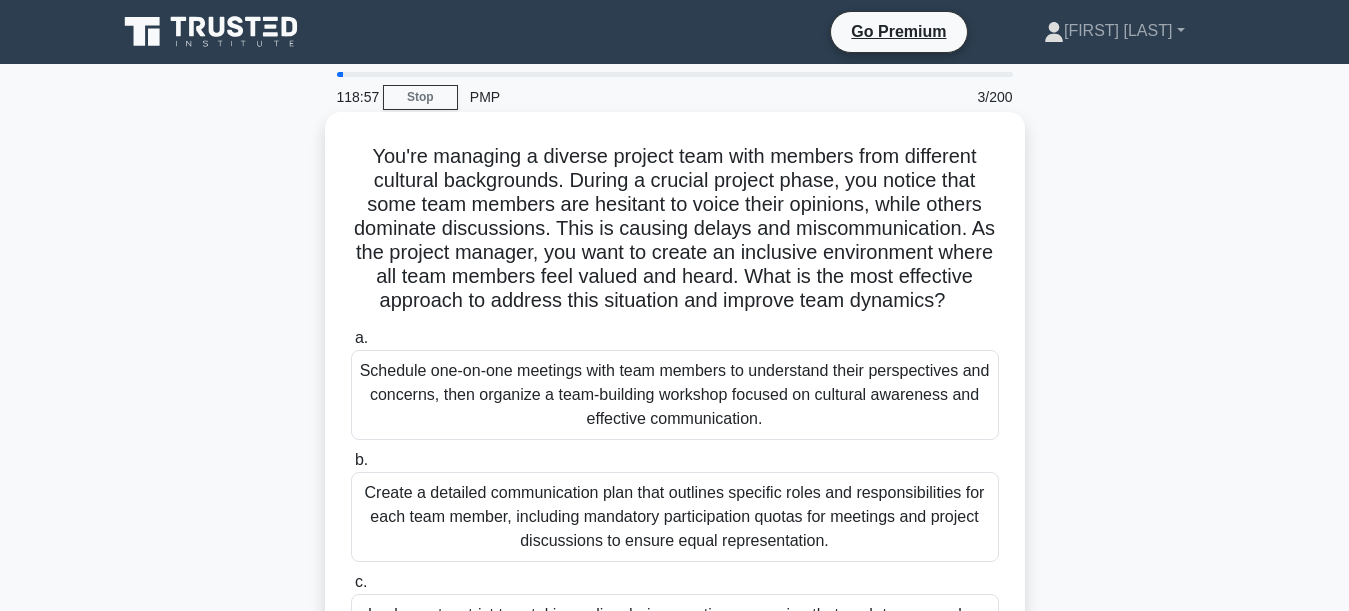 drag, startPoint x: 736, startPoint y: 177, endPoint x: 767, endPoint y: 338, distance: 163.9573 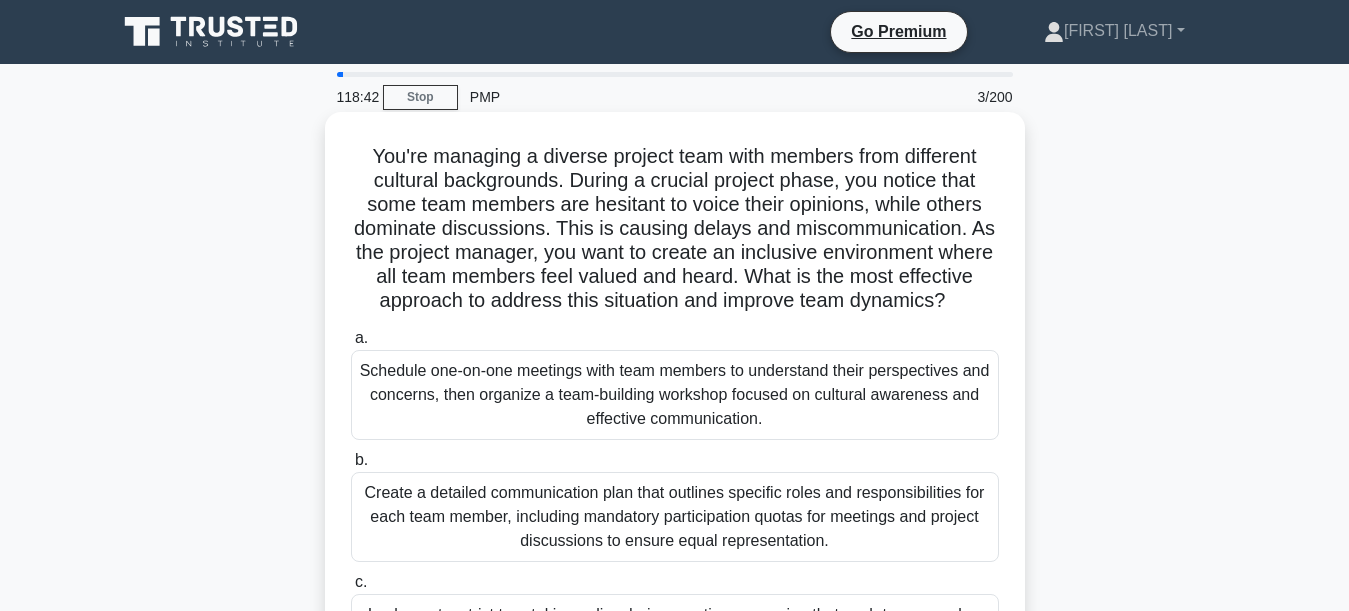 click on "You're managing a diverse project team with members from different cultural backgrounds. During a crucial project phase, you notice that some team members are hesitant to voice their opinions, while others dominate discussions. This is causing delays and miscommunication. As the project manager, you want to create an inclusive environment where all team members feel valued and heard. What is the most effective approach to address this situation and improve team dynamics?
.spinner_0XTQ{transform-origin:center;animation:spinner_y6GP .75s linear infinite}@keyframes spinner_y6GP{100%{transform:rotate(360deg)}}" at bounding box center (675, 229) 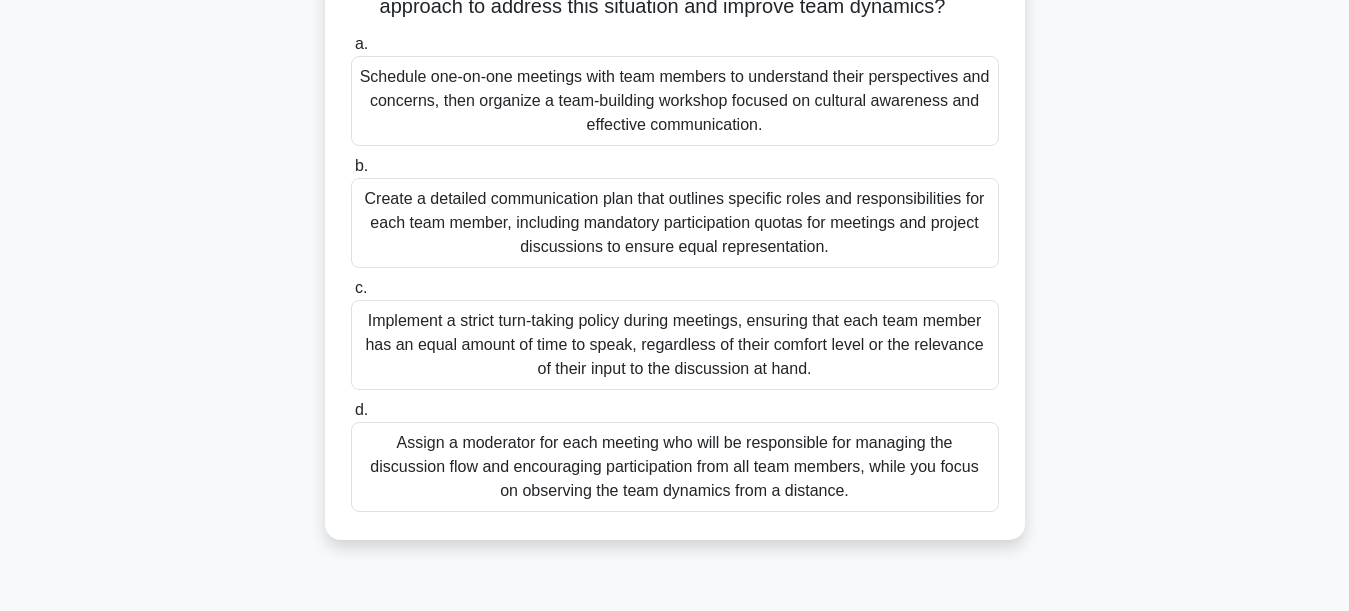 scroll, scrollTop: 300, scrollLeft: 0, axis: vertical 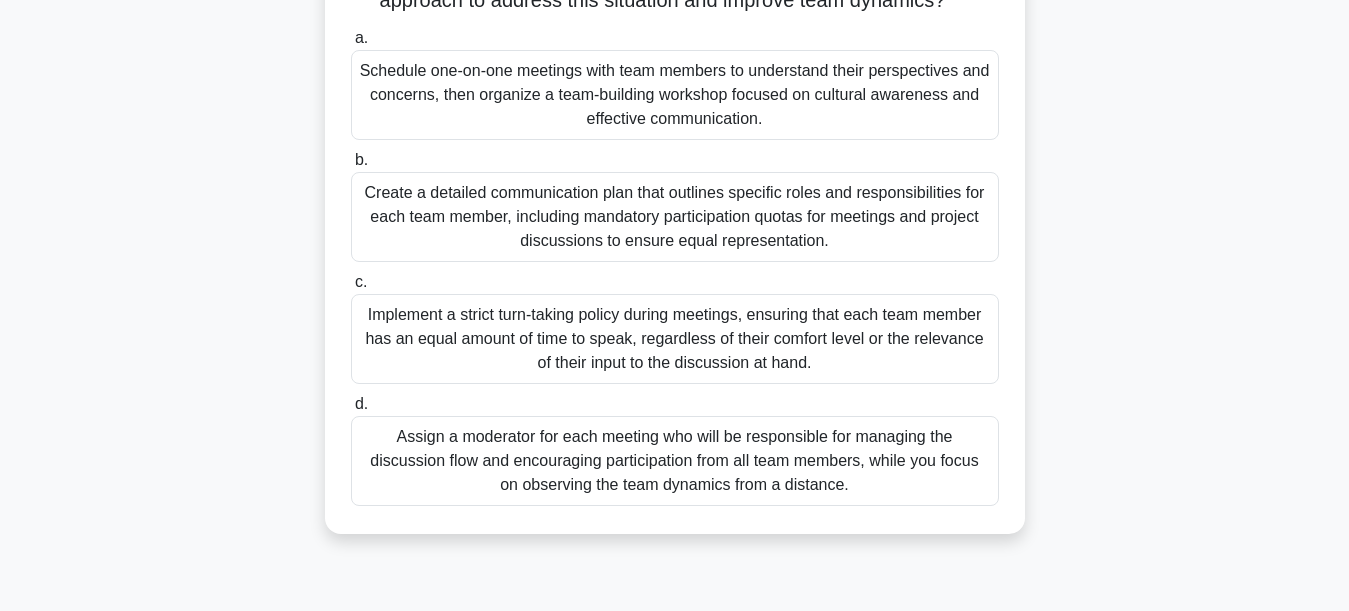 click on "Schedule one-on-one meetings with team members to understand their perspectives and concerns, then organize a team-building workshop focused on cultural awareness and effective communication." at bounding box center (675, 95) 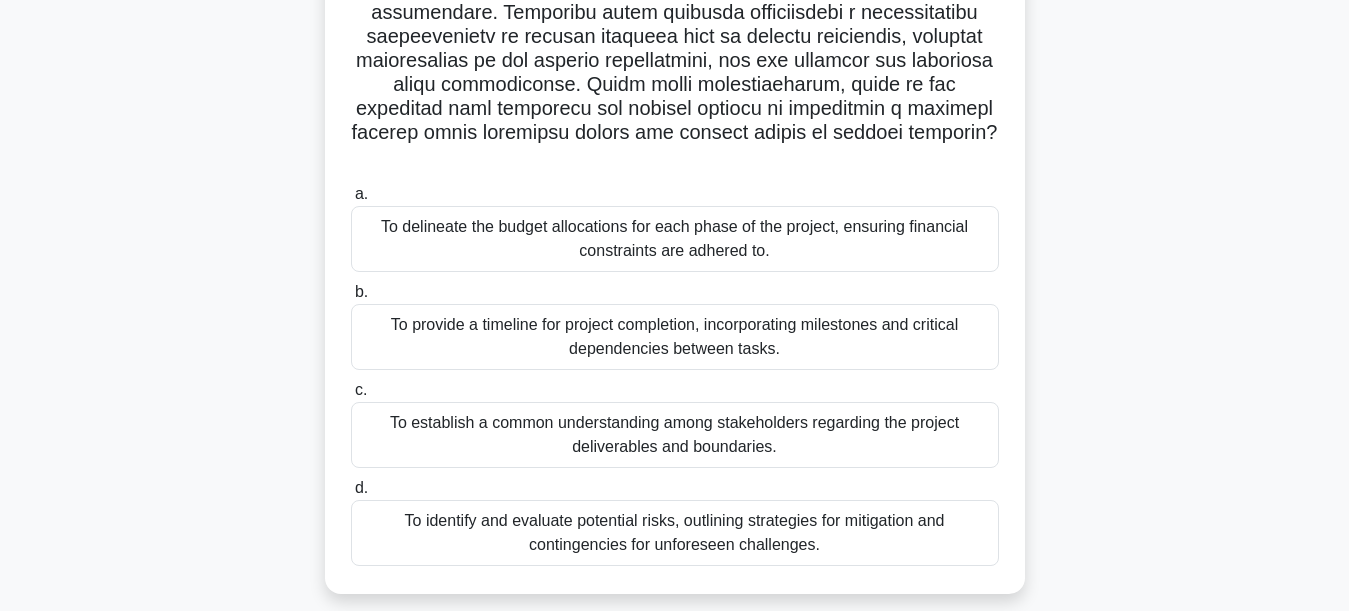scroll, scrollTop: 400, scrollLeft: 0, axis: vertical 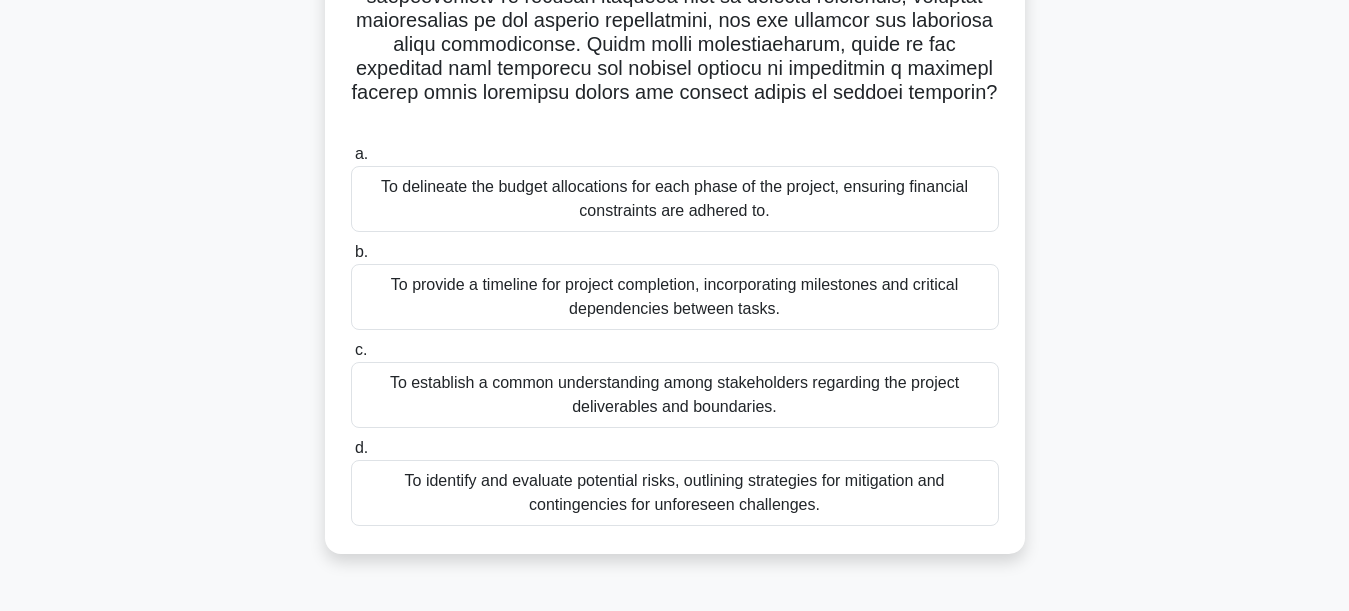 click on "To establish a common understanding among stakeholders regarding the project deliverables and boundaries." at bounding box center (675, 395) 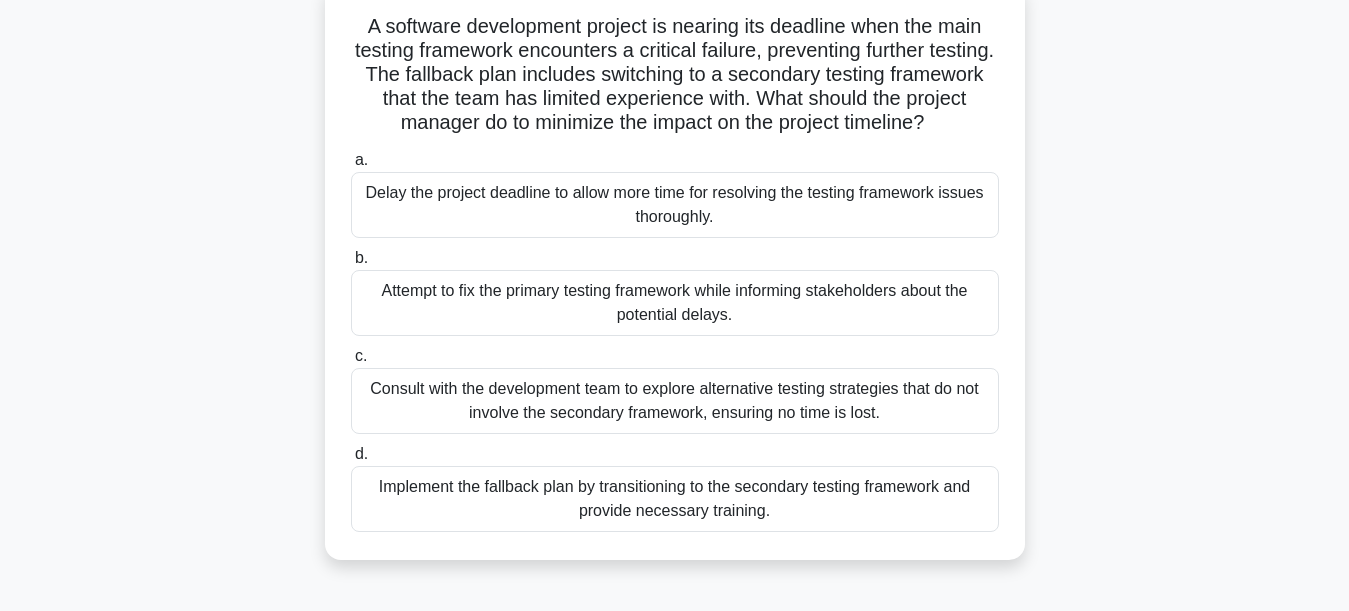scroll, scrollTop: 100, scrollLeft: 0, axis: vertical 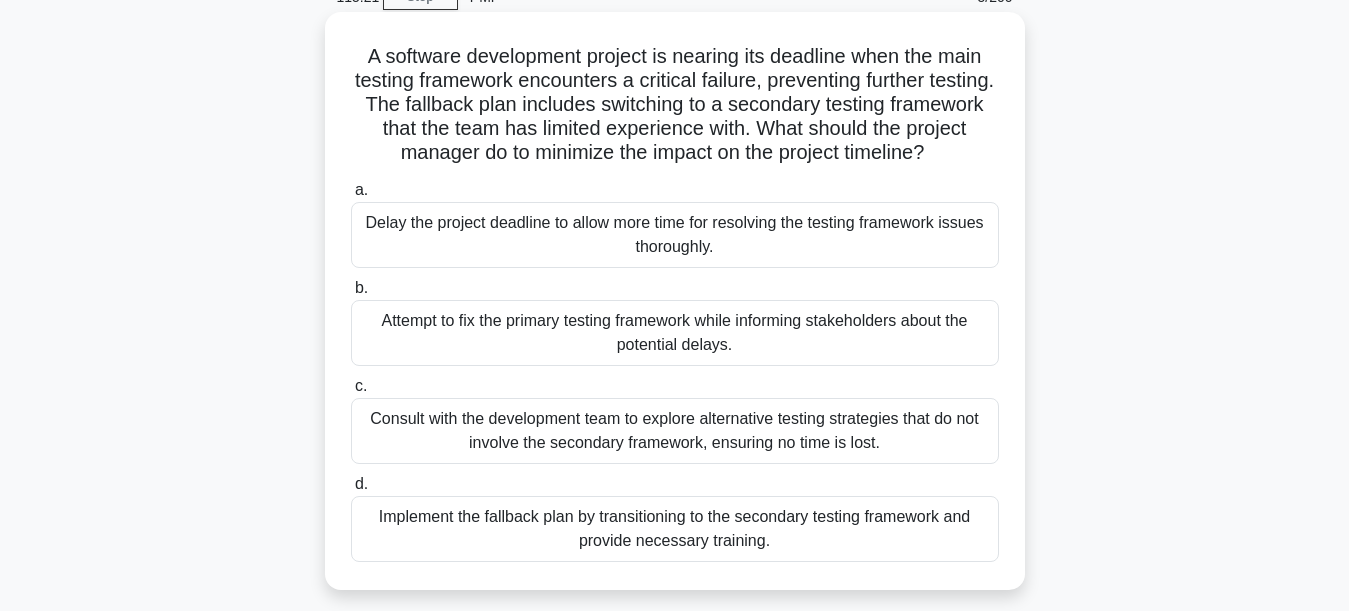 click on "Consult with the development team to explore alternative testing strategies that do not involve the secondary framework, ensuring no time is lost." at bounding box center [675, 431] 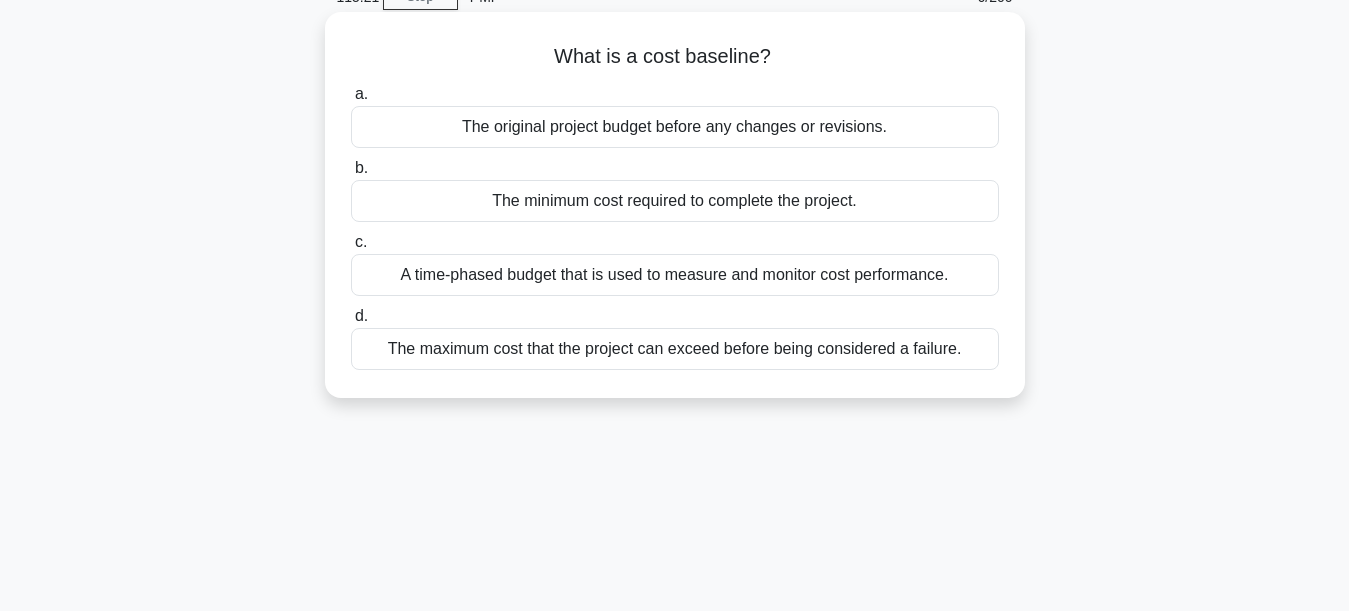 scroll, scrollTop: 0, scrollLeft: 0, axis: both 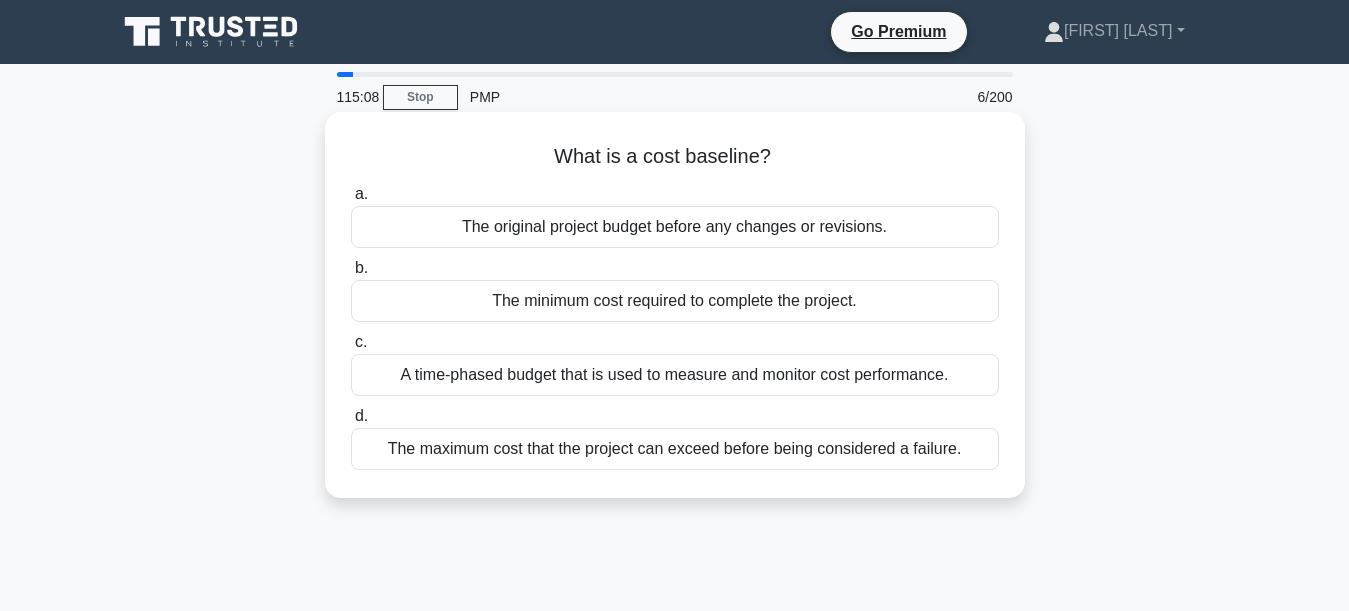 click on "A time-phased budget that is used to measure and monitor cost performance." at bounding box center (675, 375) 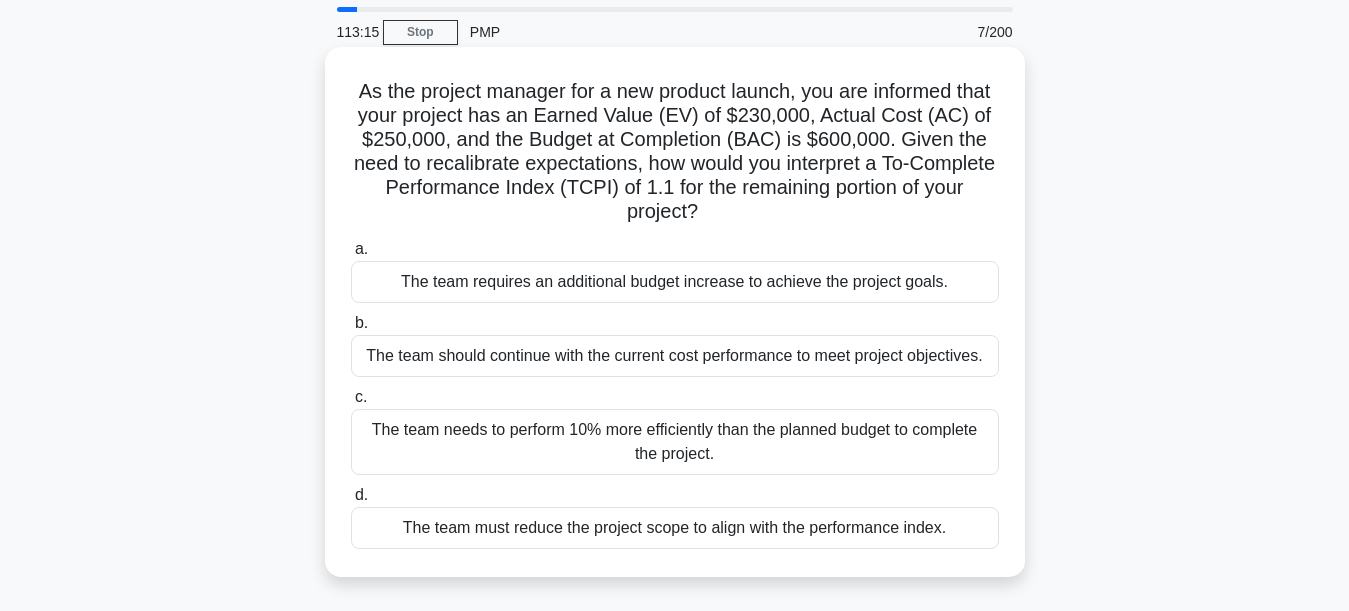 scroll, scrollTop: 100, scrollLeft: 0, axis: vertical 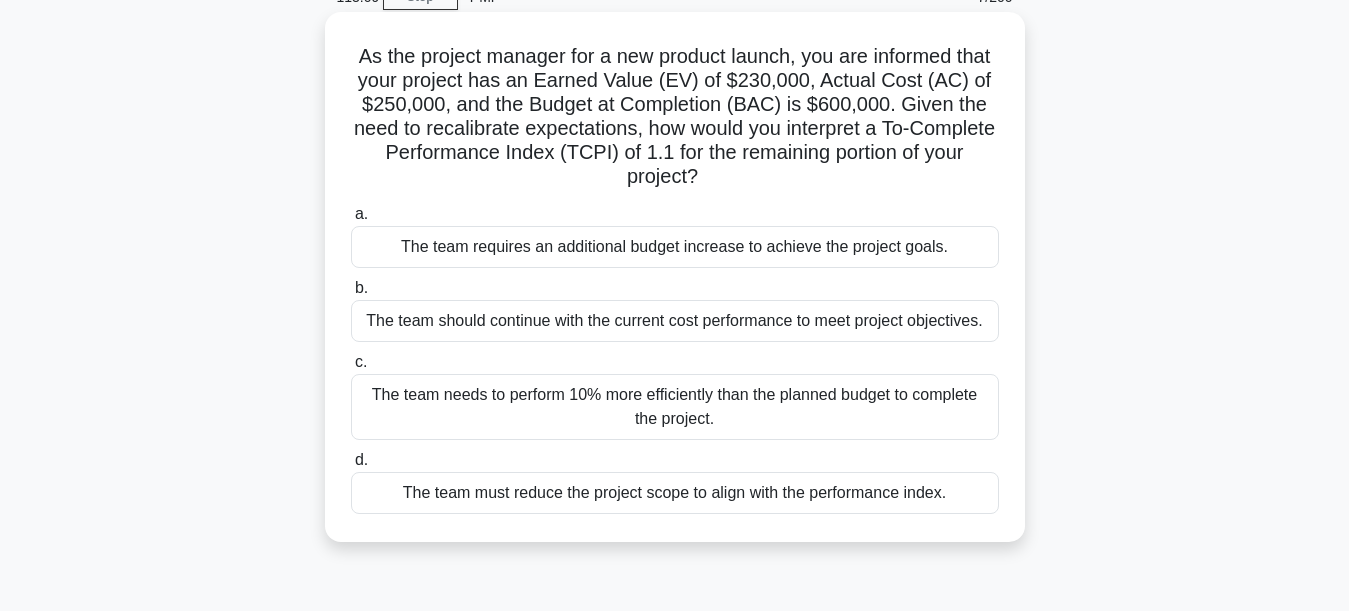 click on "The team needs to perform 10% more efficiently than the planned budget to complete the project." at bounding box center [675, 407] 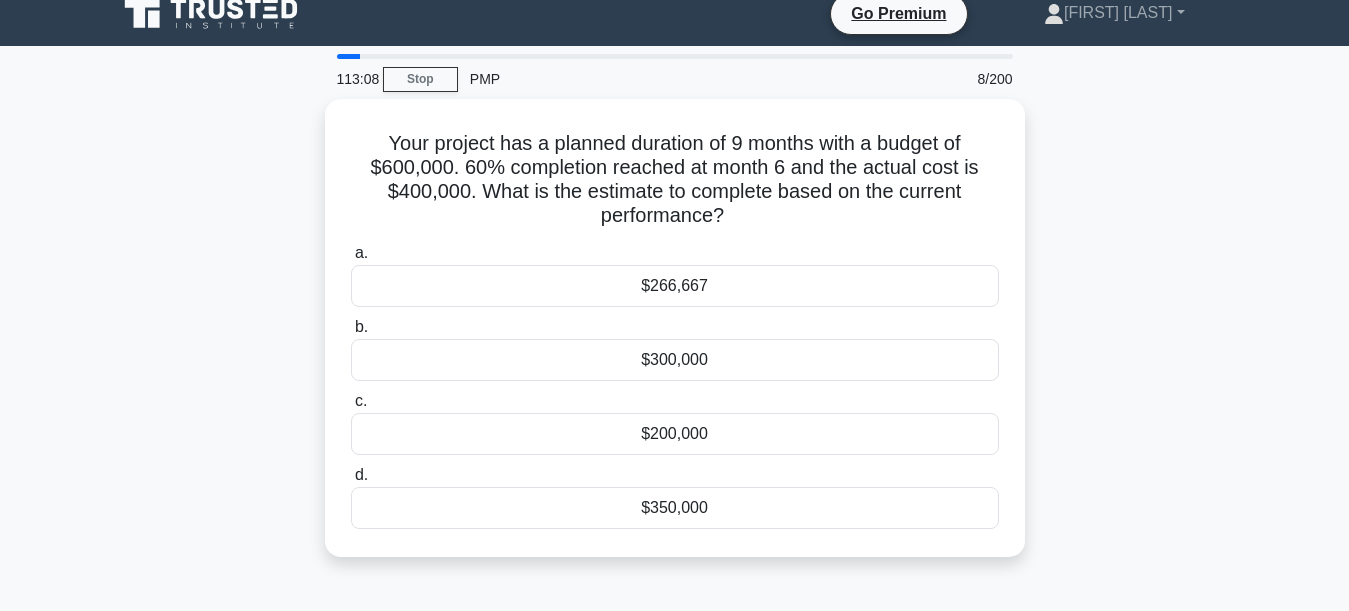 scroll, scrollTop: 0, scrollLeft: 0, axis: both 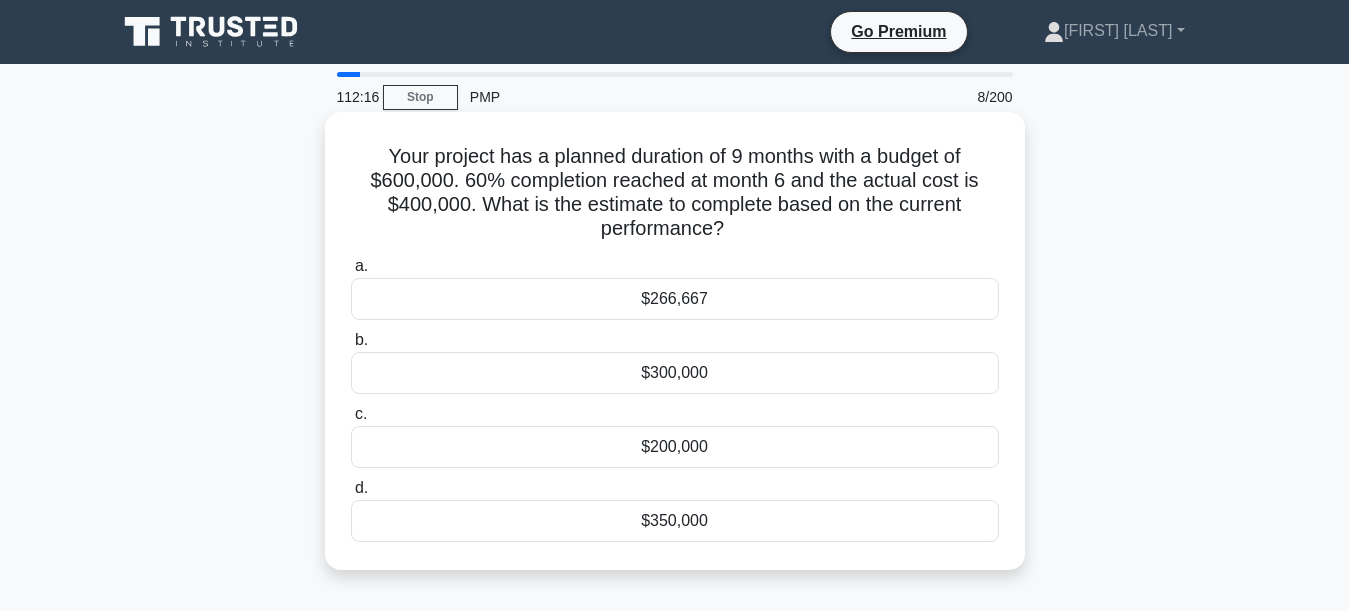 drag, startPoint x: 635, startPoint y: 205, endPoint x: 743, endPoint y: 237, distance: 112.64102 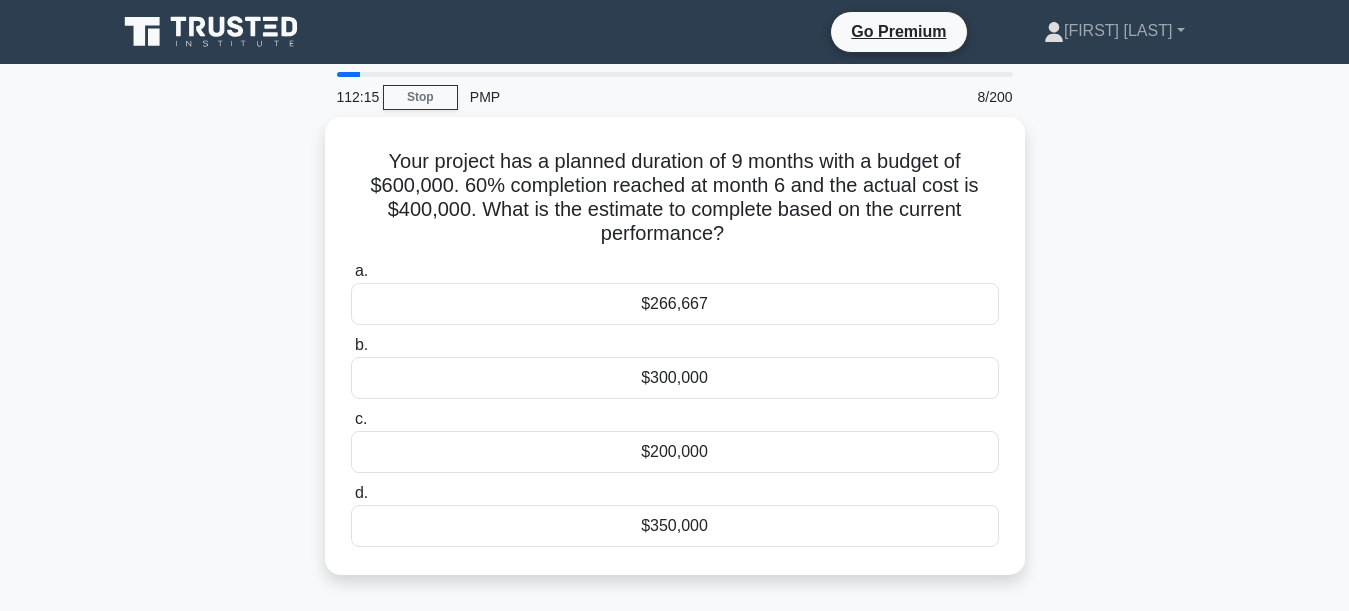 click on "Your project has a planned duration of 9 months with a budget of $600,000. 60% completion reached at month 6 and the actual cost is $400,000. What is the estimate to complete based on the current performance?
.spinner_0XTQ{transform-origin:center;animation:spinner_y6GP .75s linear infinite}@keyframes spinner_y6GP{100%{transform:rotate(360deg)}}
a.
$266,667
b. c. d." at bounding box center [675, 358] 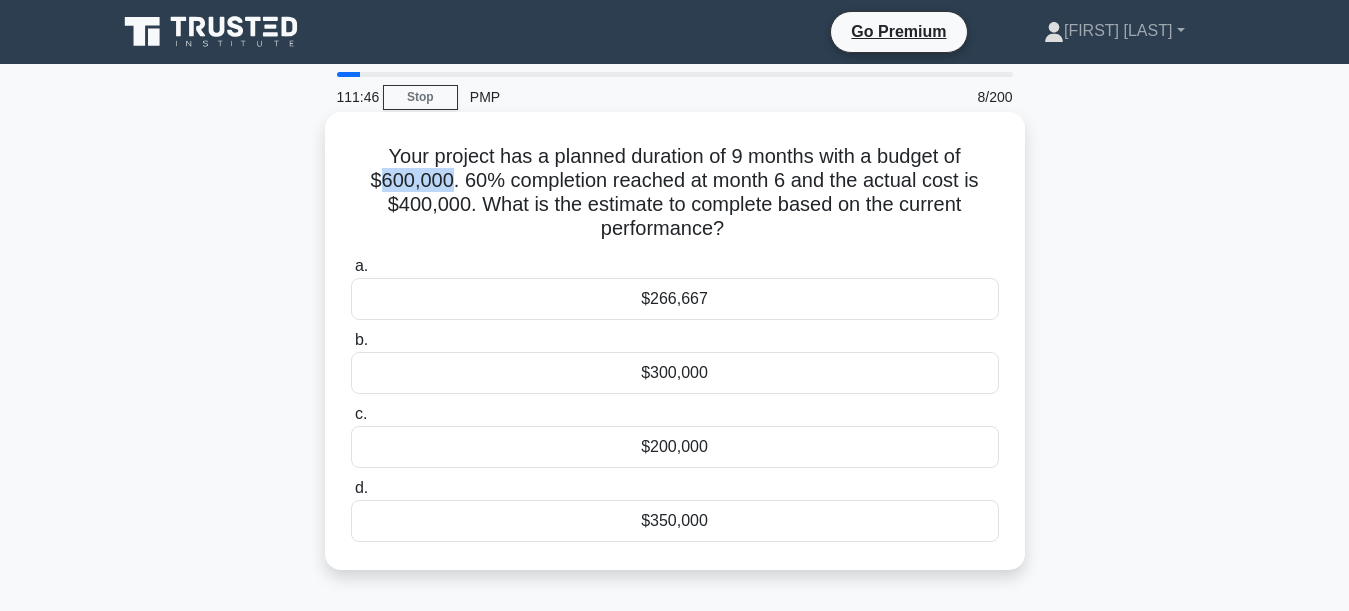 drag, startPoint x: 445, startPoint y: 180, endPoint x: 381, endPoint y: 184, distance: 64.12488 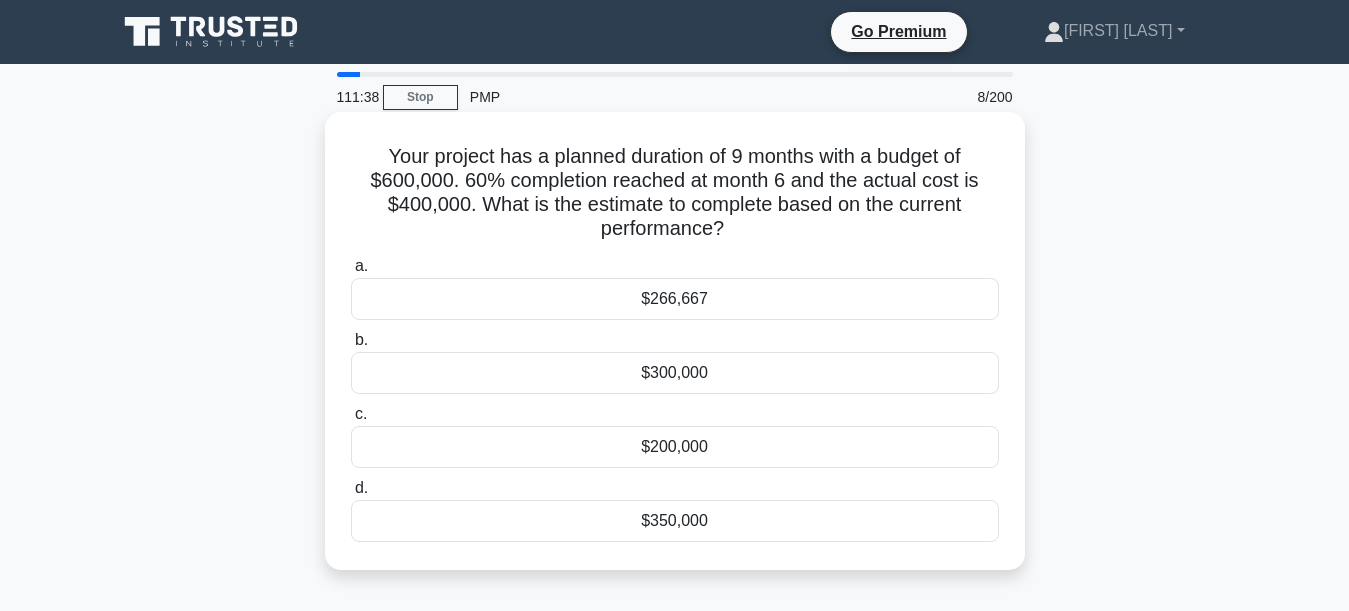 click on "Your project has a planned duration of 9 months with a budget of $600,000. 60% completion reached at month 6 and the actual cost is $400,000. What is the estimate to complete based on the current performance?
.spinner_0XTQ{transform-origin:center;animation:spinner_y6GP .75s linear infinite}@keyframes spinner_y6GP{100%{transform:rotate(360deg)}}" at bounding box center (675, 193) 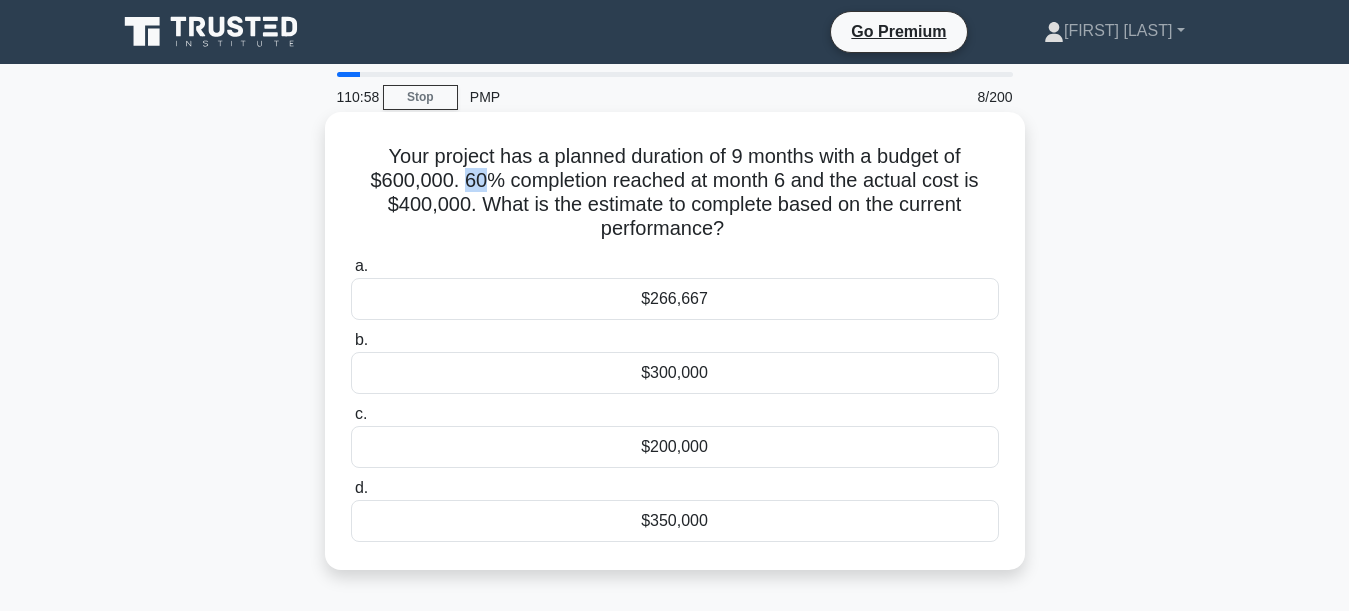 drag, startPoint x: 476, startPoint y: 184, endPoint x: 933, endPoint y: 445, distance: 526.2794 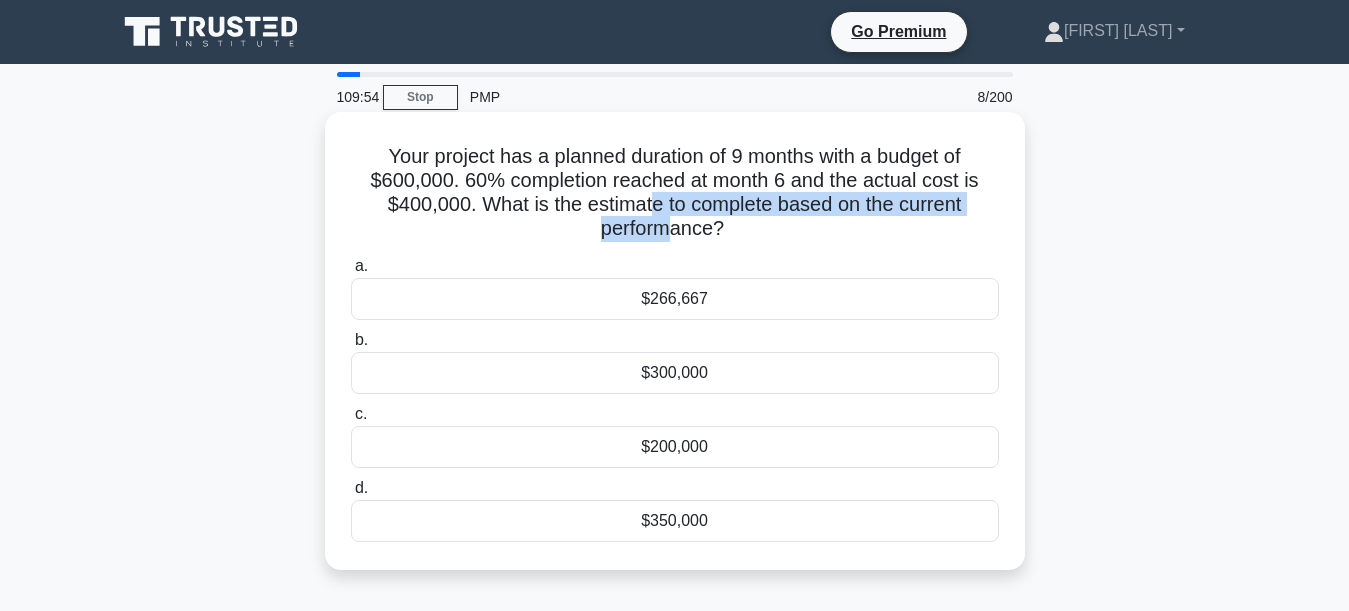 drag, startPoint x: 651, startPoint y: 214, endPoint x: 663, endPoint y: 231, distance: 20.808653 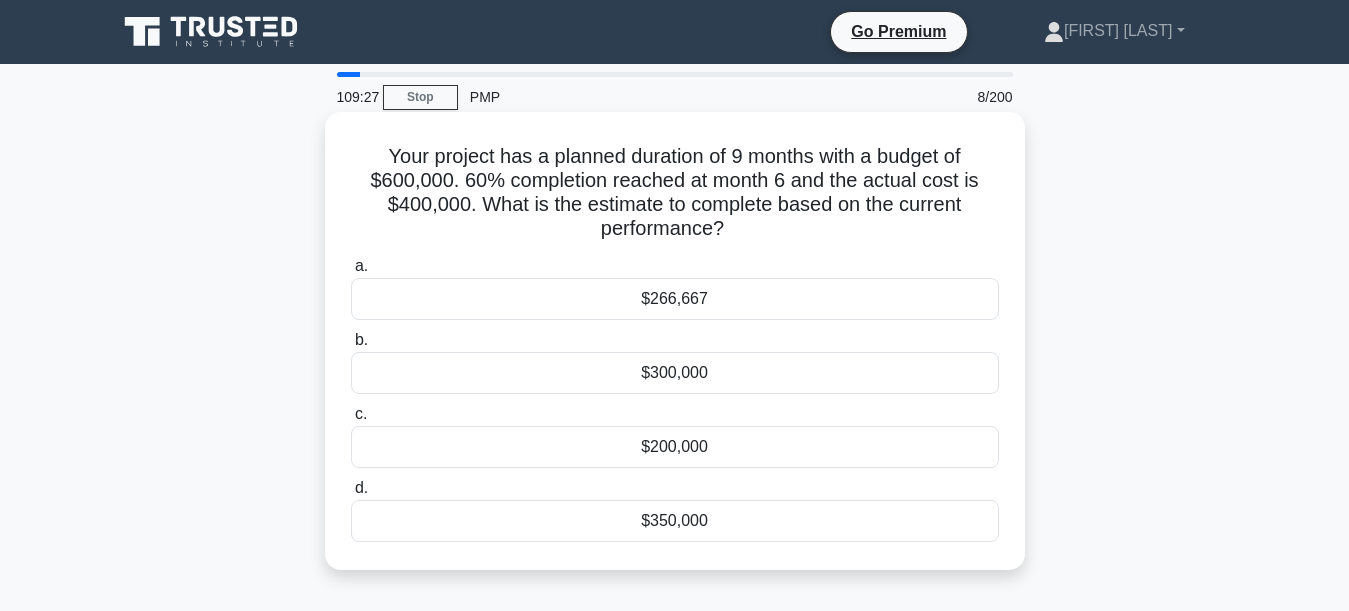 click on "Your project has a planned duration of 9 months with a budget of $600,000. 60% completion reached at month 6 and the actual cost is $400,000. What is the estimate to complete based on the current performance?
.spinner_0XTQ{transform-origin:center;animation:spinner_y6GP .75s linear infinite}@keyframes spinner_y6GP{100%{transform:rotate(360deg)}}
a.
$266,667
b. c. d." at bounding box center [675, 341] 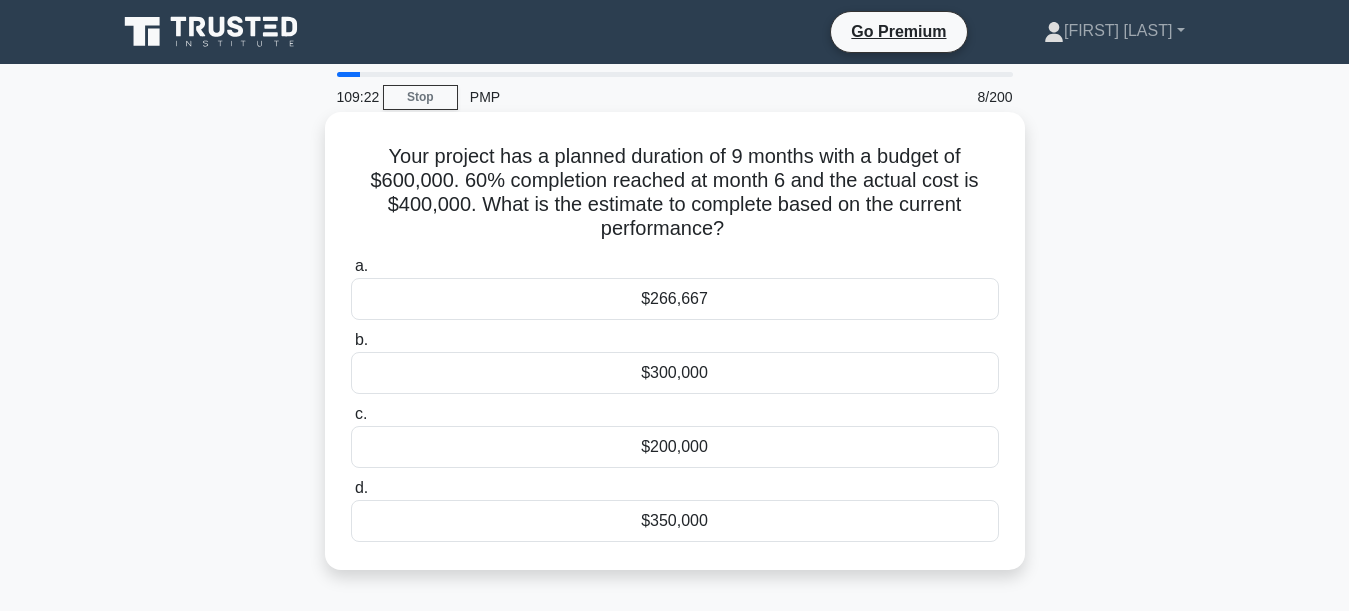 drag, startPoint x: 598, startPoint y: 230, endPoint x: 751, endPoint y: 228, distance: 153.01308 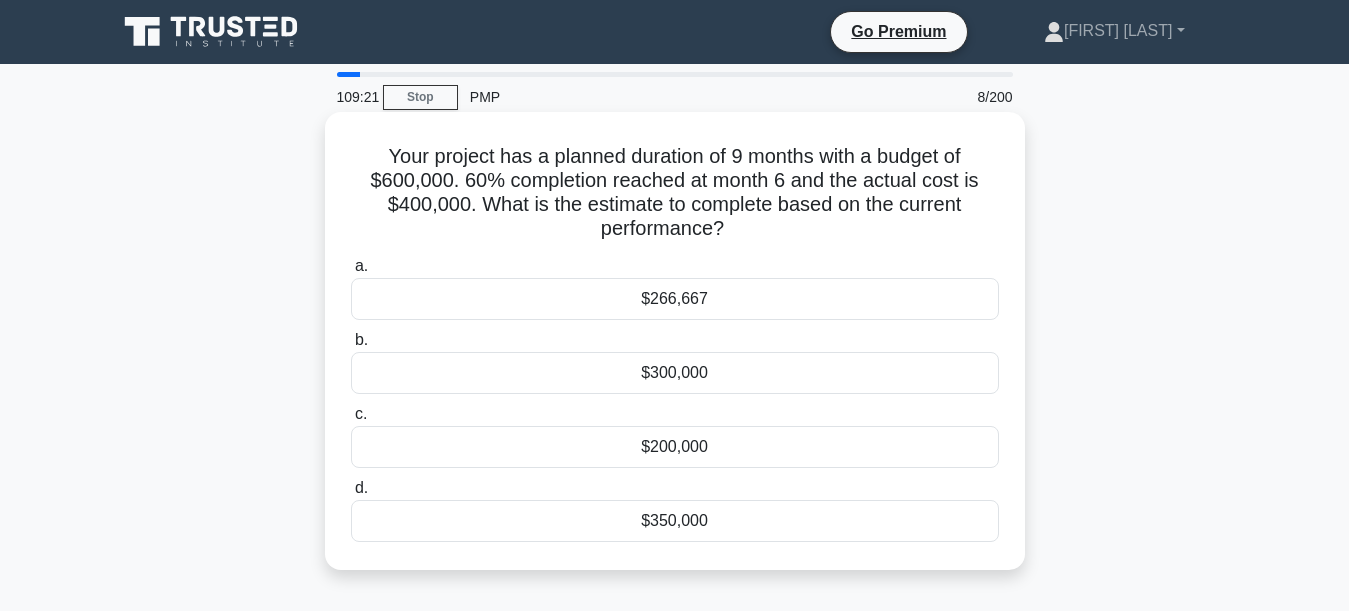 click on "a.
$266,667" at bounding box center (675, 287) 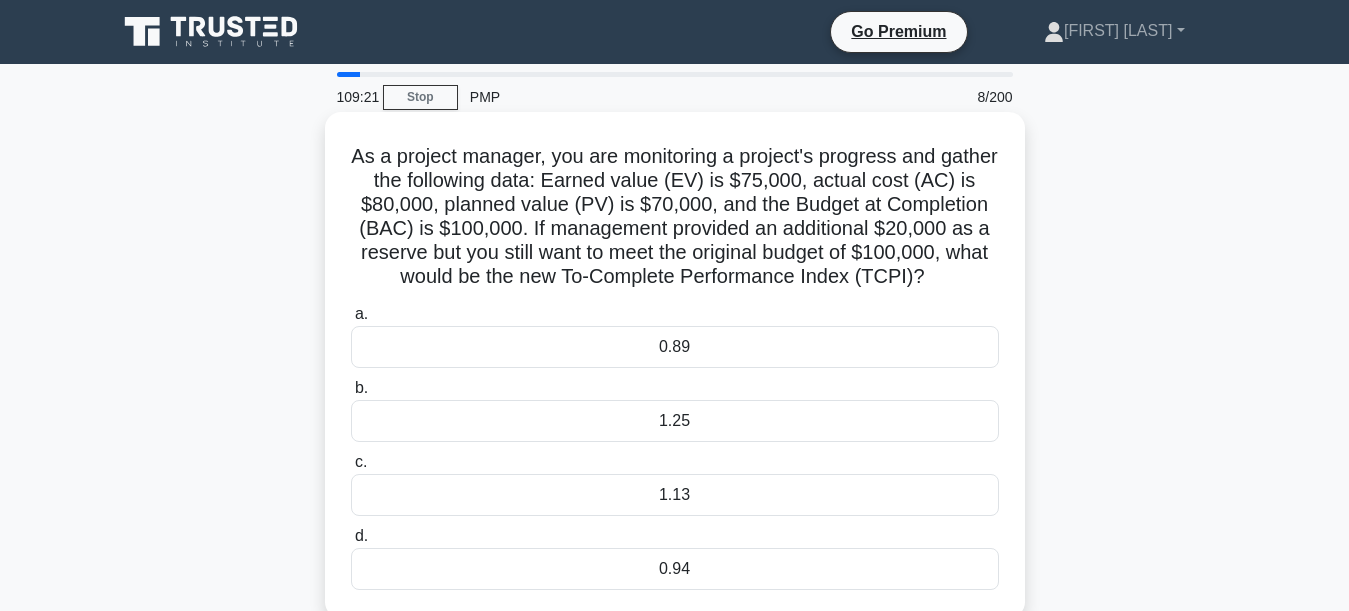 click on "As a project manager, you are monitoring a project's progress and gather the following data: Earned value (EV) is $75,000, actual cost (AC) is $80,000, planned value (PV) is $70,000, and the Budget at Completion (BAC) is $100,000. If management provided an additional $20,000 as a reserve but you still want to meet the original budget of $100,000, what would be the new To-Complete Performance Index (TCPI)?
.spinner_0XTQ{transform-origin:center;animation:spinner_y6GP .75s linear infinite}@keyframes spinner_y6GP{100%{transform:rotate(360deg)}}" at bounding box center (675, 217) 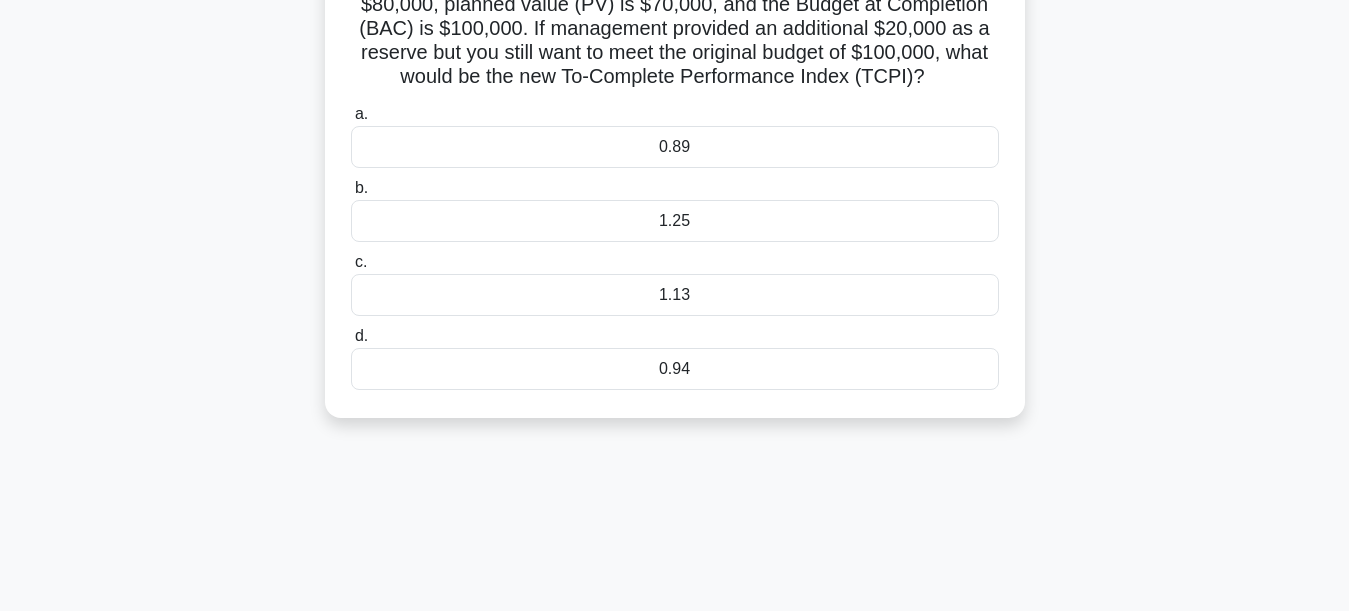 scroll, scrollTop: 0, scrollLeft: 0, axis: both 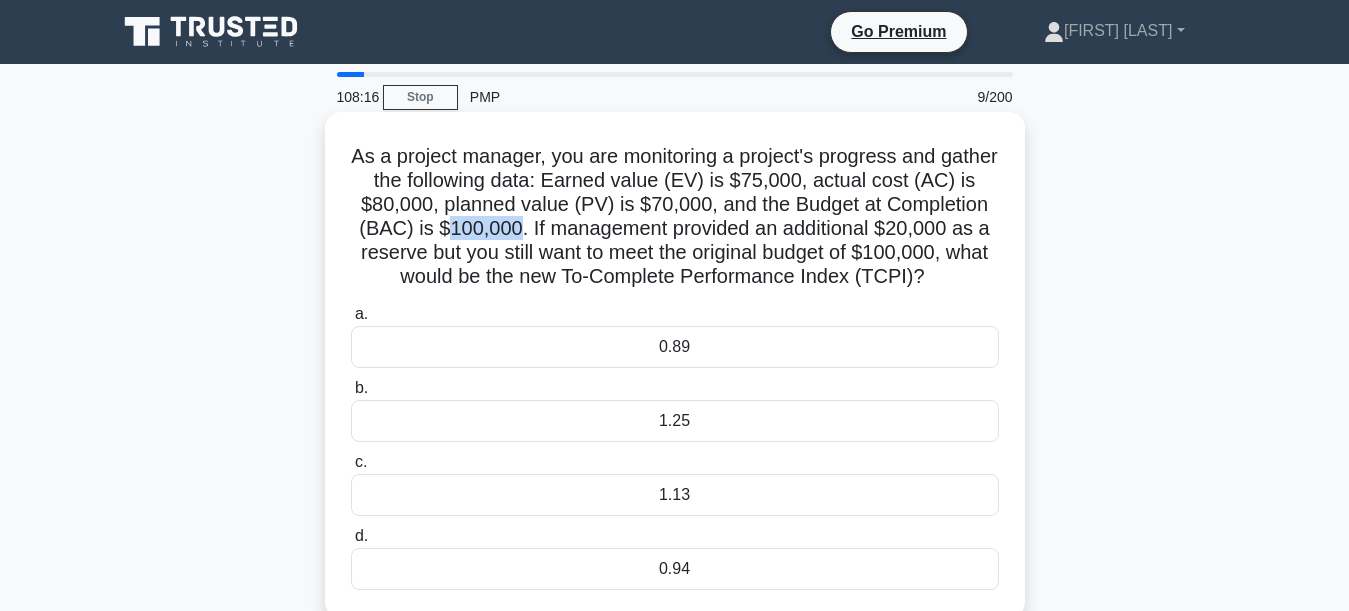 drag, startPoint x: 625, startPoint y: 228, endPoint x: 555, endPoint y: 231, distance: 70.064255 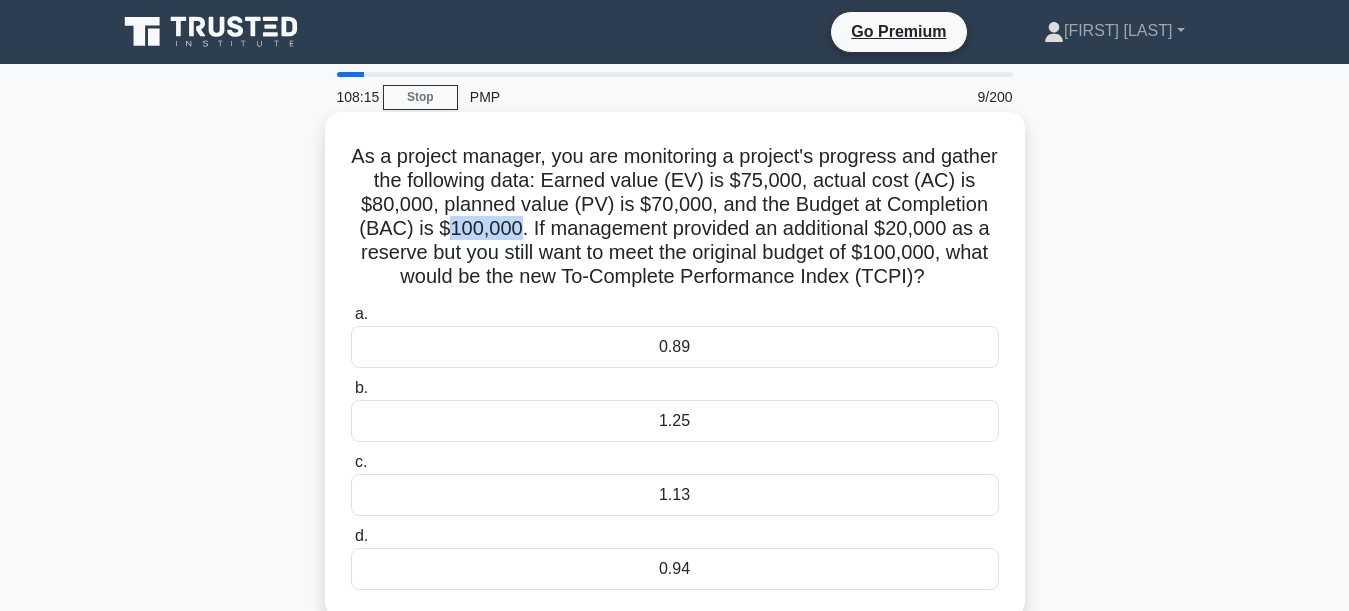 copy on "100,000" 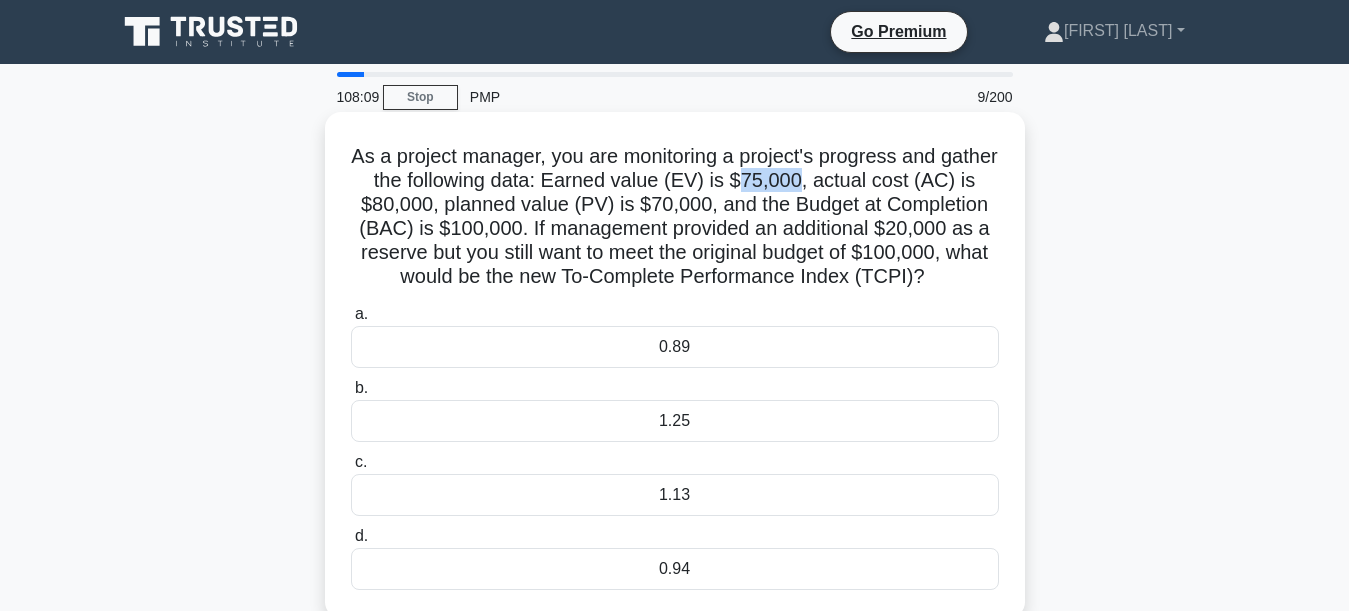 drag, startPoint x: 843, startPoint y: 178, endPoint x: 789, endPoint y: 183, distance: 54.230988 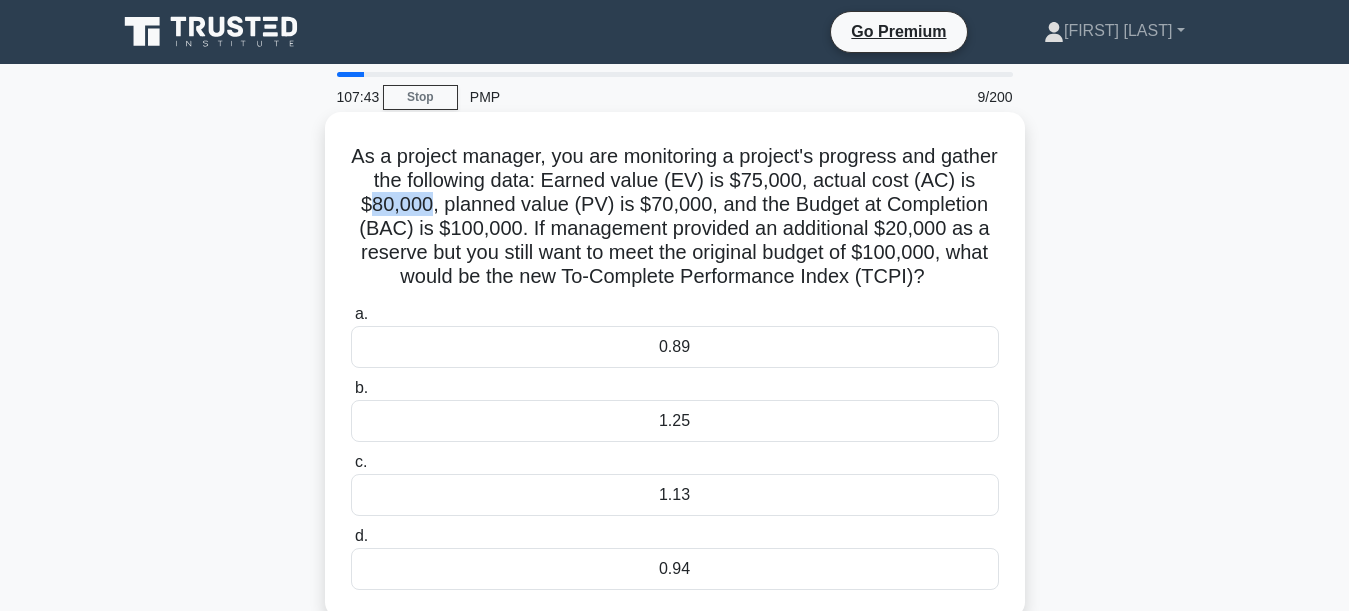drag, startPoint x: 493, startPoint y: 202, endPoint x: 439, endPoint y: 207, distance: 54.230988 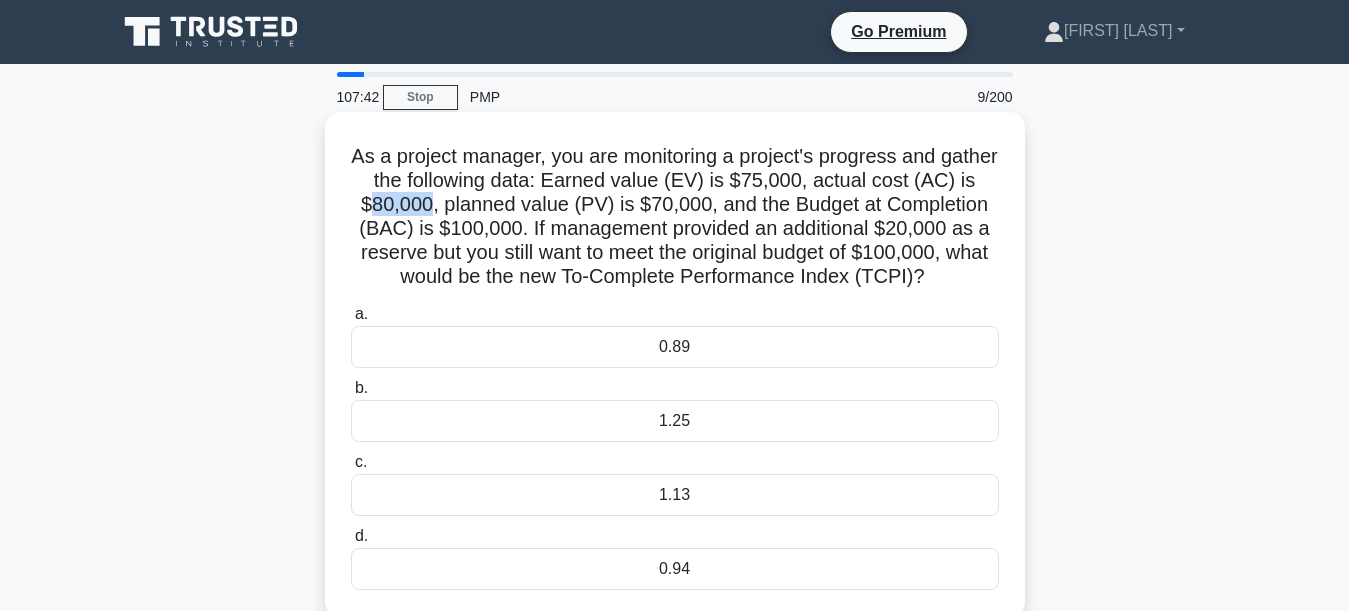 copy on "80,000" 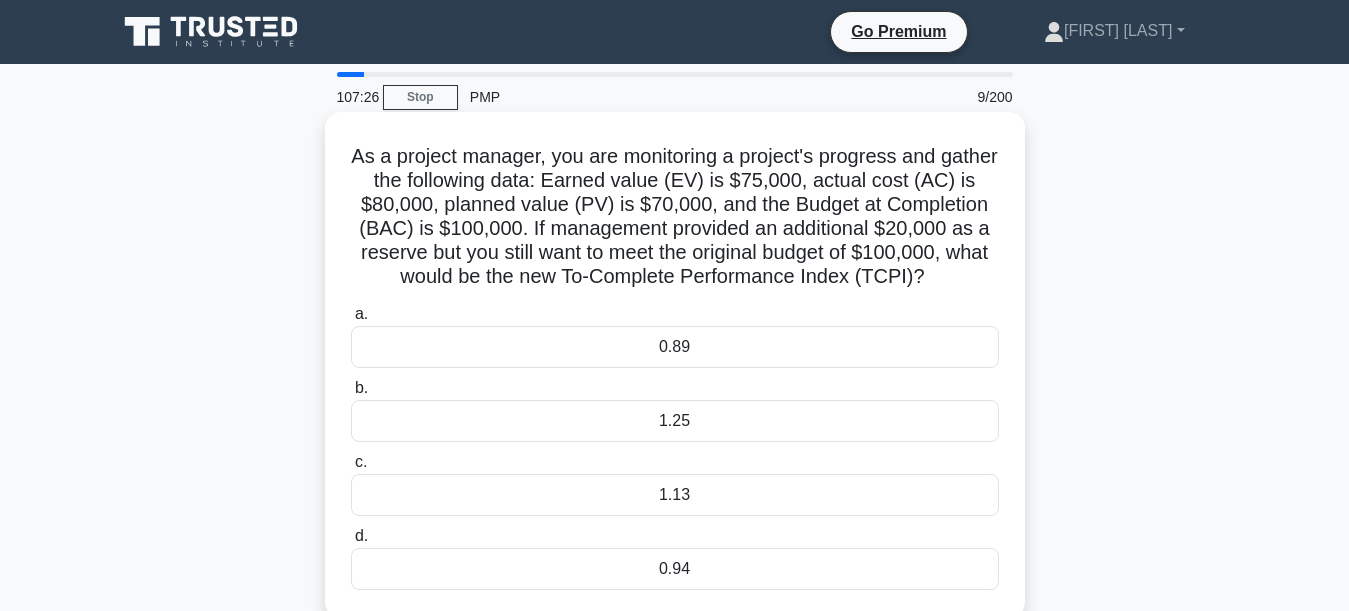 click on "1.25" at bounding box center [675, 421] 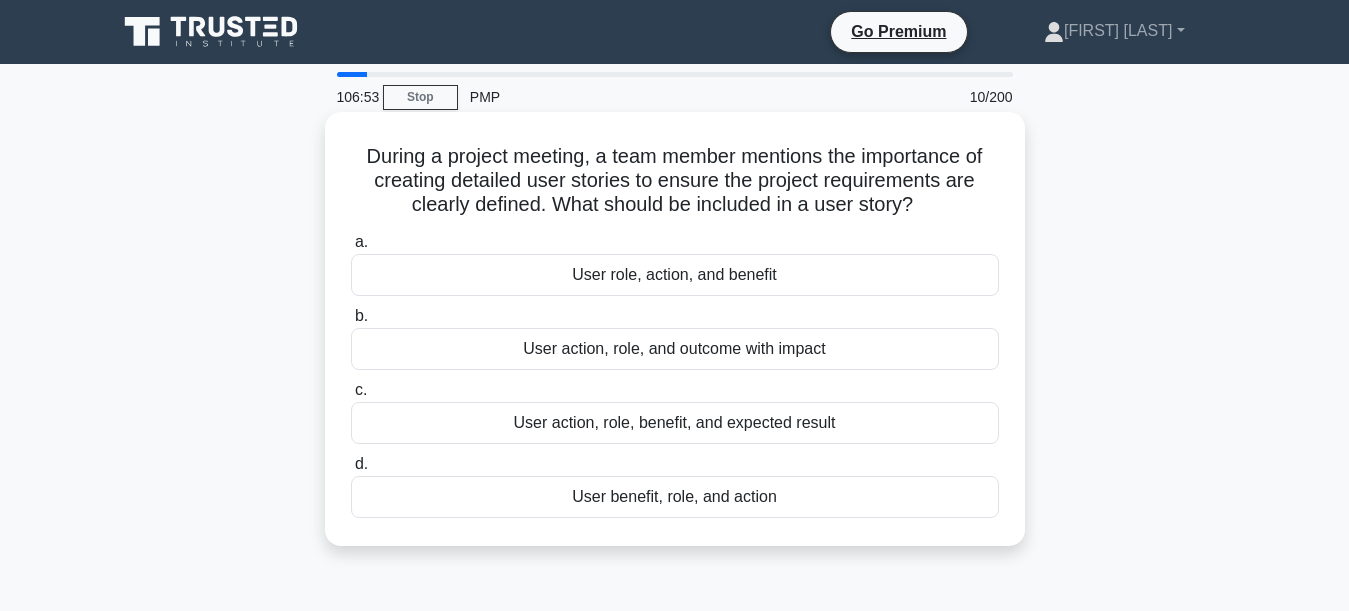 click on "User action, role, benefit, and expected result" at bounding box center [675, 423] 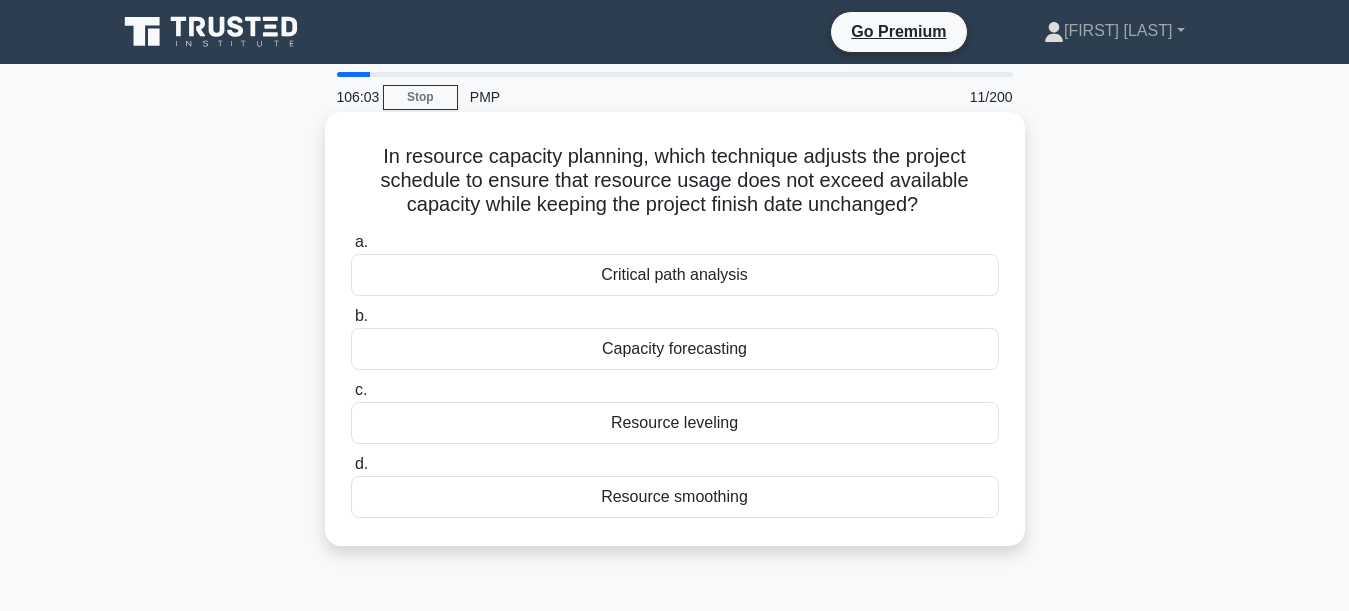 click on "Resource smoothing" at bounding box center (675, 497) 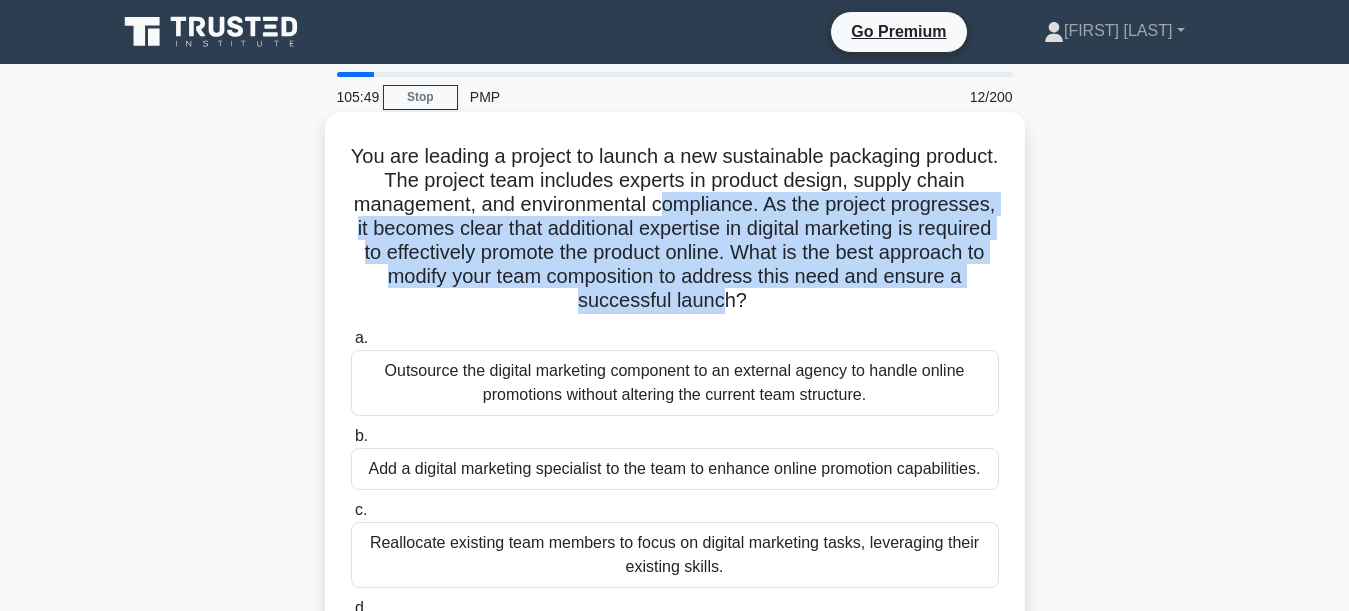drag, startPoint x: 743, startPoint y: 208, endPoint x: 813, endPoint y: 312, distance: 125.36347 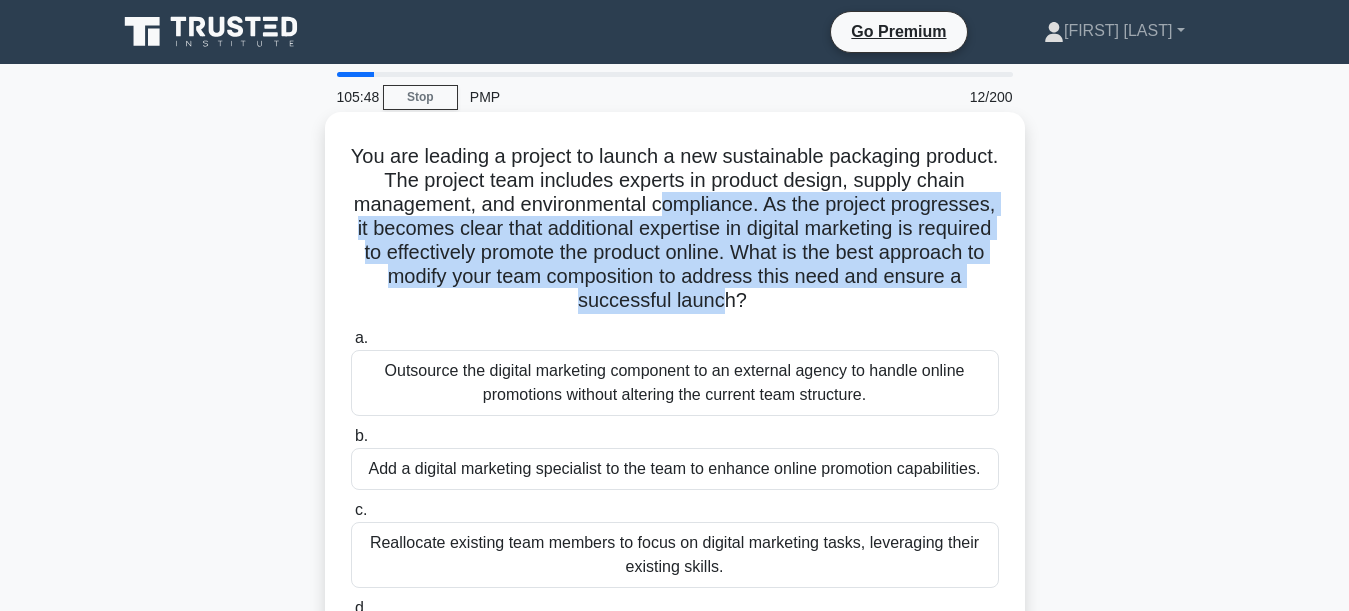 click on "You are leading a project to launch a new sustainable packaging product. The project team includes experts in product design, supply chain management, and environmental compliance. As the project progresses, it becomes clear that additional expertise in digital marketing is required to effectively promote the product online. What is the best approach to modify your team composition to address this need and ensure a successful launch?
.spinner_0XTQ{transform-origin:center;animation:spinner_y6GP .75s linear infinite}@keyframes spinner_y6GP{100%{transform:rotate(360deg)}}" at bounding box center [675, 229] 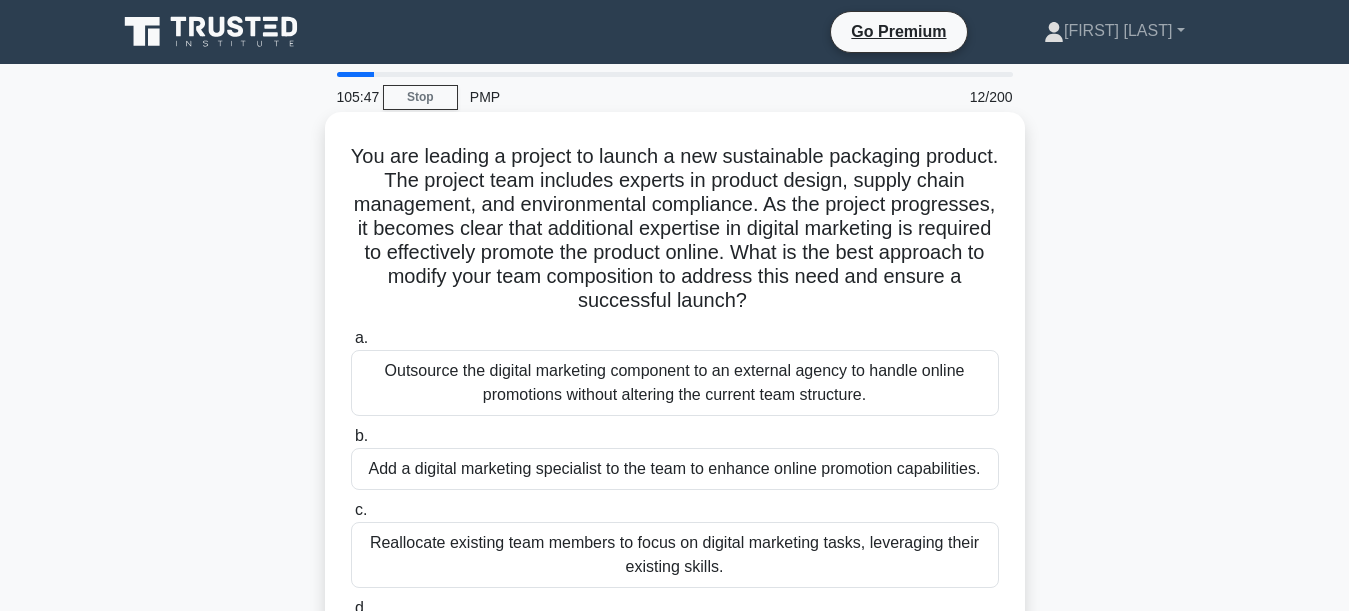 drag, startPoint x: 584, startPoint y: 228, endPoint x: 555, endPoint y: 265, distance: 47.010635 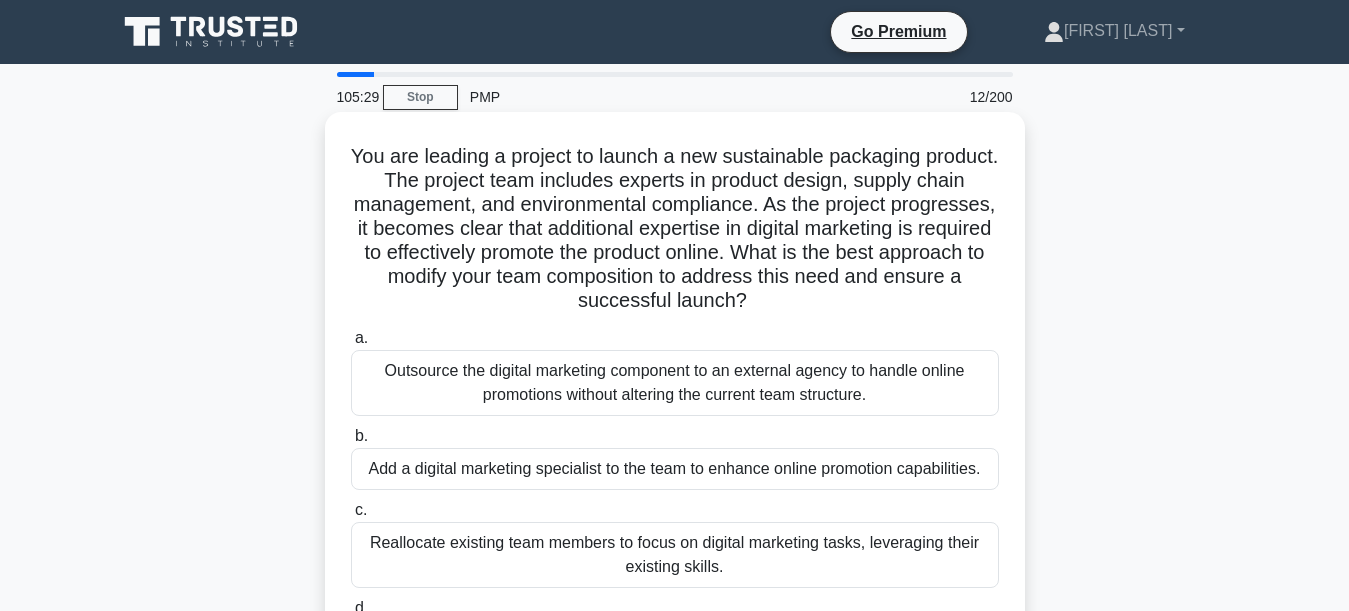 drag, startPoint x: 543, startPoint y: 228, endPoint x: 834, endPoint y: 297, distance: 299.06854 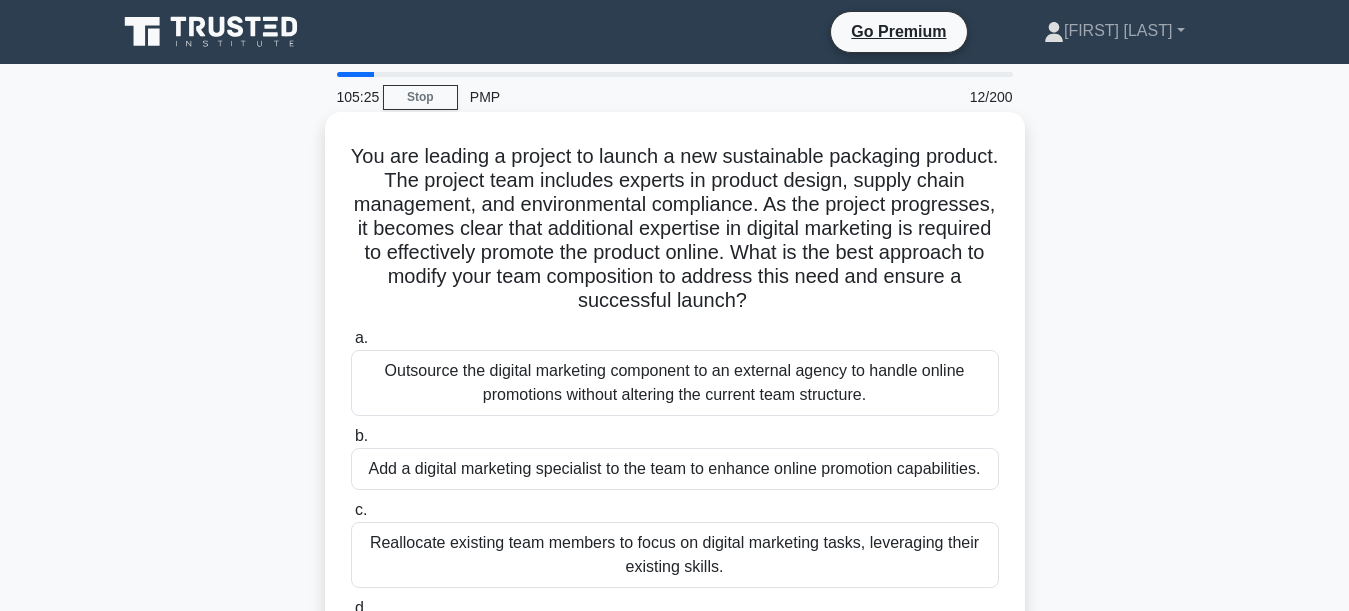 click on ".spinner_0XTQ{transform-origin:center;animation:spinner_y6GP .75s linear infinite}@keyframes spinner_y6GP{100%{transform:rotate(360deg)}}" 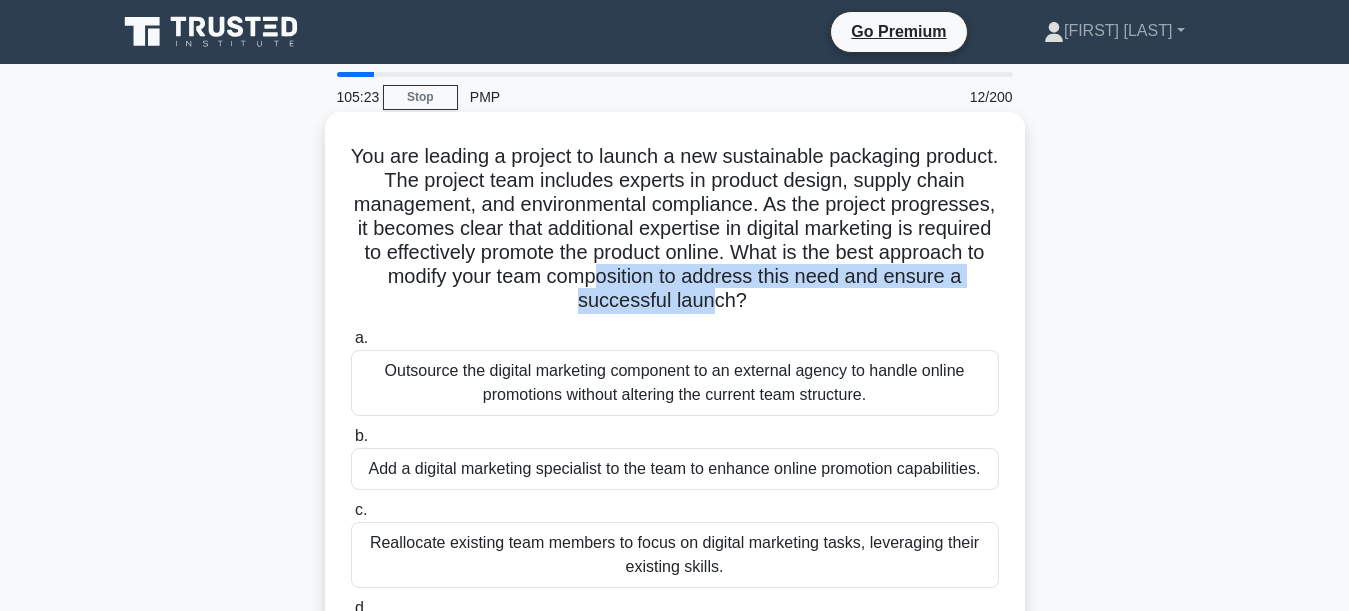 drag, startPoint x: 794, startPoint y: 274, endPoint x: 795, endPoint y: 310, distance: 36.013885 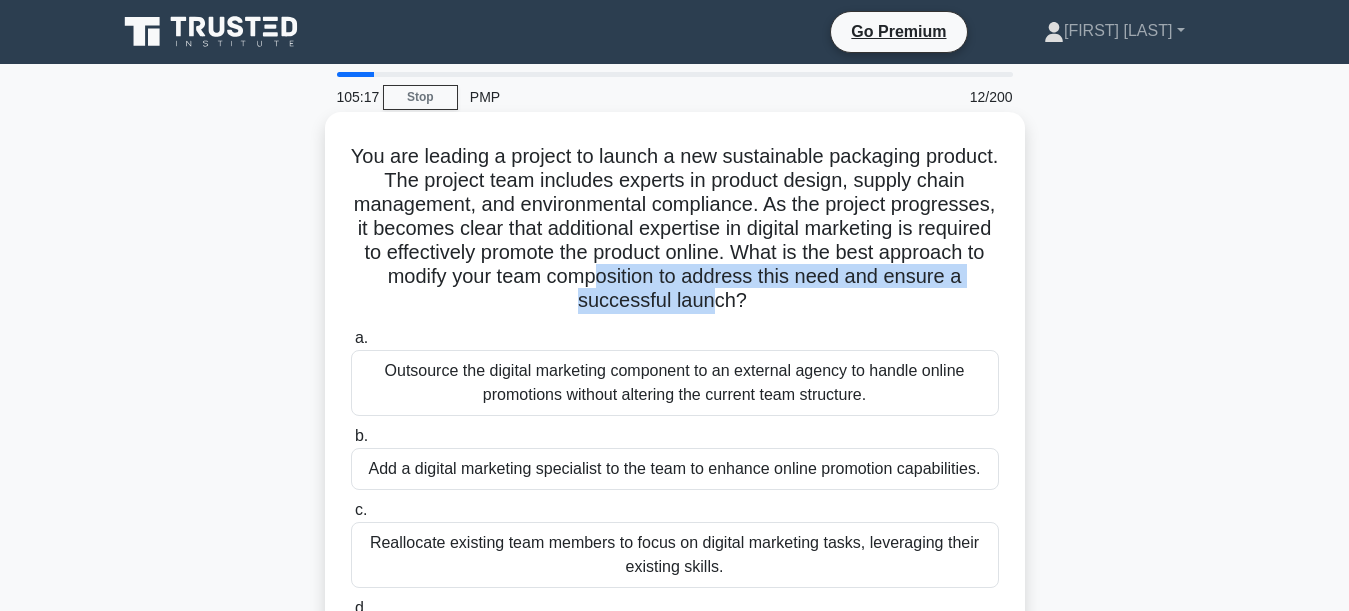 drag, startPoint x: 690, startPoint y: 230, endPoint x: 990, endPoint y: 299, distance: 307.83273 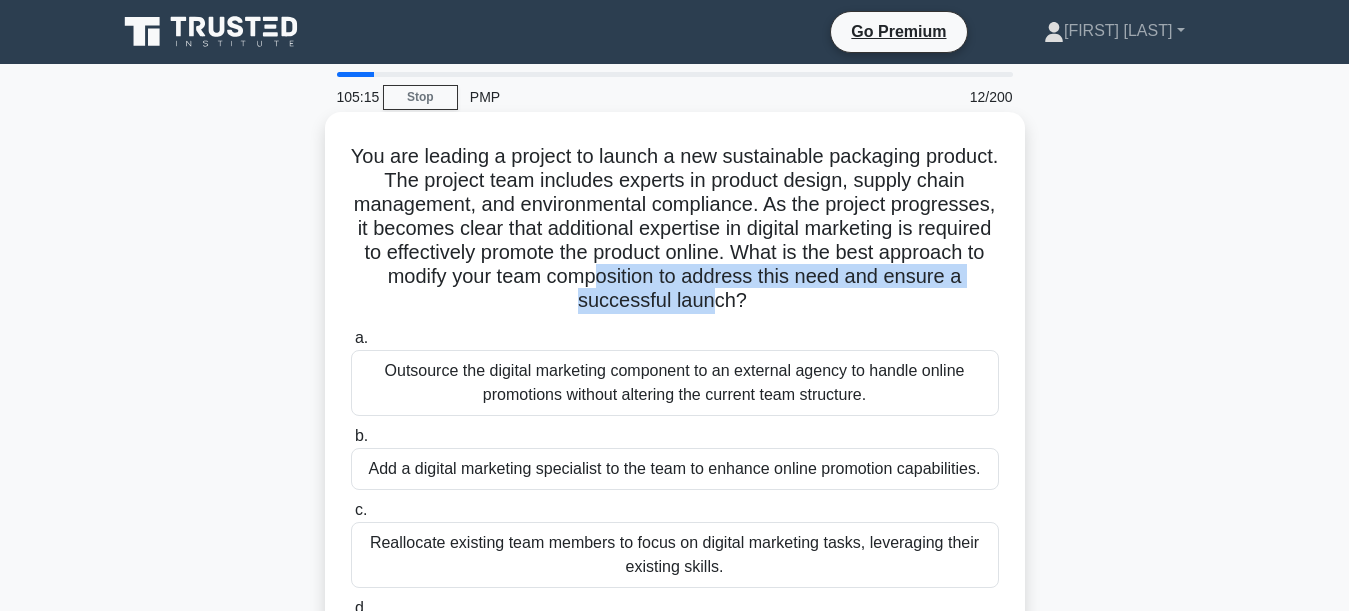 scroll, scrollTop: 100, scrollLeft: 0, axis: vertical 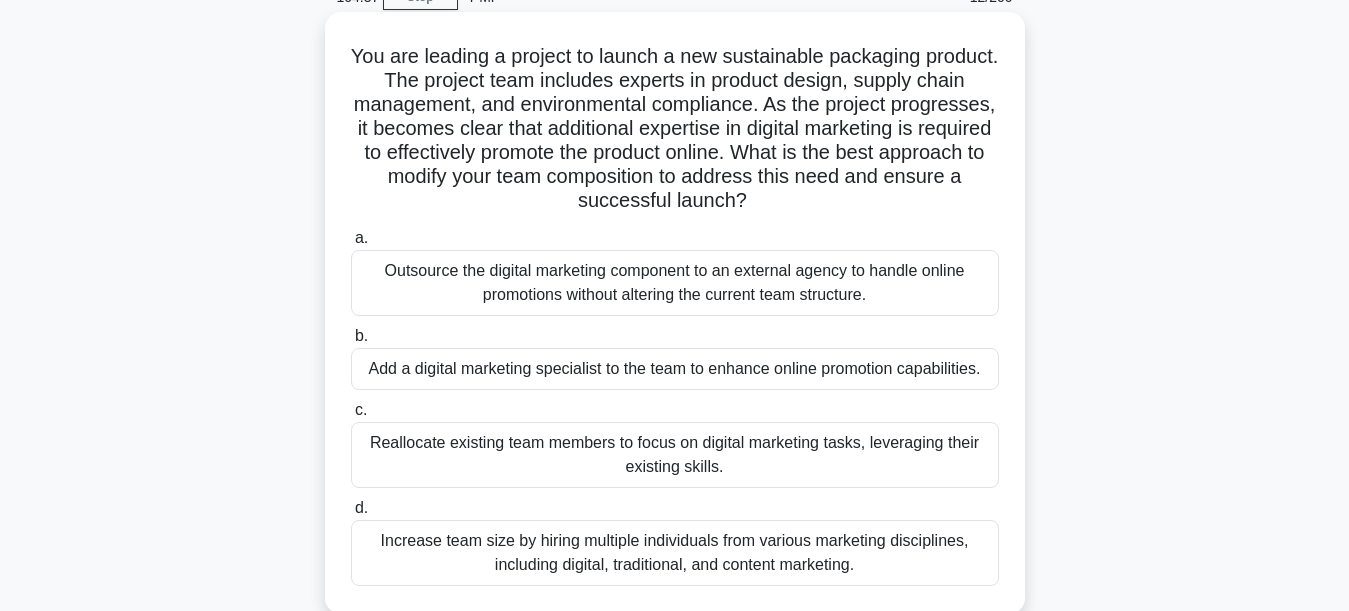 click on "Add a digital marketing specialist to the team to enhance online promotion capabilities." at bounding box center (675, 369) 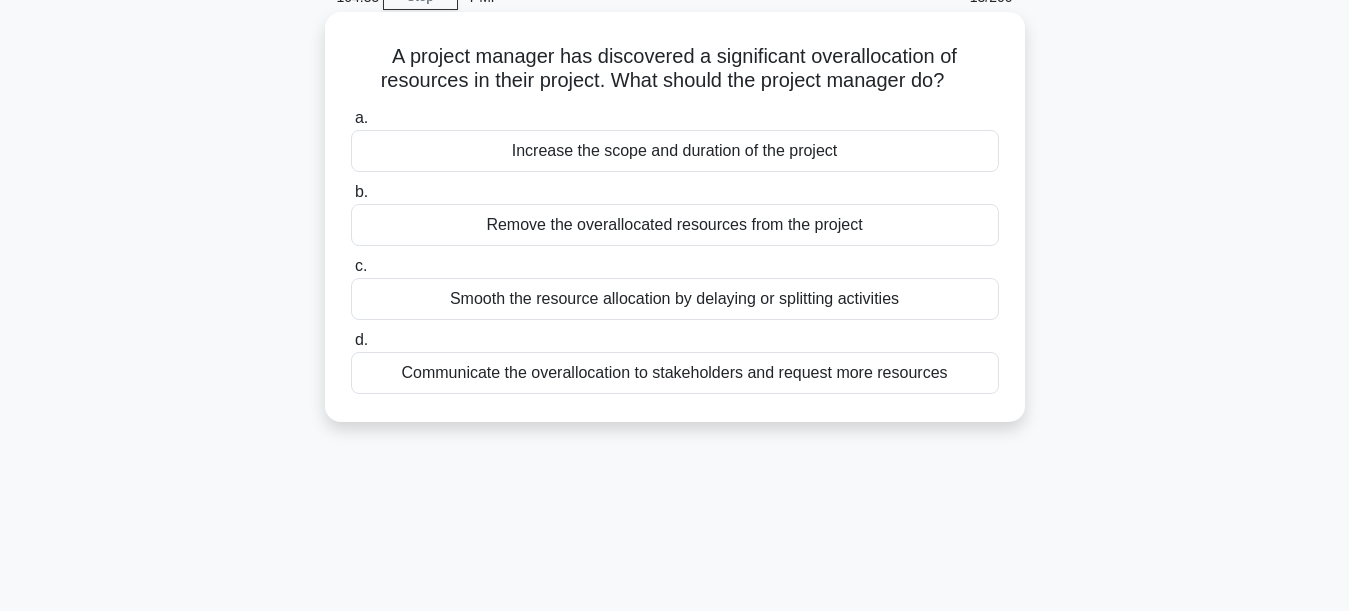 scroll, scrollTop: 0, scrollLeft: 0, axis: both 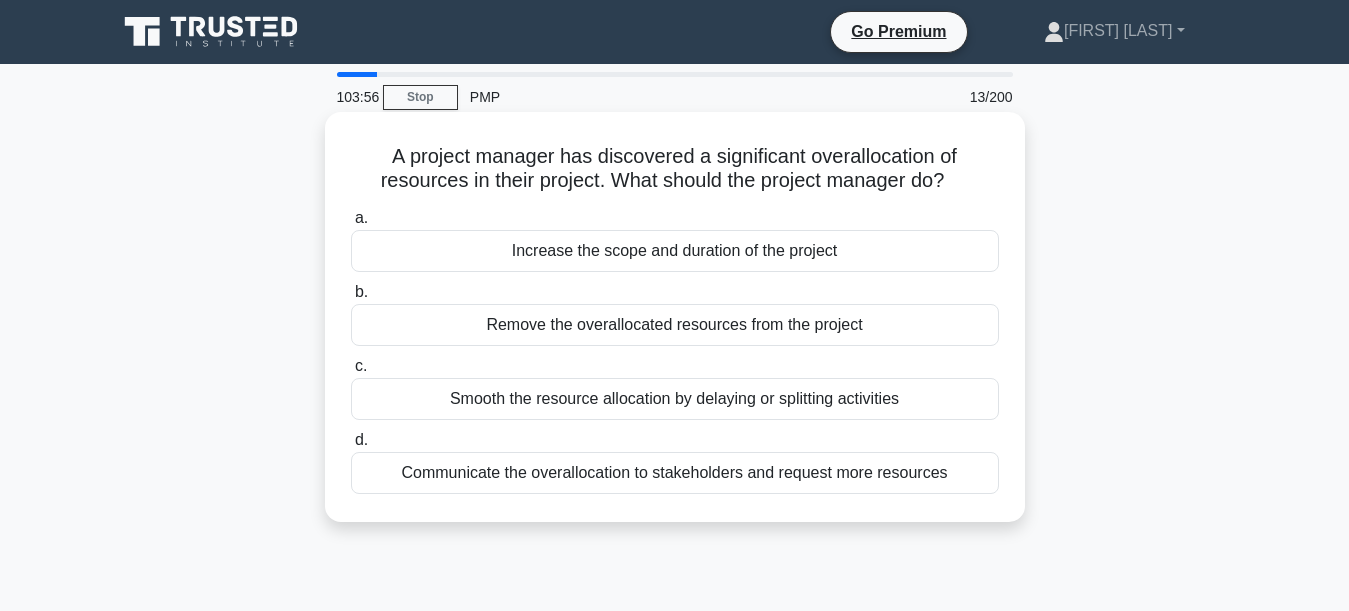 click on "Smooth the resource allocation by delaying or splitting activities" at bounding box center [675, 399] 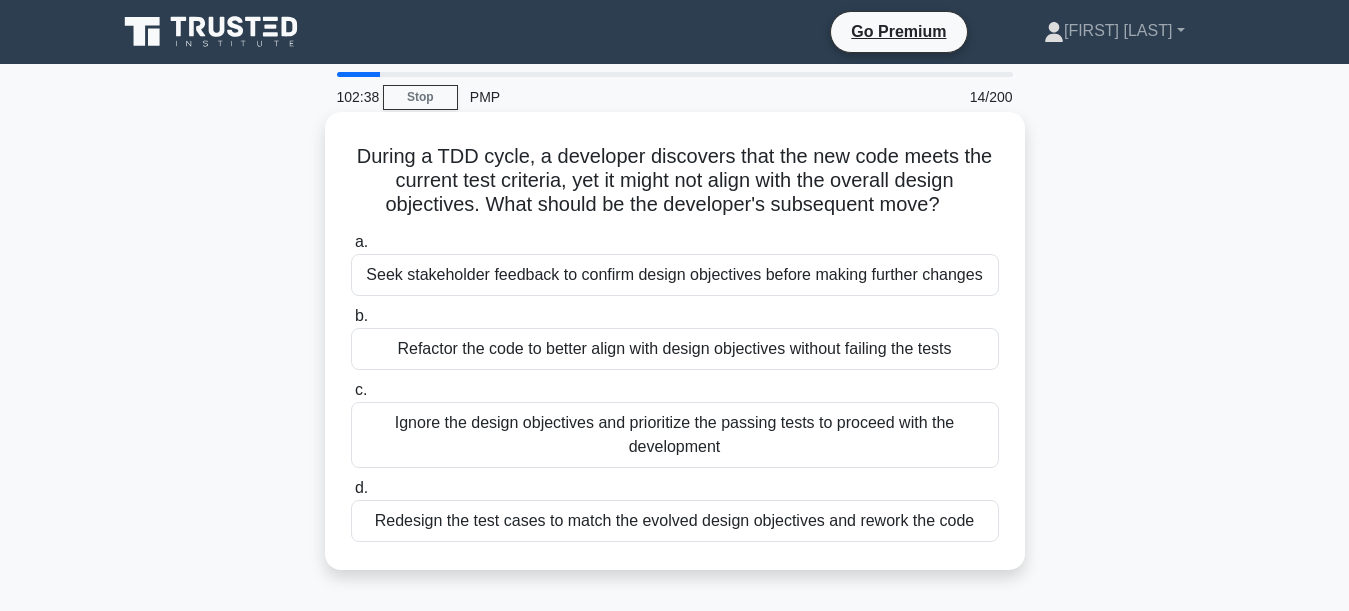 click on "Refactor the code to better align with design objectives without failing the tests" at bounding box center (675, 349) 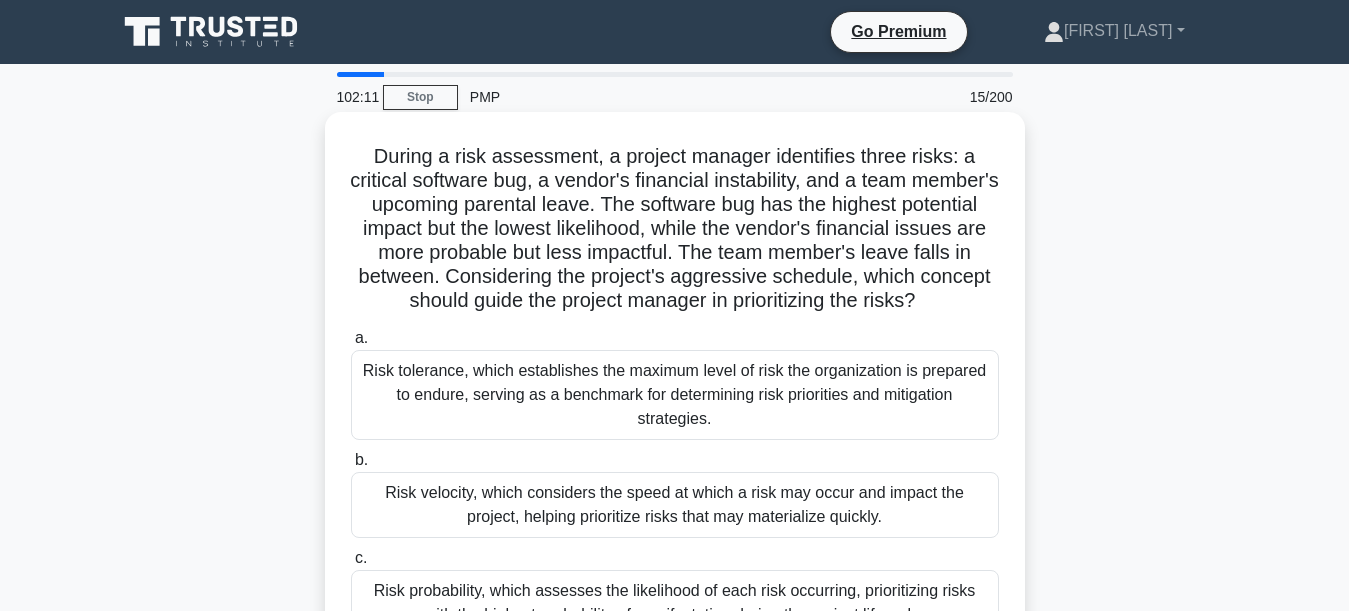 drag, startPoint x: 816, startPoint y: 149, endPoint x: 1002, endPoint y: 300, distance: 239.5767 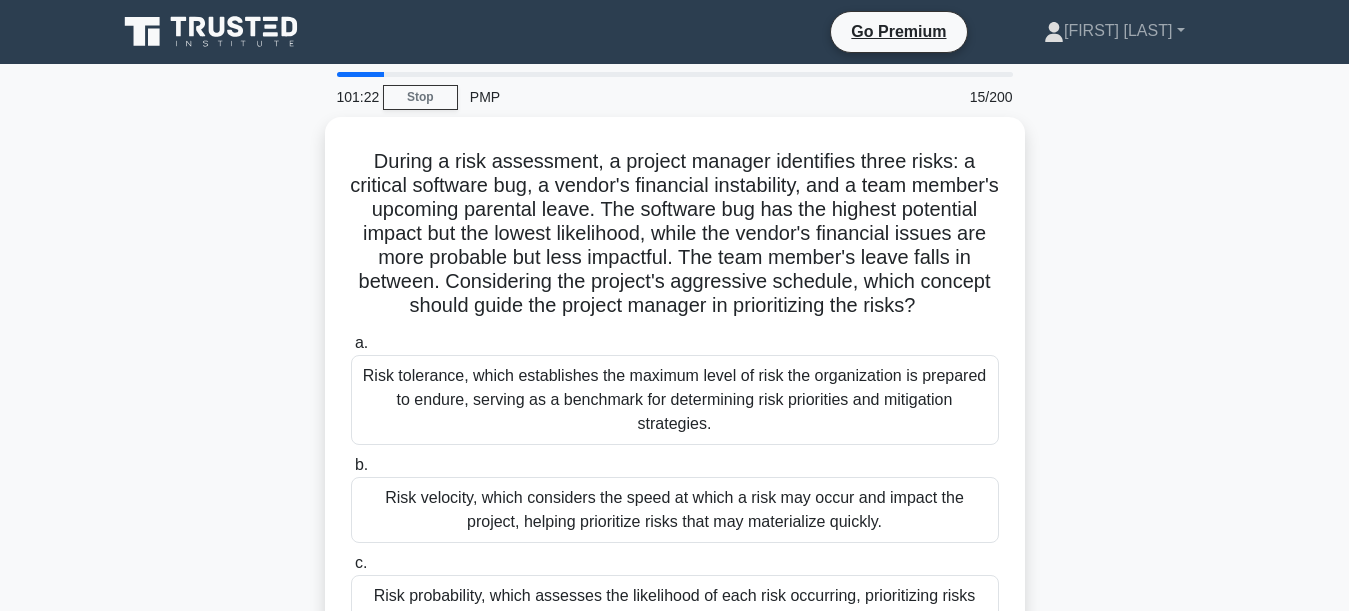 click on "During a risk assessment, a project manager identifies three risks: a critical software bug, a vendor's financial instability, and a team member's upcoming parental leave. The software bug has the highest potential impact but the lowest likelihood, while the vendor's financial issues are more probable but less impactful. The team member's leave falls in between. Considering the project's aggressive schedule, which concept should guide the project manager in prioritizing the risks?
.spinner_0XTQ{transform-origin:center;animation:spinner_y6GP .75s linear infinite}@keyframes spinner_y6GP{100%{transform:rotate(360deg)}}
a. b. c. d." at bounding box center (675, 454) 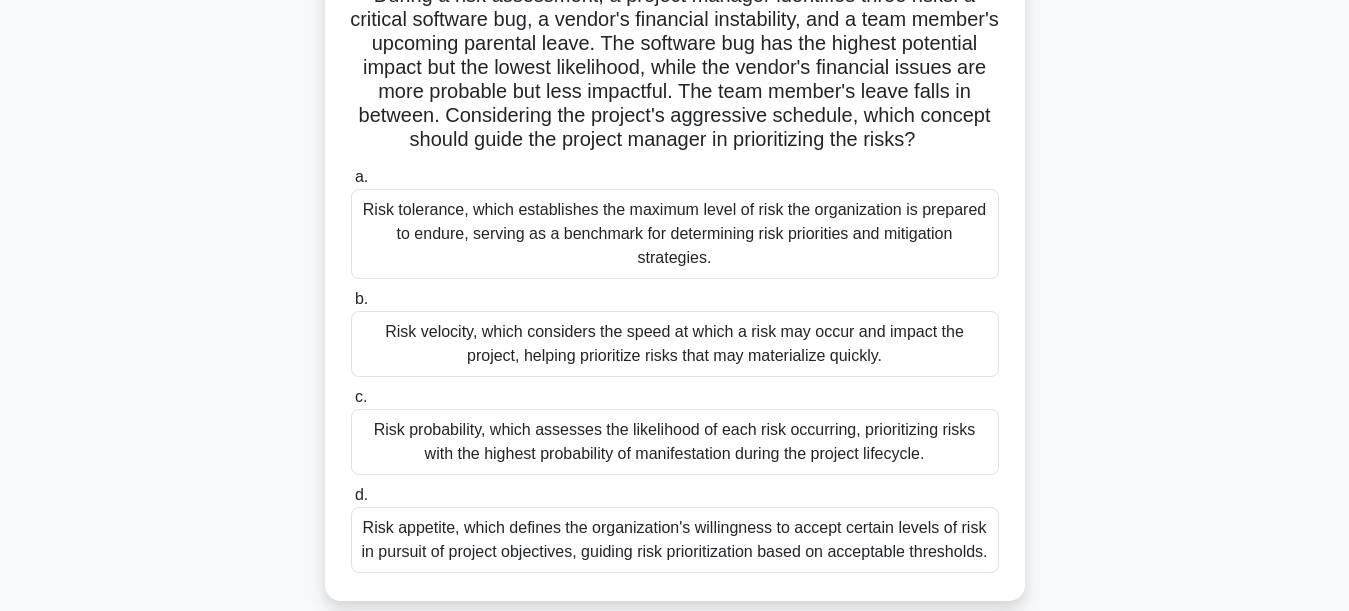 scroll, scrollTop: 200, scrollLeft: 0, axis: vertical 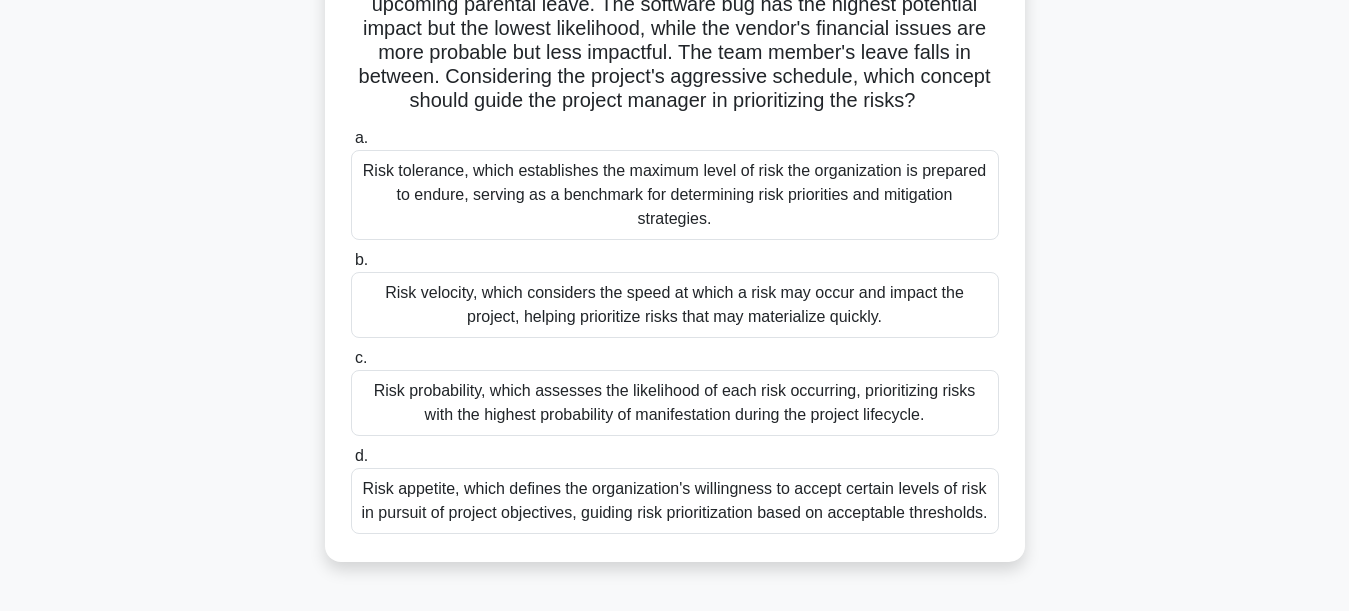 click on "Risk probability, which assesses the likelihood of each risk occurring, prioritizing risks with the highest probability of manifestation during the project lifecycle." at bounding box center (675, 403) 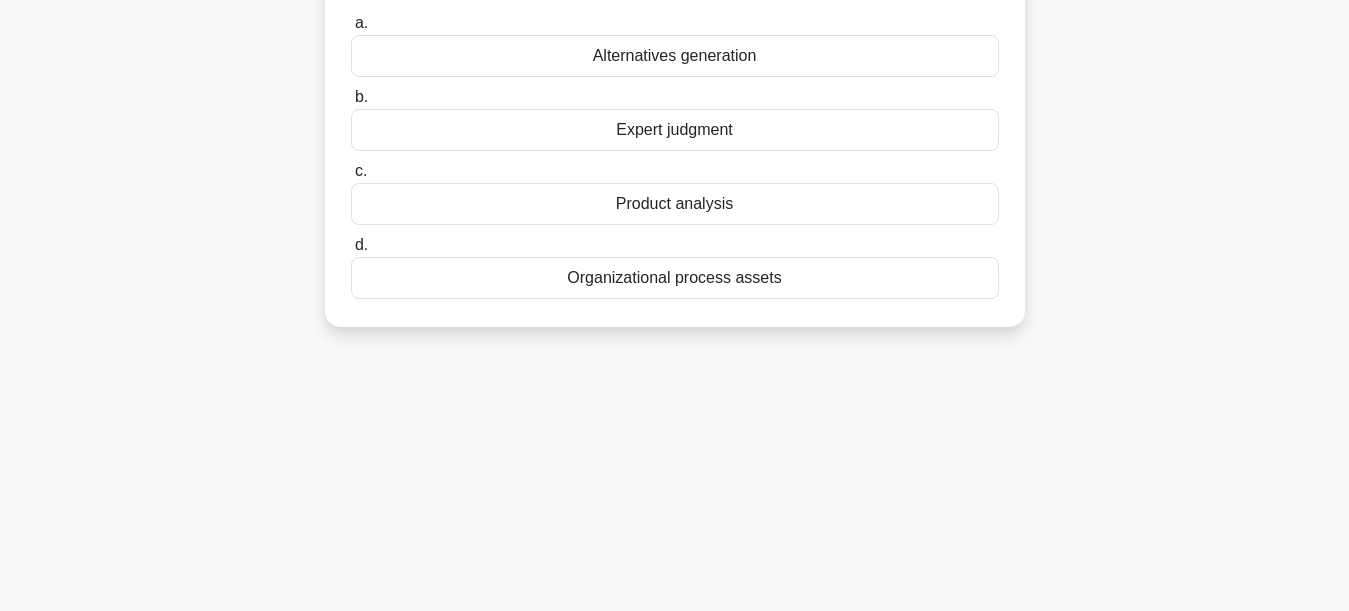 scroll, scrollTop: 0, scrollLeft: 0, axis: both 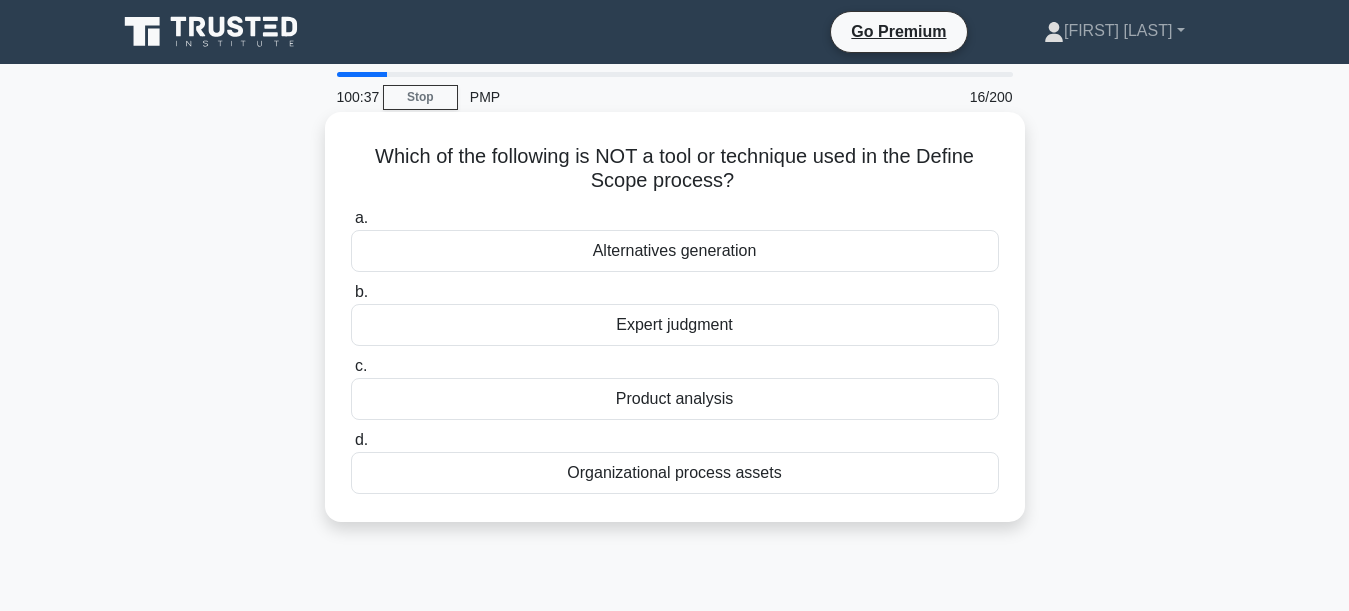 click on "Organizational process assets" at bounding box center (675, 473) 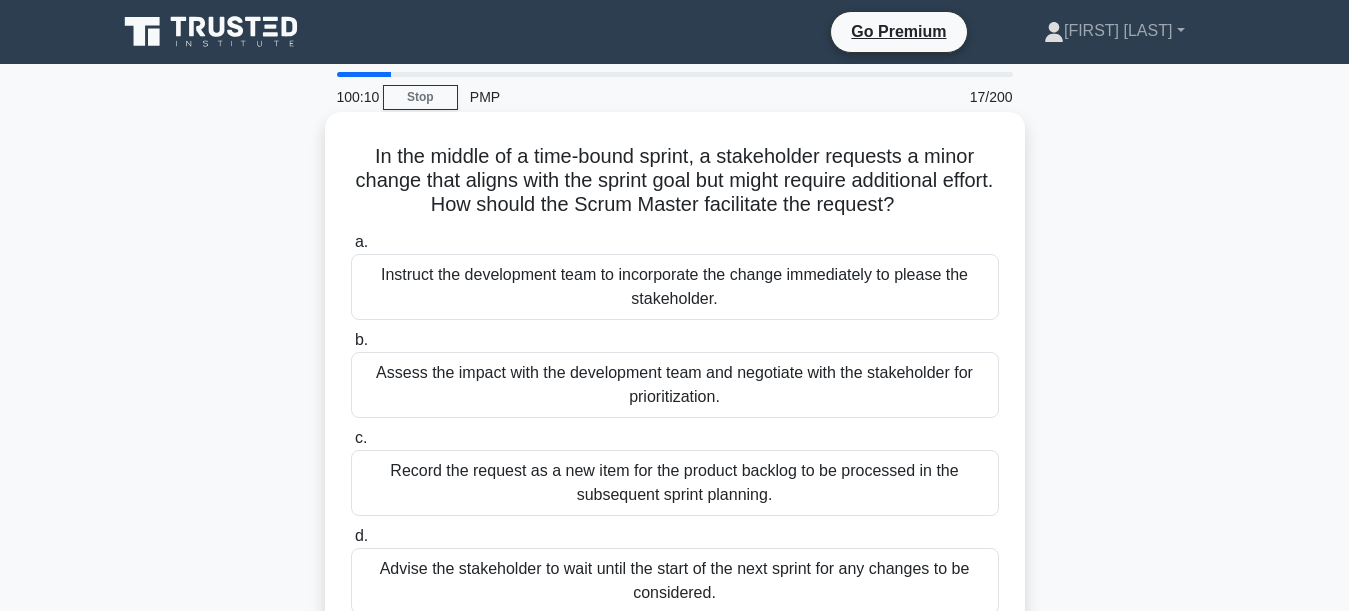 scroll, scrollTop: 100, scrollLeft: 0, axis: vertical 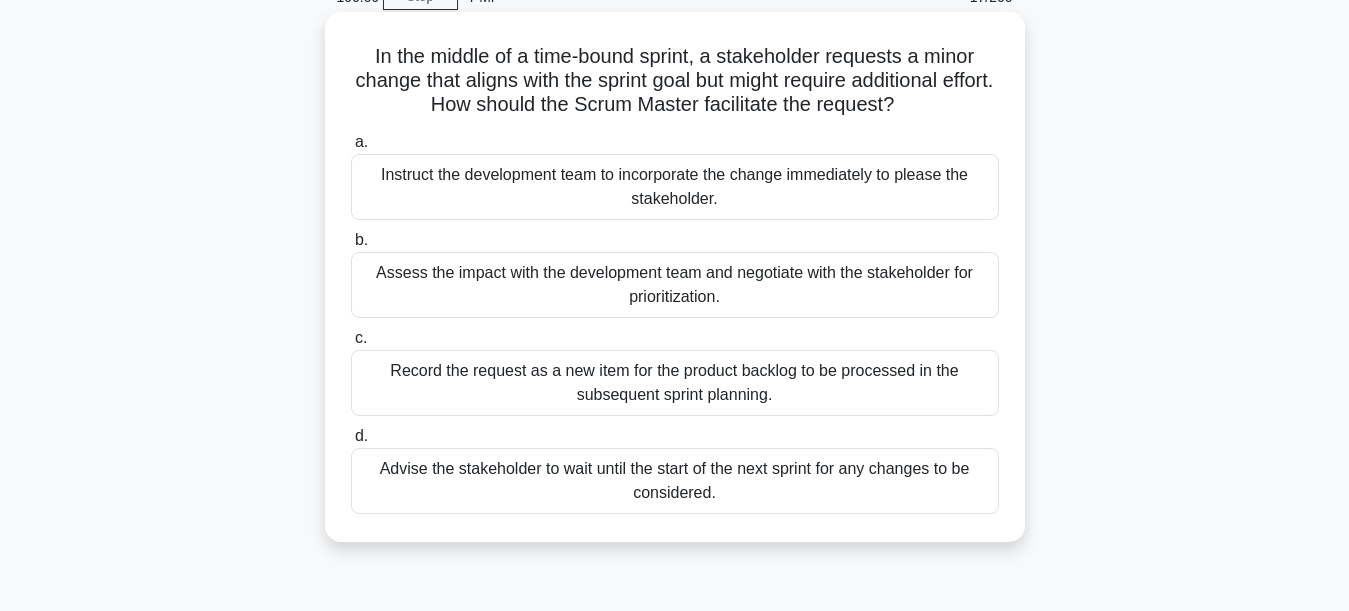 click on "Advise the stakeholder to wait until the start of the next sprint for any changes to be considered." at bounding box center (675, 481) 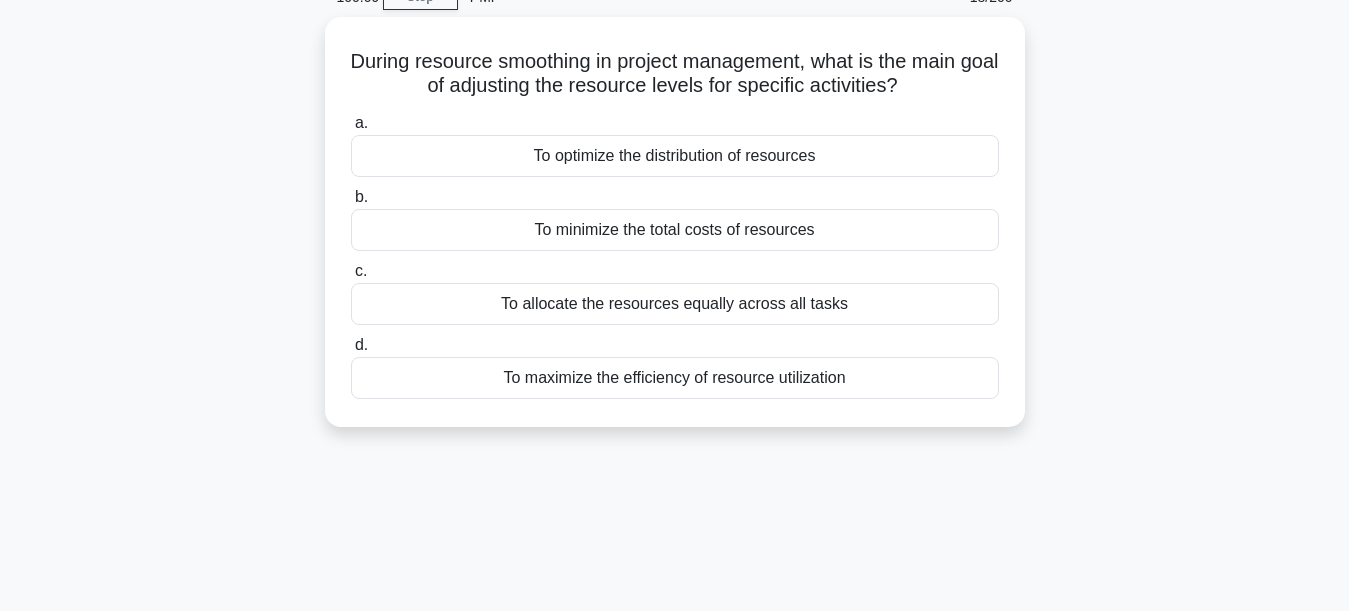 scroll, scrollTop: 0, scrollLeft: 0, axis: both 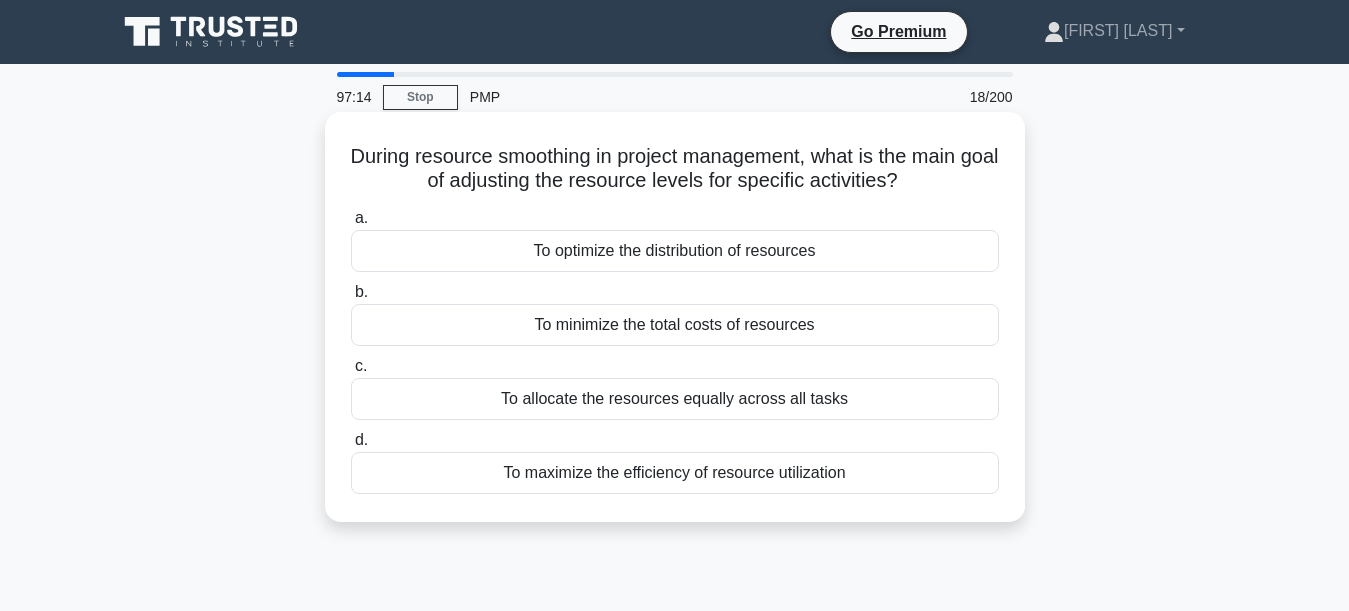 click on "To optimize the distribution of resources" at bounding box center (675, 251) 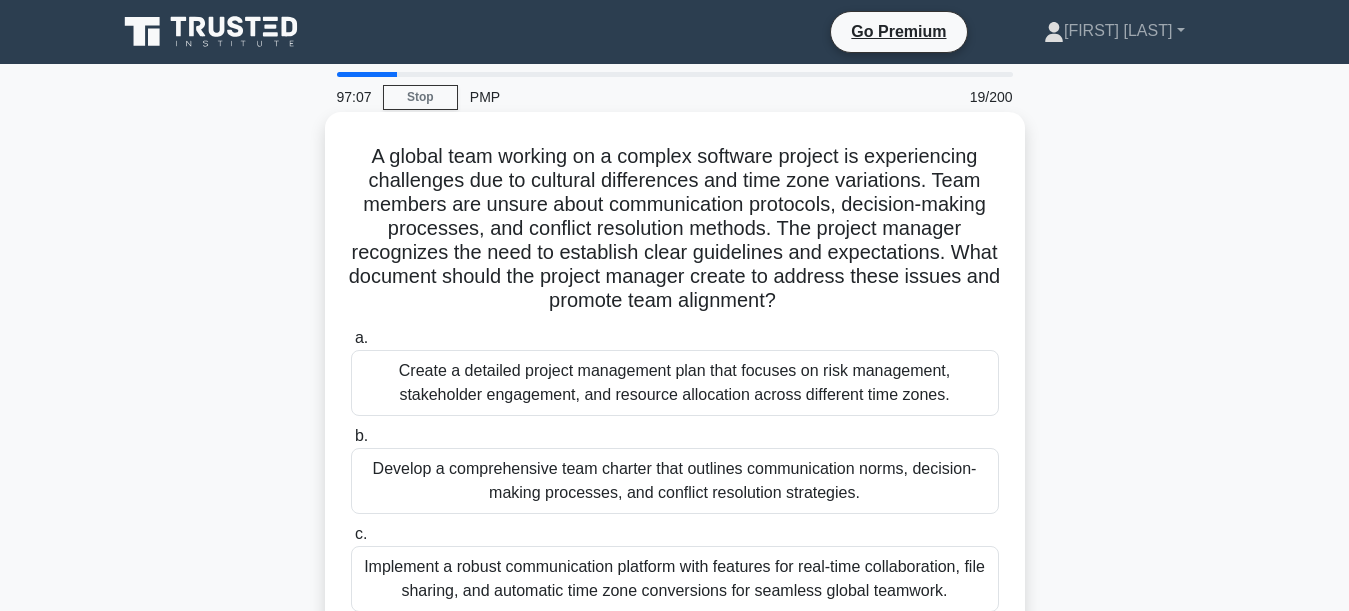 drag, startPoint x: 923, startPoint y: 171, endPoint x: 912, endPoint y: 295, distance: 124.486946 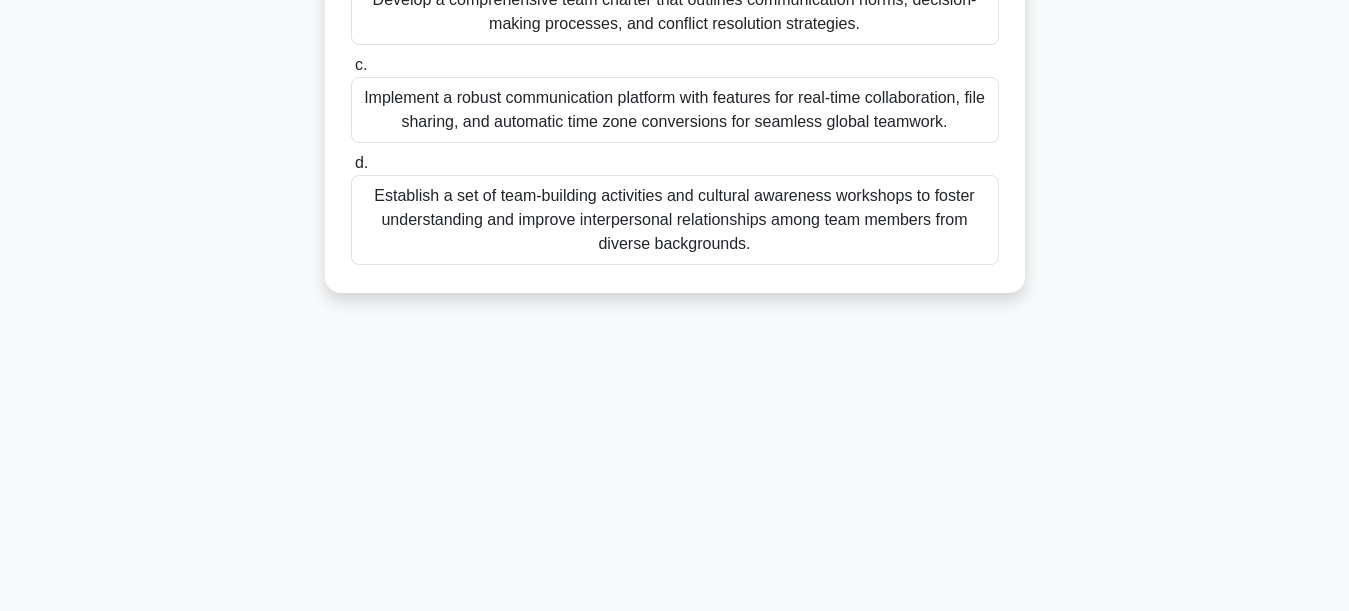 scroll, scrollTop: 0, scrollLeft: 0, axis: both 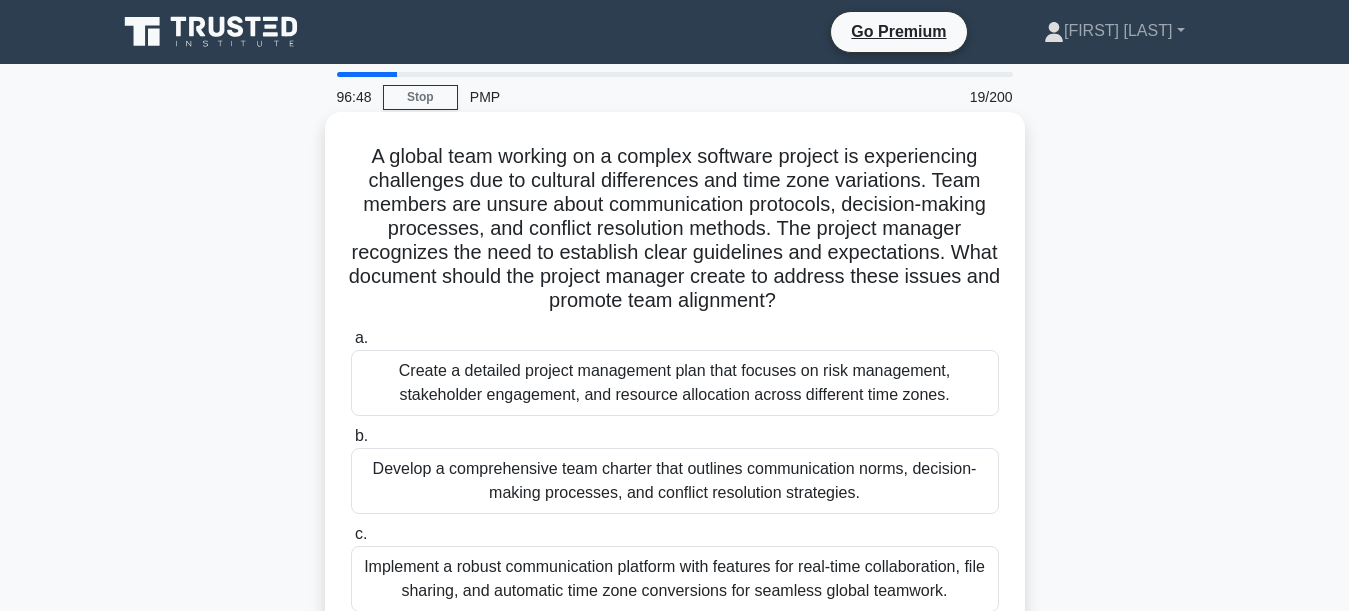 click on "A global team working on a complex software project is experiencing challenges due to cultural differences and time zone variations. Team members are unsure about communication protocols, decision-making processes, and conflict resolution methods. The project manager recognizes the need to establish clear guidelines and expectations. What document should the project manager create to address these issues and promote team alignment?
.spinner_0XTQ{transform-origin:center;animation:spinner_y6GP .75s linear infinite}@keyframes spinner_y6GP{100%{transform:rotate(360deg)}}
a.
b. c. d." at bounding box center (675, 437) 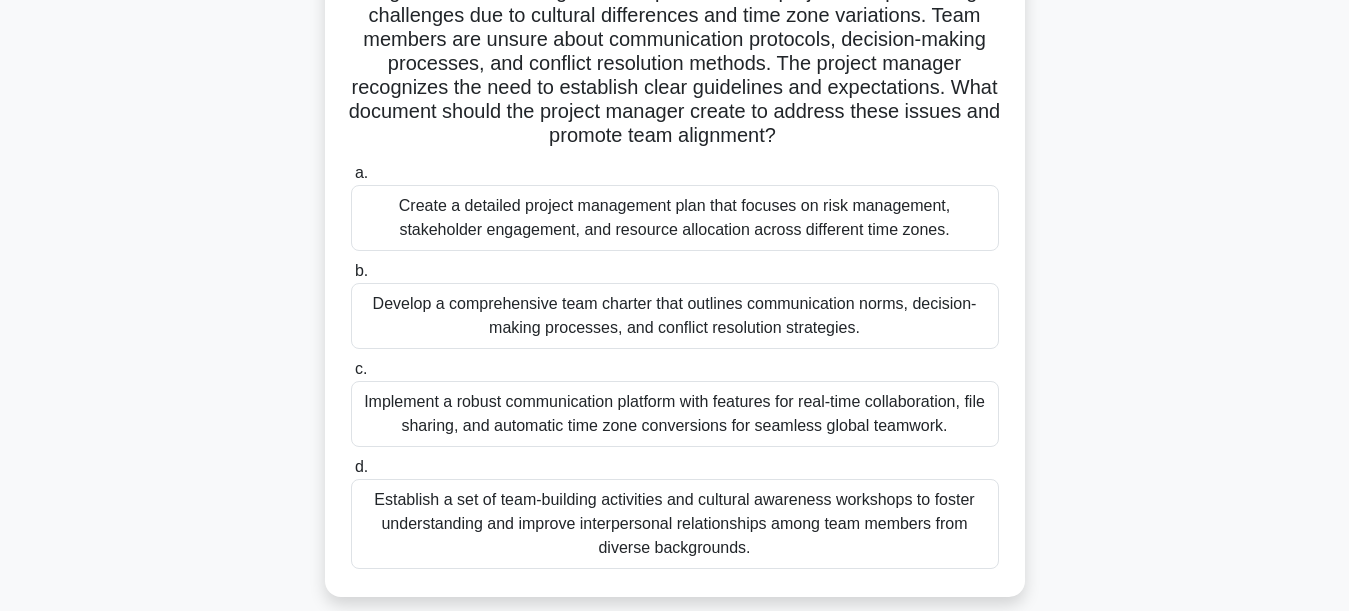 scroll, scrollTop: 200, scrollLeft: 0, axis: vertical 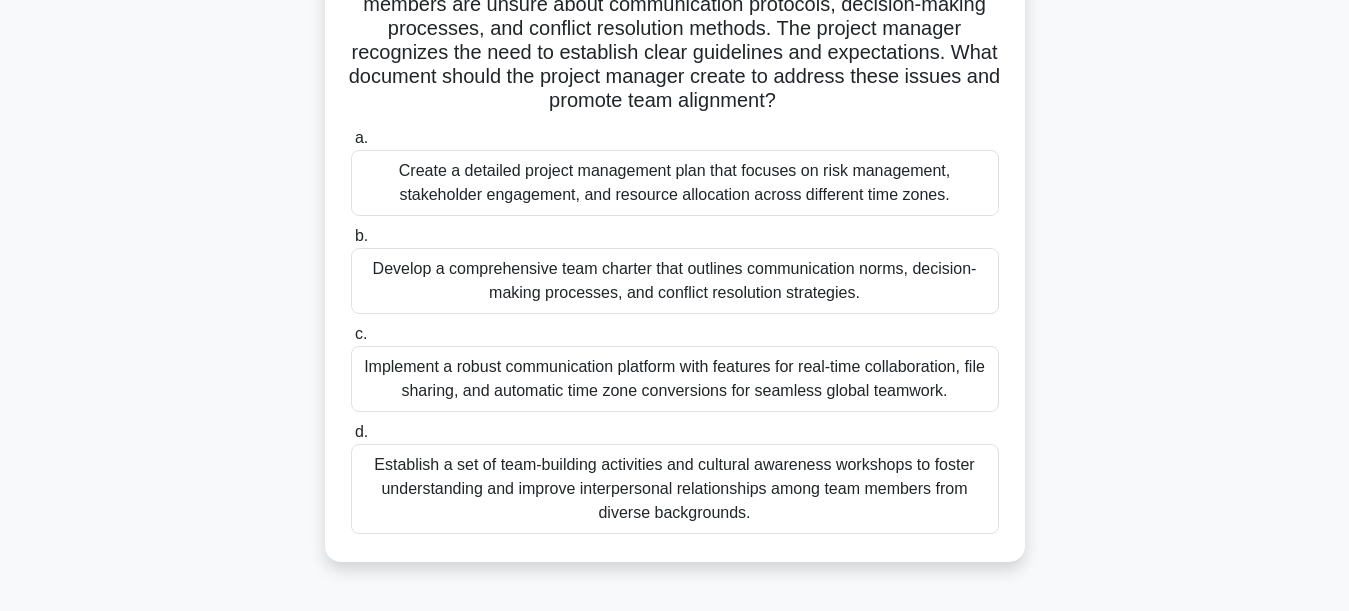 click on "Develop a comprehensive team charter that outlines communication norms, decision-making processes, and conflict resolution strategies." at bounding box center (675, 281) 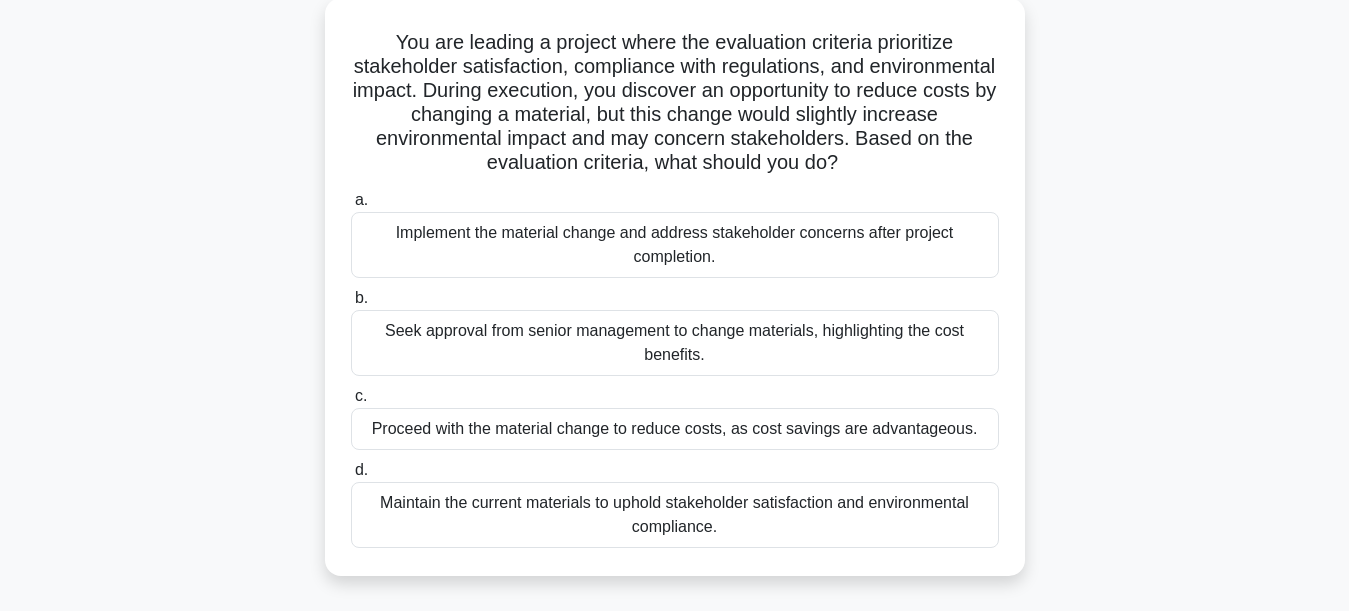 scroll, scrollTop: 0, scrollLeft: 0, axis: both 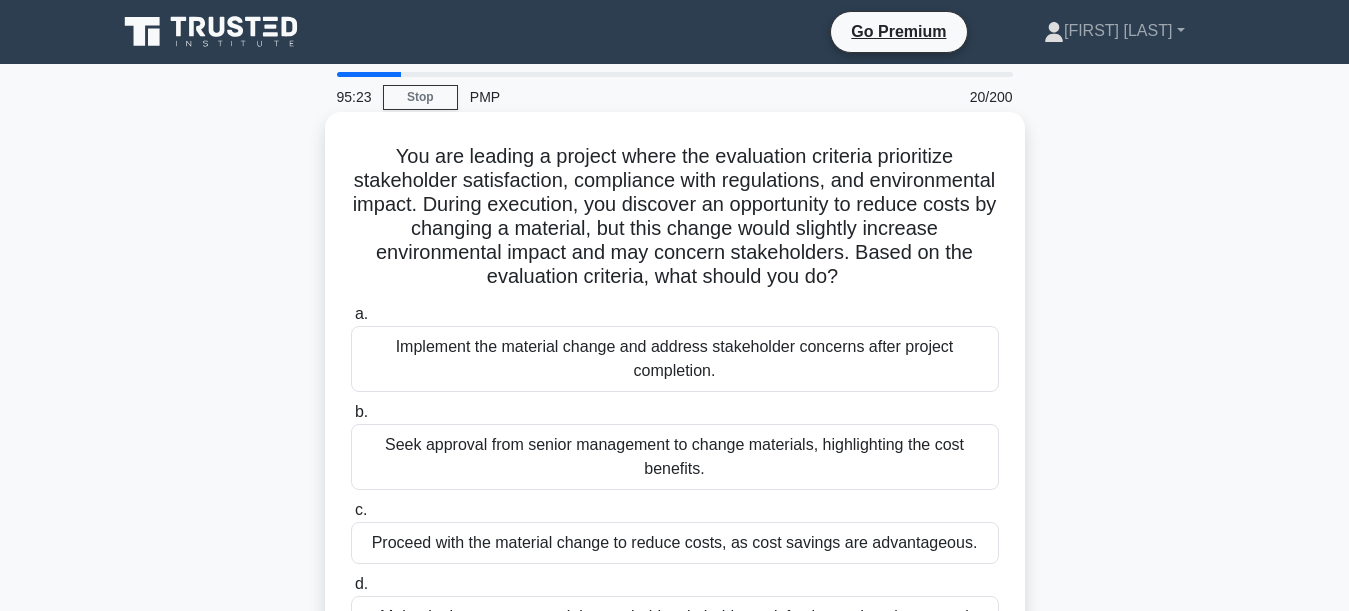 drag, startPoint x: 722, startPoint y: 153, endPoint x: 996, endPoint y: 280, distance: 302.00165 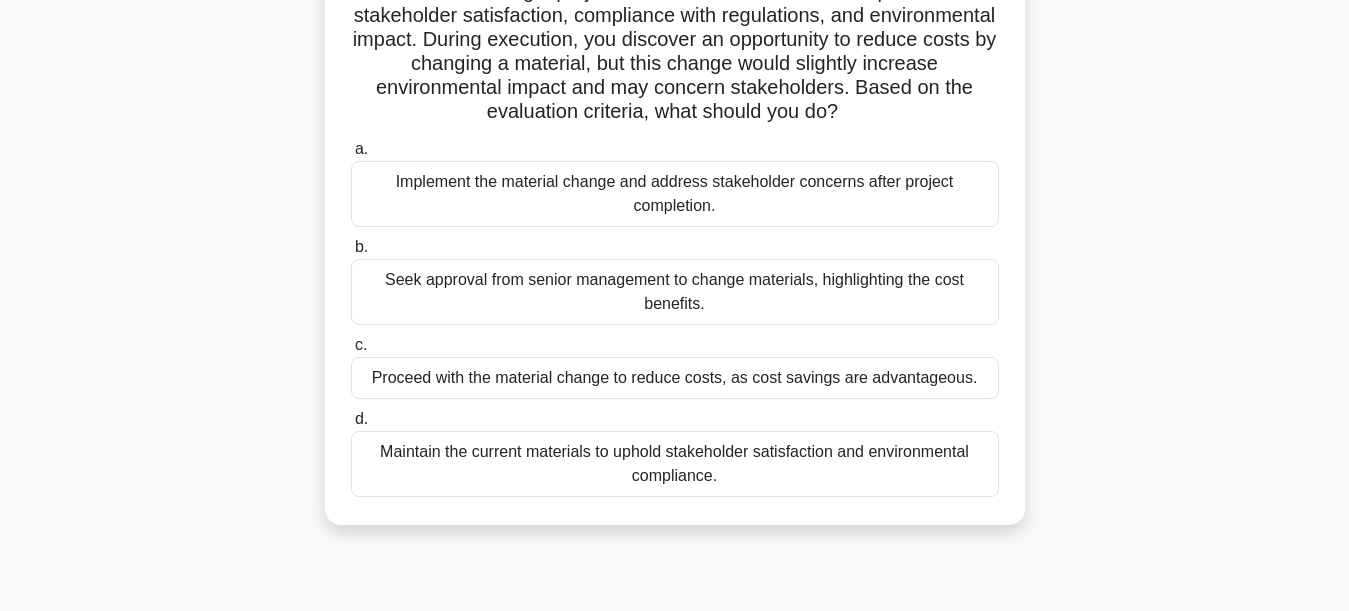 scroll, scrollTop: 200, scrollLeft: 0, axis: vertical 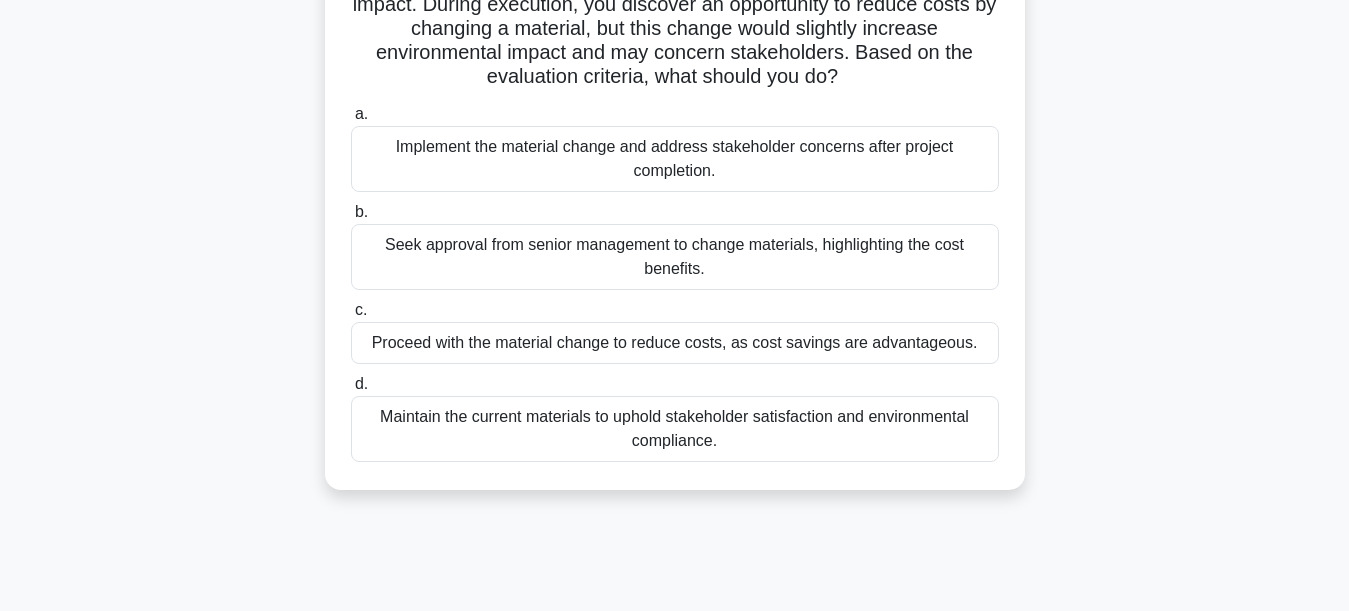 click on "Seek approval from senior management to change materials, highlighting the cost benefits." at bounding box center (675, 257) 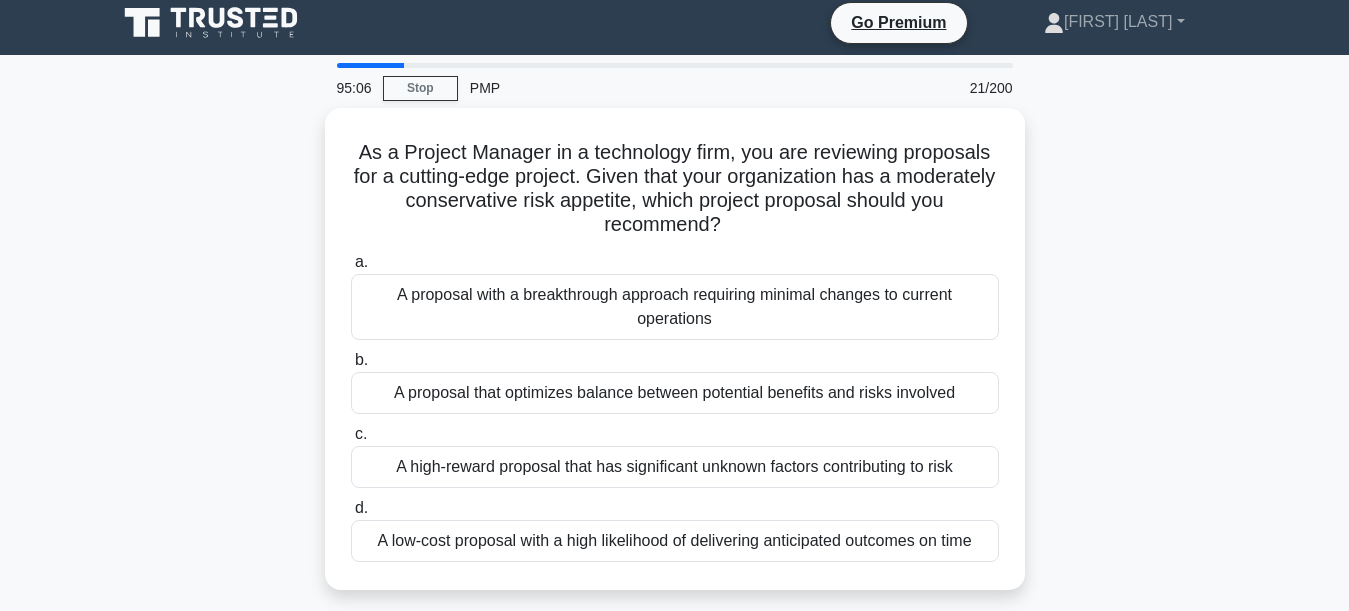 scroll, scrollTop: 0, scrollLeft: 0, axis: both 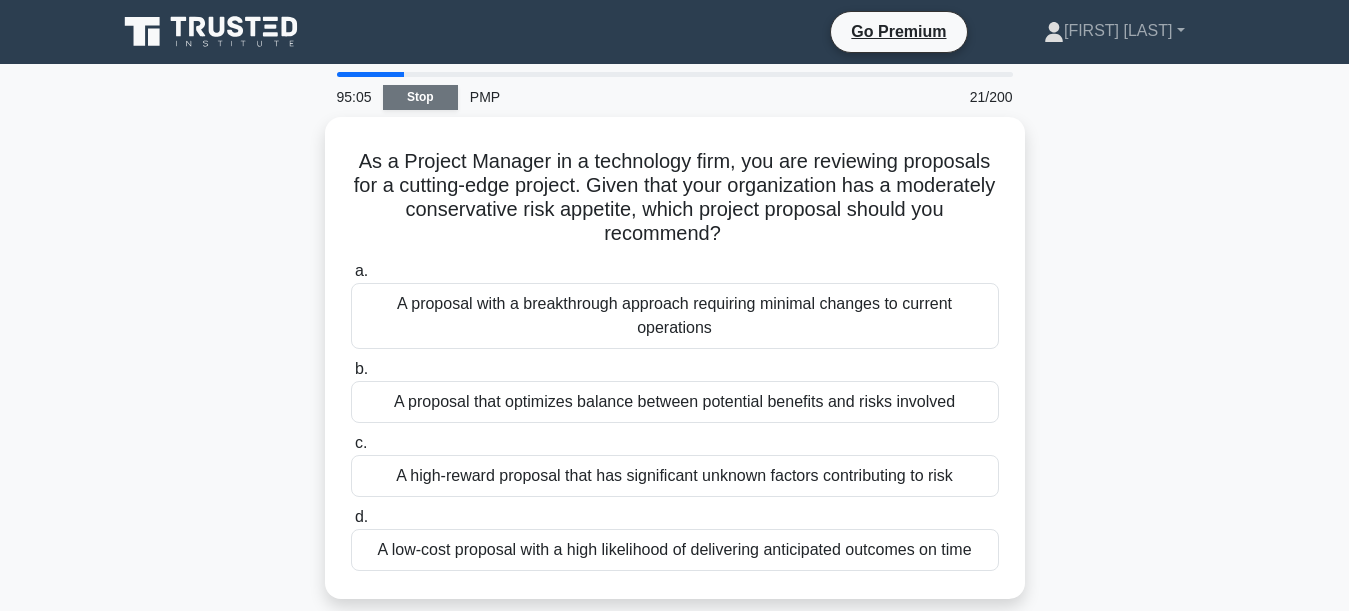 click on "Stop" at bounding box center [420, 97] 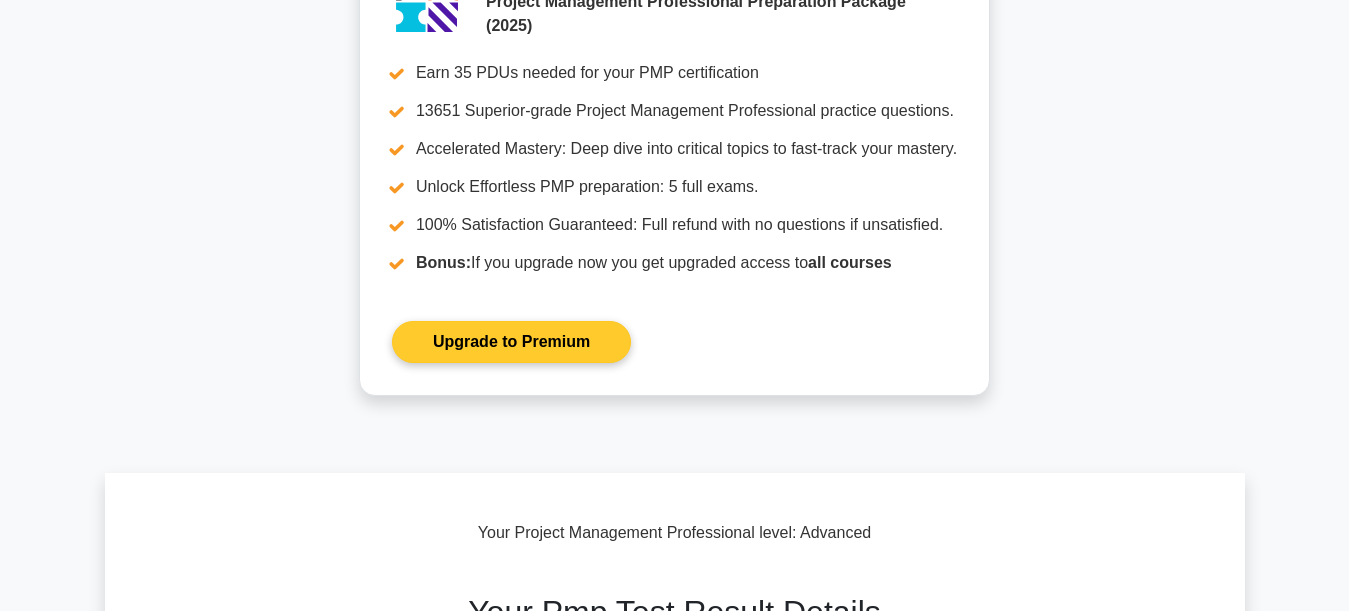 scroll, scrollTop: 400, scrollLeft: 0, axis: vertical 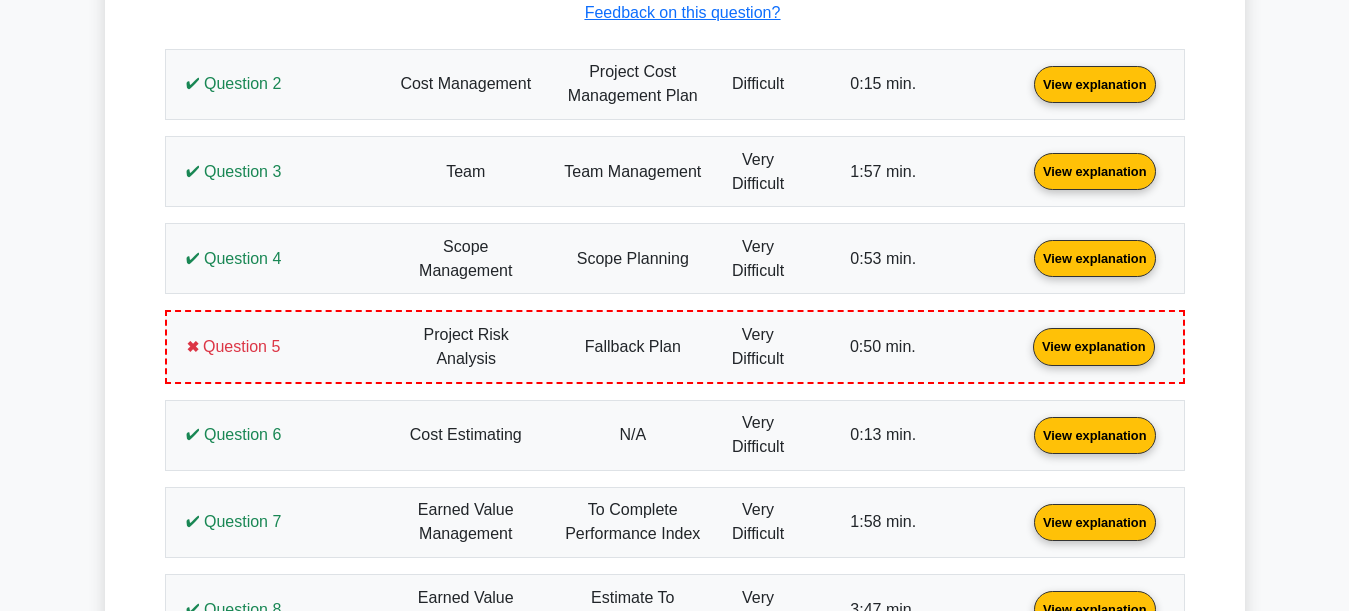 click on "View explanation" at bounding box center (1094, 345) 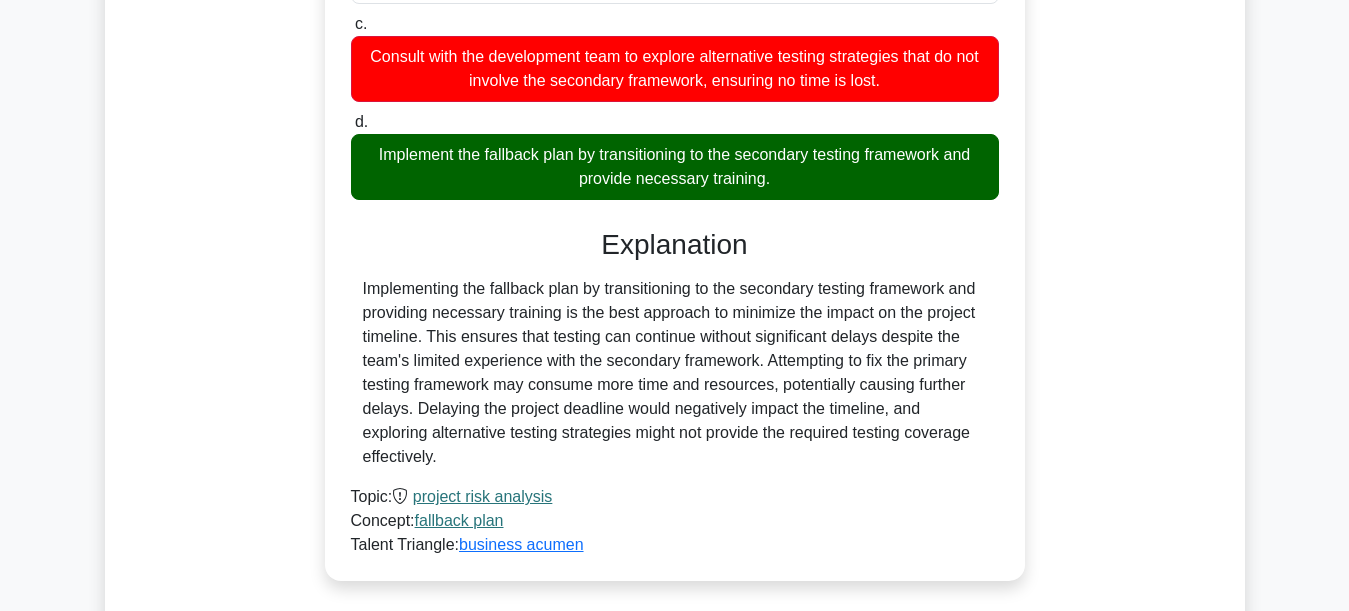 scroll, scrollTop: 2600, scrollLeft: 0, axis: vertical 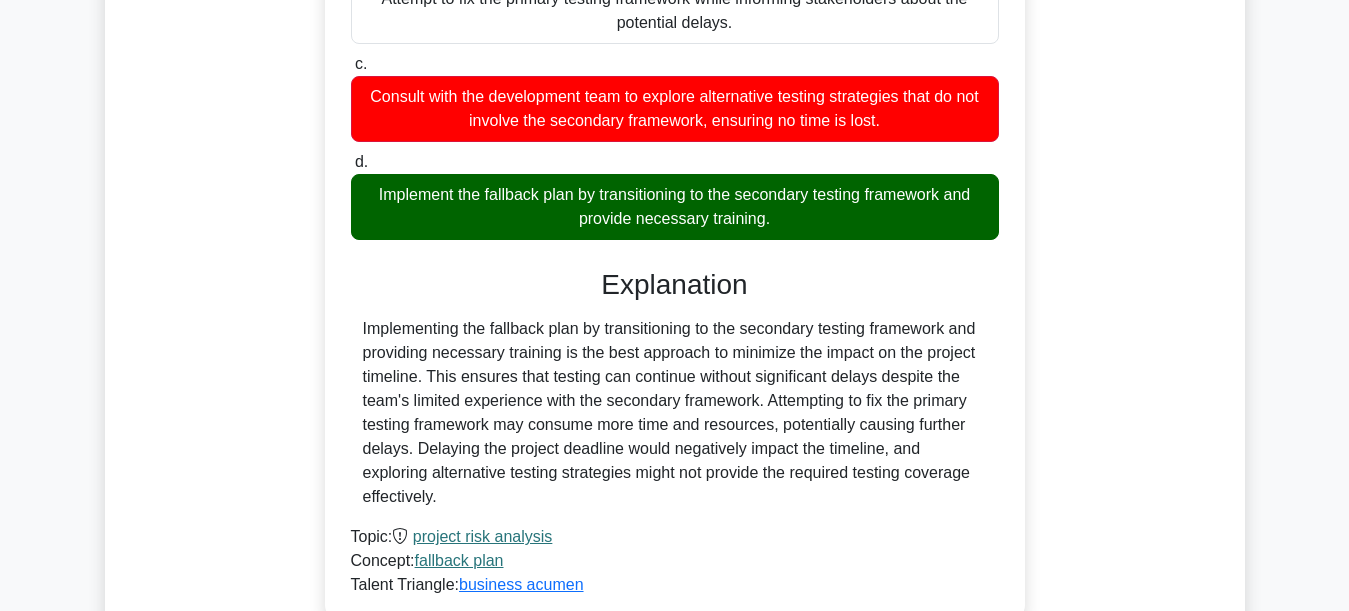 drag, startPoint x: 744, startPoint y: 344, endPoint x: 1057, endPoint y: 530, distance: 364.09476 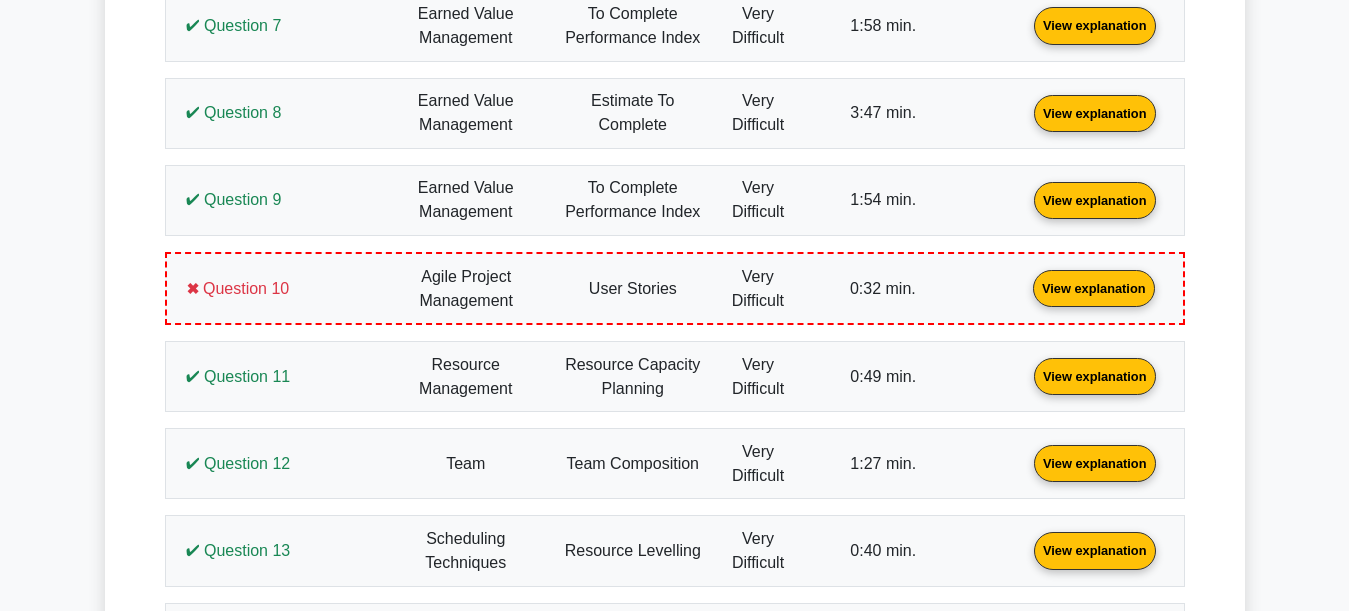 scroll, scrollTop: 3500, scrollLeft: 0, axis: vertical 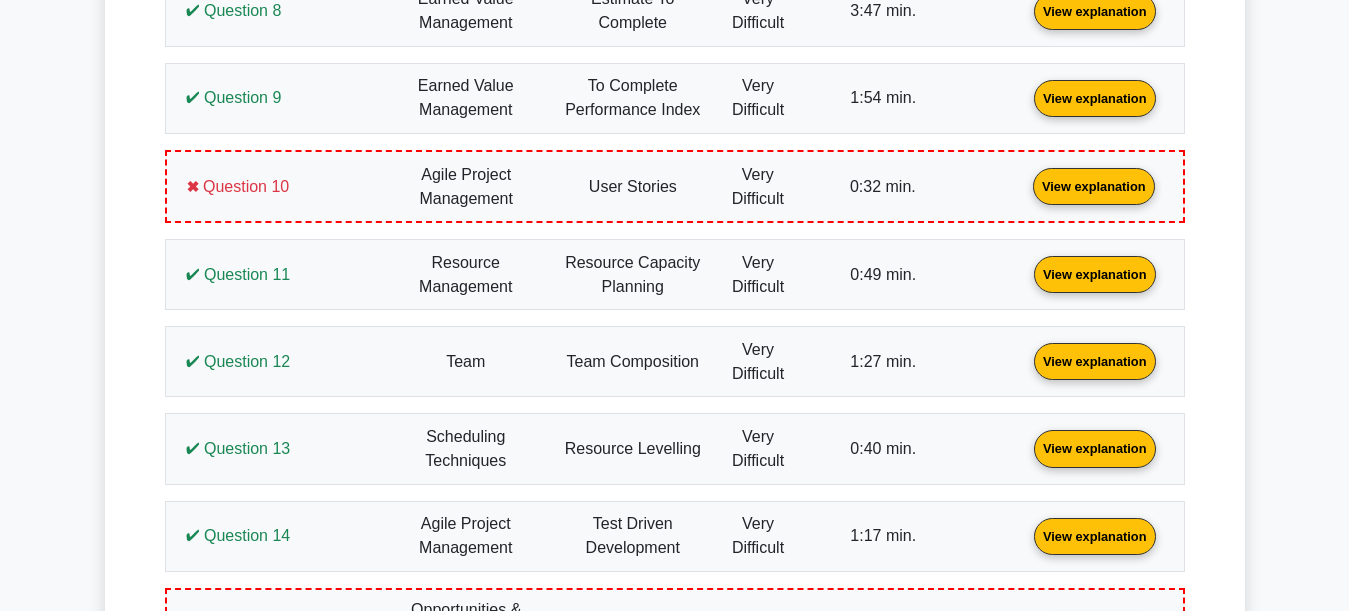 click on "View explanation" at bounding box center [1094, 185] 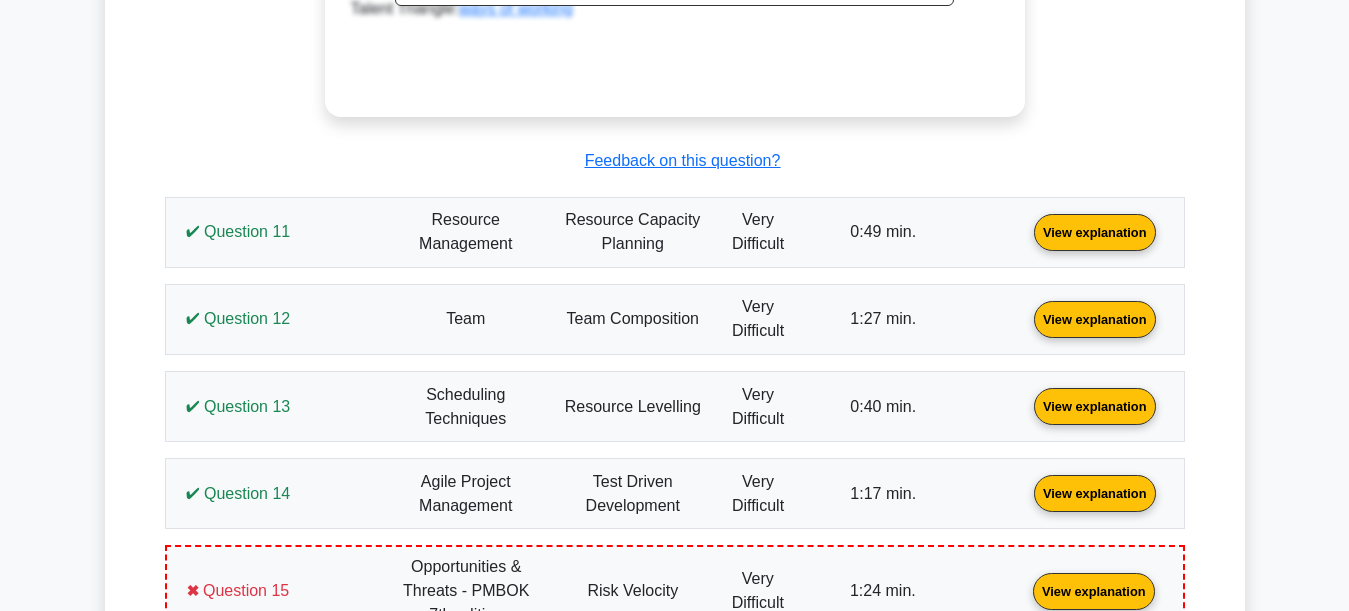 scroll, scrollTop: 4700, scrollLeft: 0, axis: vertical 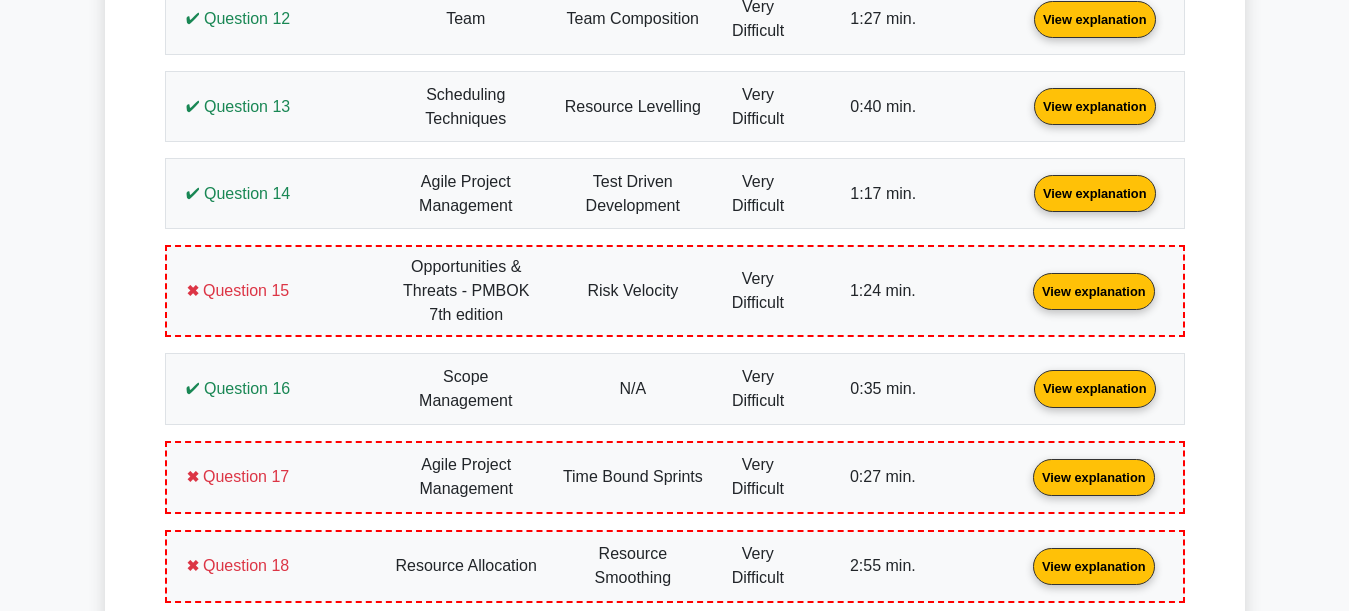 click on "View explanation" at bounding box center (1094, 290) 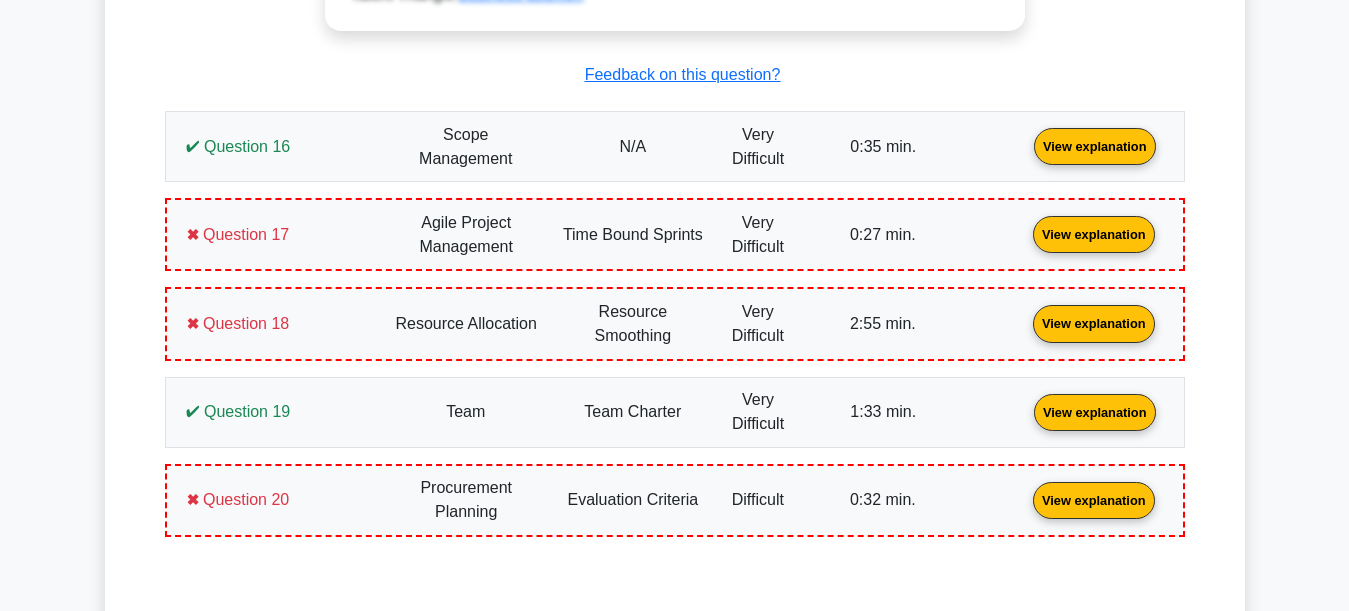scroll, scrollTop: 6300, scrollLeft: 0, axis: vertical 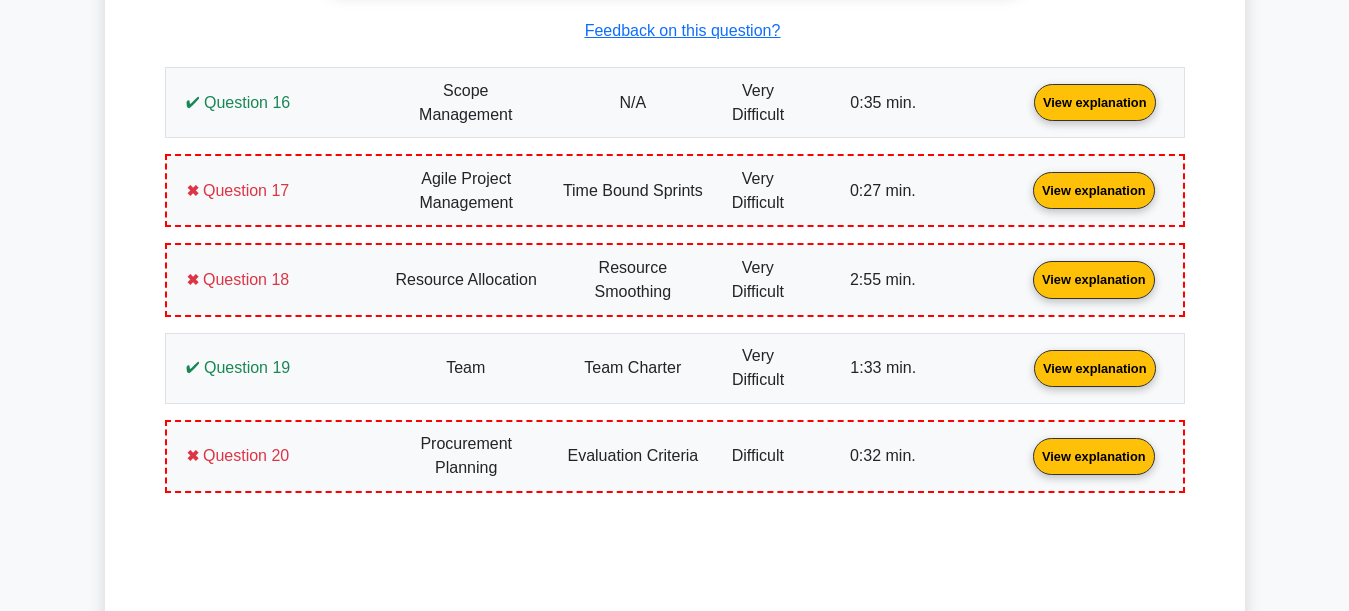 click on "View explanation" at bounding box center (1094, 189) 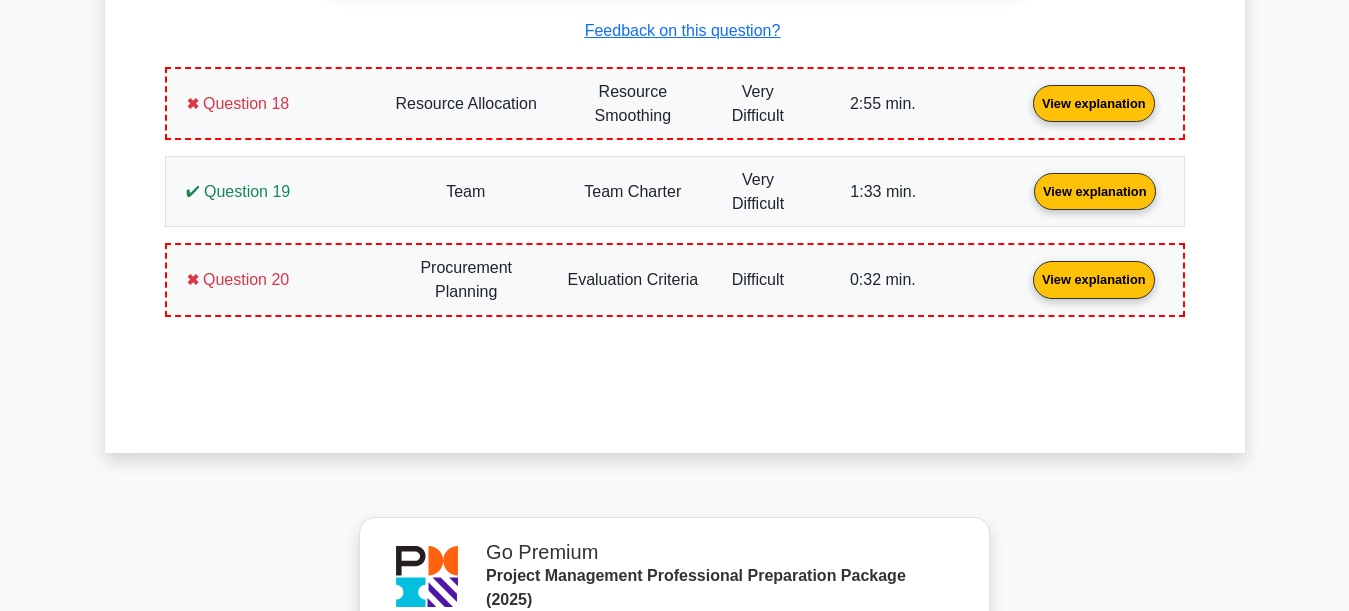 scroll, scrollTop: 7700, scrollLeft: 0, axis: vertical 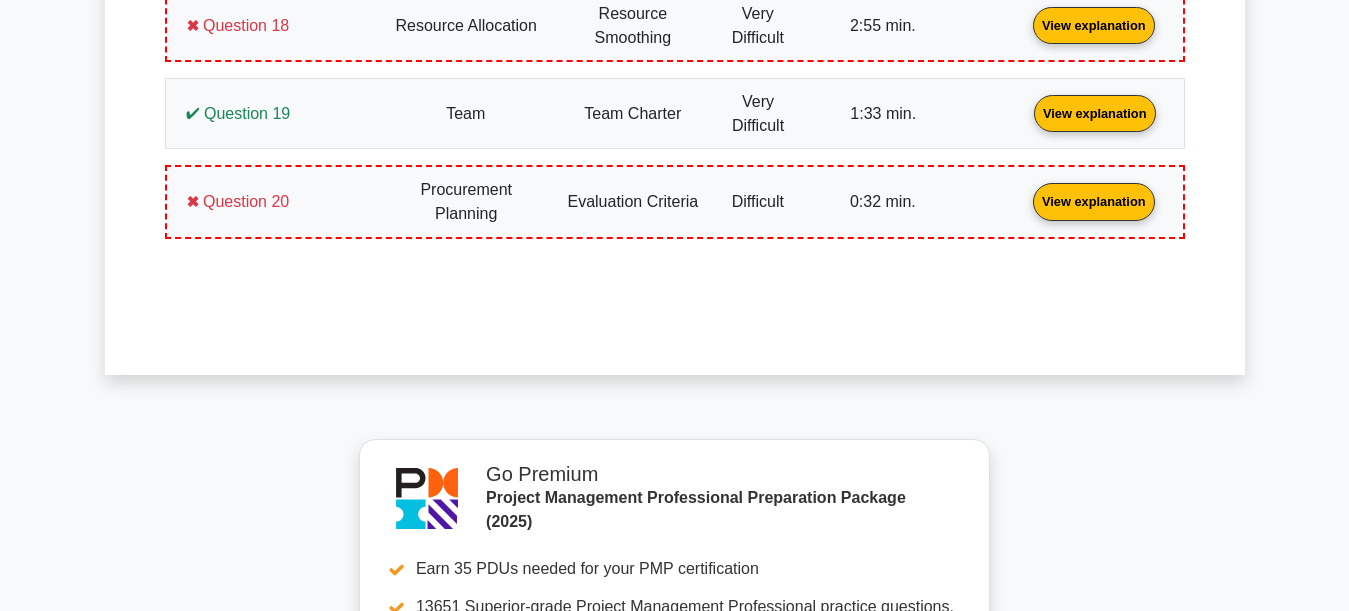 click on "View explanation" at bounding box center (1094, 24) 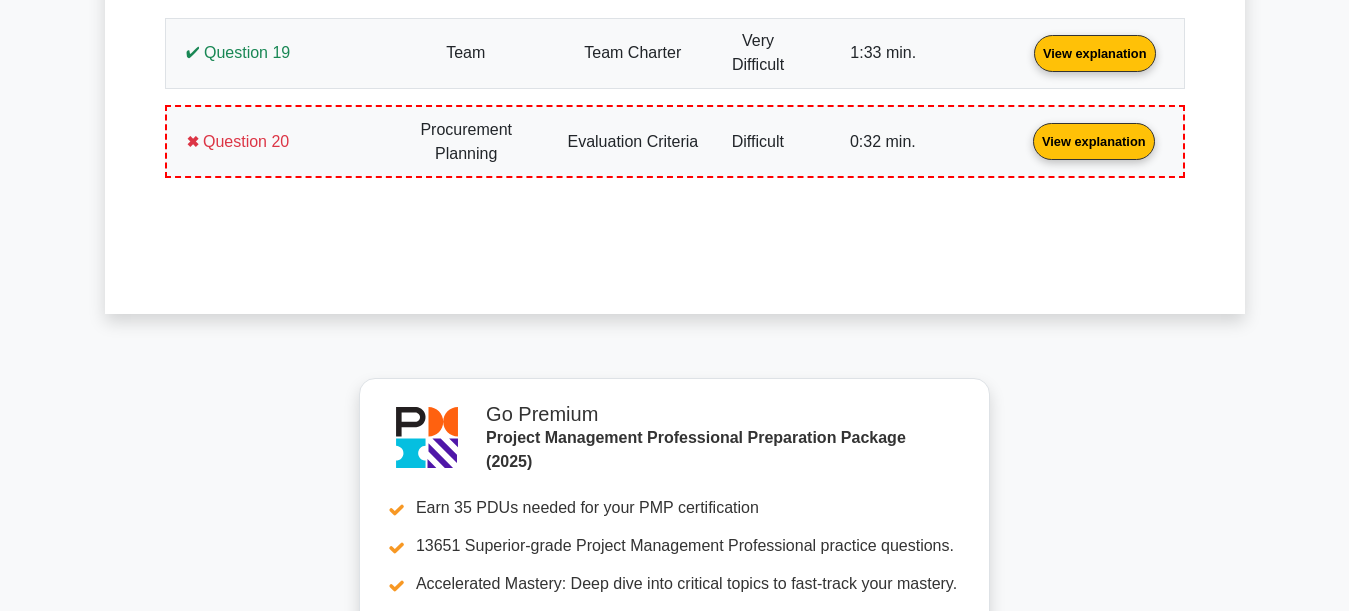 scroll, scrollTop: 8600, scrollLeft: 0, axis: vertical 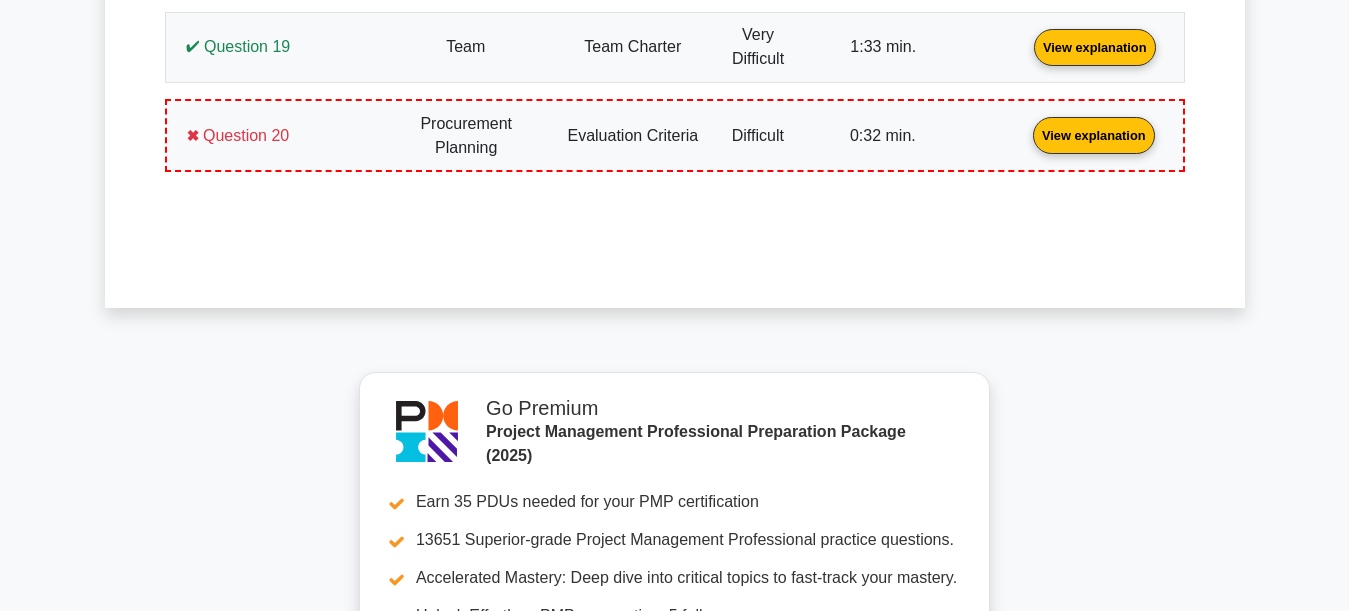 click on "View explanation" at bounding box center (1094, 134) 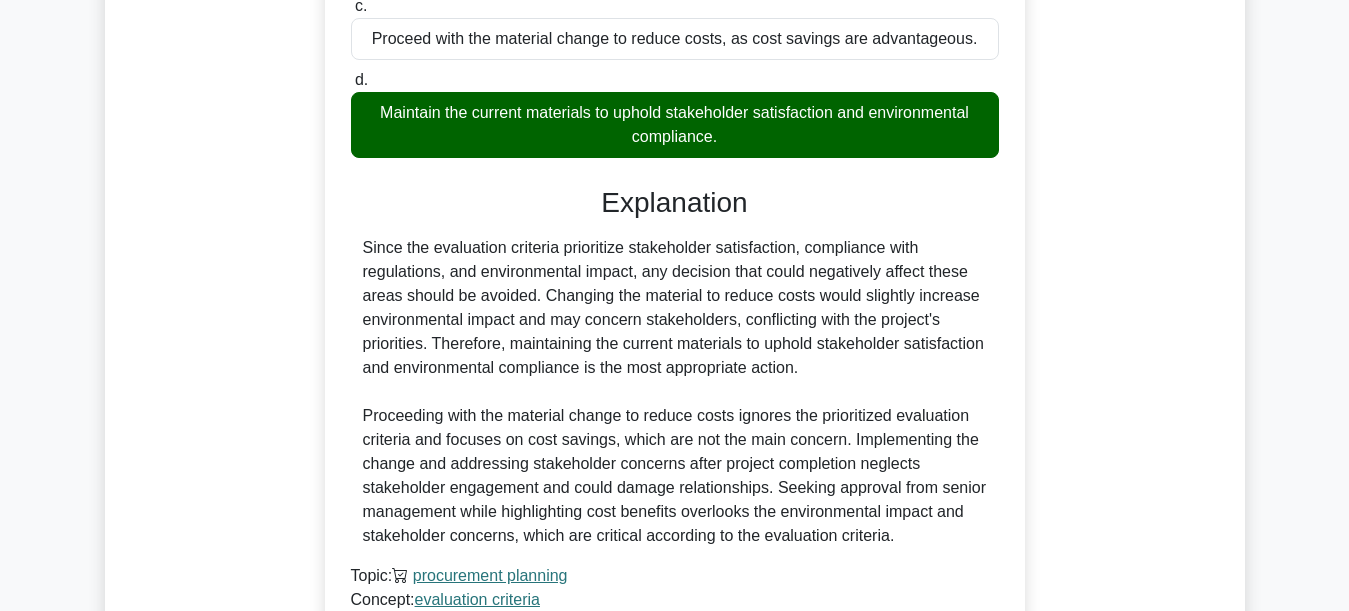 scroll, scrollTop: 9300, scrollLeft: 0, axis: vertical 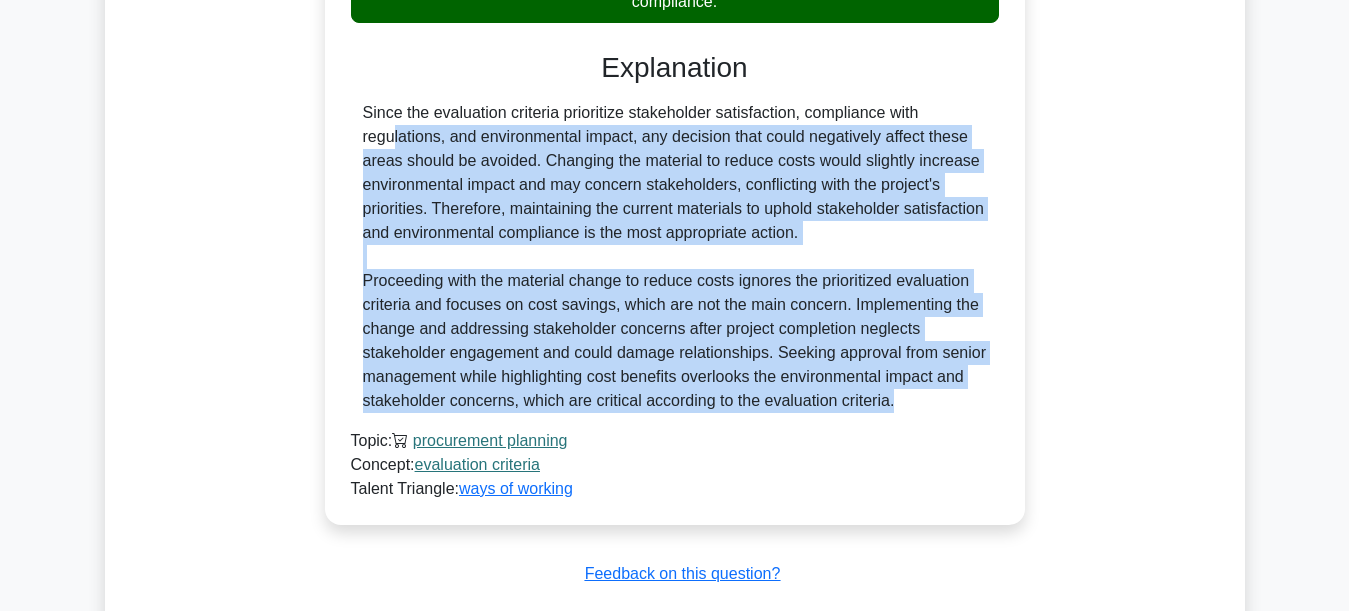 drag, startPoint x: 835, startPoint y: 162, endPoint x: 935, endPoint y: 444, distance: 299.20563 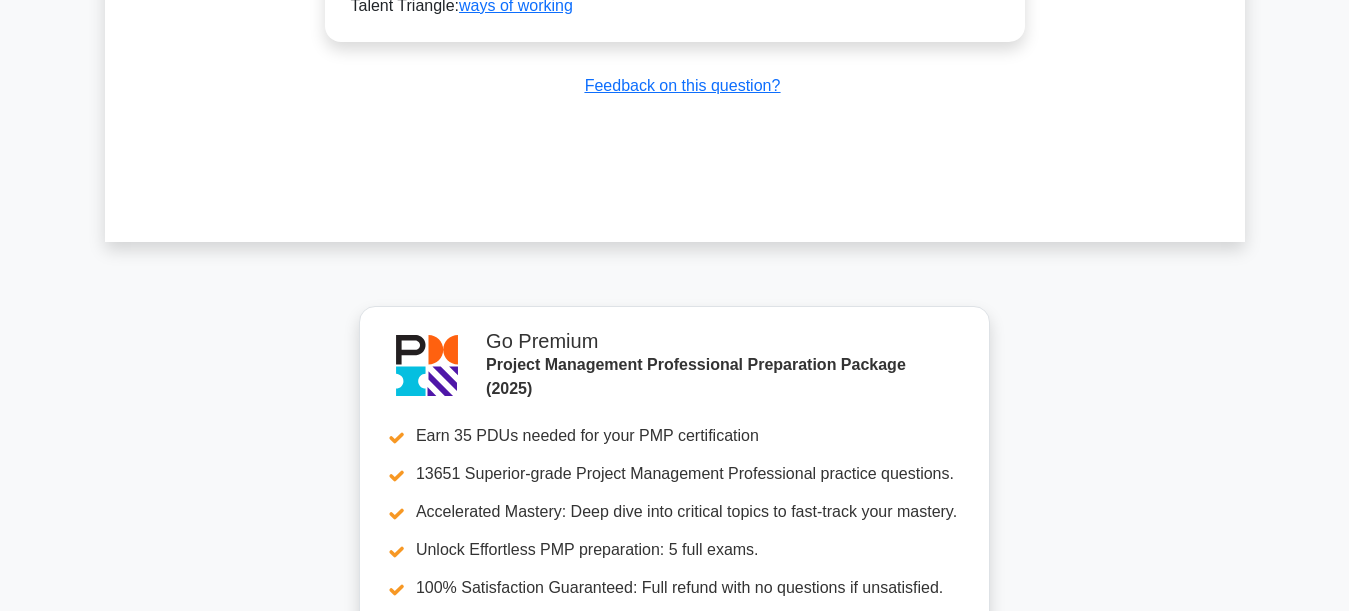scroll, scrollTop: 9600, scrollLeft: 0, axis: vertical 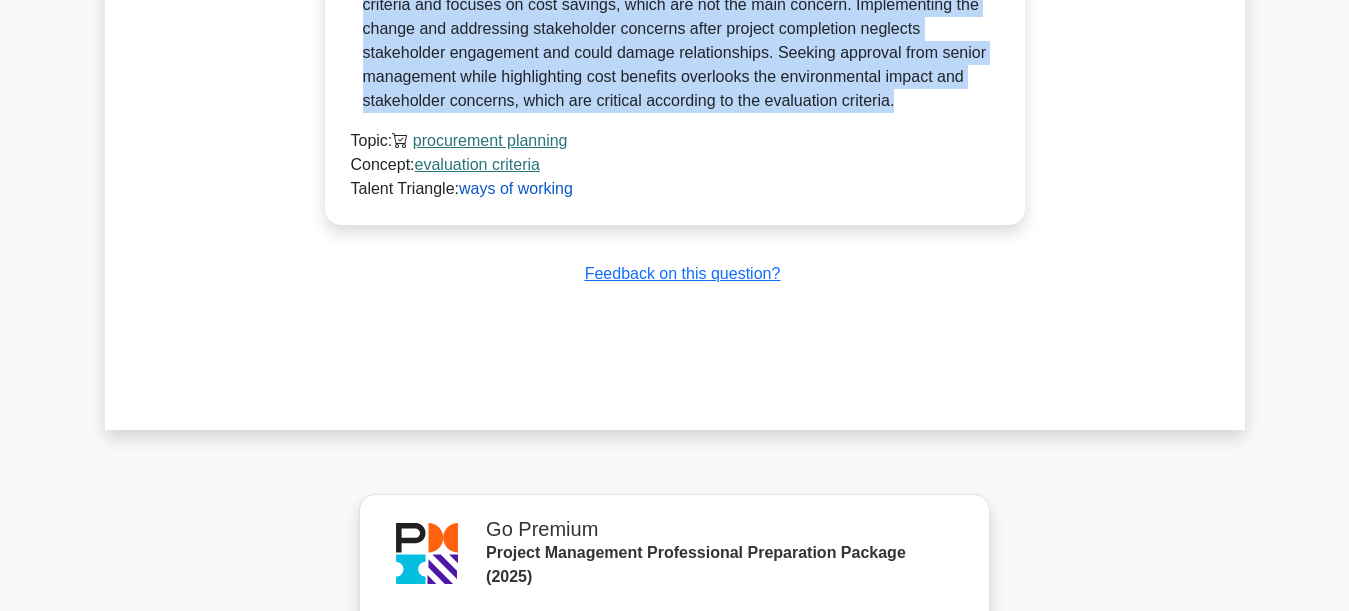 click on "ways of working" at bounding box center [516, 188] 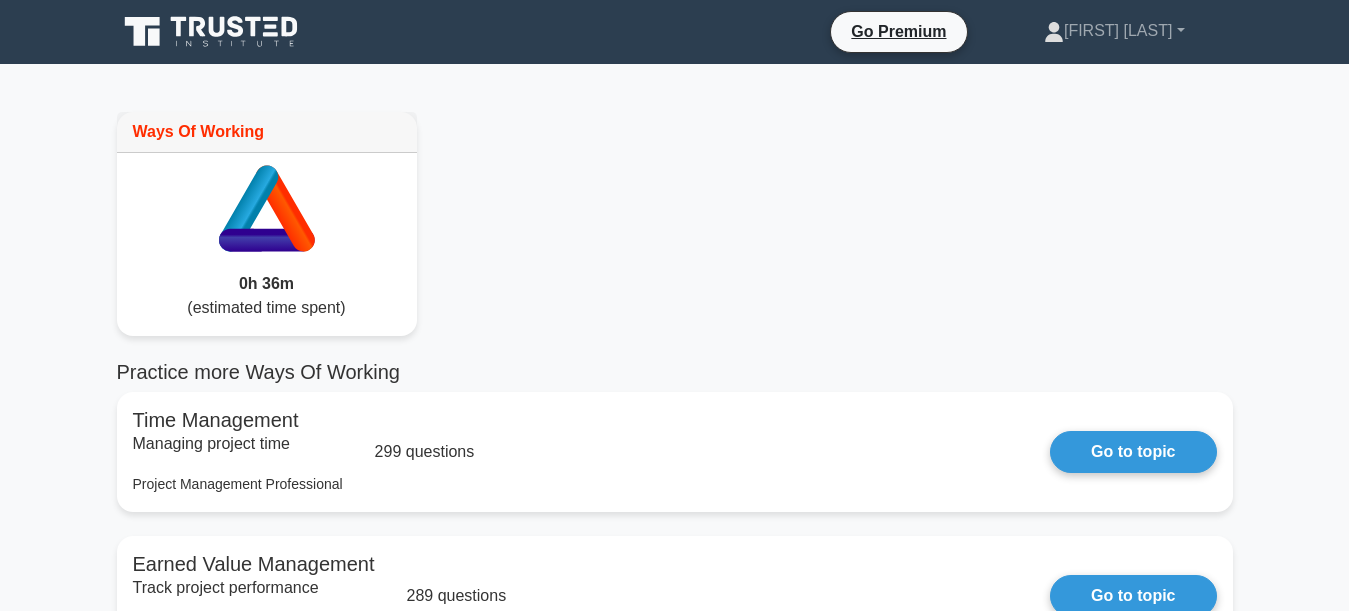 scroll, scrollTop: 0, scrollLeft: 0, axis: both 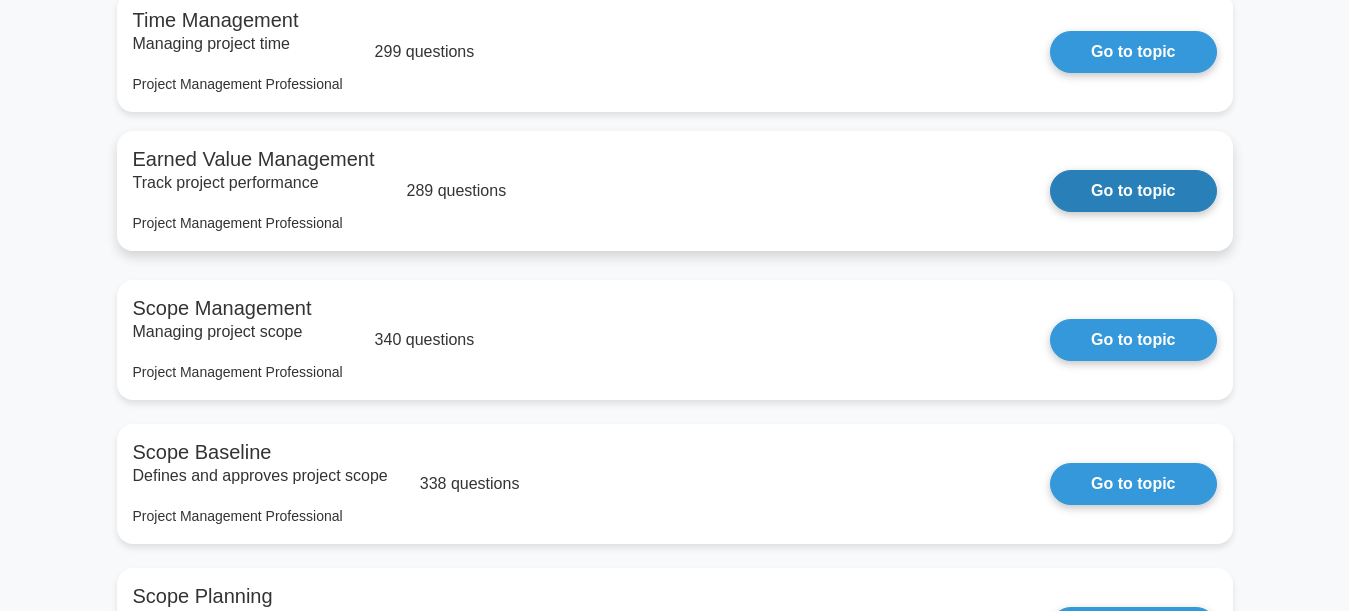 click on "Go to
topic" at bounding box center [1133, 191] 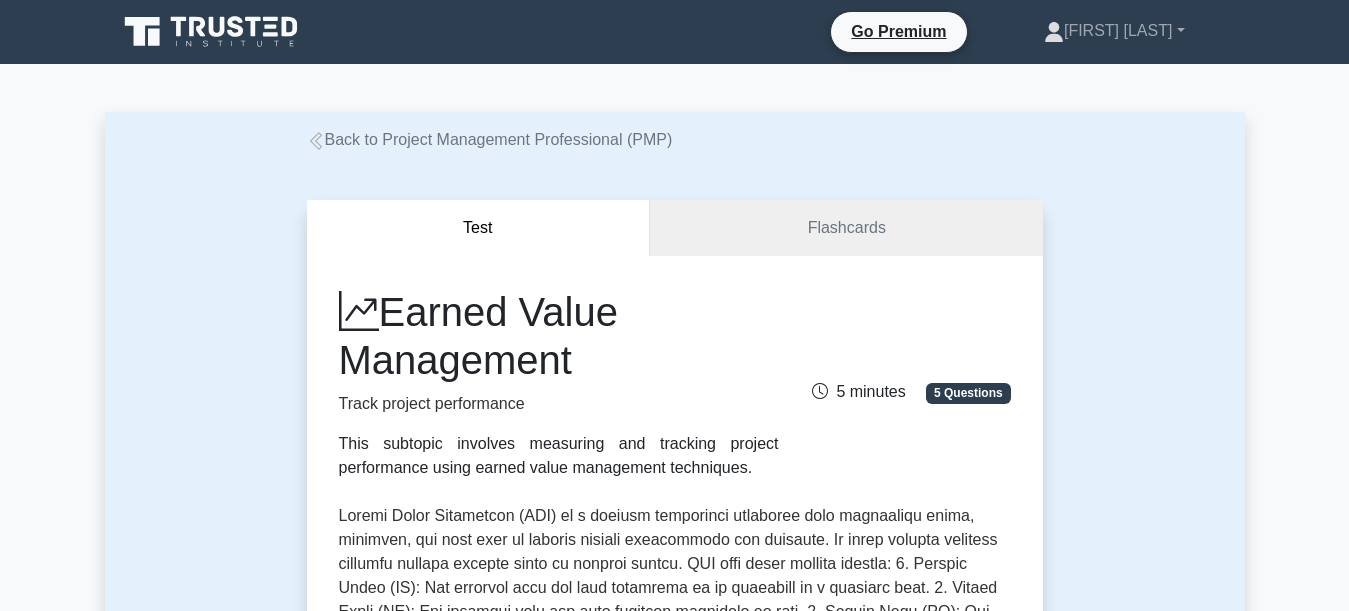 scroll, scrollTop: 0, scrollLeft: 0, axis: both 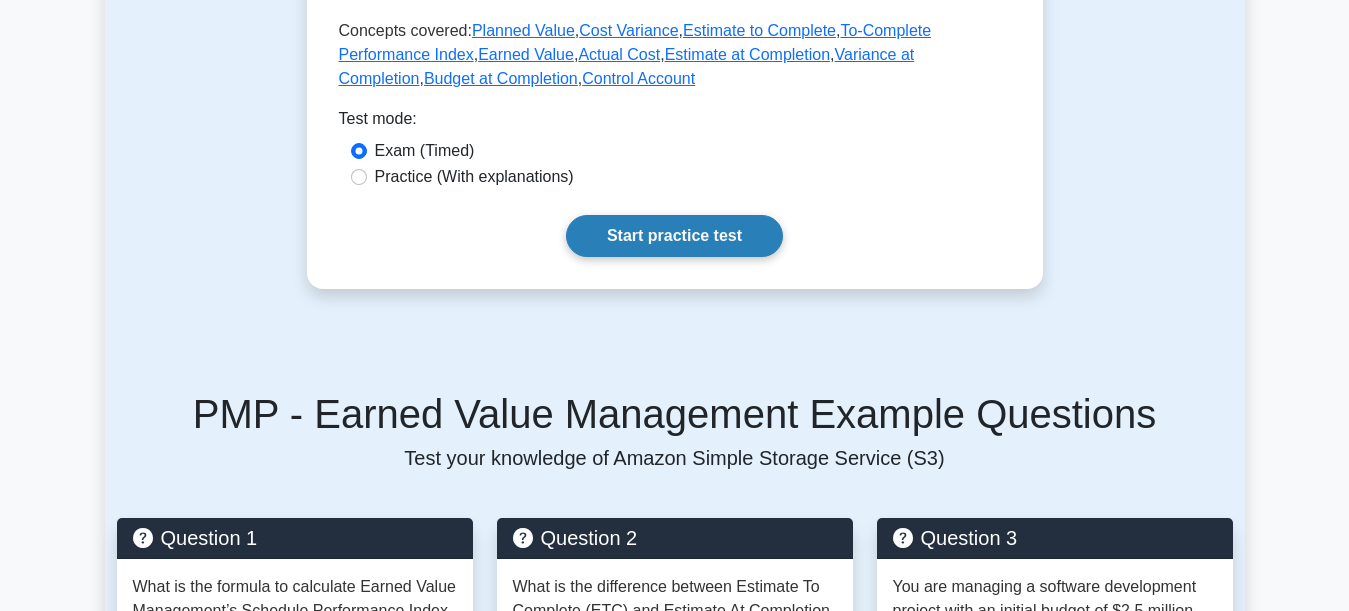 click on "Start practice test" at bounding box center [674, 236] 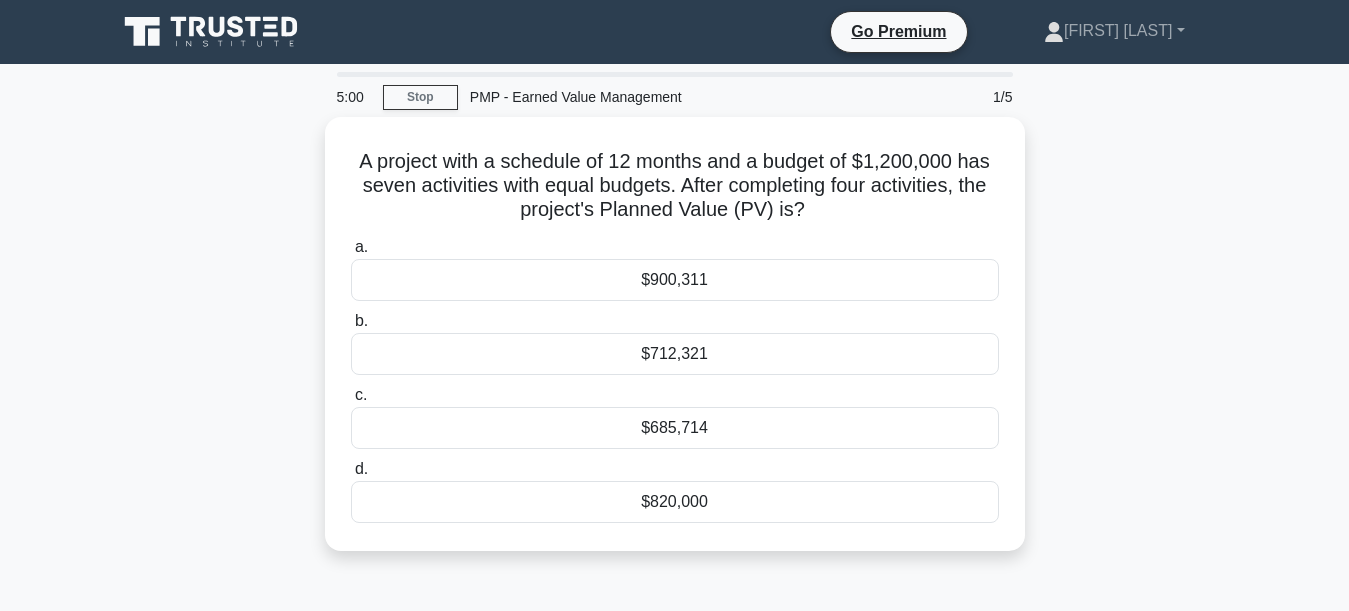 scroll, scrollTop: 0, scrollLeft: 0, axis: both 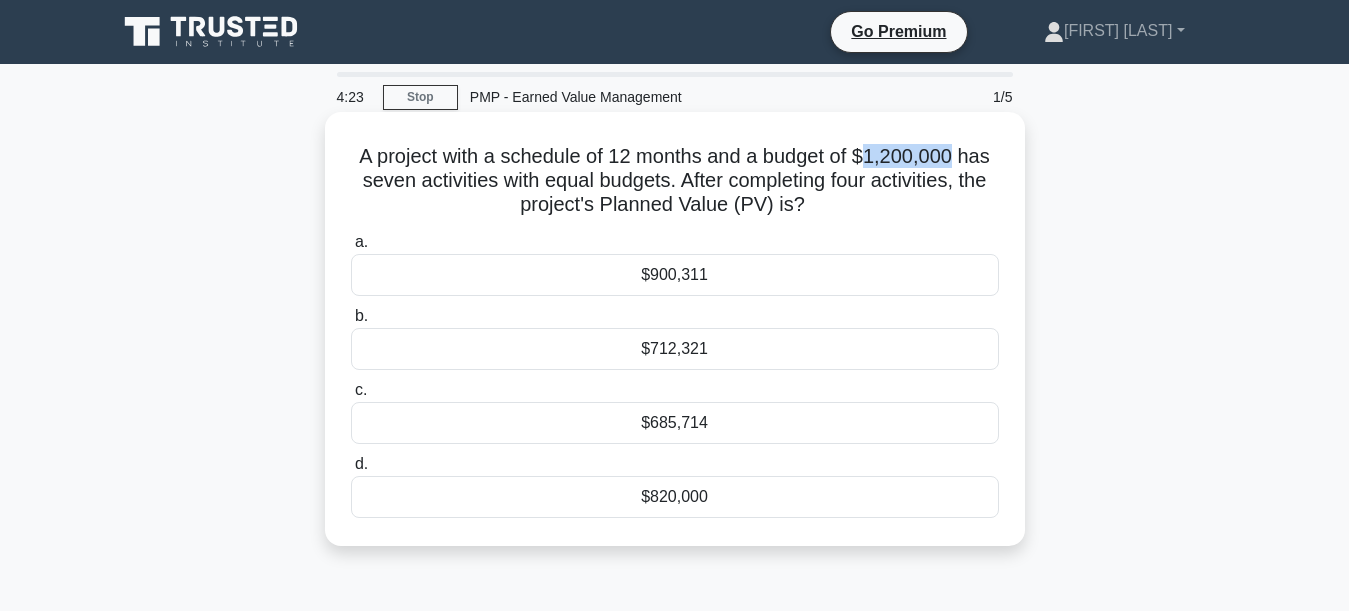 drag, startPoint x: 955, startPoint y: 154, endPoint x: 876, endPoint y: 166, distance: 79.9062 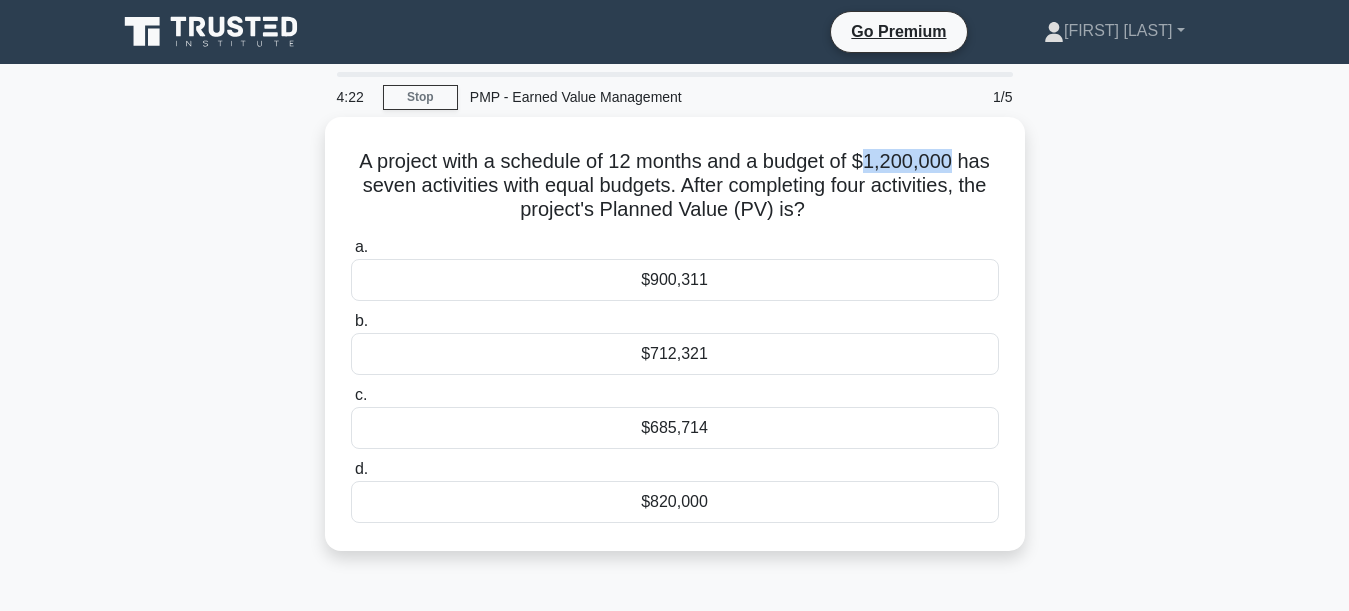 copy on "1,200,000" 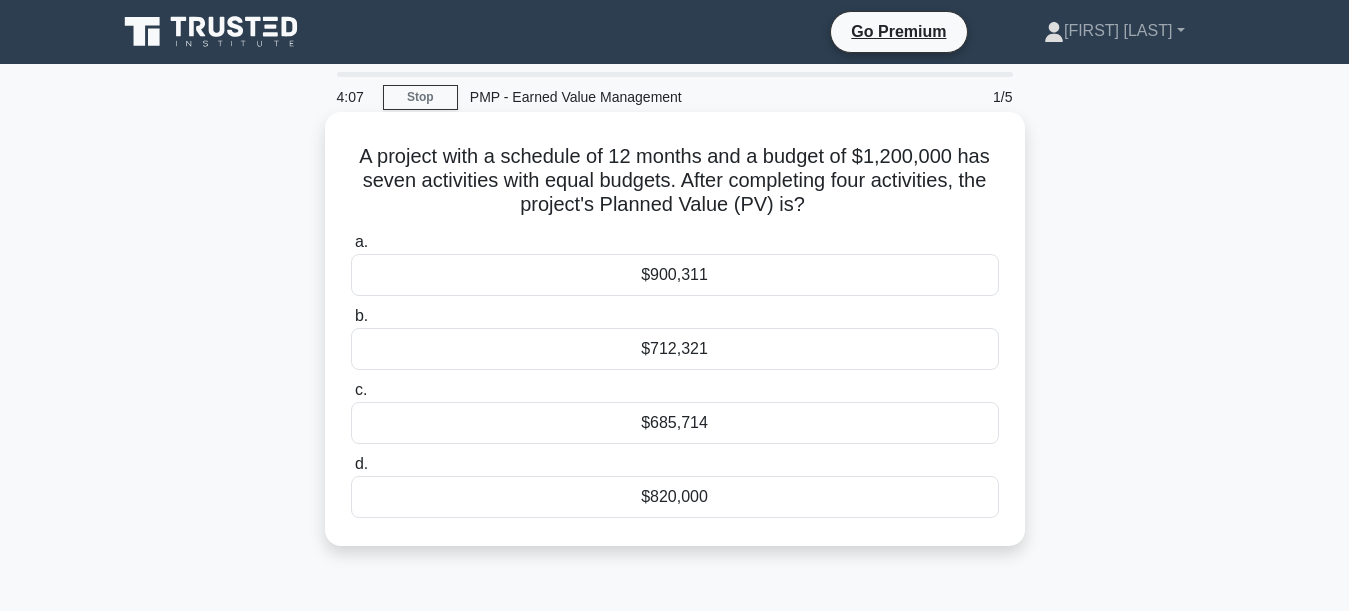 click on "$685,714" at bounding box center [675, 423] 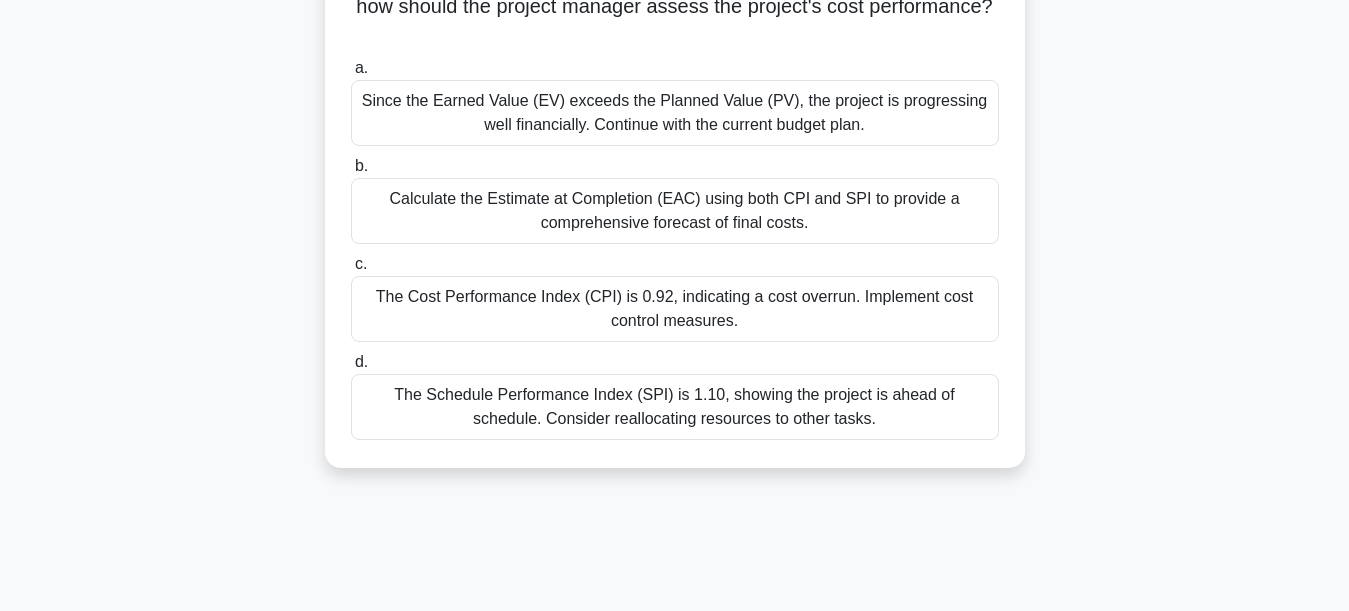 scroll, scrollTop: 69, scrollLeft: 0, axis: vertical 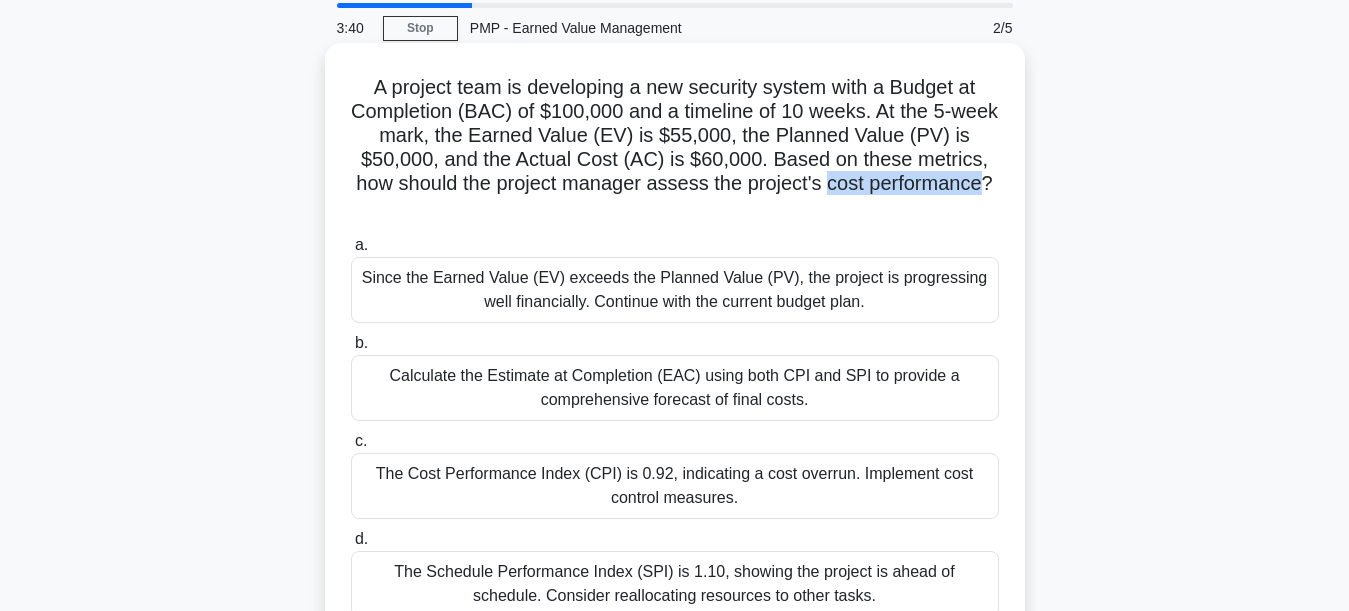 drag, startPoint x: 832, startPoint y: 184, endPoint x: 988, endPoint y: 190, distance: 156.11534 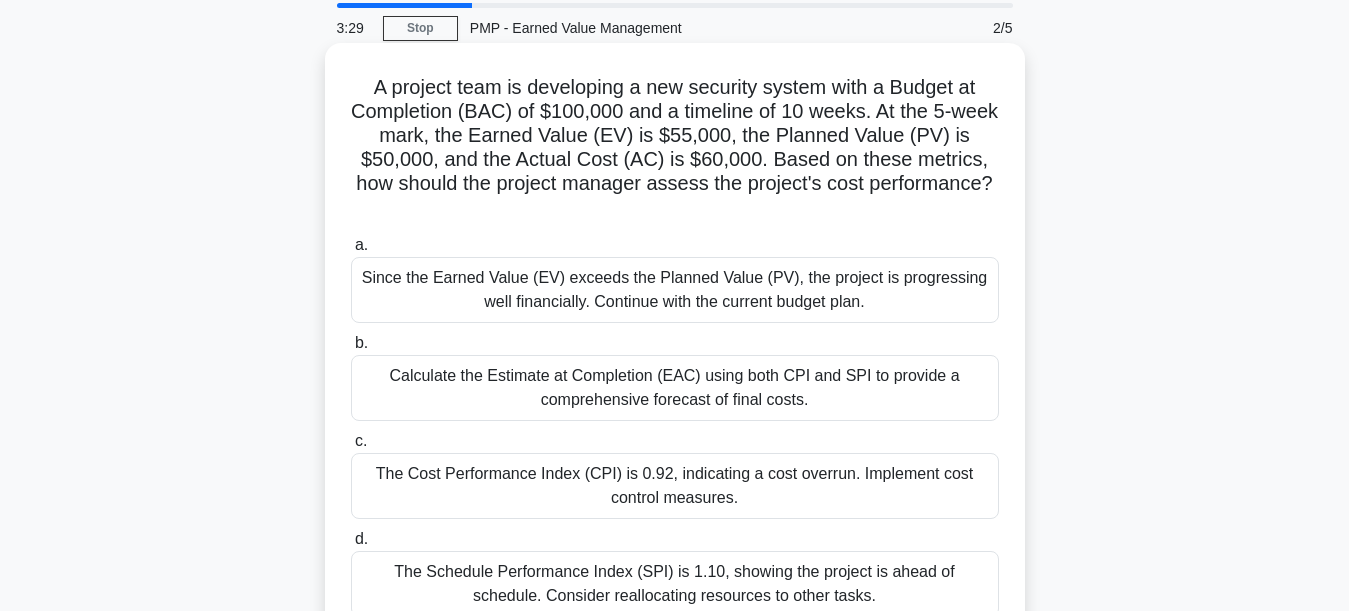 click on "A project team is developing a new security system with a Budget at Completion (BAC) of $100,000 and a timeline of 10 weeks. At the 5-week mark, the Earned Value (EV) is $55,000, the Planned Value (PV) is $50,000, and the Actual Cost (AC) is $60,000. Based on these metrics, how should the project manager assess the project's cost performance?
.spinner_0XTQ{transform-origin:center;animation:spinner_y6GP .75s linear infinite}@keyframes spinner_y6GP{100%{transform:rotate(360deg)}}" at bounding box center [675, 148] 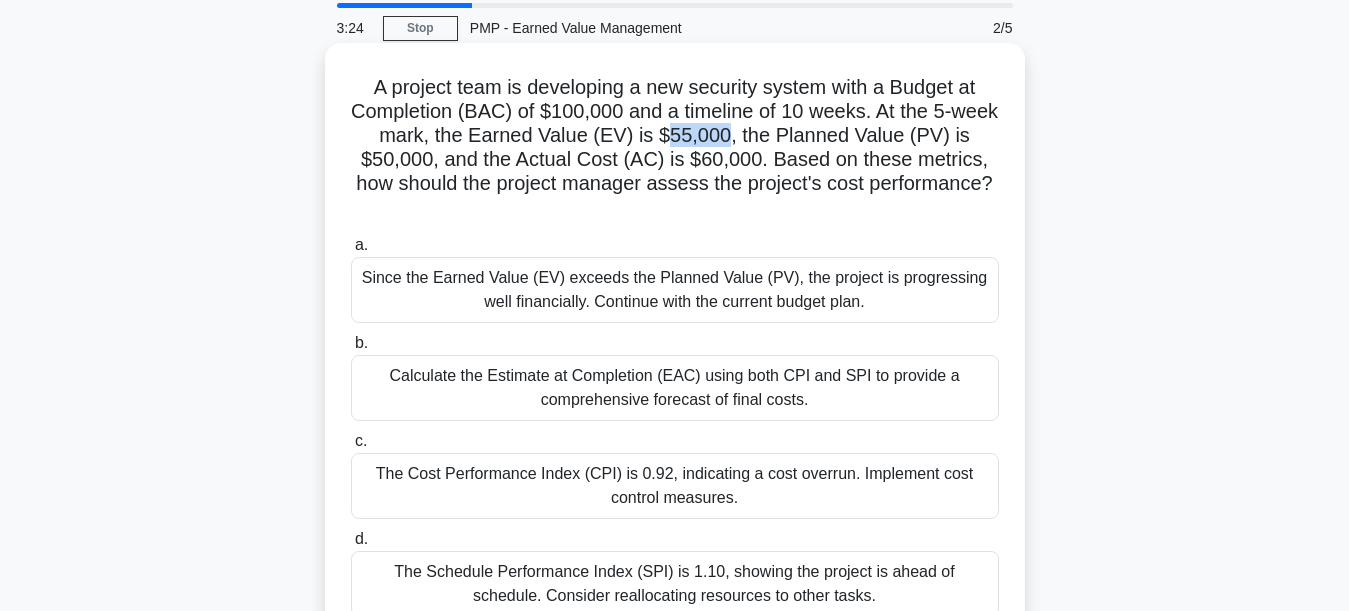 drag, startPoint x: 753, startPoint y: 135, endPoint x: 699, endPoint y: 138, distance: 54.08327 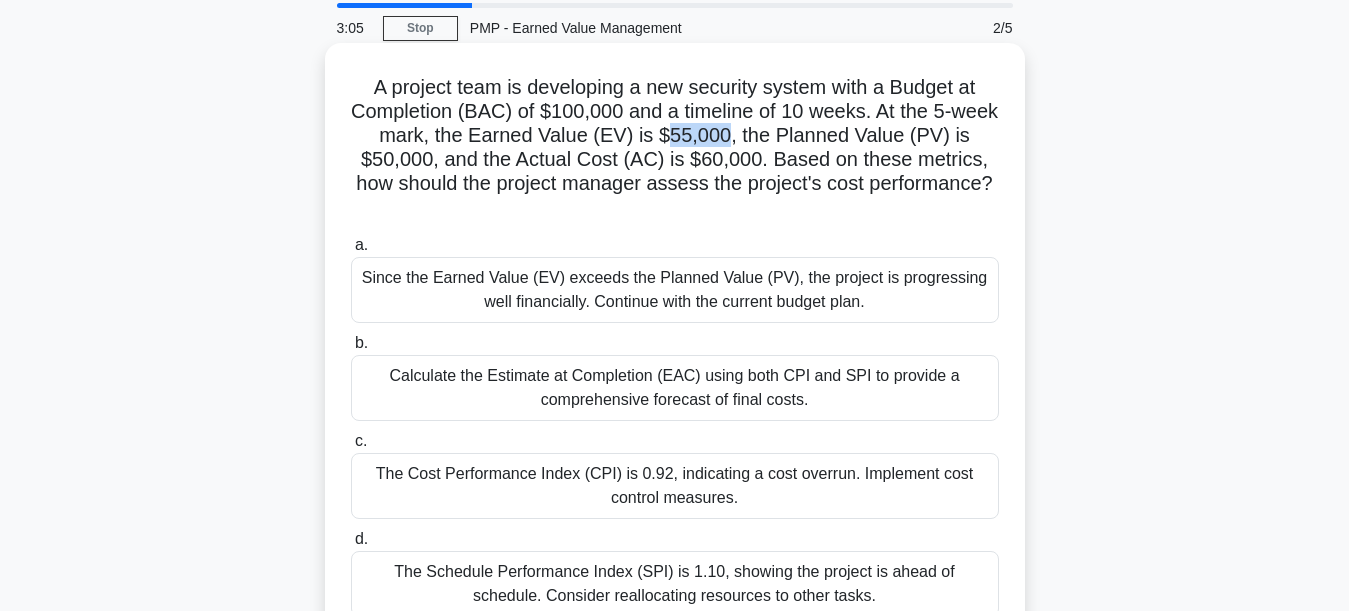 drag, startPoint x: 590, startPoint y: 304, endPoint x: 883, endPoint y: 305, distance: 293.0017 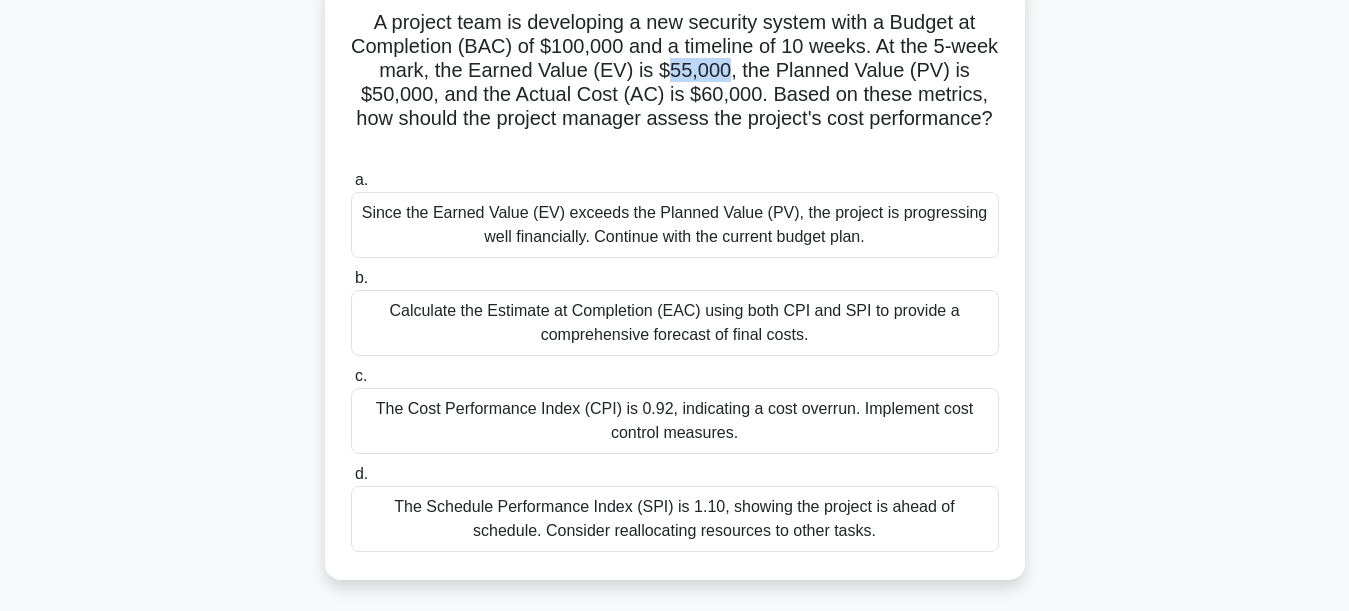 scroll, scrollTop: 169, scrollLeft: 0, axis: vertical 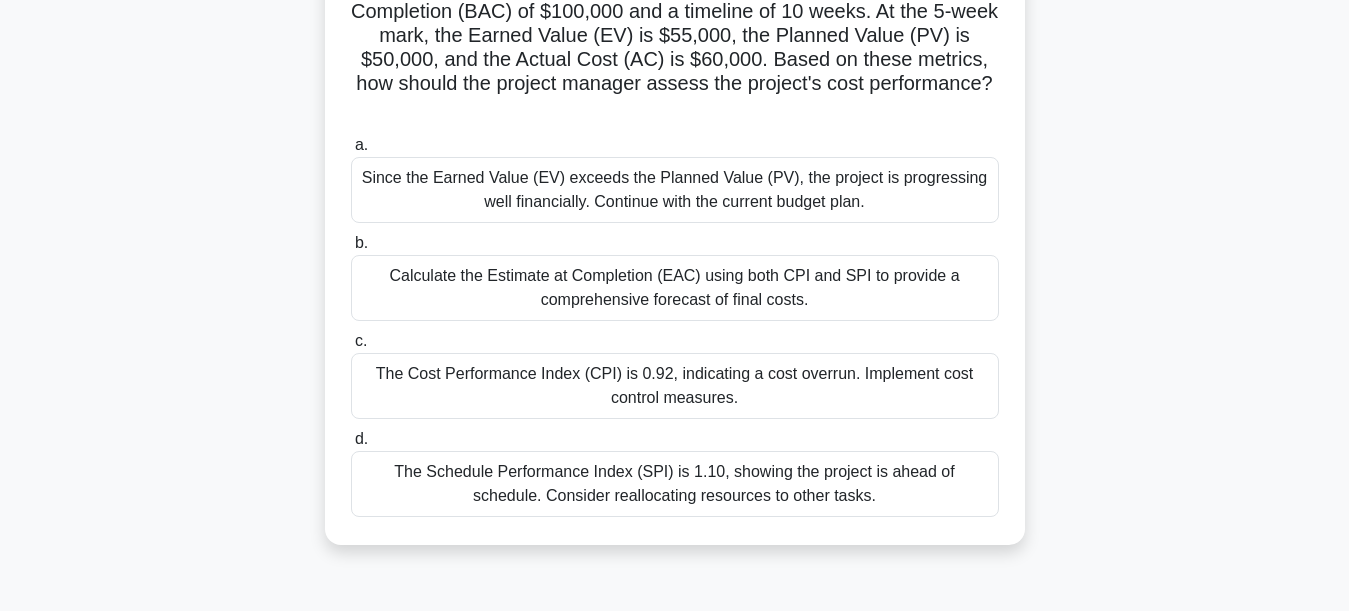 click on "The Cost Performance Index (CPI) is 0.92, indicating a cost overrun. Implement cost control measures." at bounding box center (675, 386) 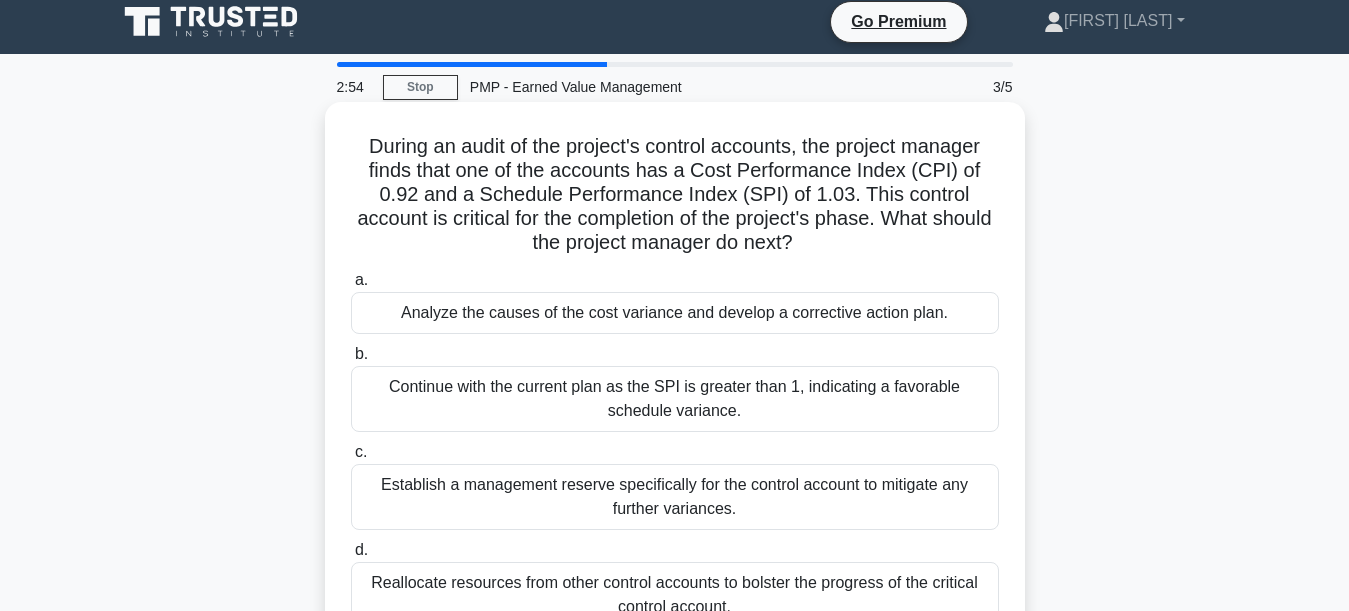 scroll, scrollTop: 0, scrollLeft: 0, axis: both 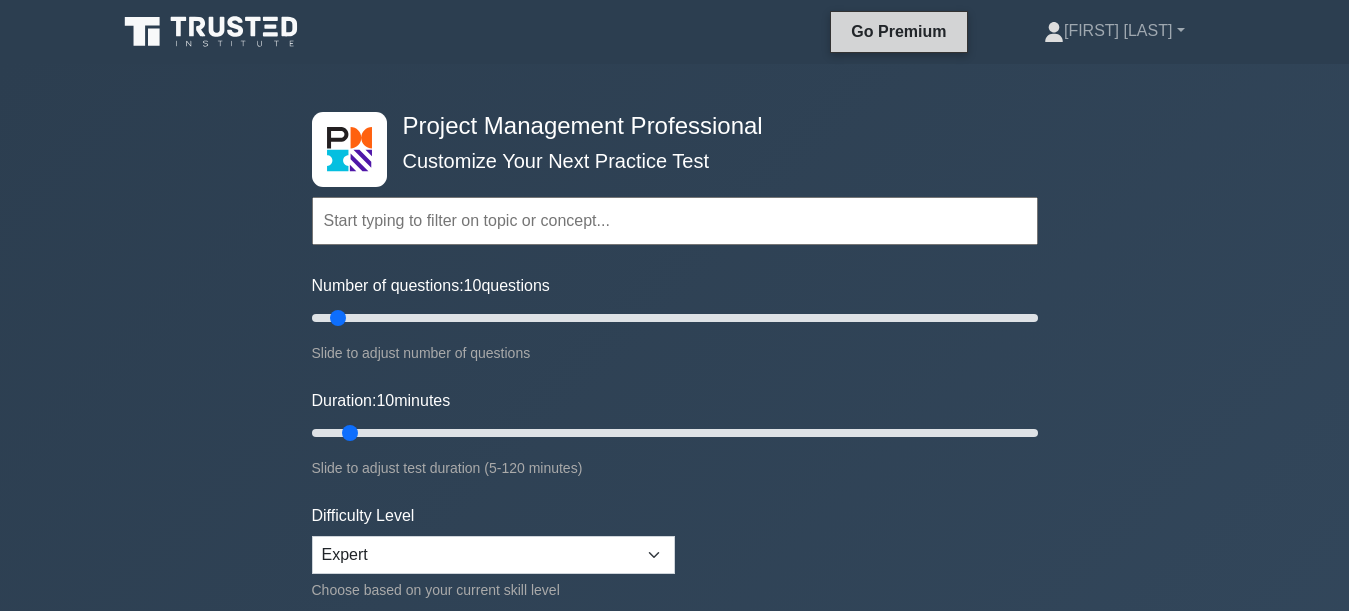 click on "Go Premium" at bounding box center [898, 31] 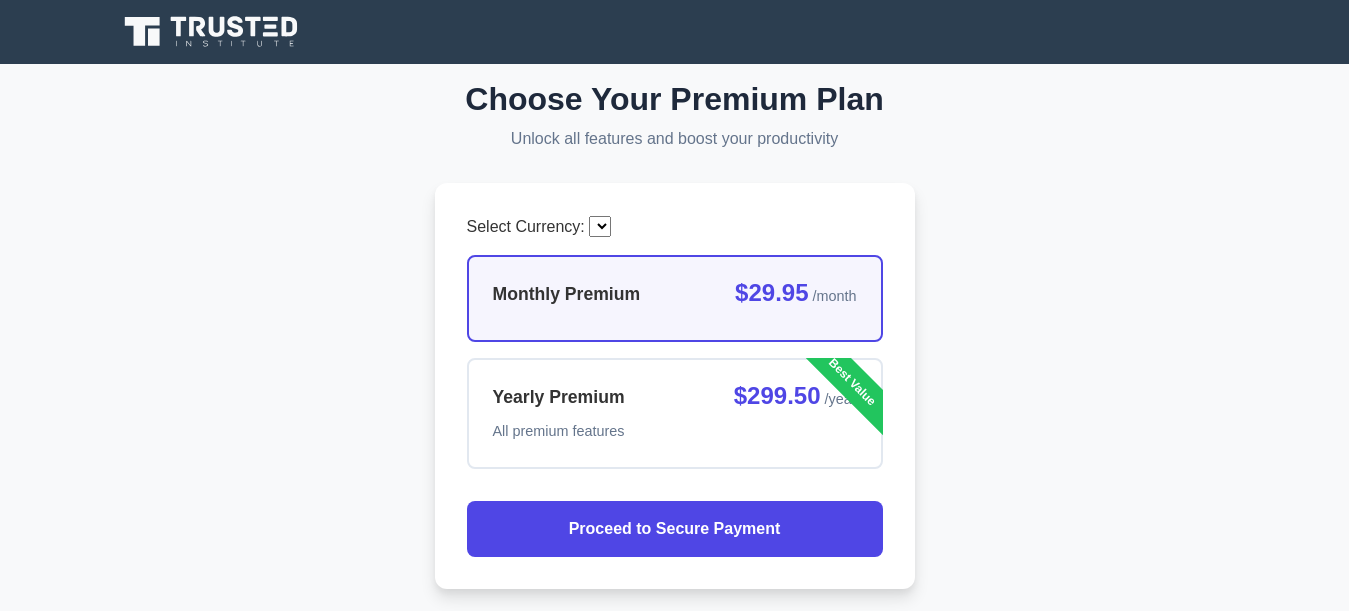 scroll, scrollTop: 0, scrollLeft: 0, axis: both 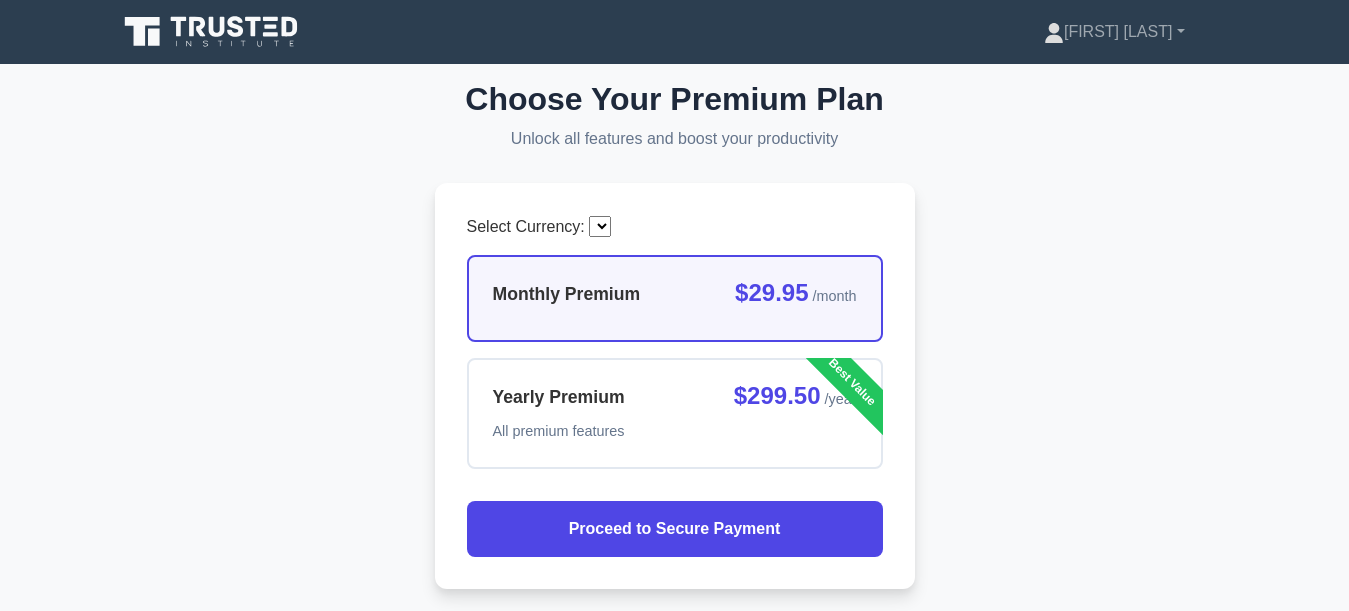 select on "INR" 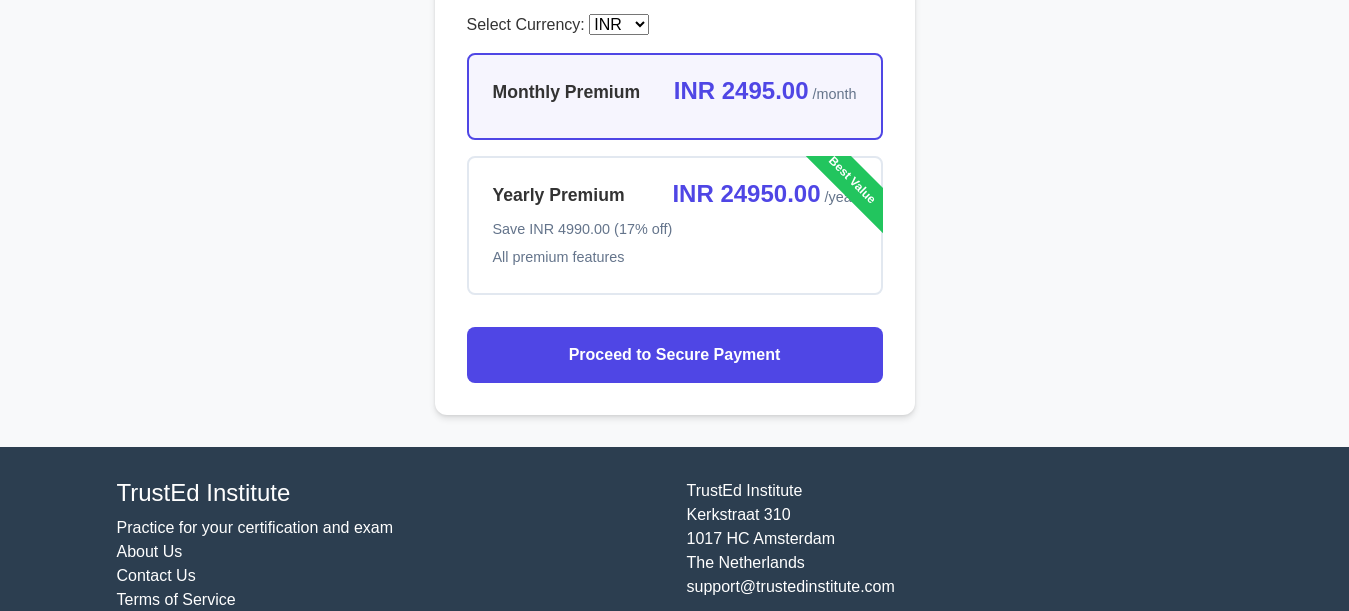 scroll, scrollTop: 262, scrollLeft: 0, axis: vertical 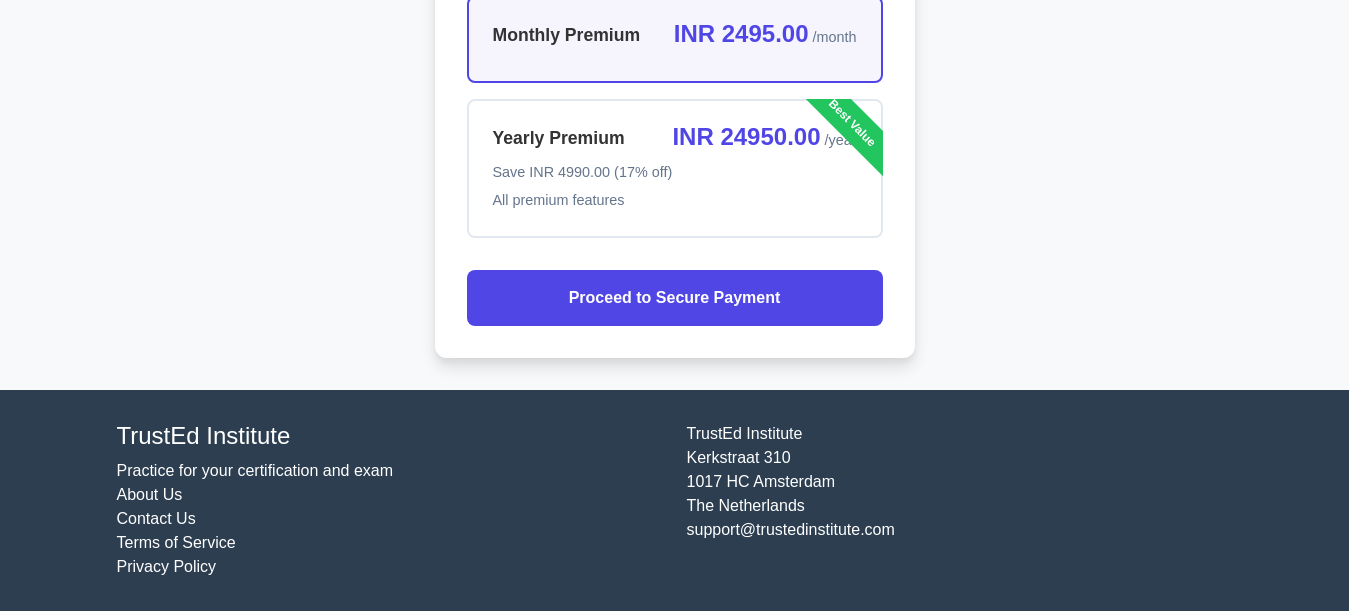 click on "Monthly Premium
INR 2495.00
/month" at bounding box center (675, 39) 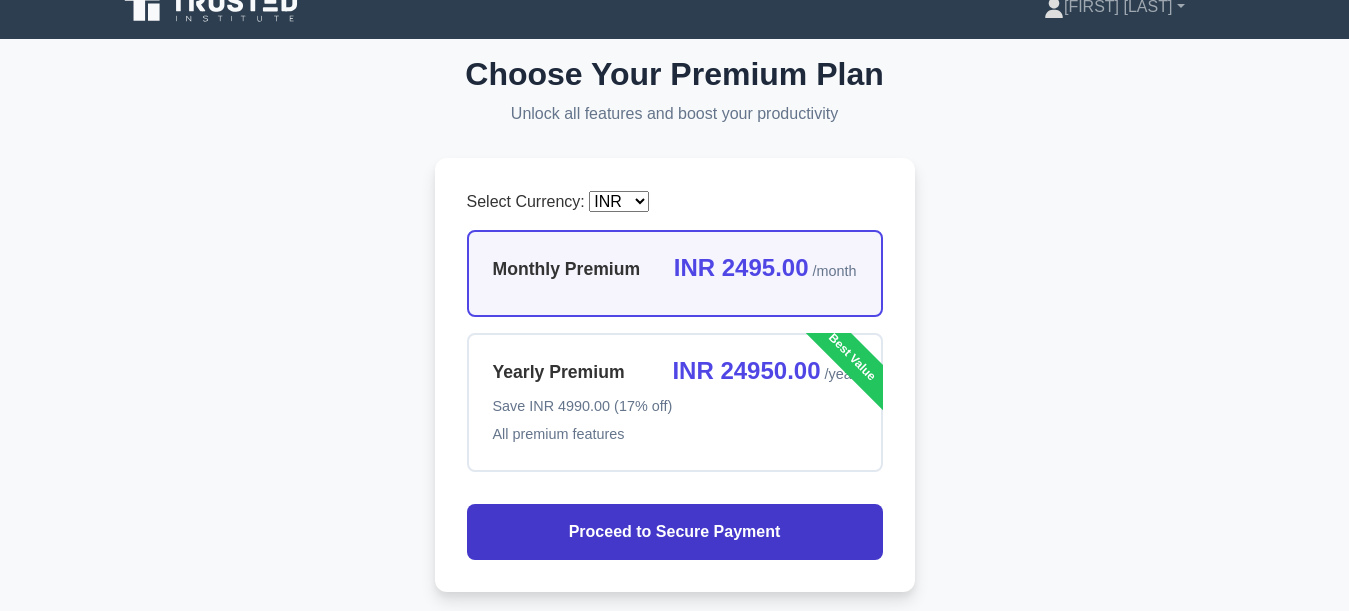 scroll, scrollTop: 0, scrollLeft: 0, axis: both 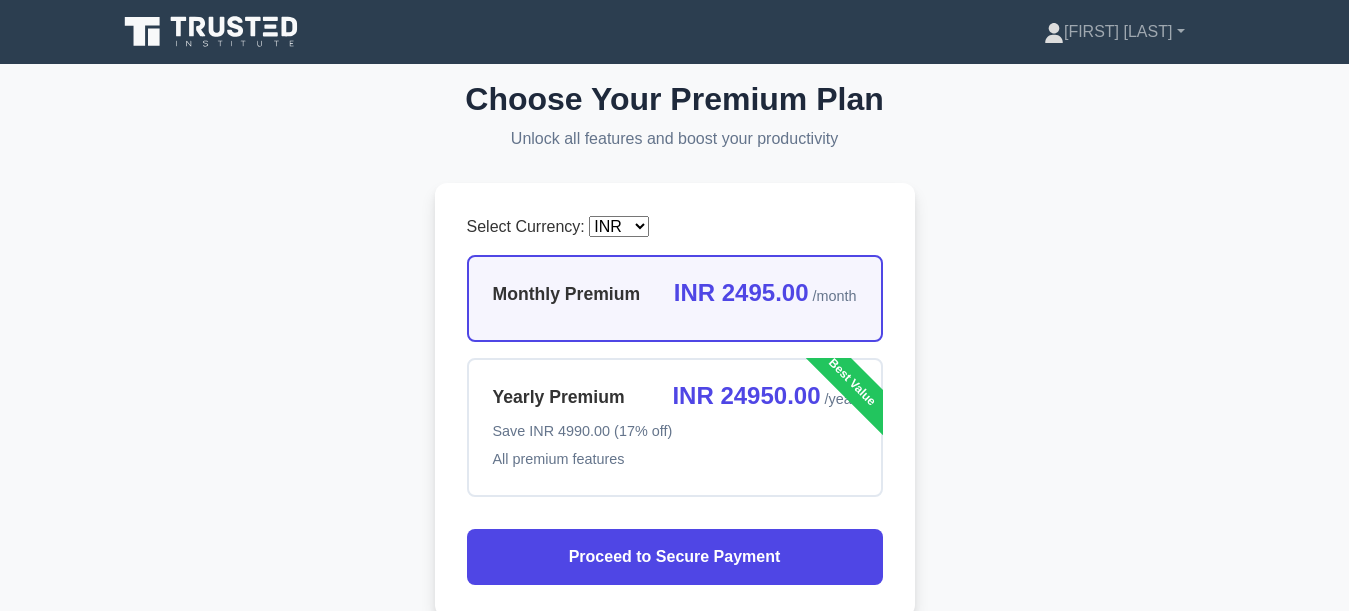 click on "AED AFN ALL AMD ANG AOA ARS AUD AWG BBD BDT BGN BMD BND BOB BRL BYN BZD CAD CDF CHF CLP CNY CRC CZK DKK DZD EGP ETB EUR GBP GEL GIP GTQ GYD HKD HNL HUF ILS INR ISK JMD JPY KES KRW LKR MMK MXN MYR NAD NGN NIO NOK NPR NZD PLN QAR RON RUB SAR SEK SGD SRD SZL THB TRY TWD UAH UGX USD VND XOF ZAR COP IDR KHR LBP UZS" at bounding box center (619, 226) 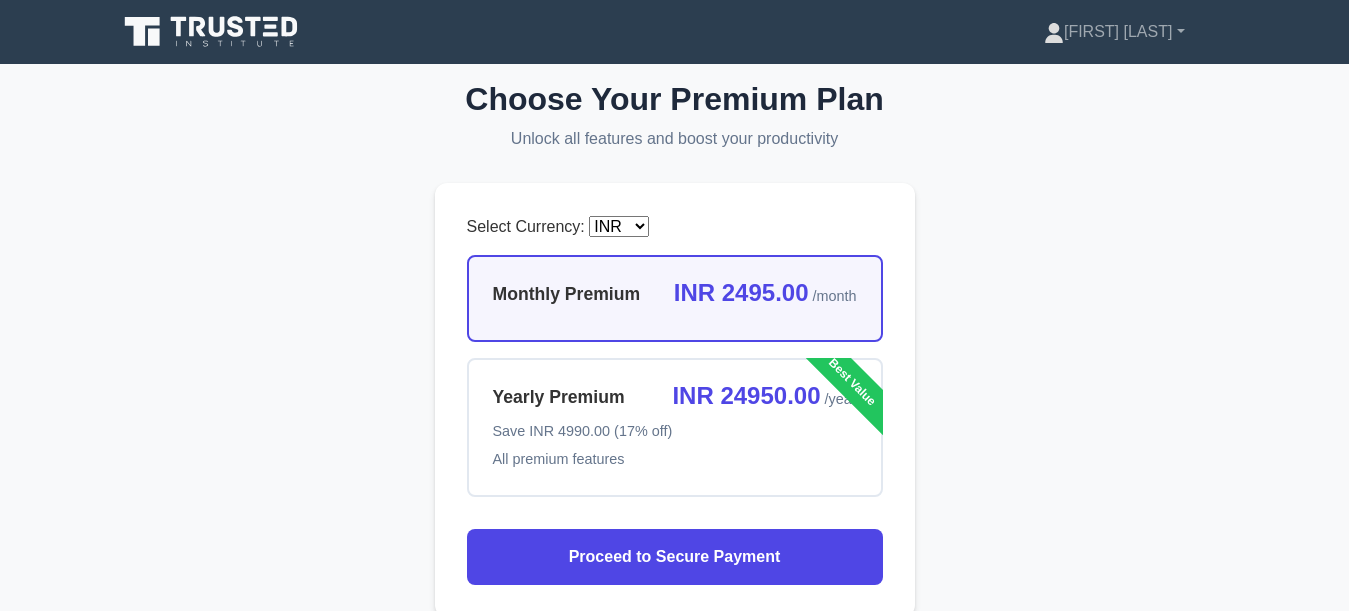 drag, startPoint x: 1159, startPoint y: 377, endPoint x: 1182, endPoint y: 344, distance: 40.22437 